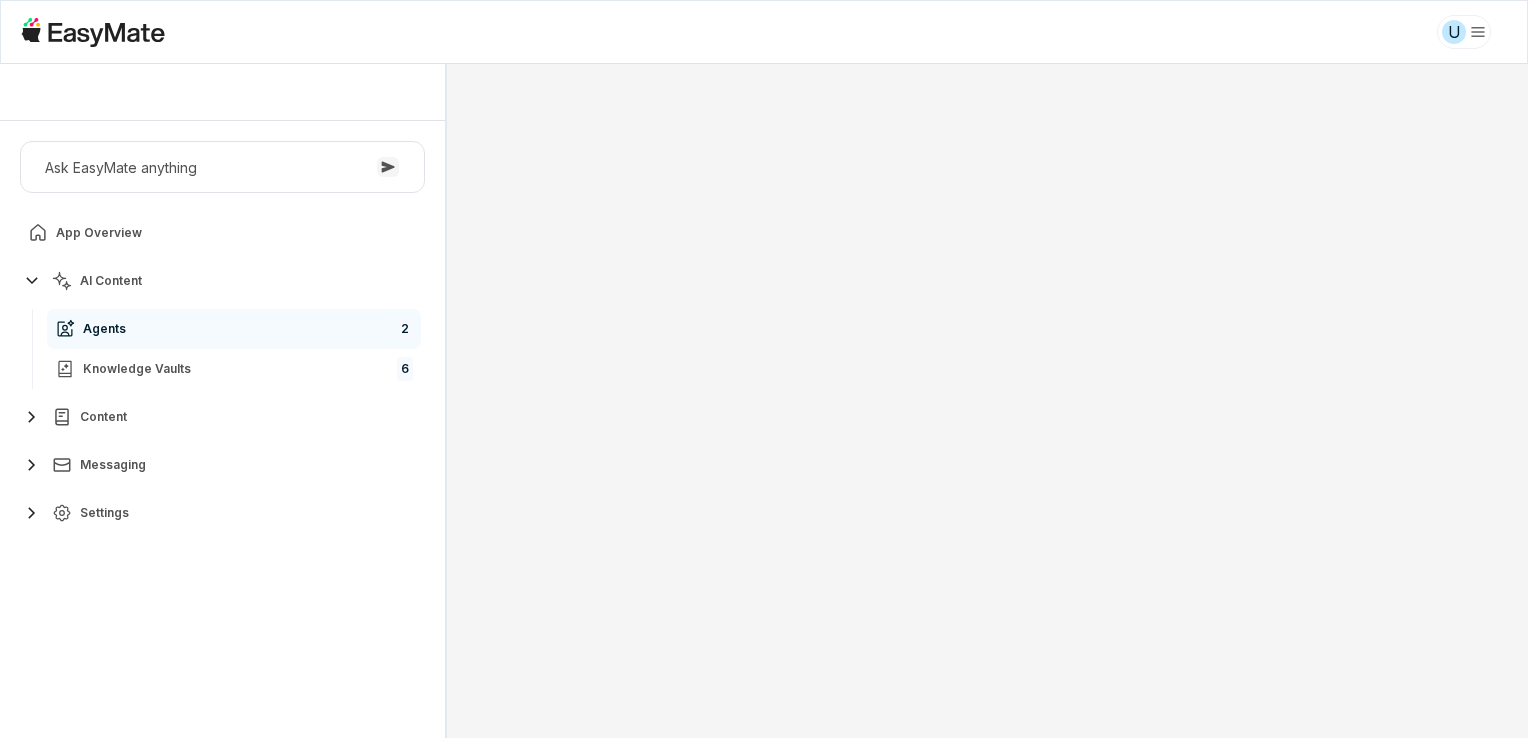 scroll, scrollTop: 0, scrollLeft: 0, axis: both 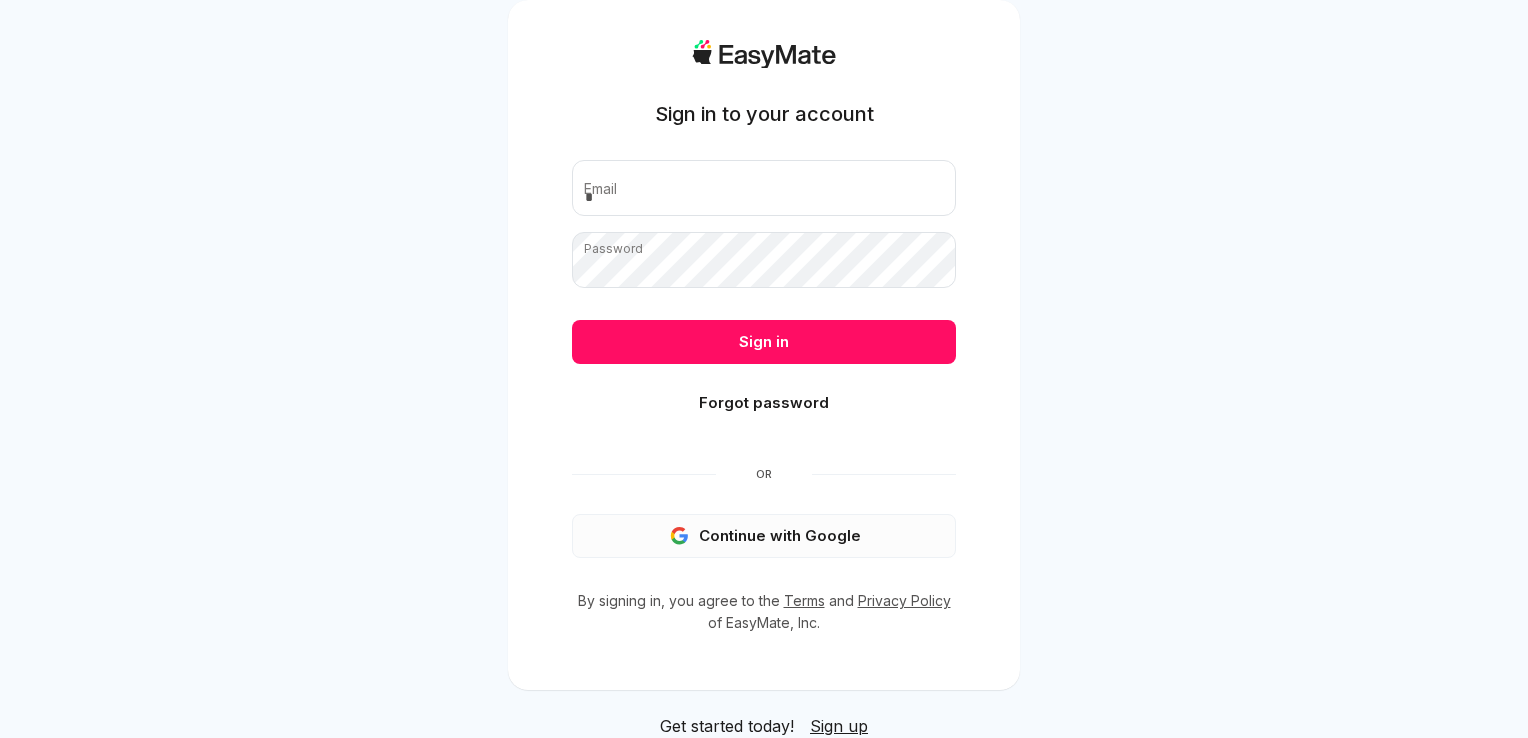 click on "Continue with Google" at bounding box center [764, 536] 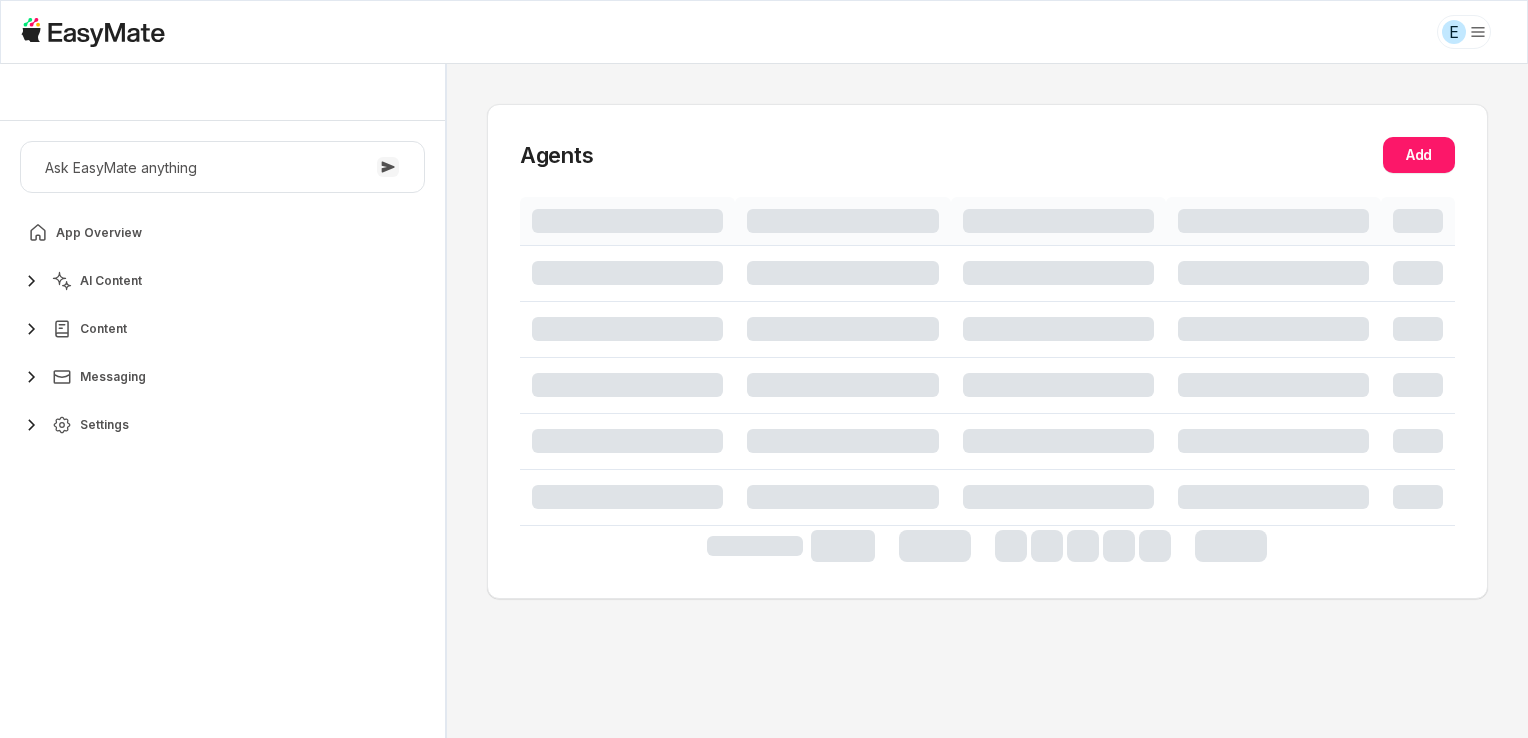 scroll, scrollTop: 0, scrollLeft: 0, axis: both 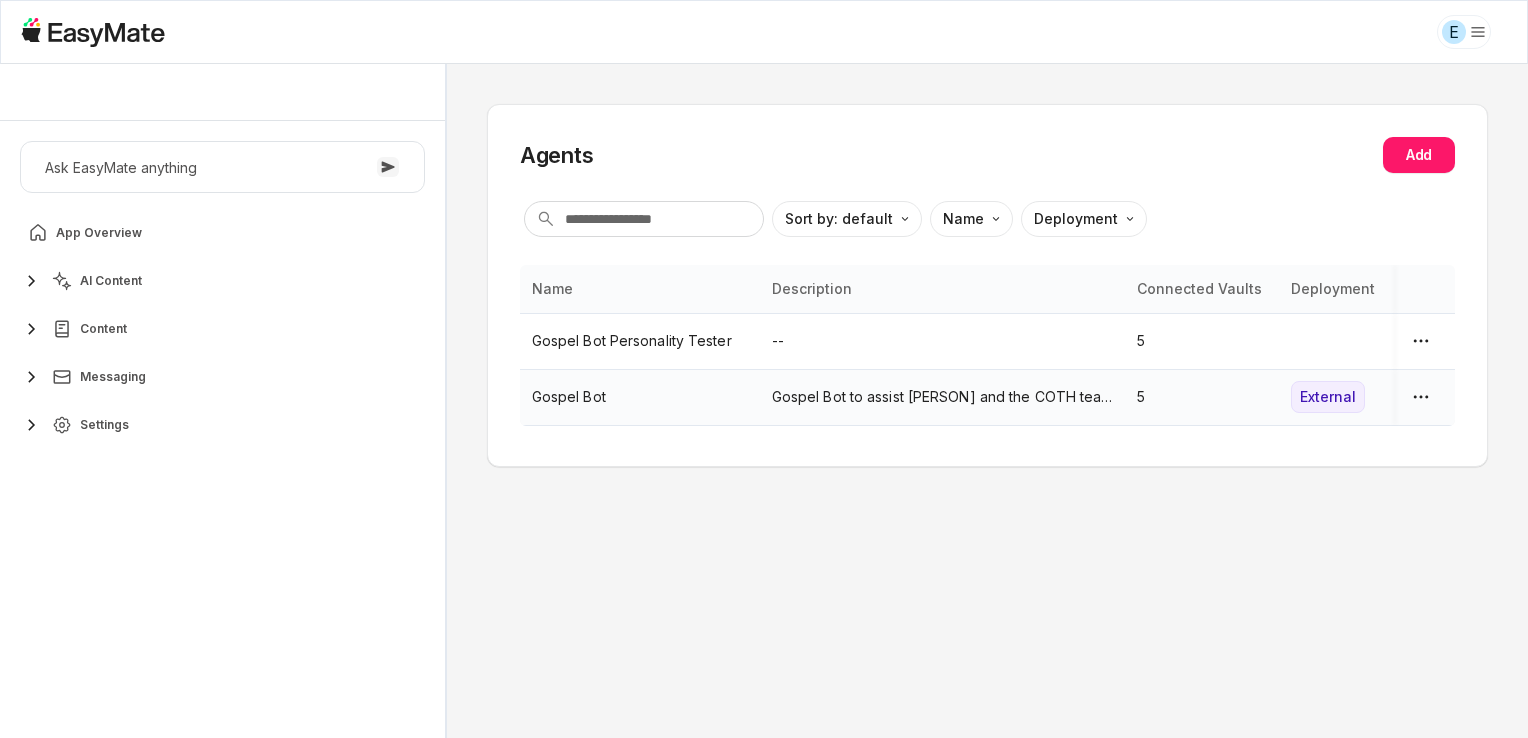 click on "Gospel Bot" at bounding box center [640, 397] 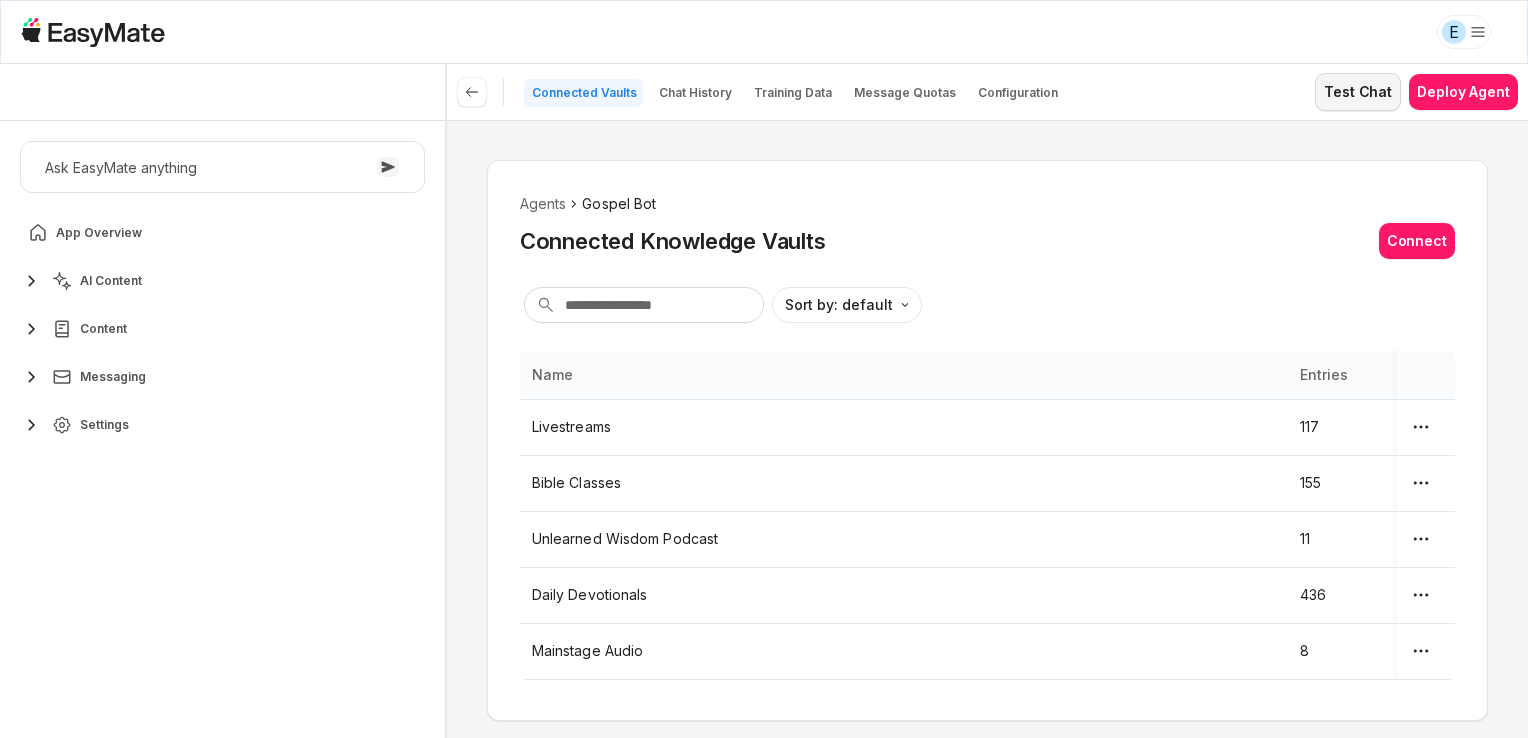 click on "Test Chat" at bounding box center [1358, 92] 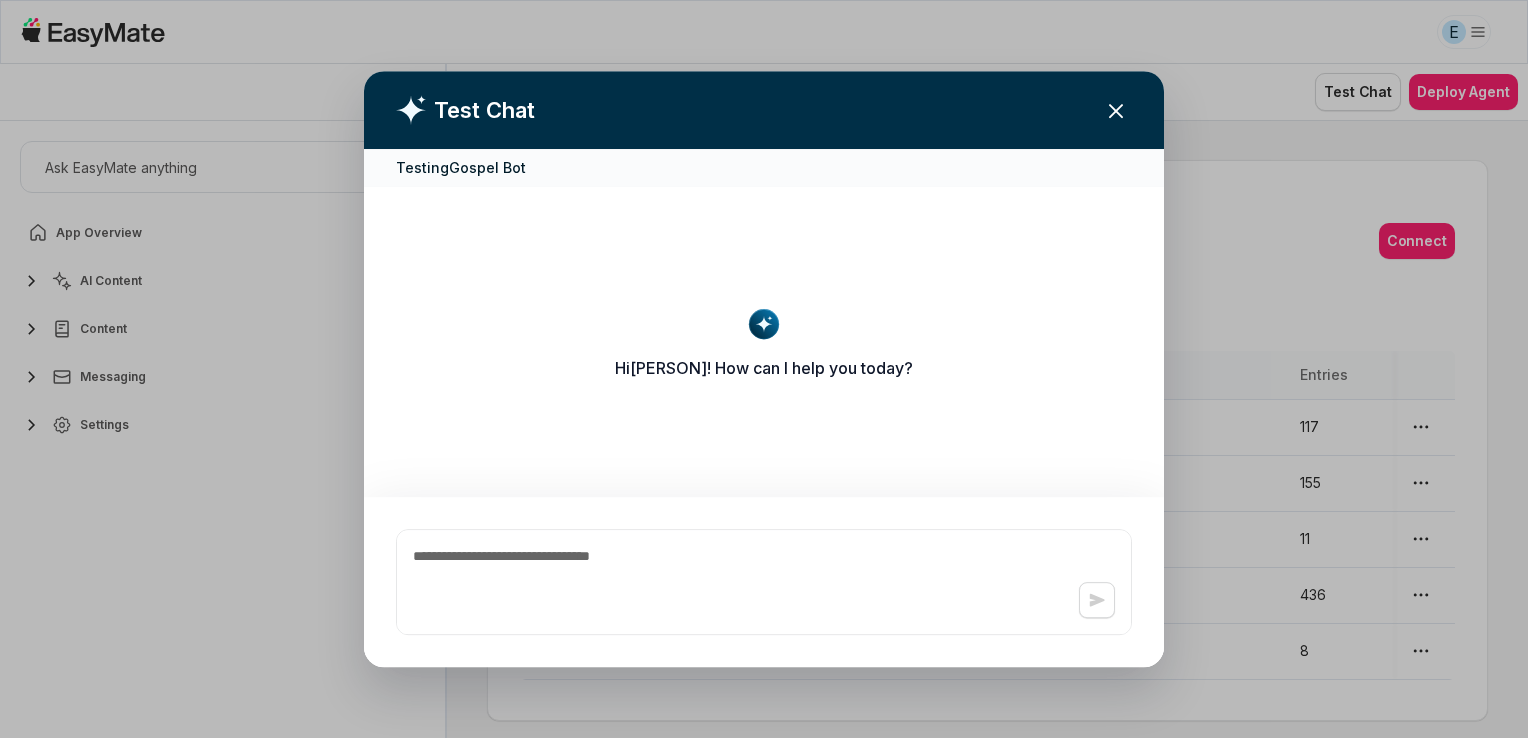 click 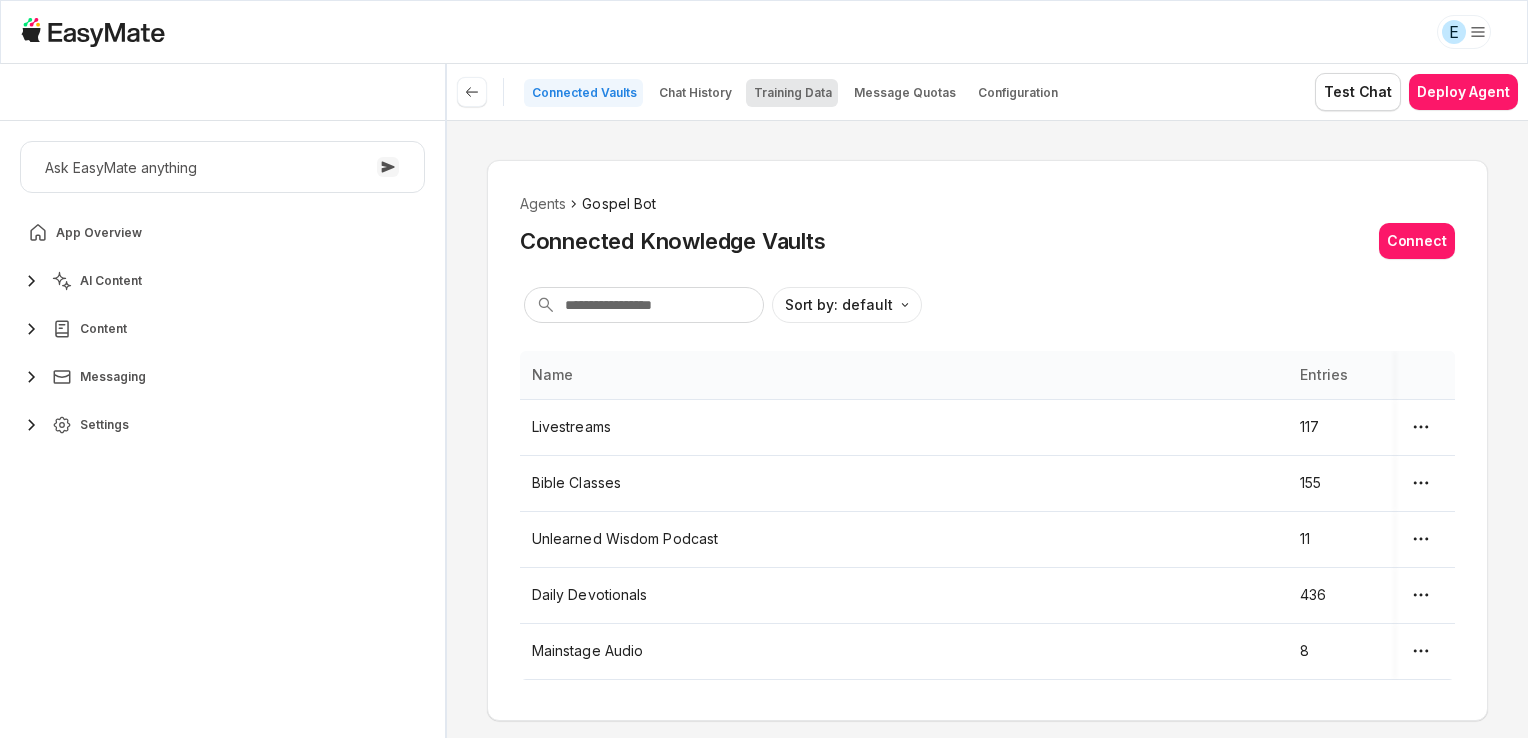 click on "Training Data" at bounding box center (793, 93) 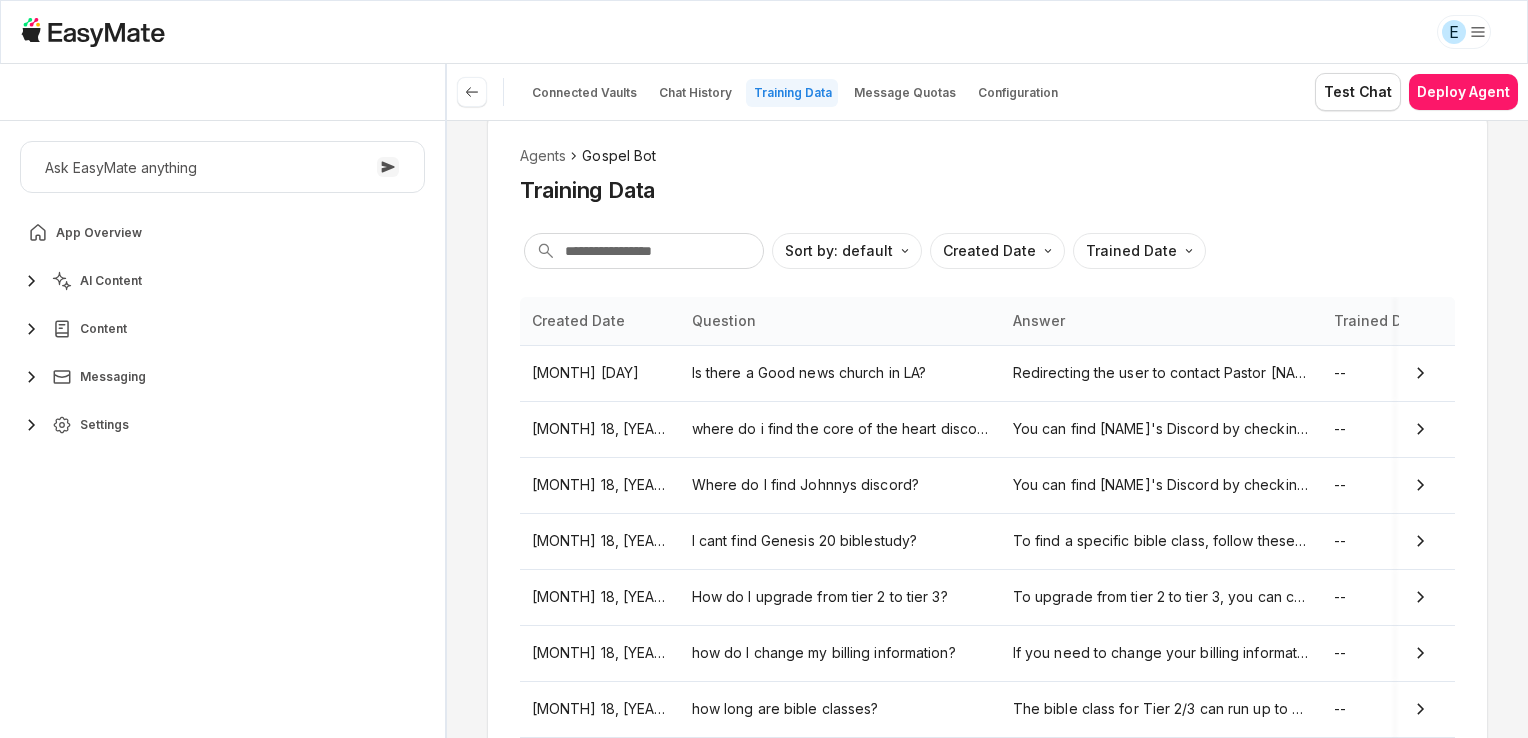 scroll, scrollTop: 35, scrollLeft: 0, axis: vertical 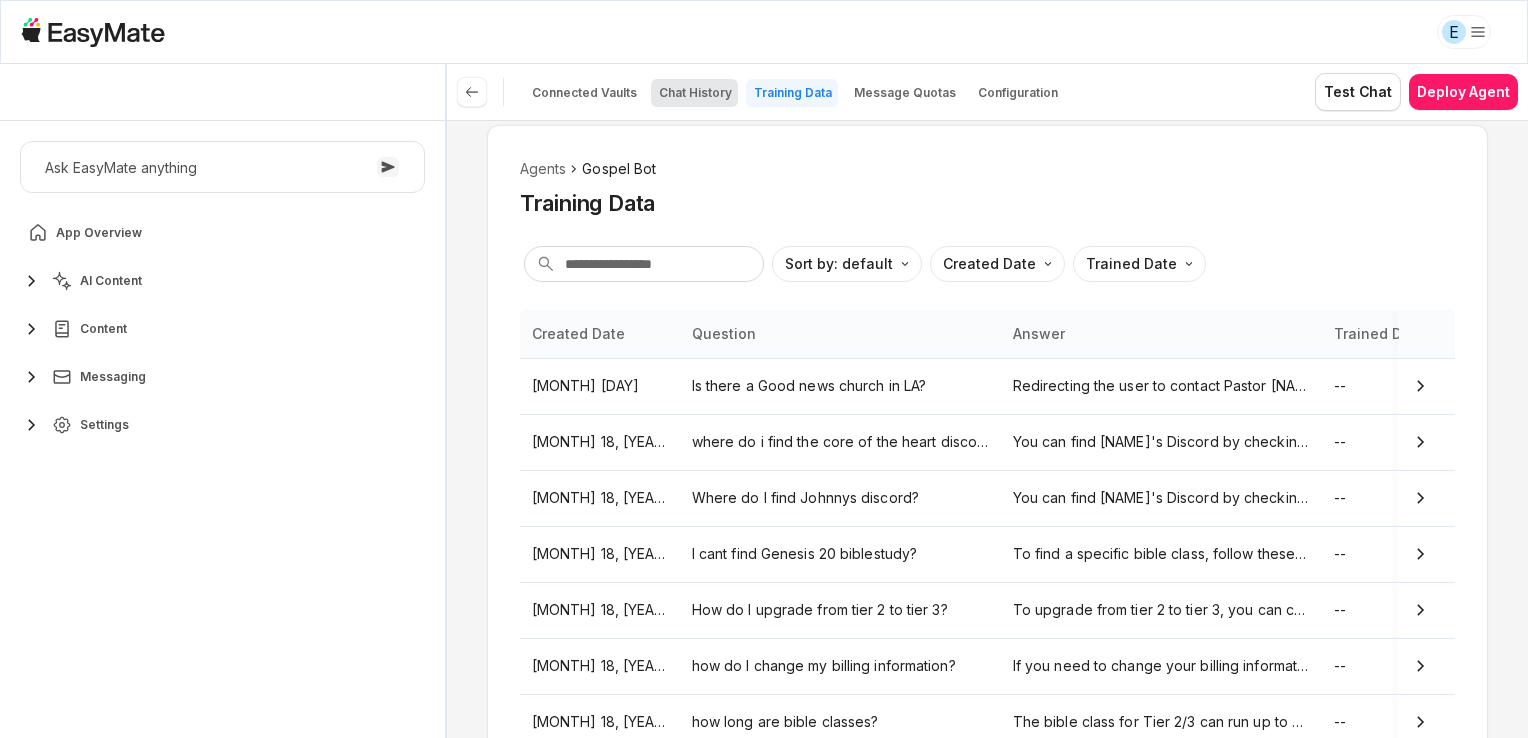 click on "Chat History" at bounding box center (695, 93) 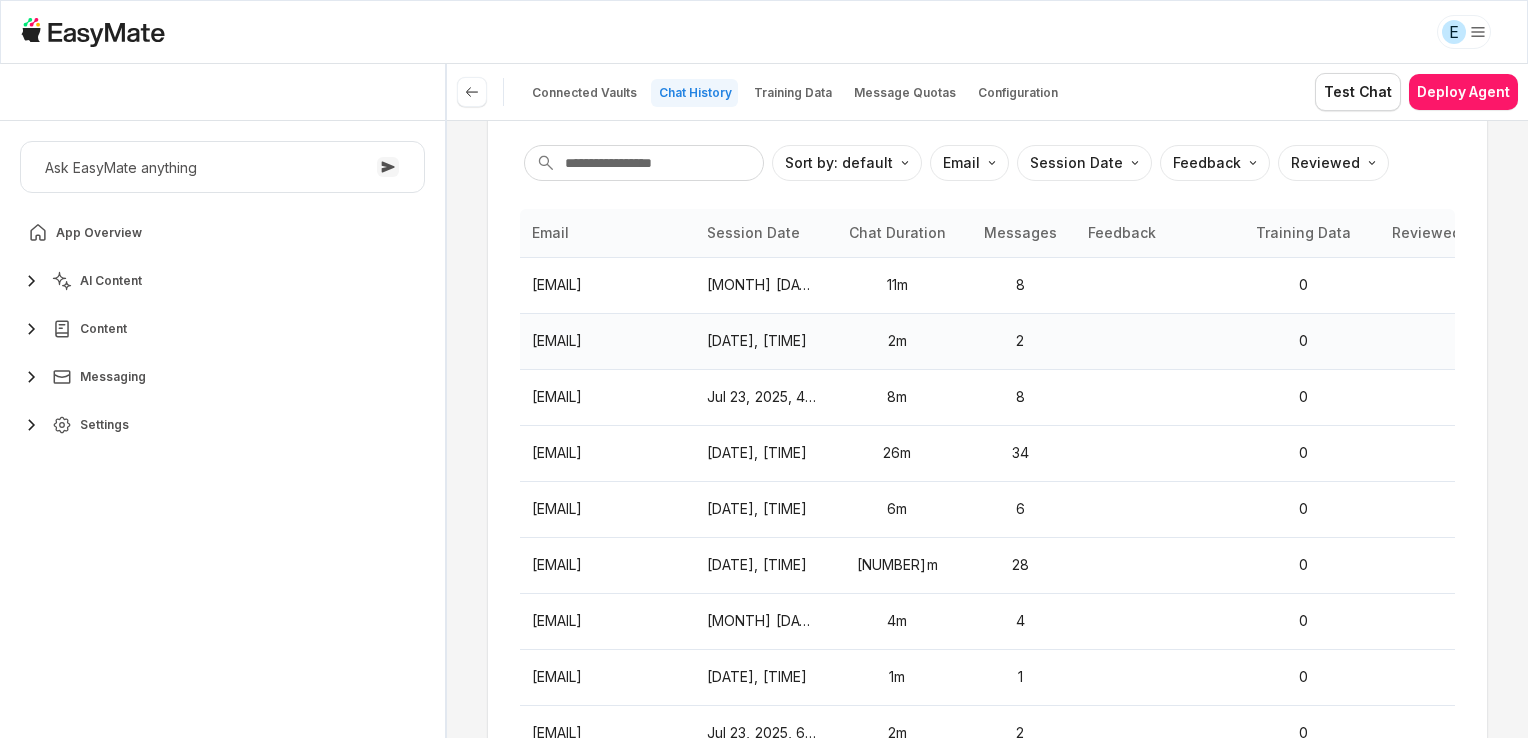 scroll, scrollTop: 146, scrollLeft: 0, axis: vertical 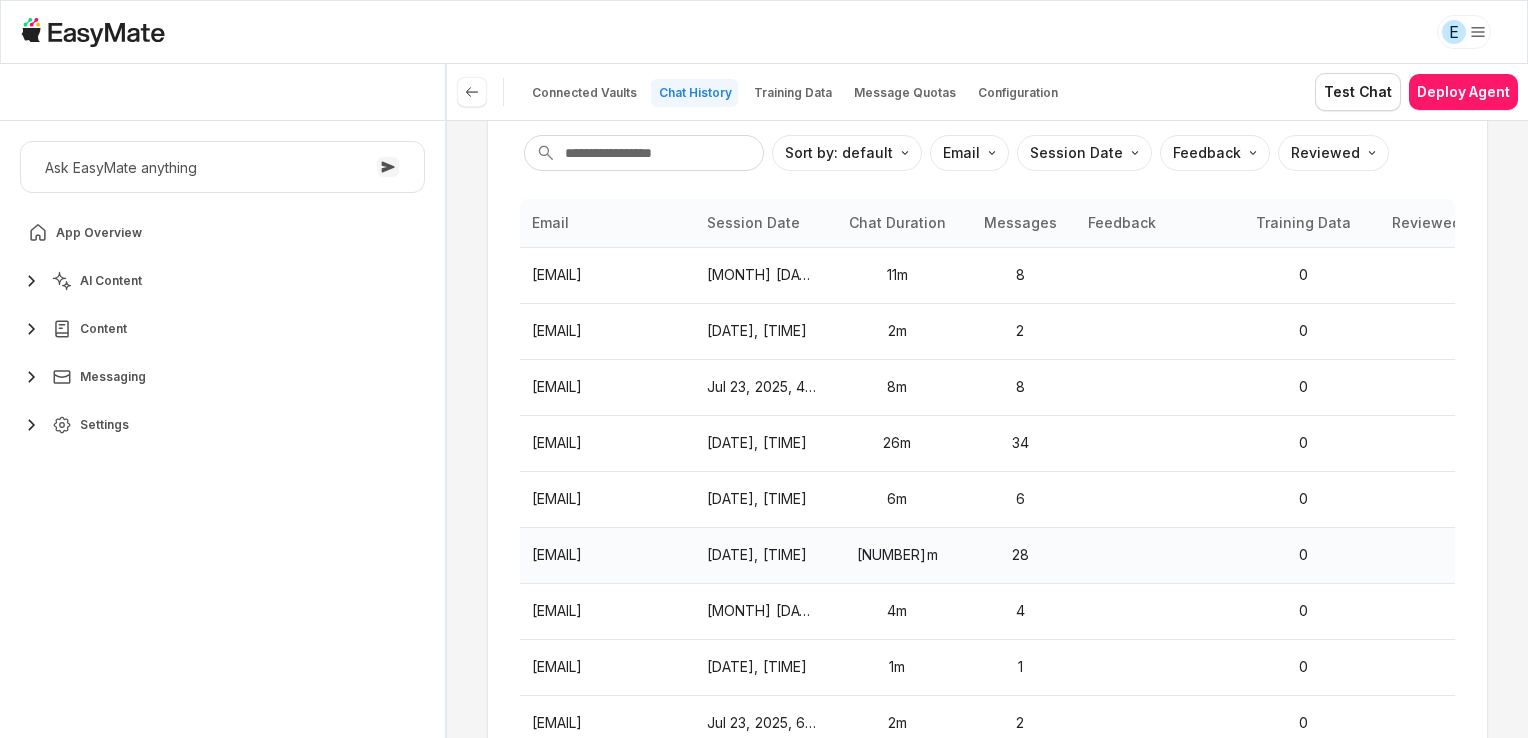 click on "28" at bounding box center (1020, 555) 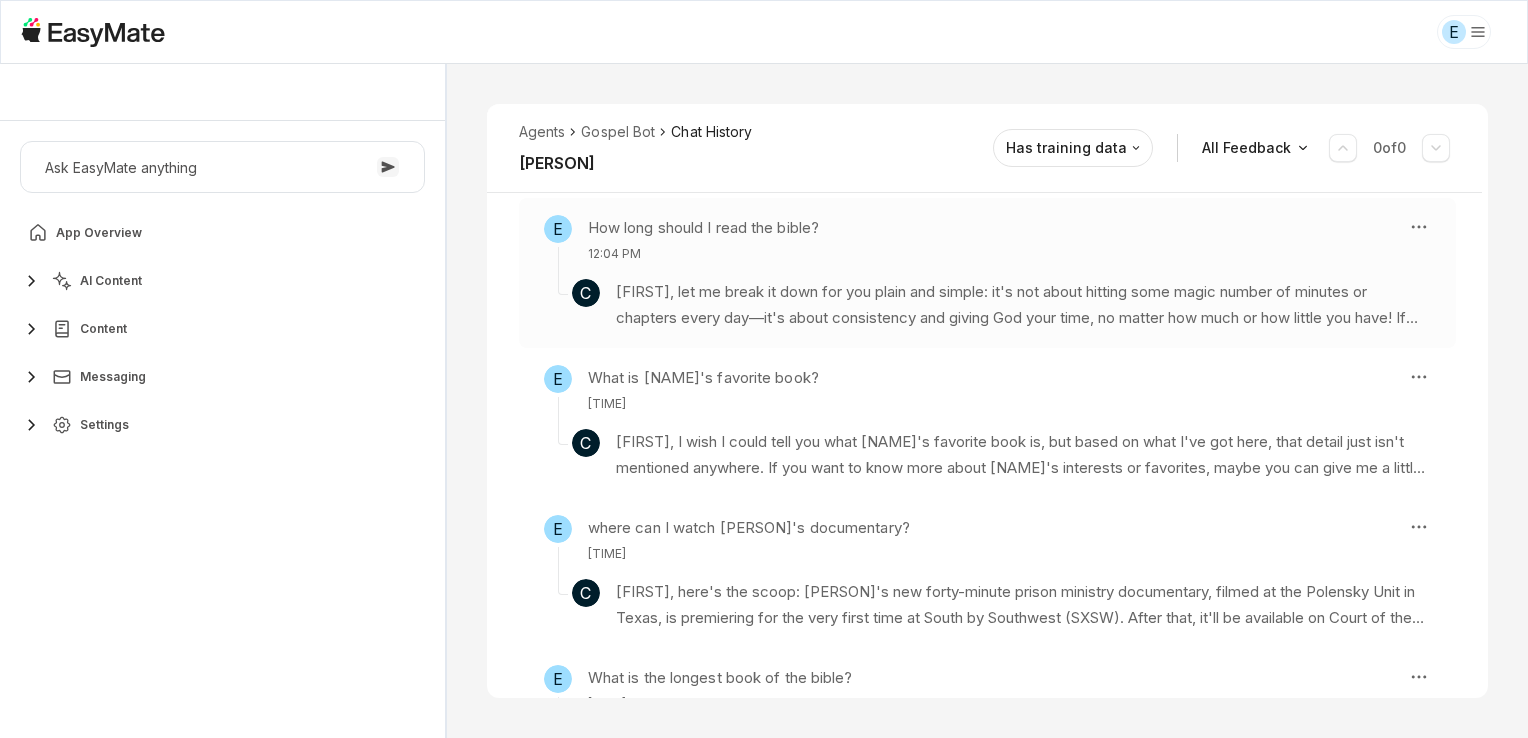 scroll, scrollTop: 288, scrollLeft: 0, axis: vertical 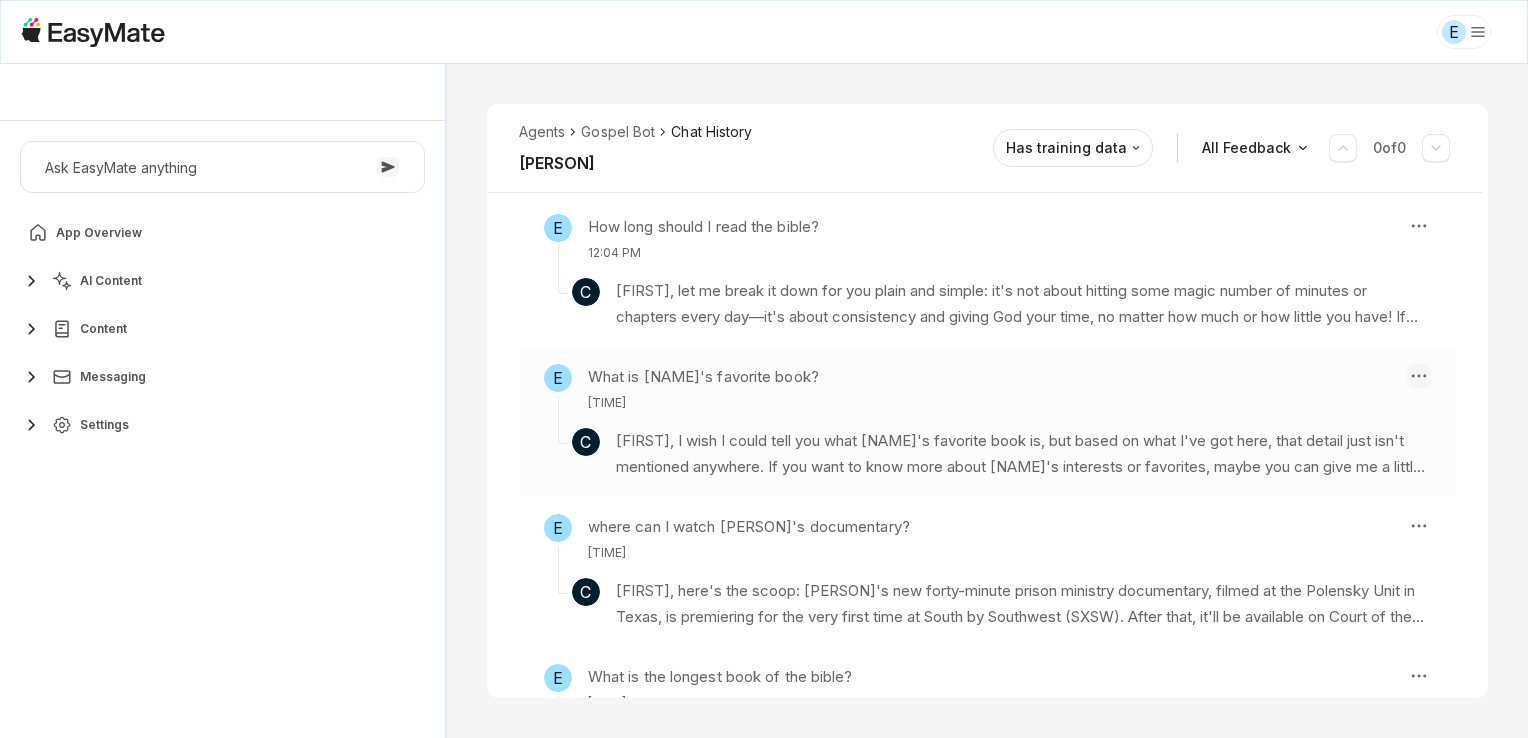 type on "*" 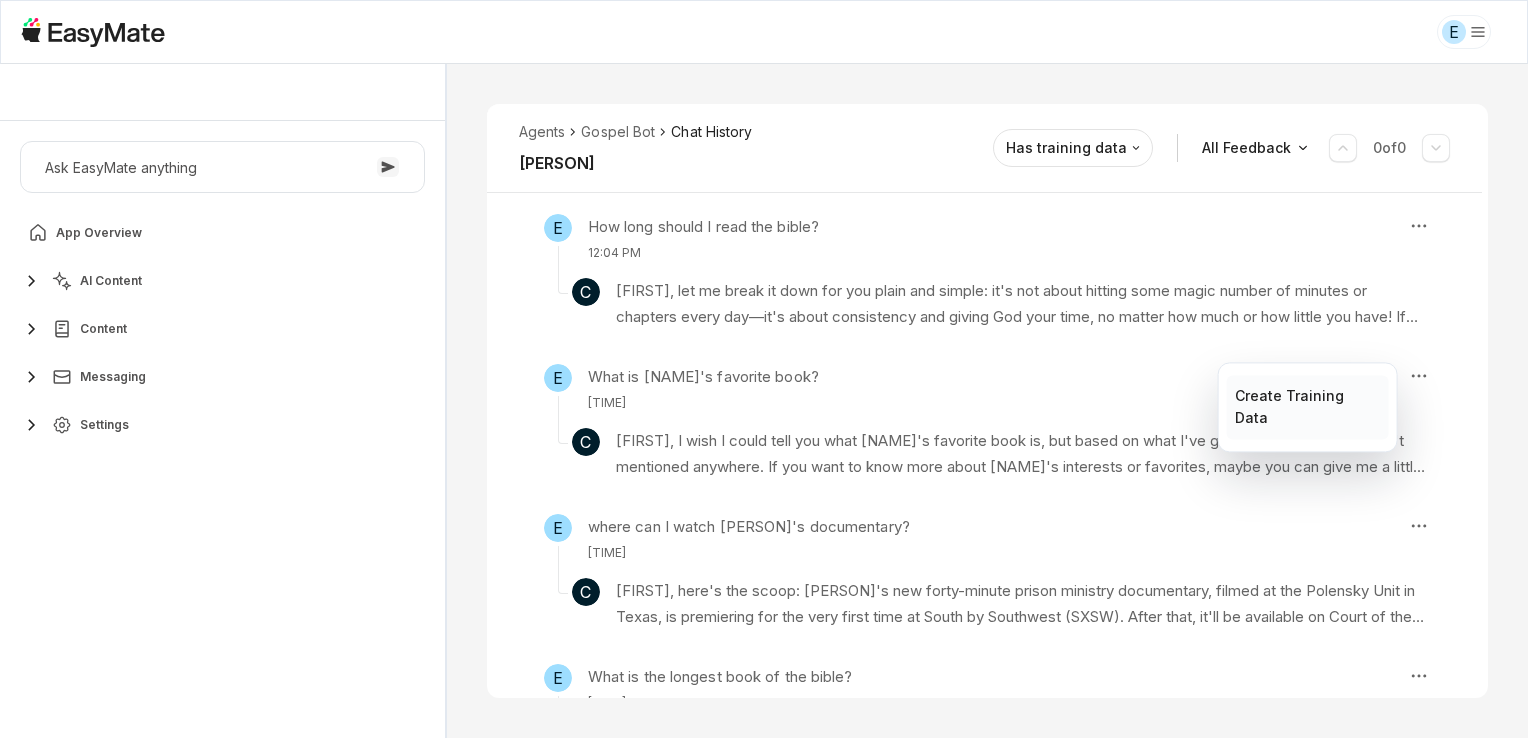 click on "Create Training Data" at bounding box center [1307, 407] 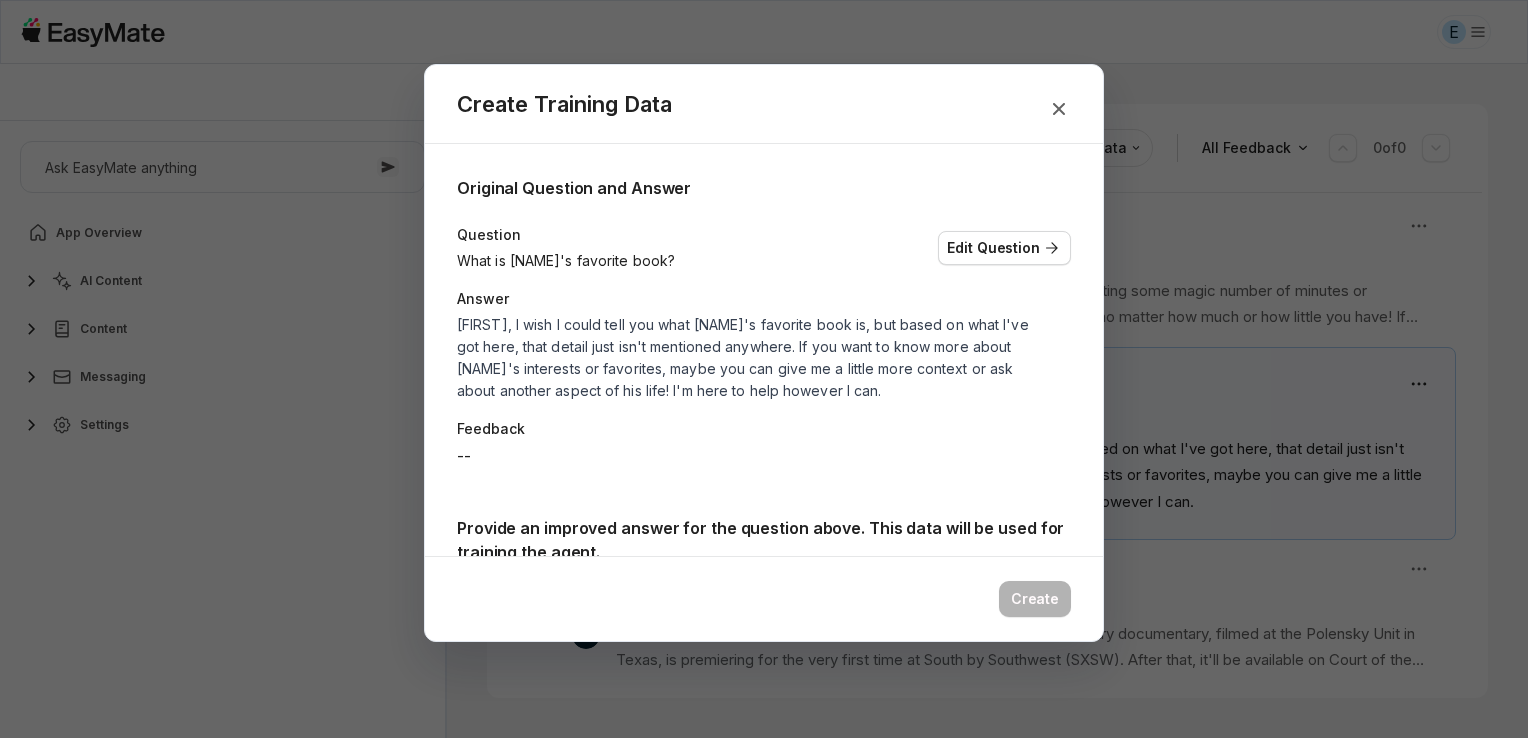 scroll, scrollTop: 271, scrollLeft: 0, axis: vertical 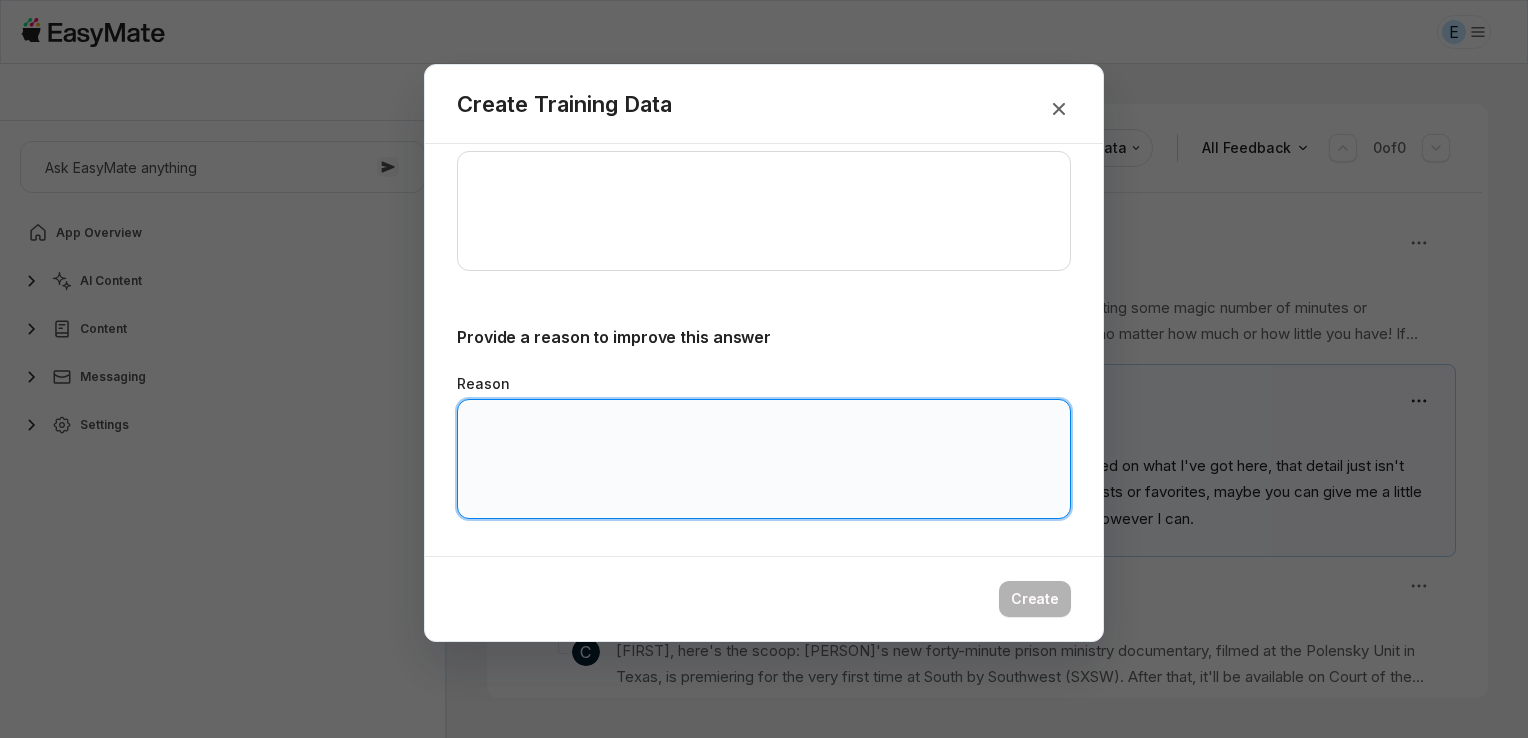 click on "Reason" at bounding box center (764, 459) 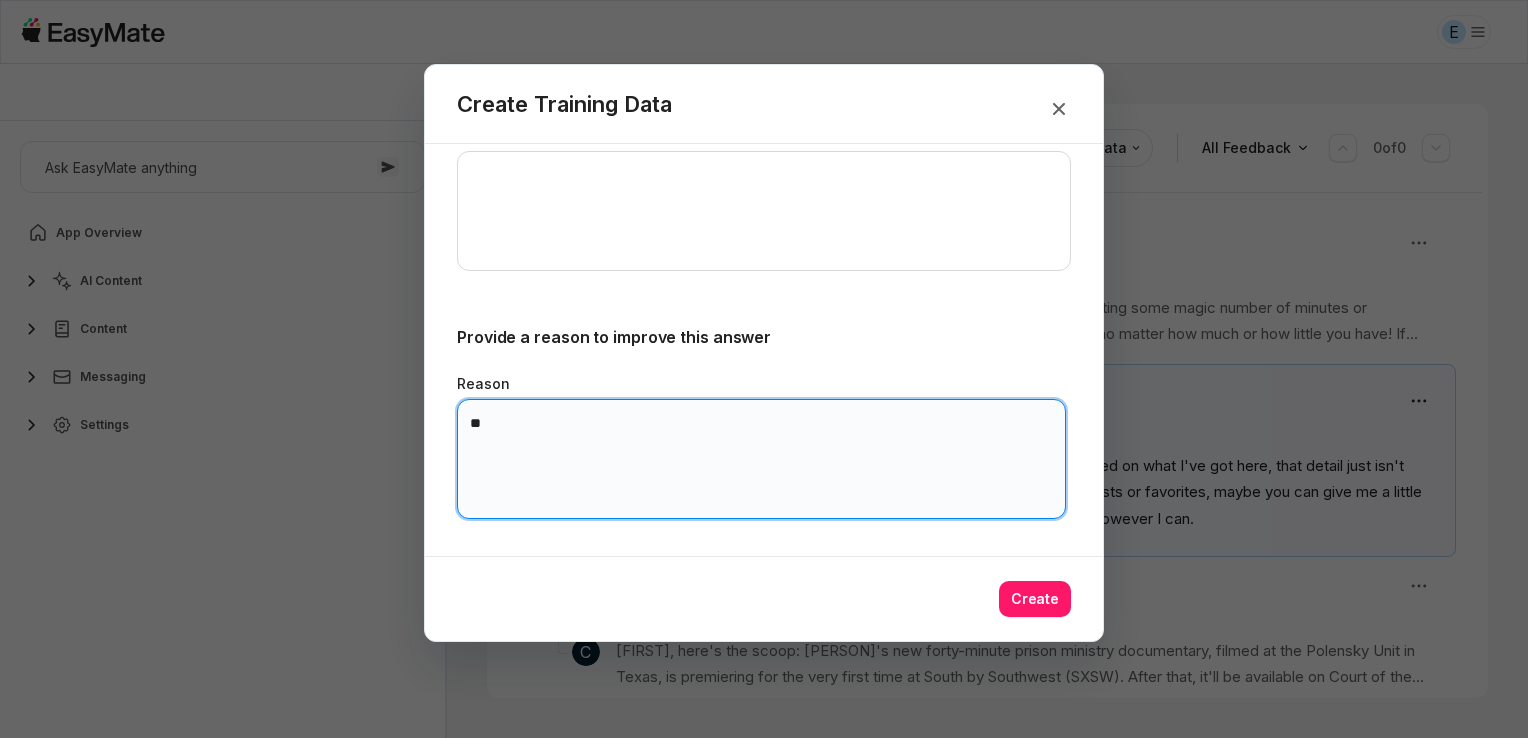 type on "*" 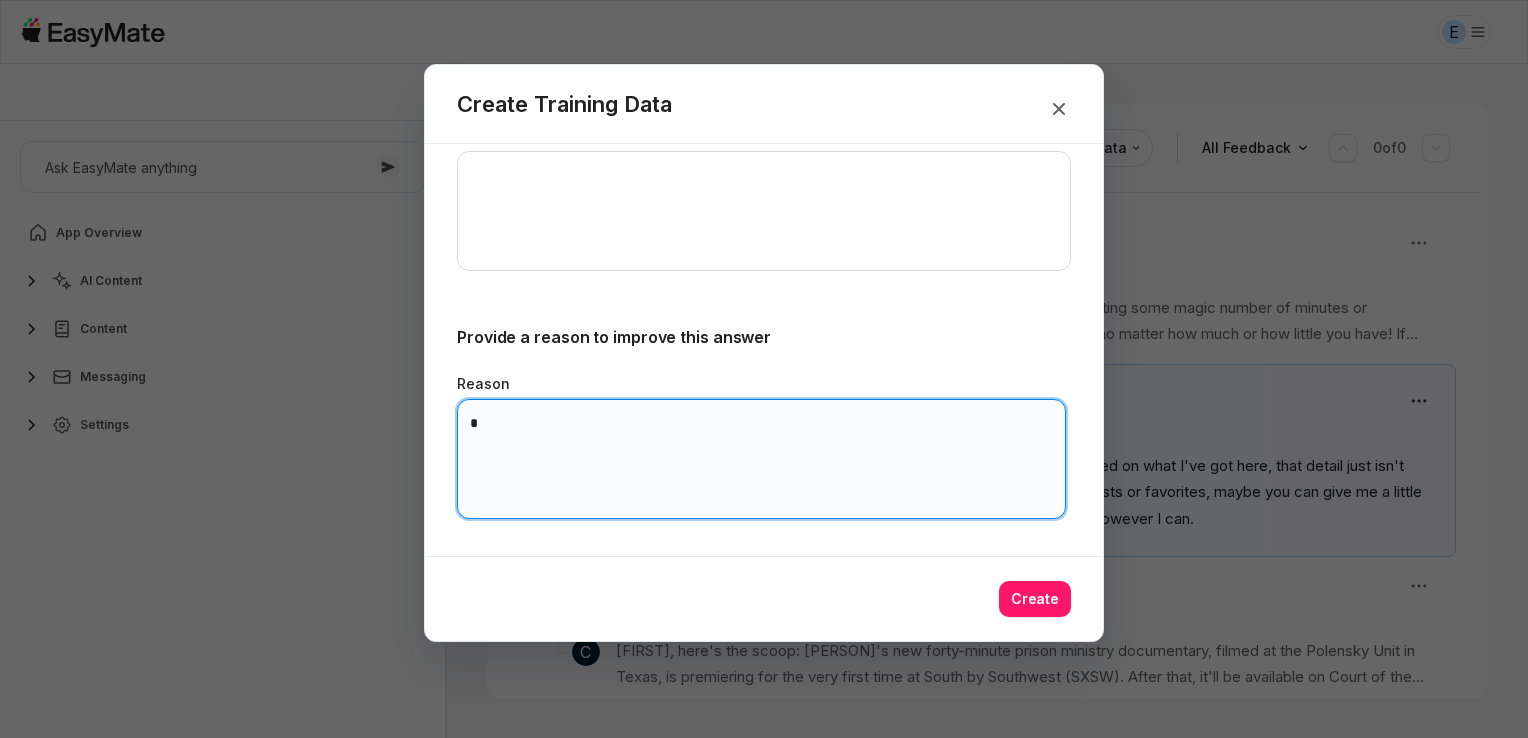 type 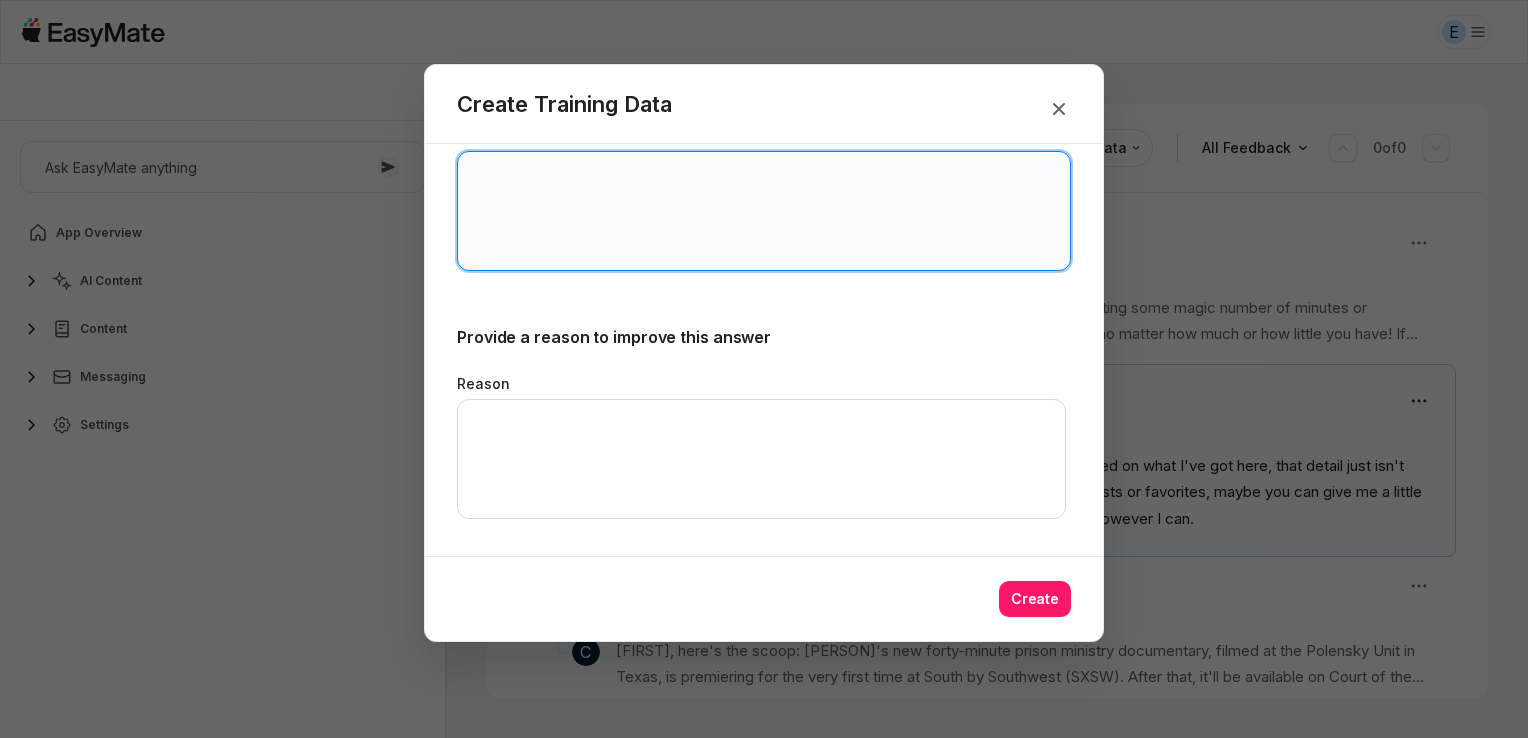 click on "Improved Answer" at bounding box center (764, 211) 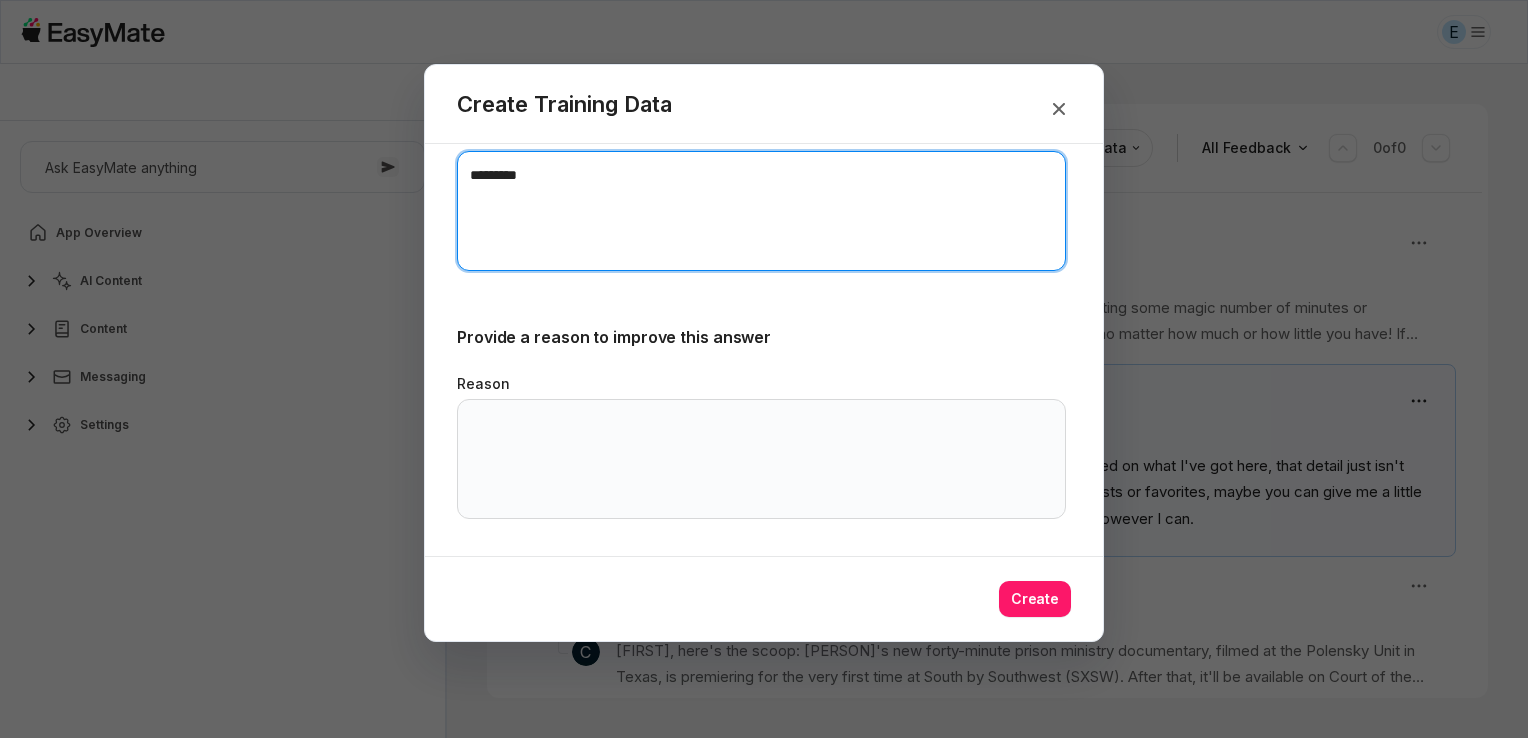type on "********" 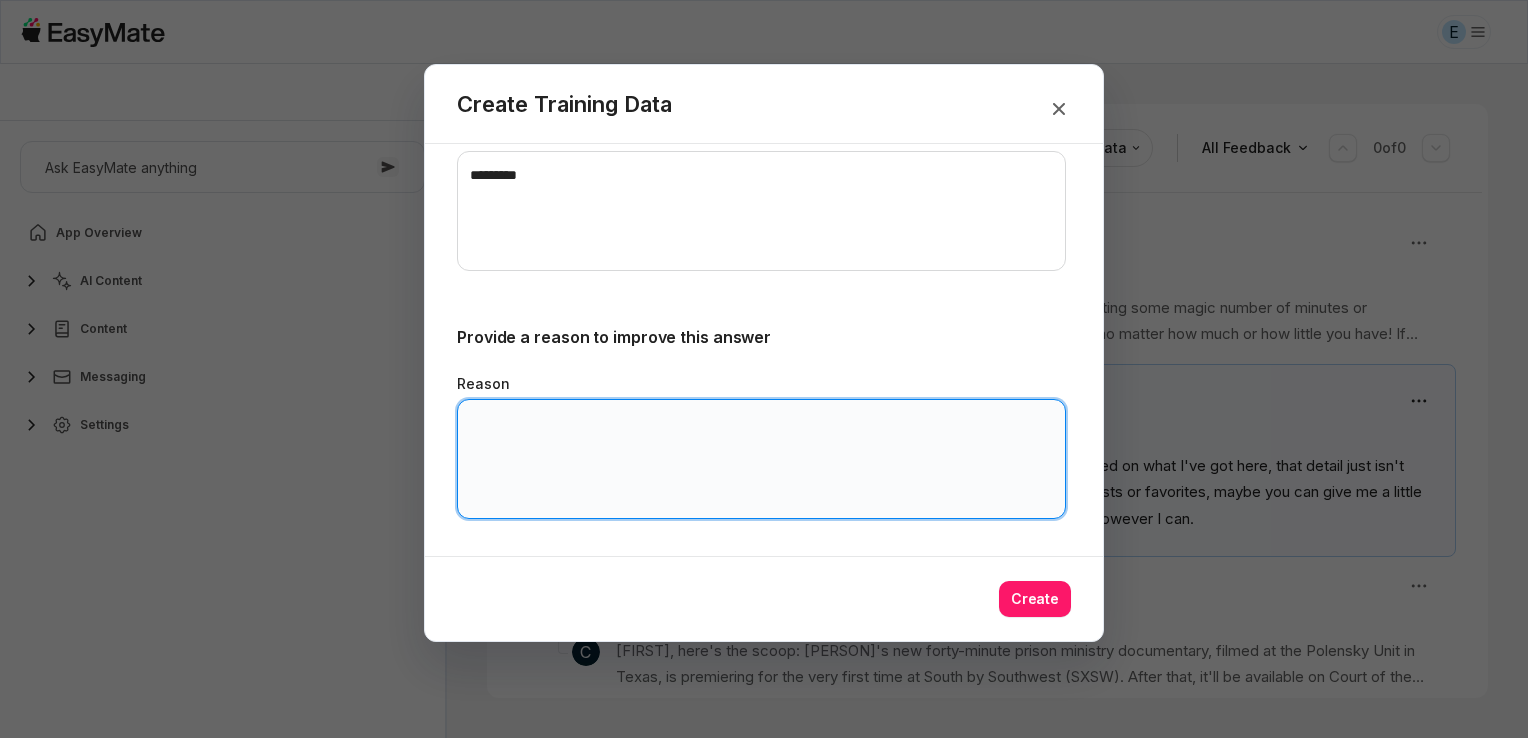 click on "Reason" at bounding box center (761, 459) 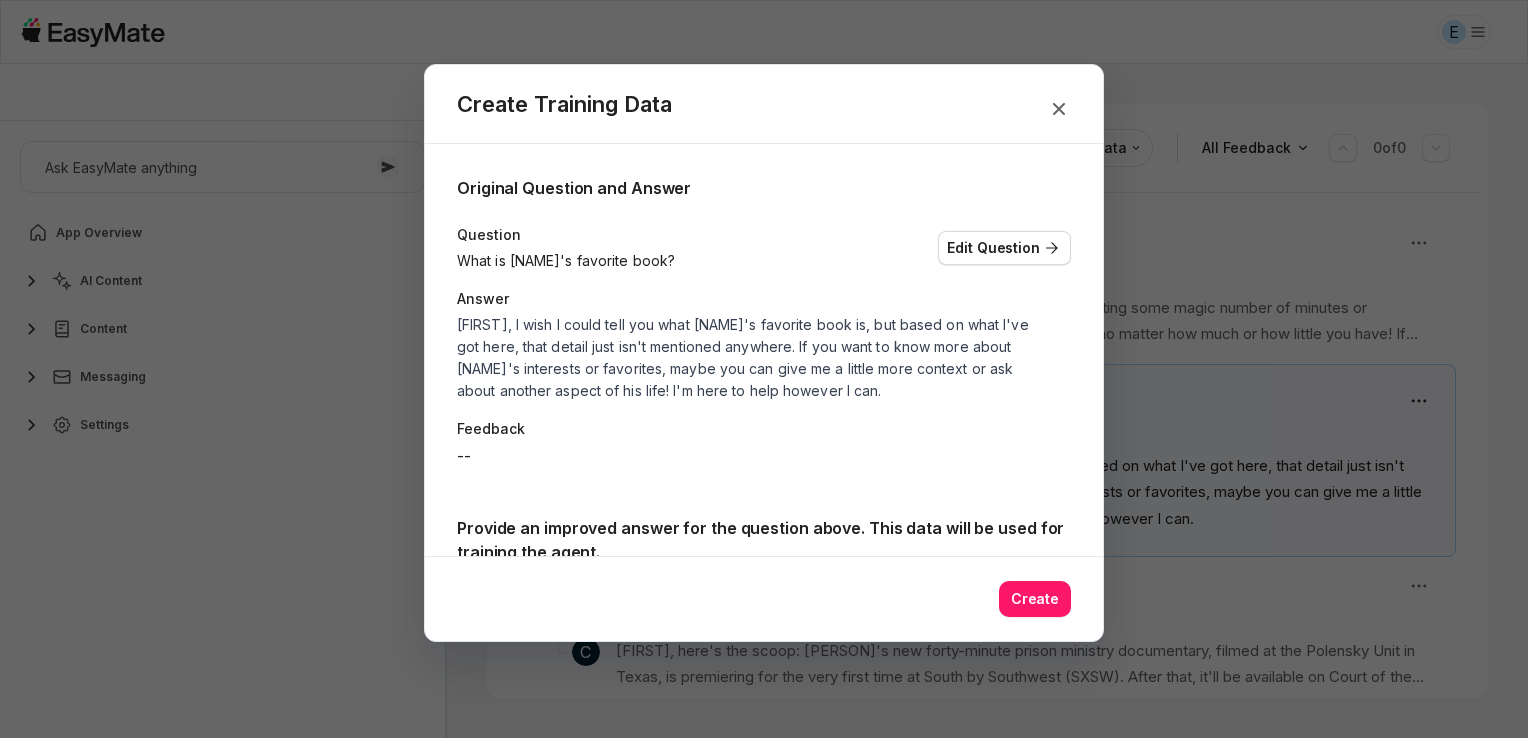 scroll, scrollTop: 463, scrollLeft: 0, axis: vertical 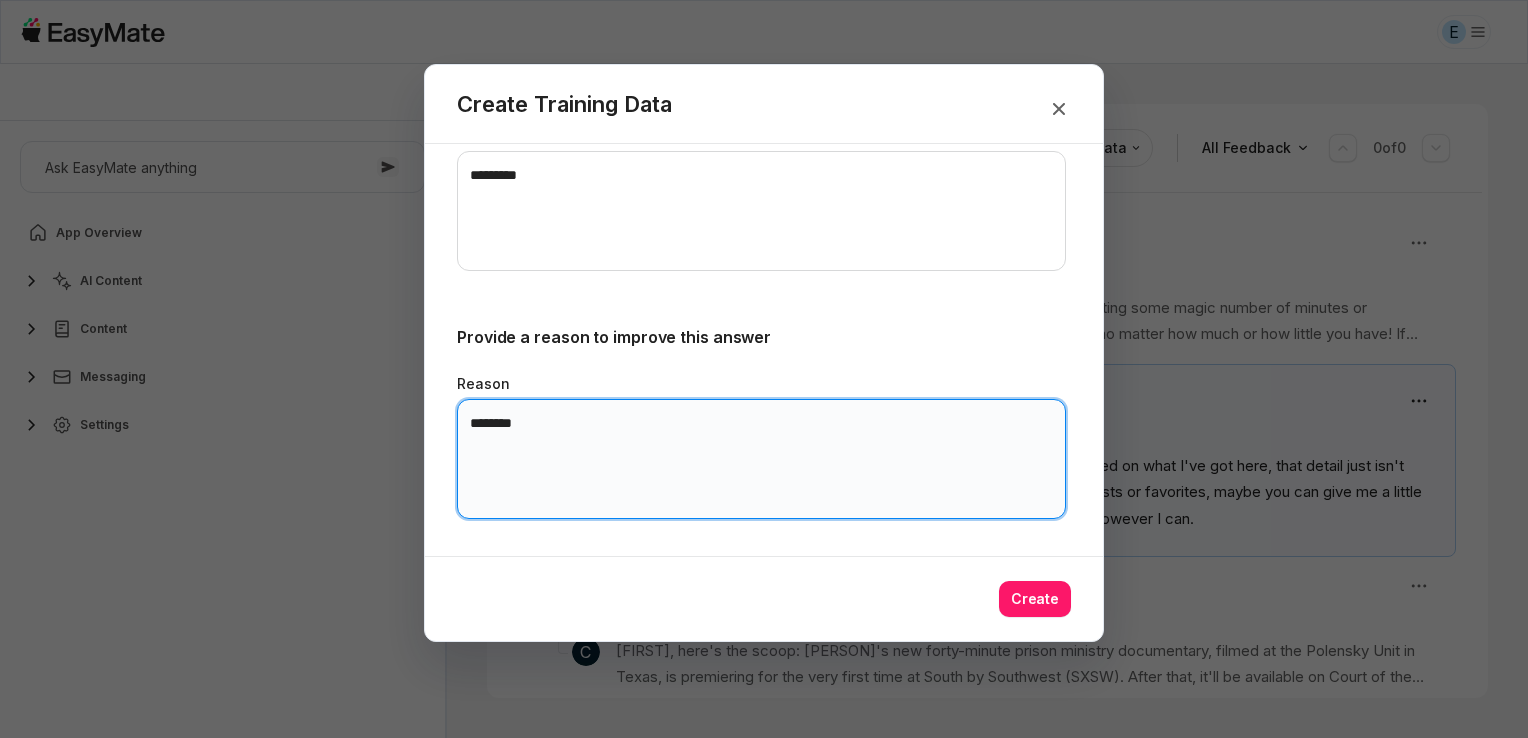 click on "*******" at bounding box center (761, 459) 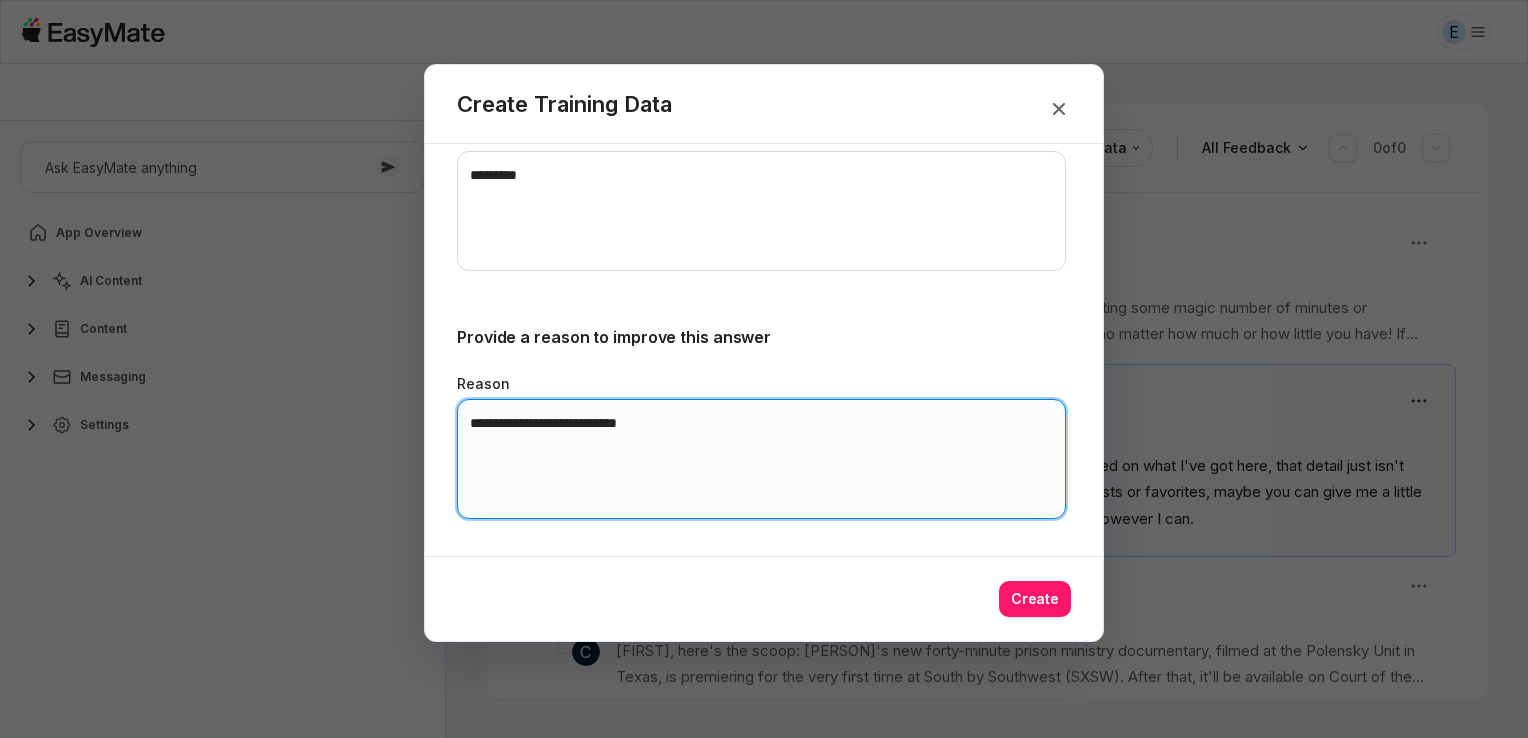 click on "**********" at bounding box center [761, 459] 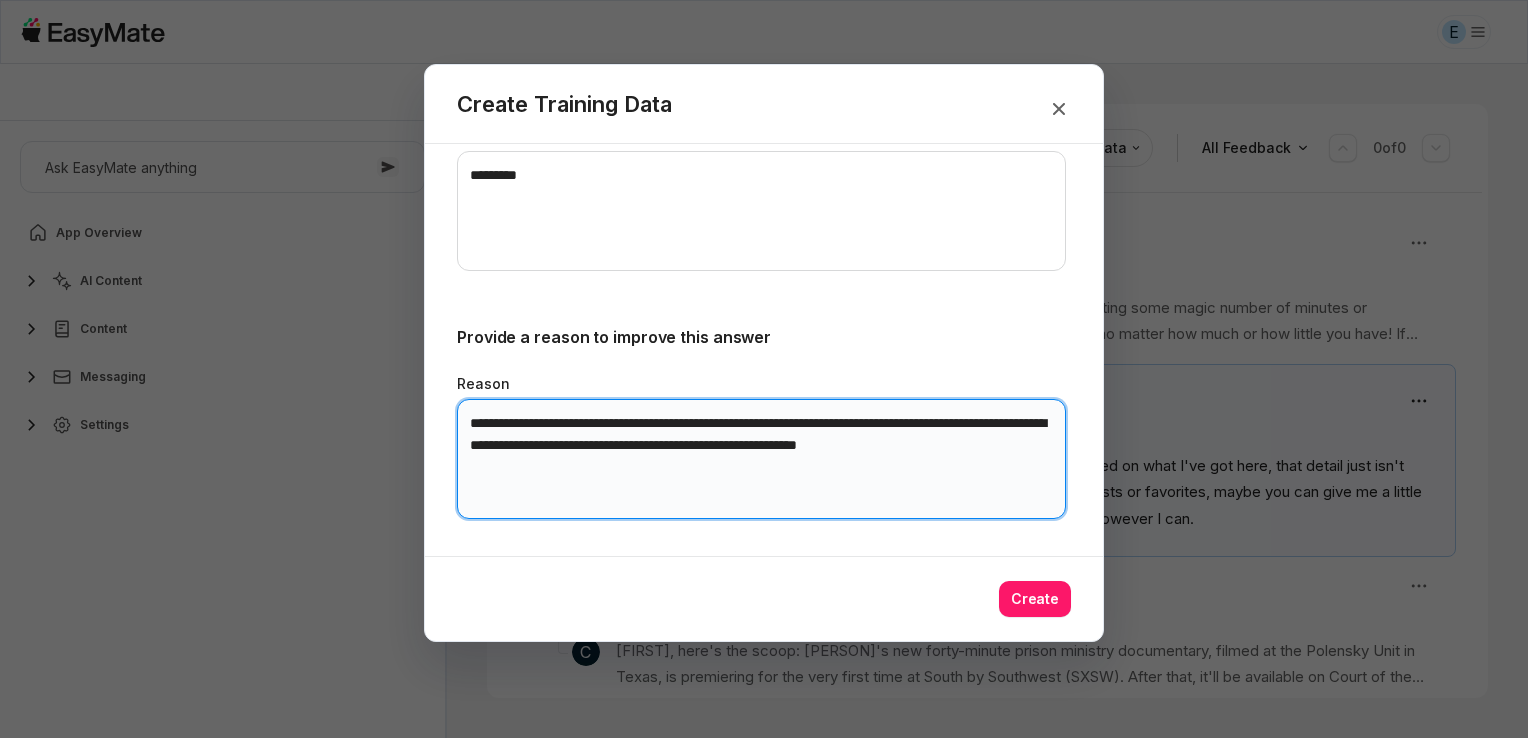click on "**********" at bounding box center [761, 459] 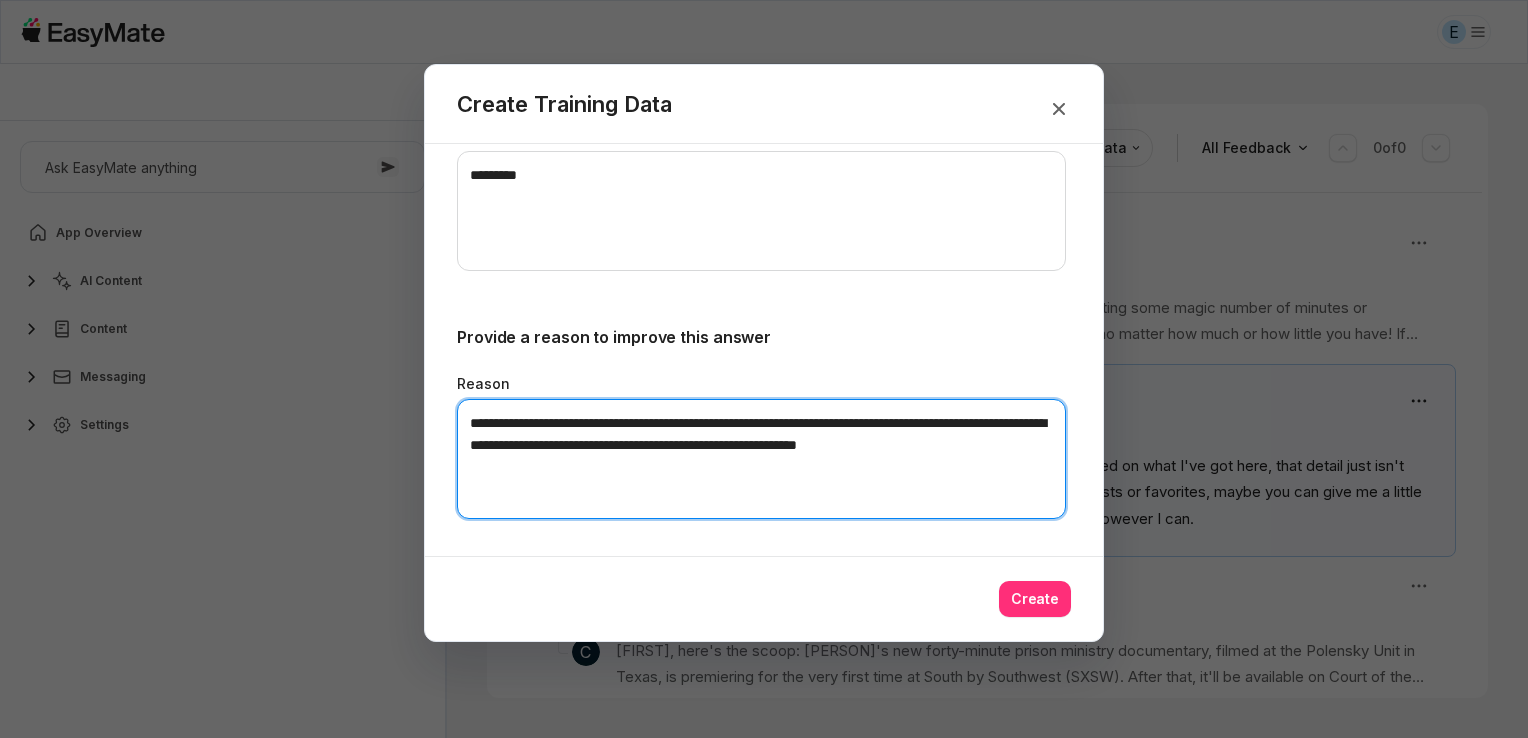 type on "**********" 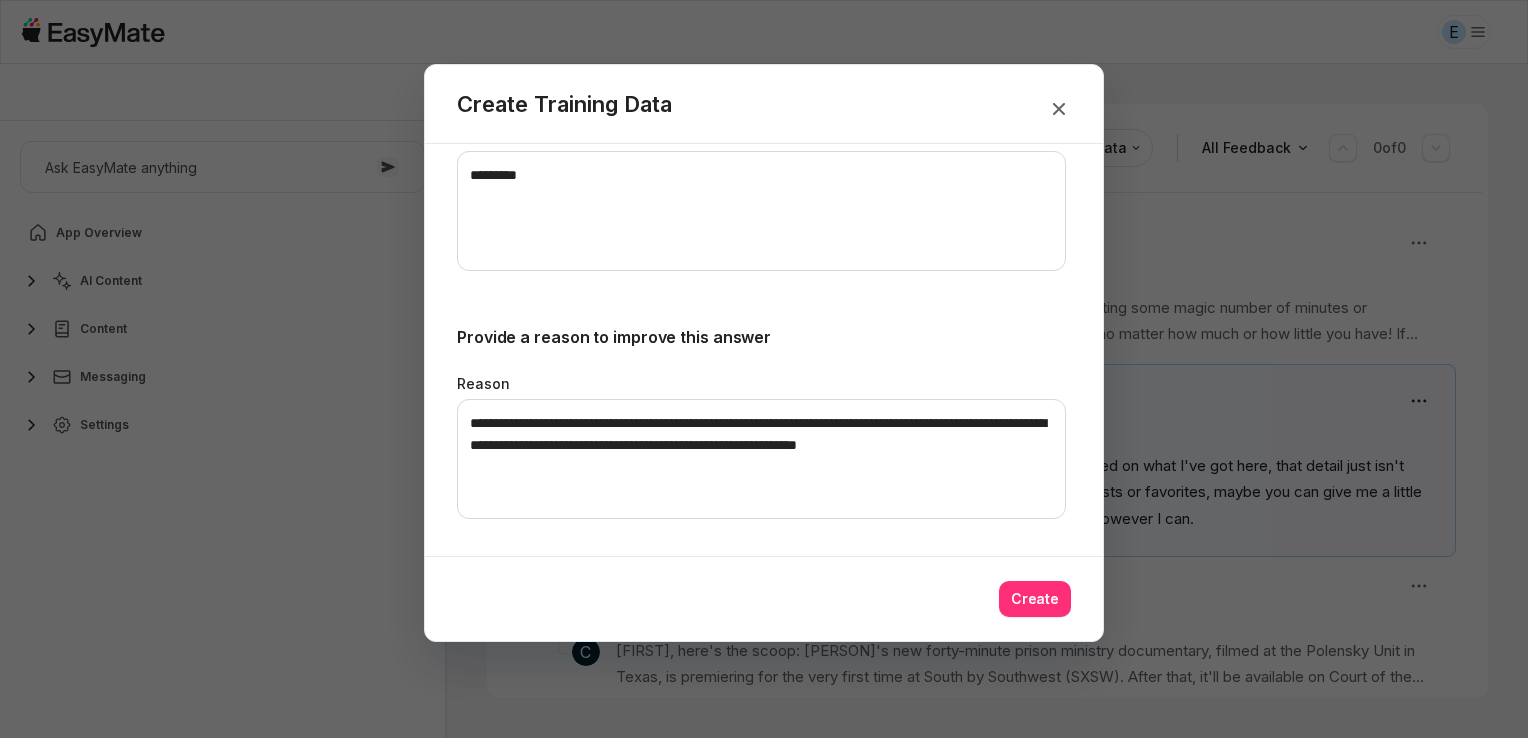 click on "Create" at bounding box center (1035, 599) 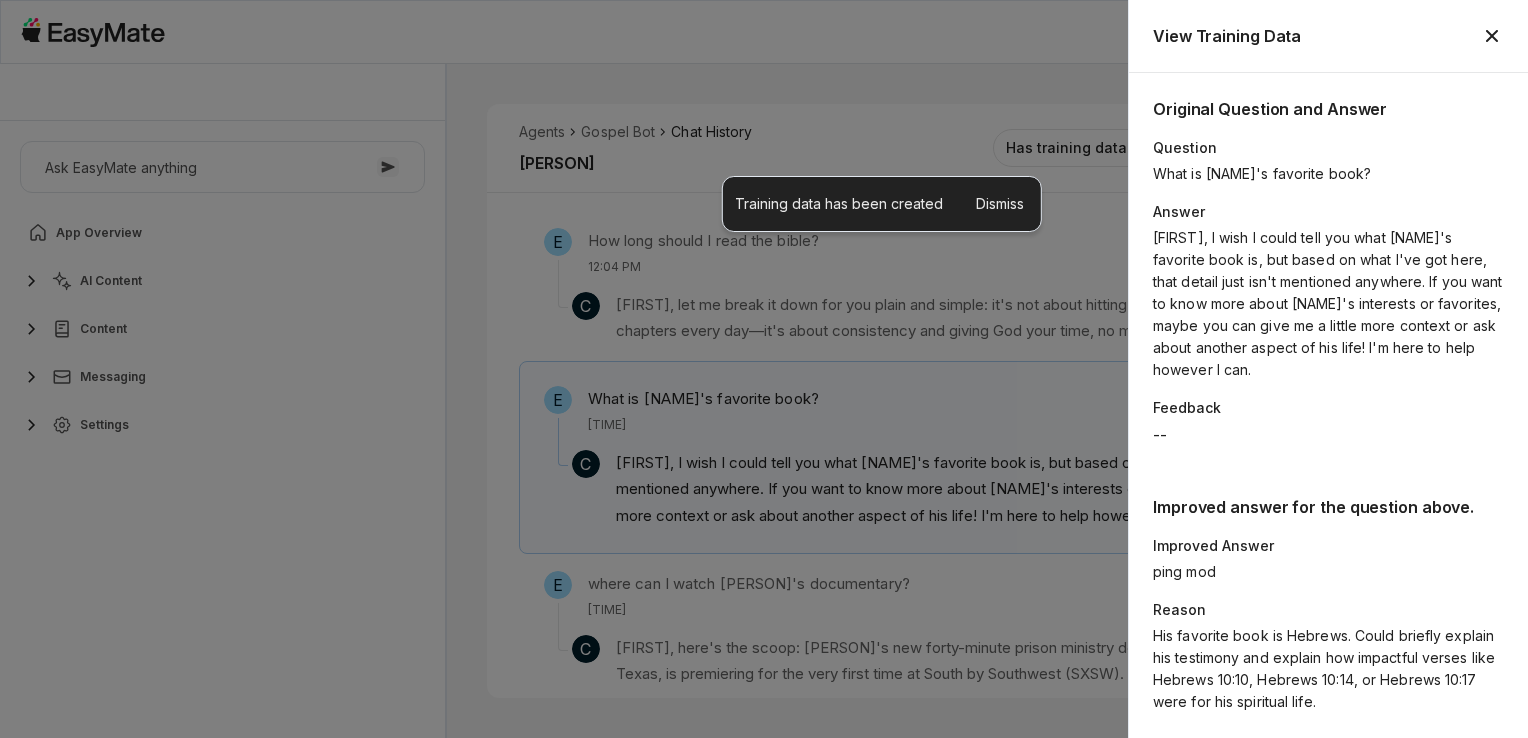 scroll, scrollTop: 275, scrollLeft: 0, axis: vertical 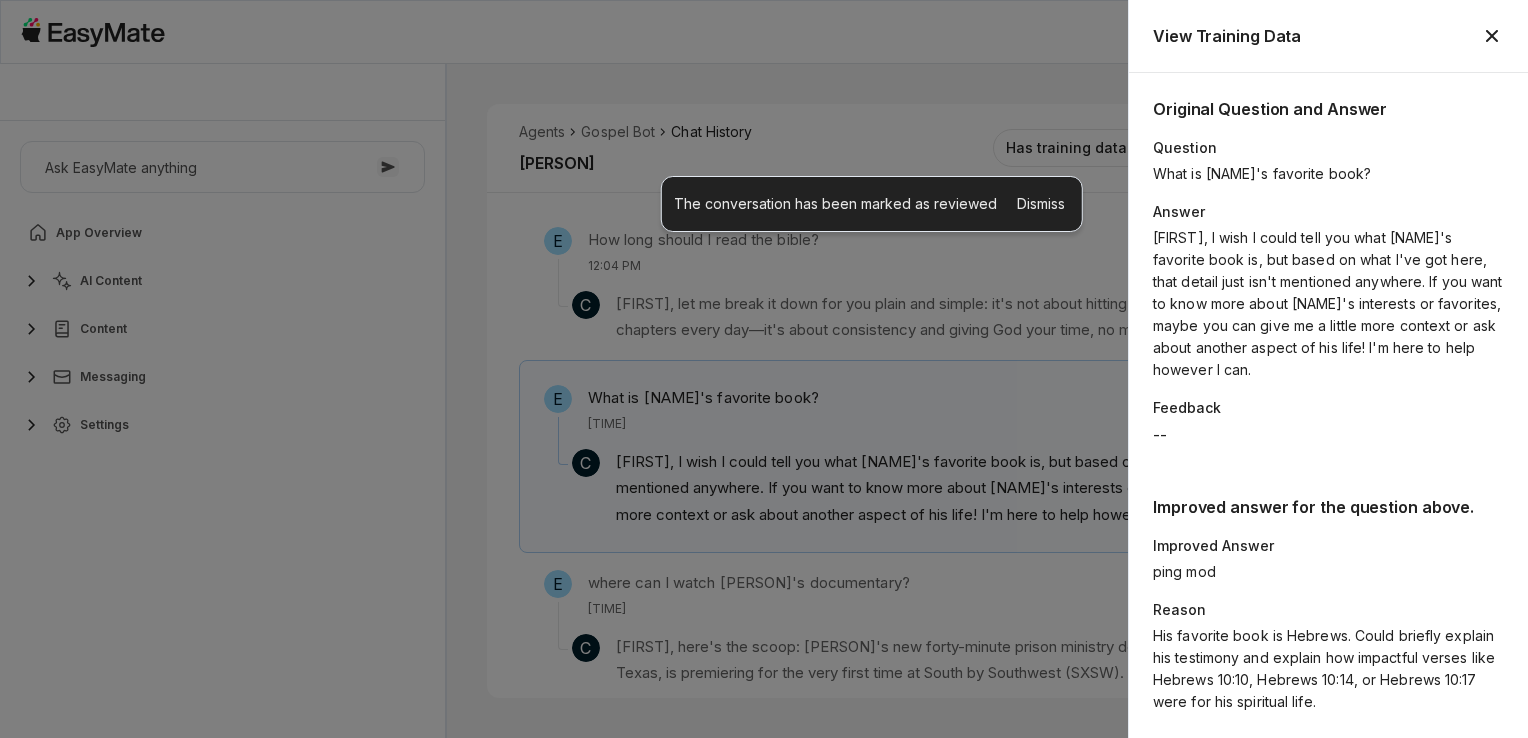 click on "View Training Data Close sheet" at bounding box center (1328, 36) 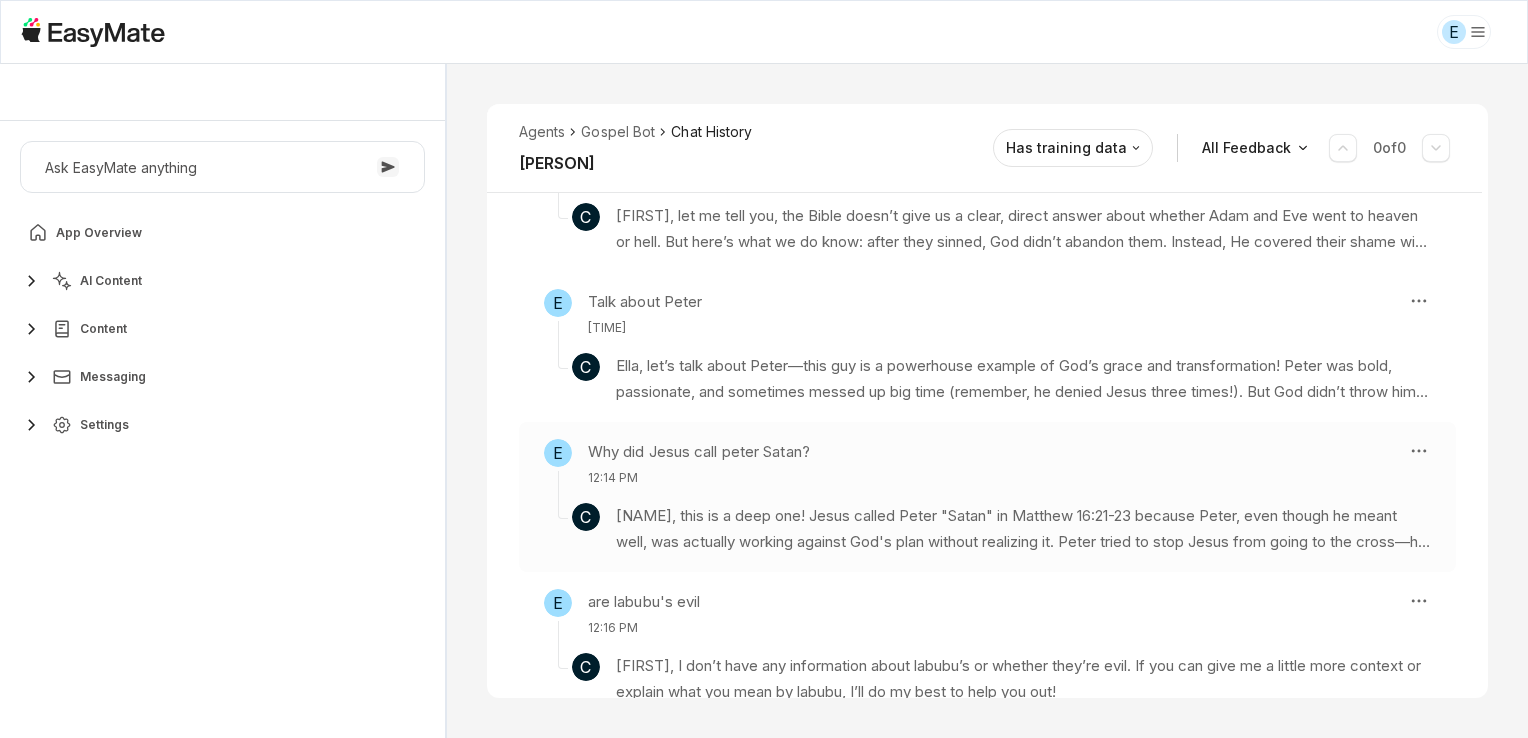 scroll, scrollTop: 2359, scrollLeft: 0, axis: vertical 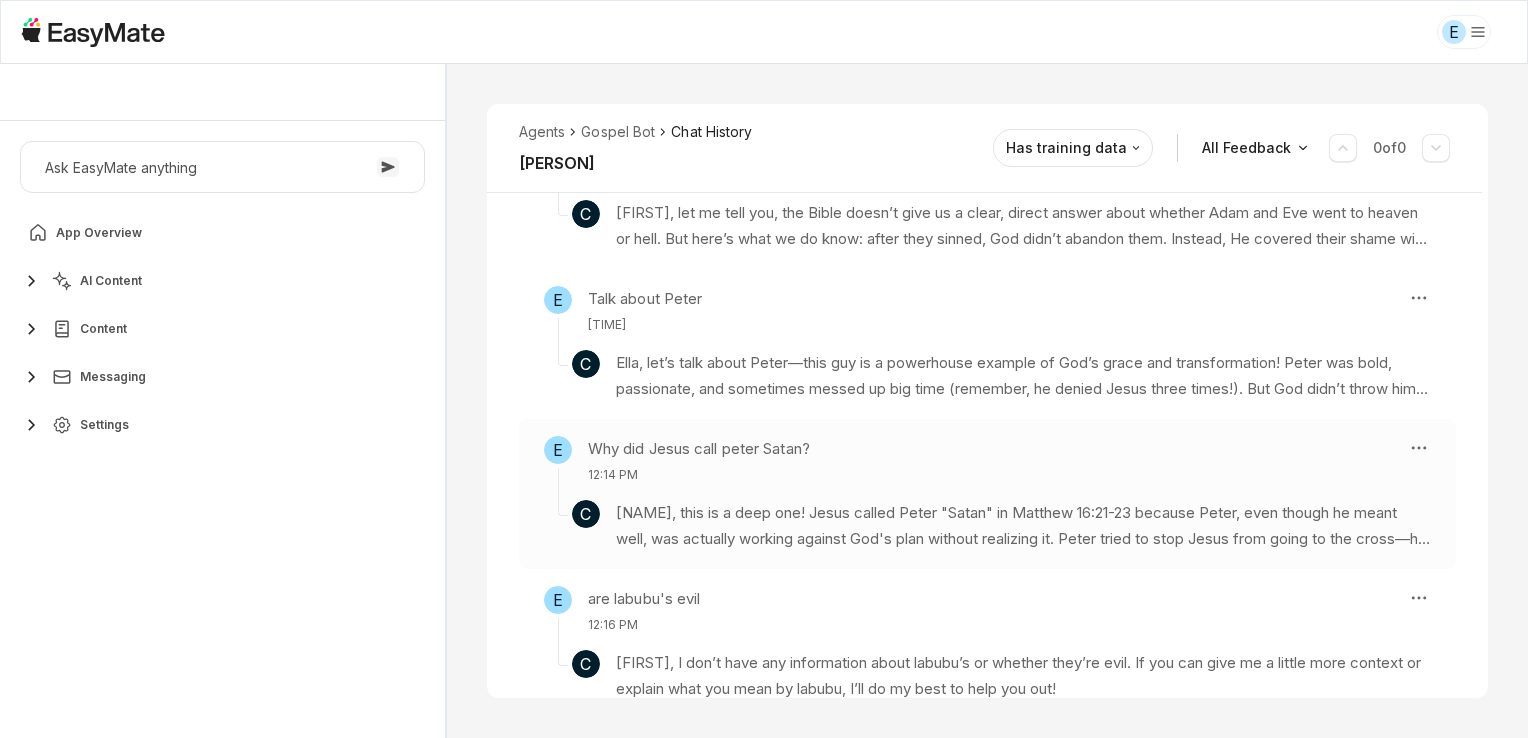 click on "[NAME], this is a deep one! Jesus called Peter "Satan" in Matthew 16:21-23 because Peter, even though he meant well, was actually working against God's plan without realizing it. Peter tried to stop Jesus from going to the cross—he didn't want Jesus to suffer or die. Sounds loving, right? But here’s the twist: by doing that, Peter was thinking with human logic, not spiritual discernment. He was trying to protect Jesus out of good intentions, but he was actually denying the necessity of the cross—the very heart of the gospel!" at bounding box center [1023, 526] 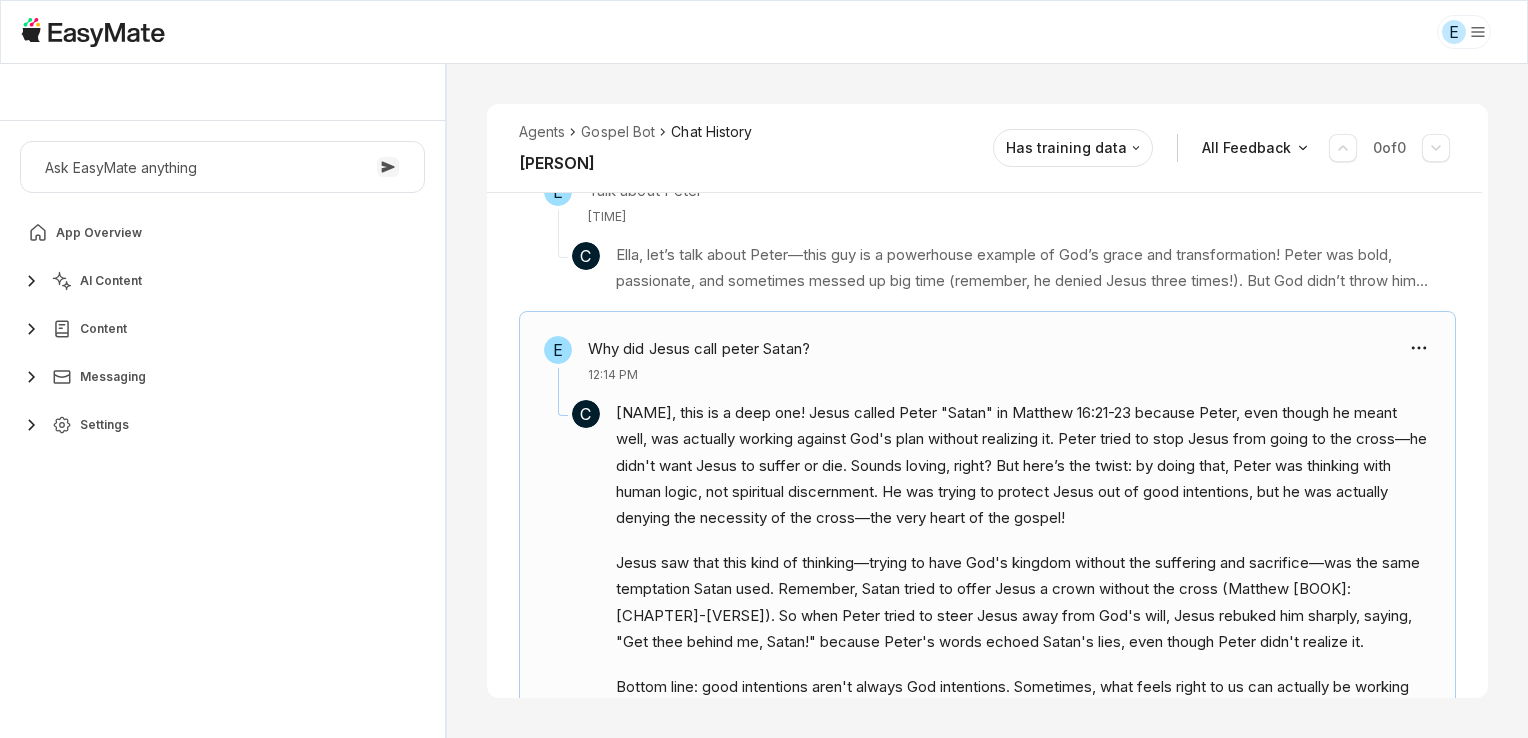 scroll, scrollTop: 2488, scrollLeft: 0, axis: vertical 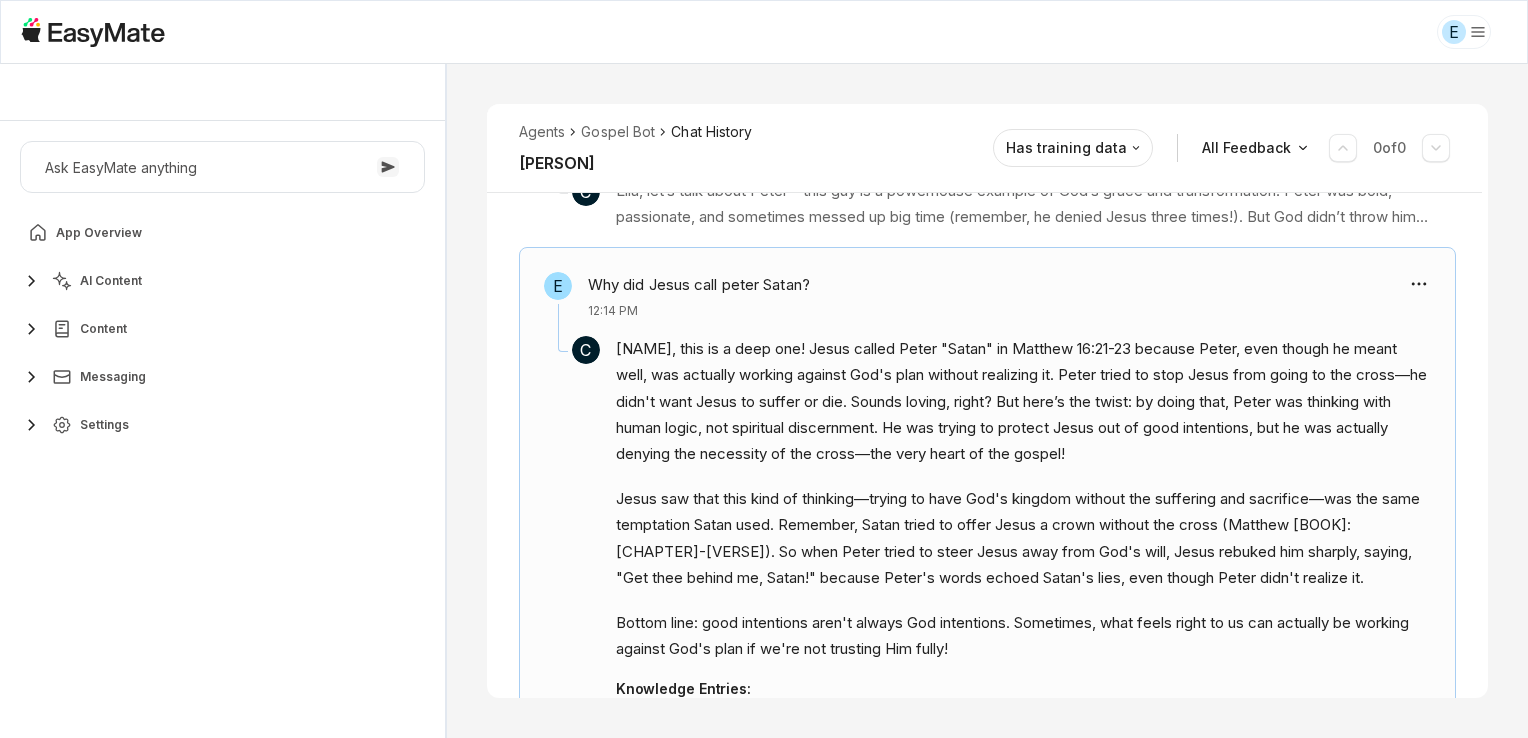 click on "E Why did Jesus call peter Satan? [TIME]" at bounding box center (967, 296) 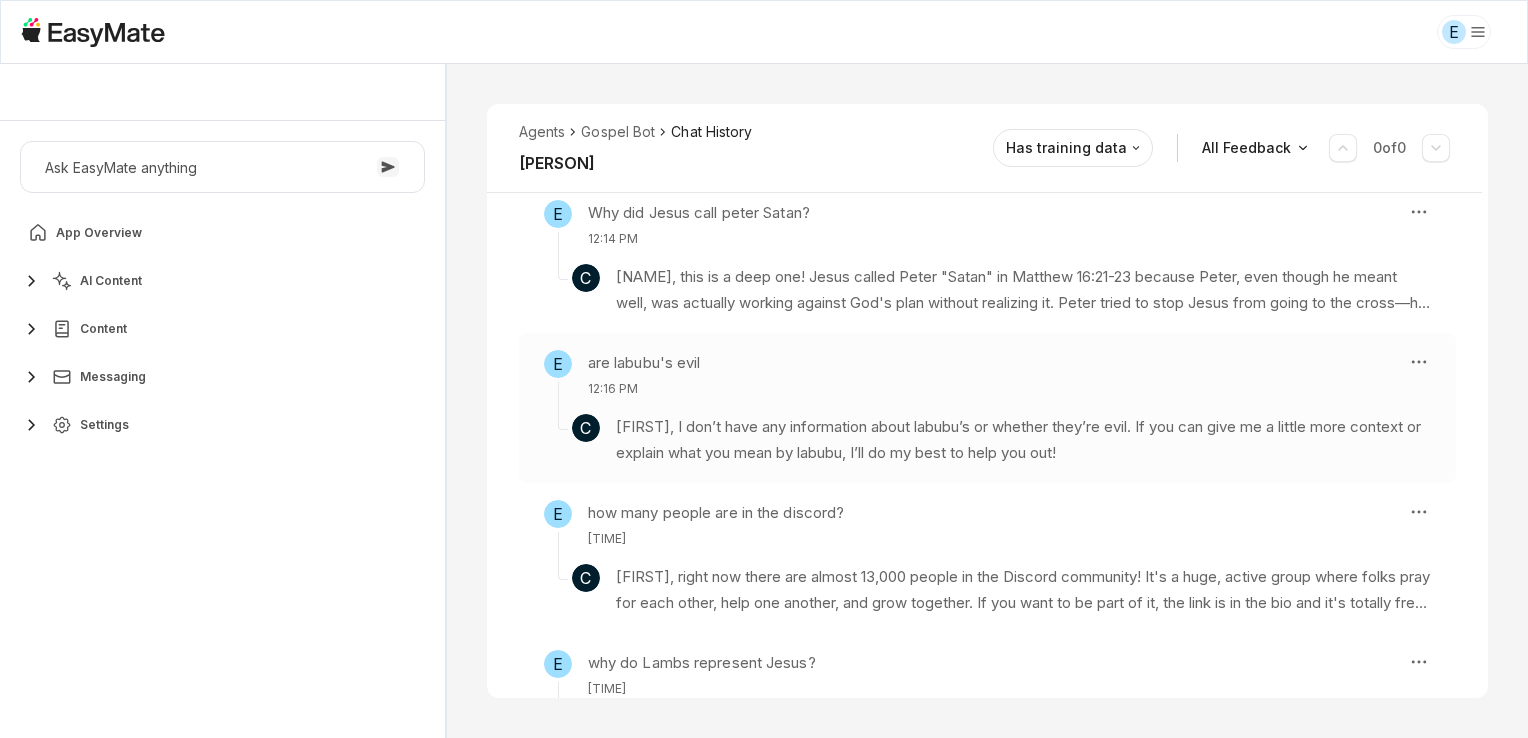scroll, scrollTop: 2558, scrollLeft: 0, axis: vertical 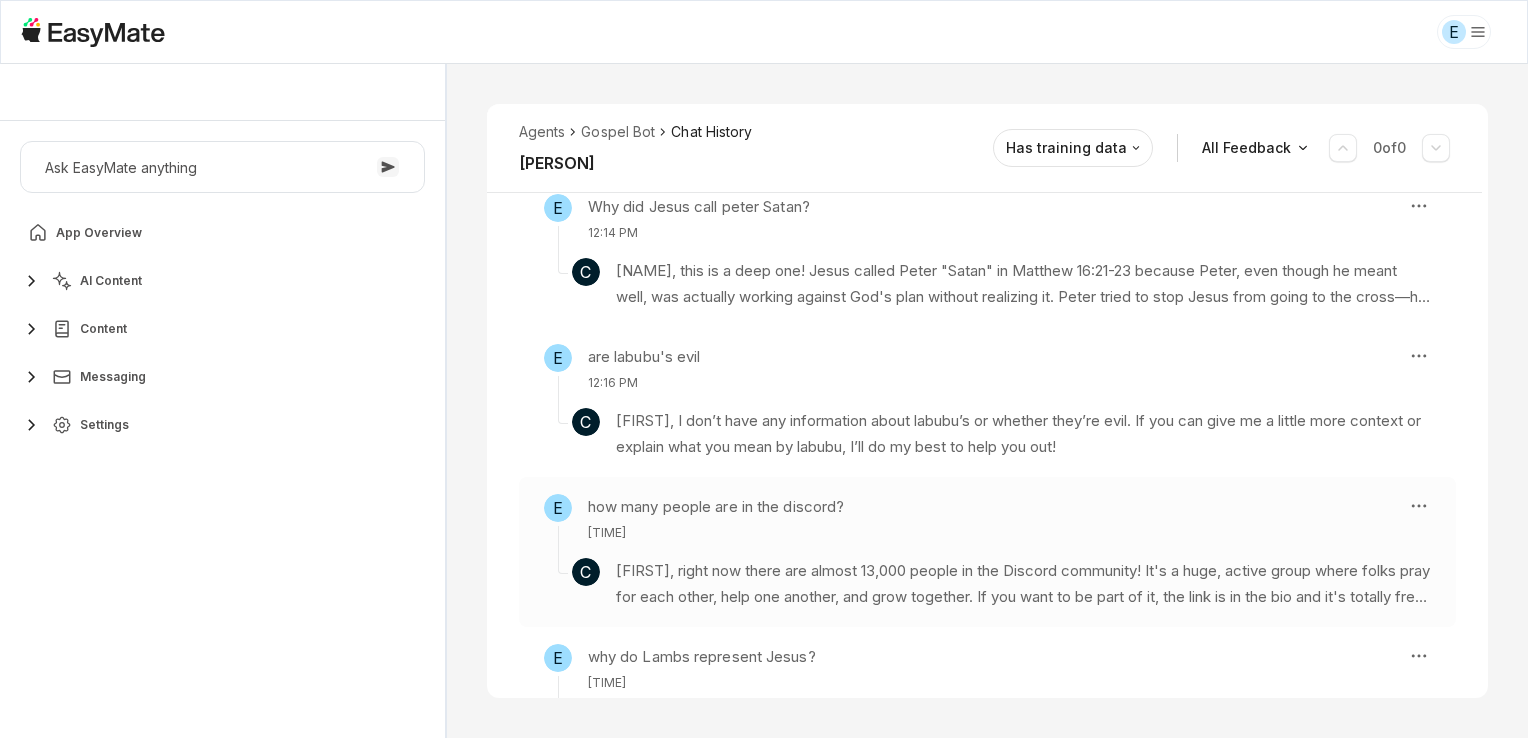 click on "how many people are in the discord?" at bounding box center (716, 507) 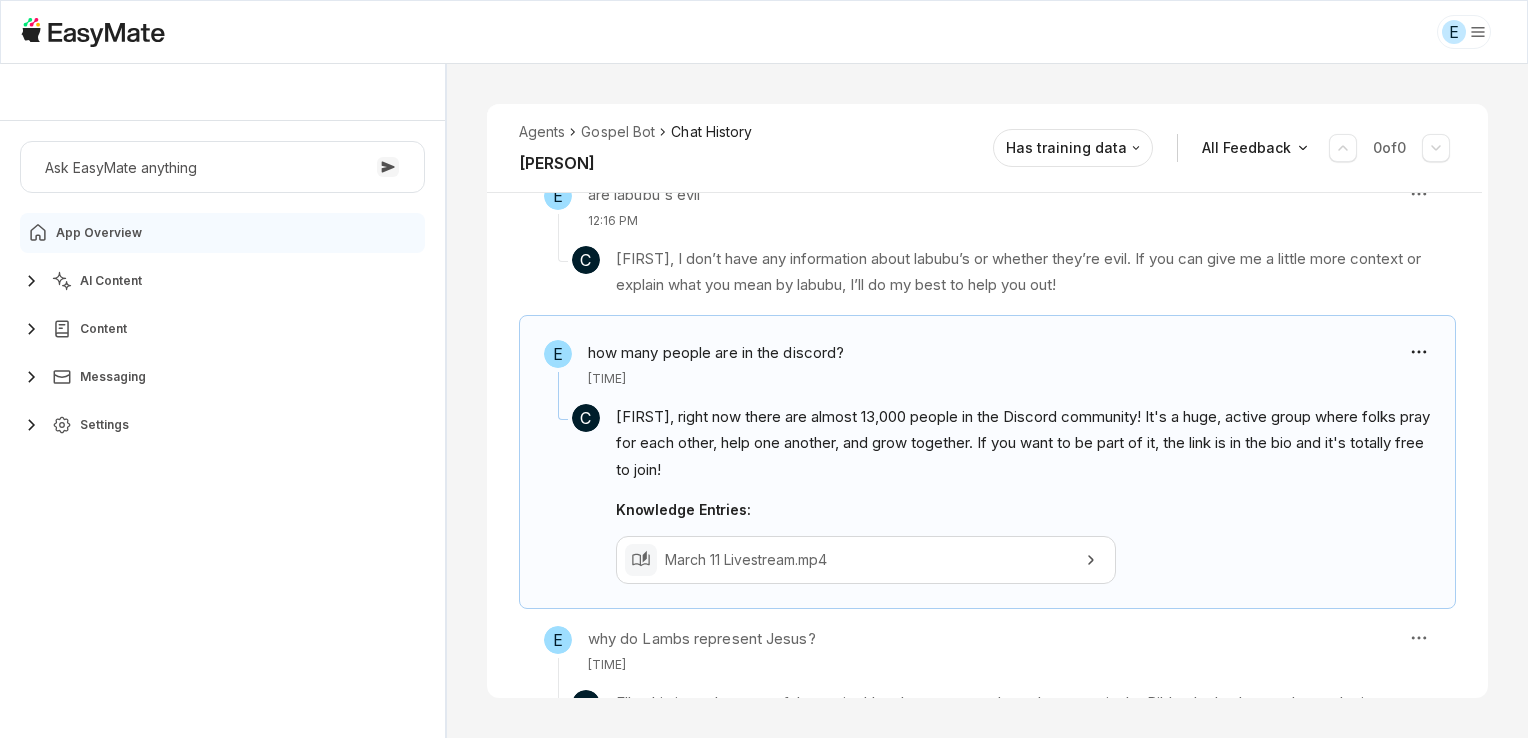 scroll, scrollTop: 2720, scrollLeft: 0, axis: vertical 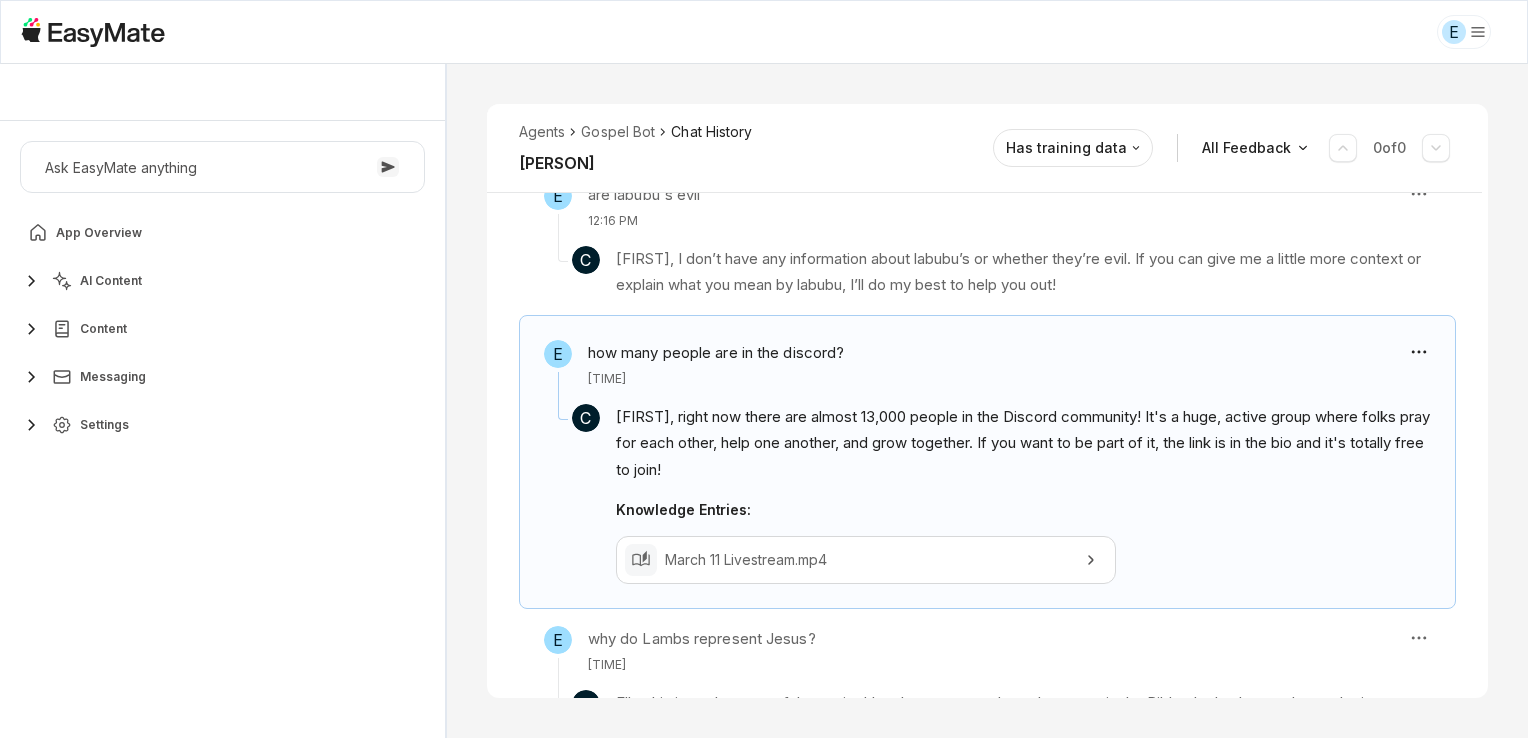 click on "AI Content" at bounding box center (222, 281) 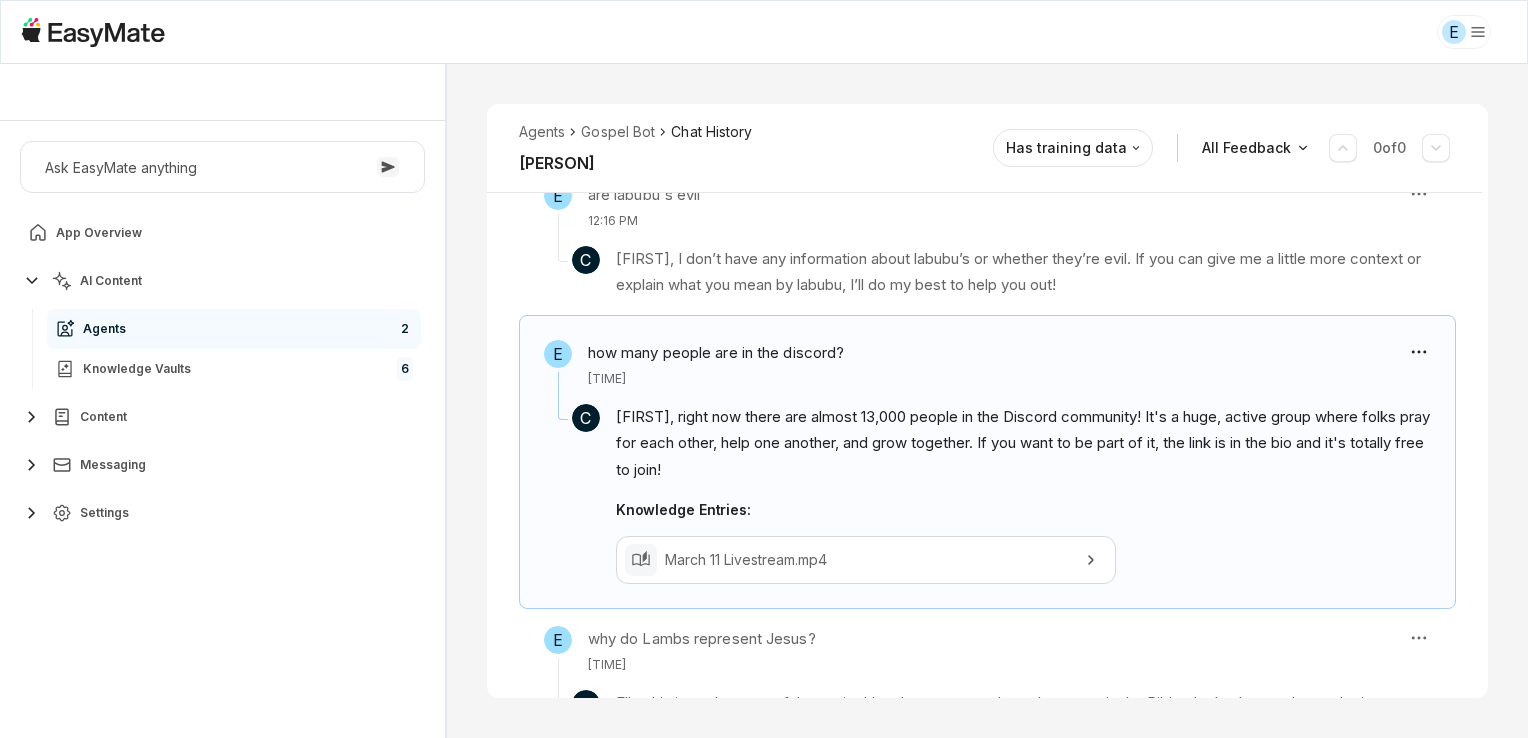 click on "Agents 2" at bounding box center (234, 329) 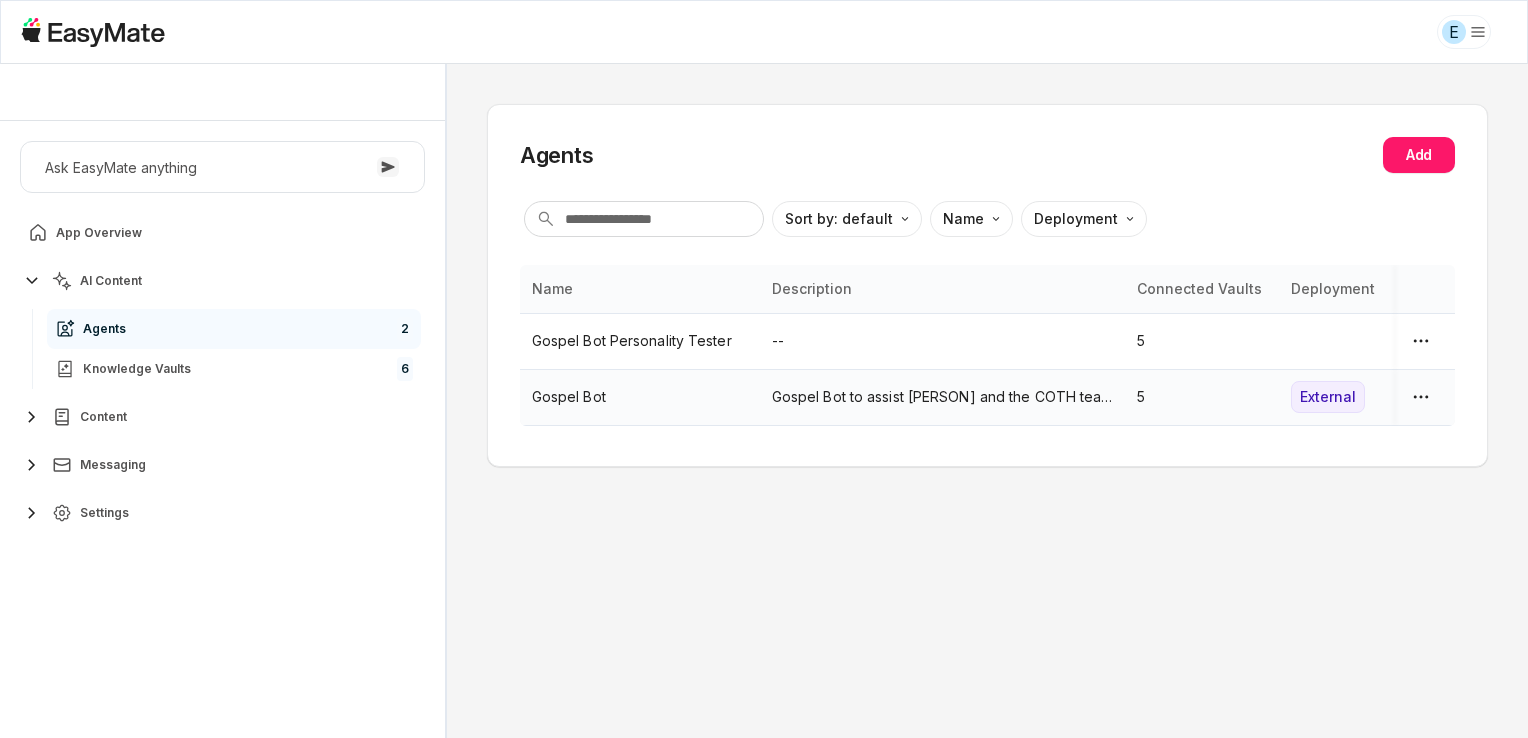 click on "Gospel Bot" at bounding box center (640, 397) 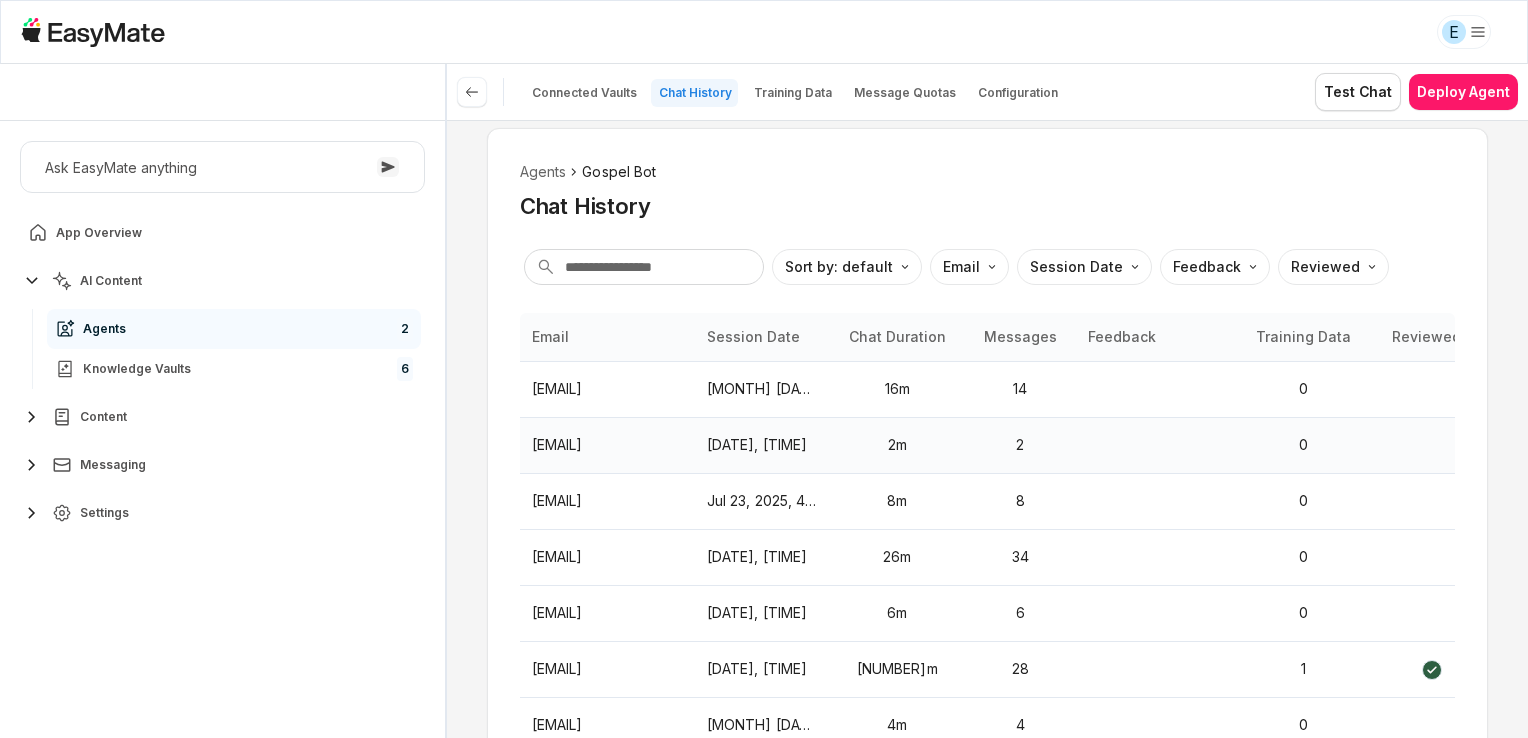 scroll, scrollTop: 40, scrollLeft: 0, axis: vertical 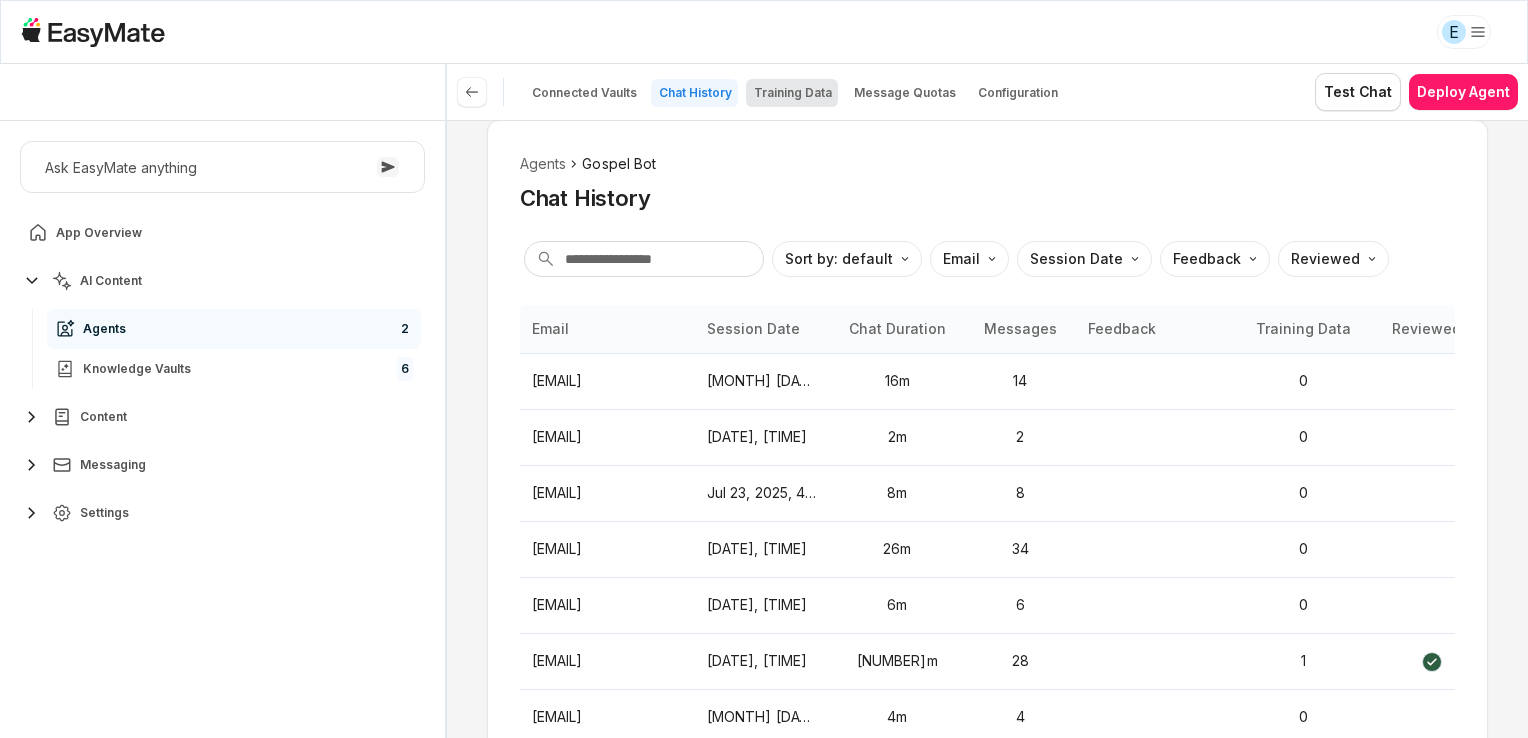 click on "Training Data" at bounding box center (793, 93) 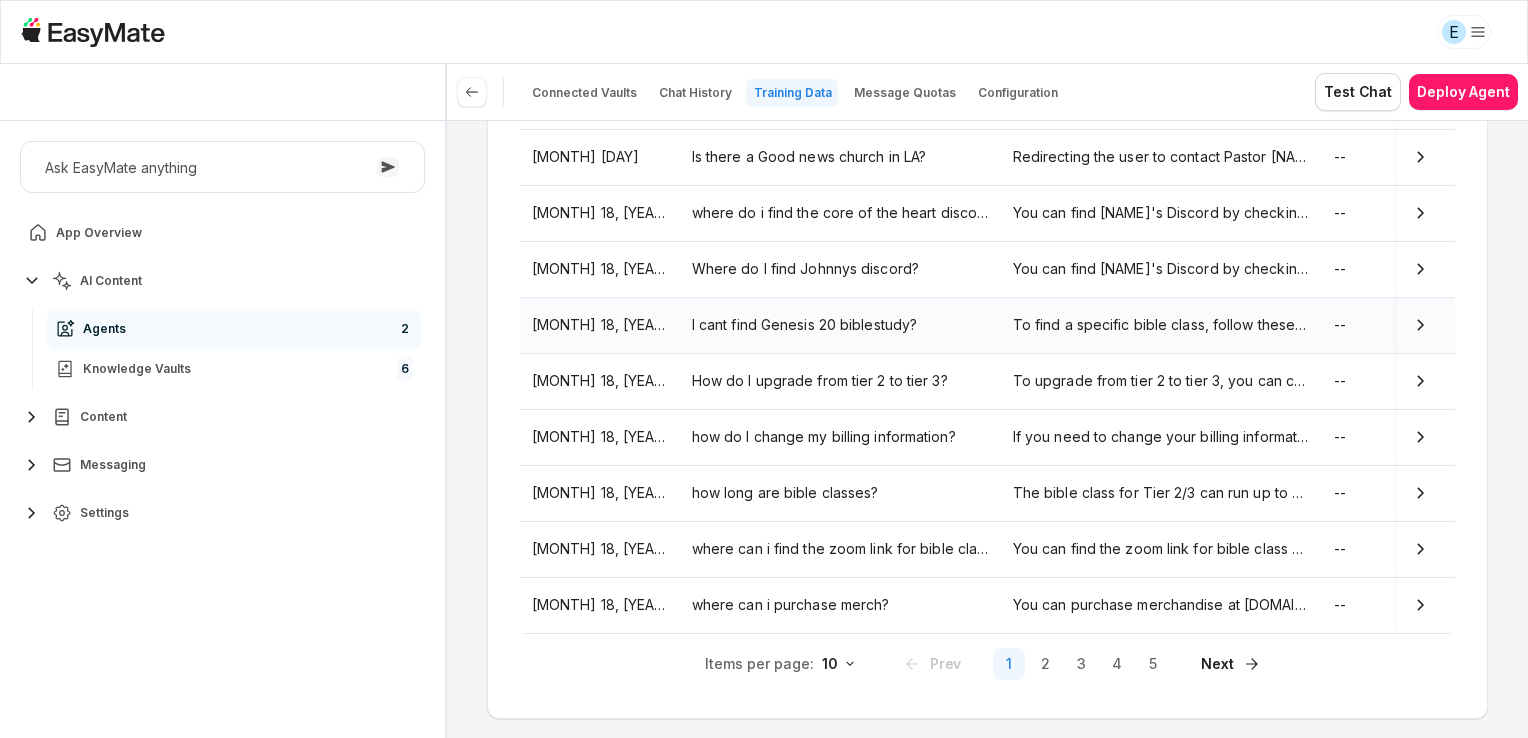 scroll, scrollTop: 345, scrollLeft: 0, axis: vertical 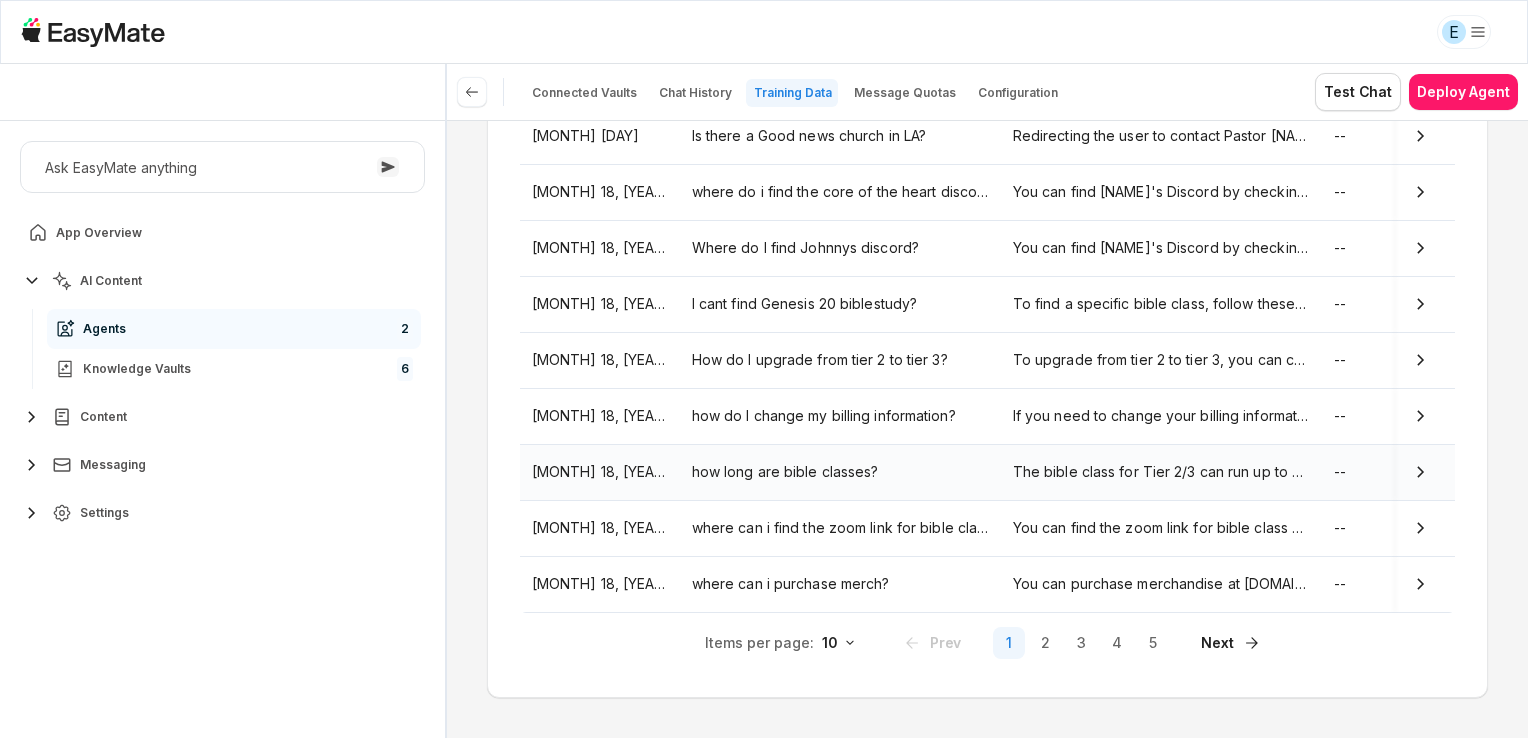 click on "The bible class for Tier 2/3 can run up to 2+ hours.
The hangout session for Tier 3 can run up to another 2+ hours." at bounding box center (1161, 472) 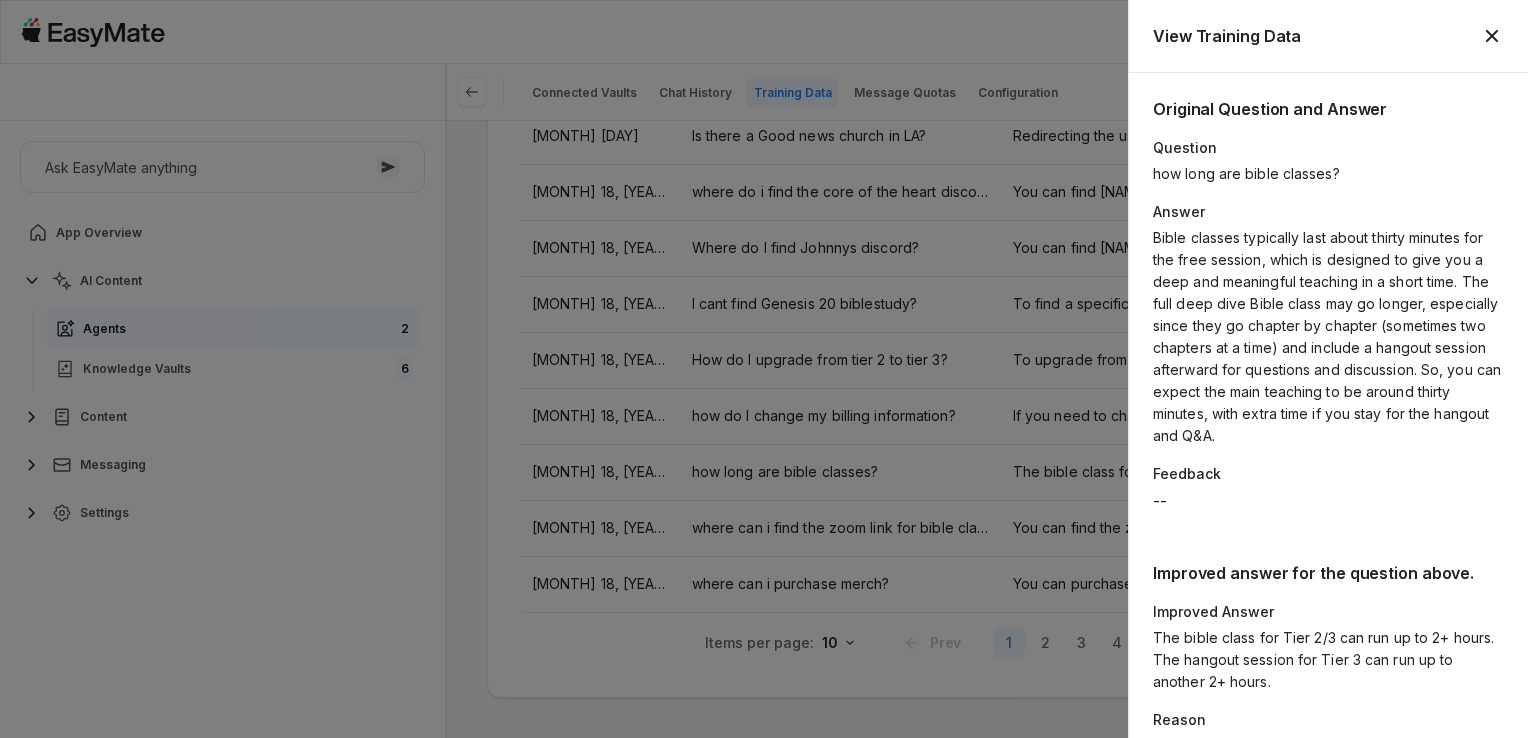 scroll, scrollTop: 134, scrollLeft: 0, axis: vertical 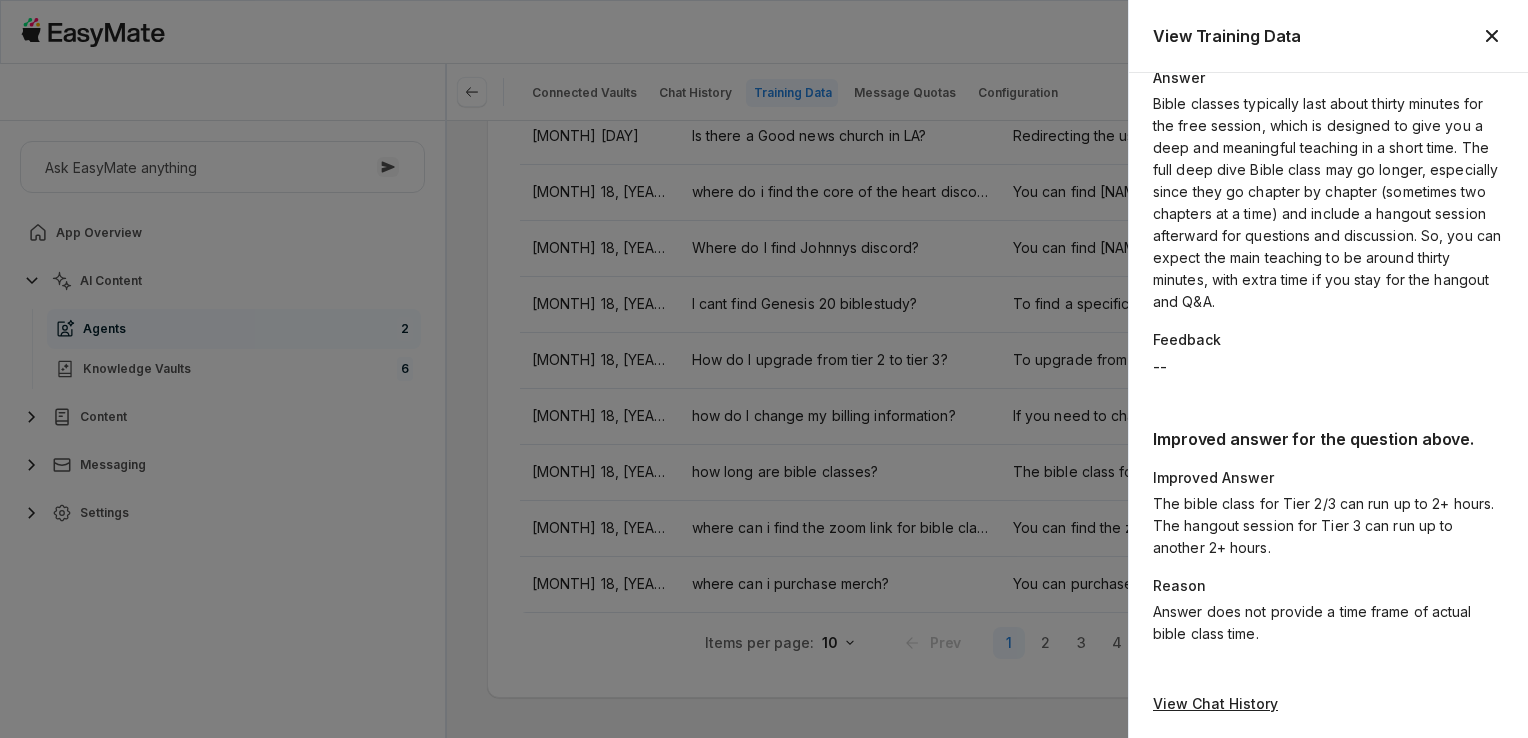 click 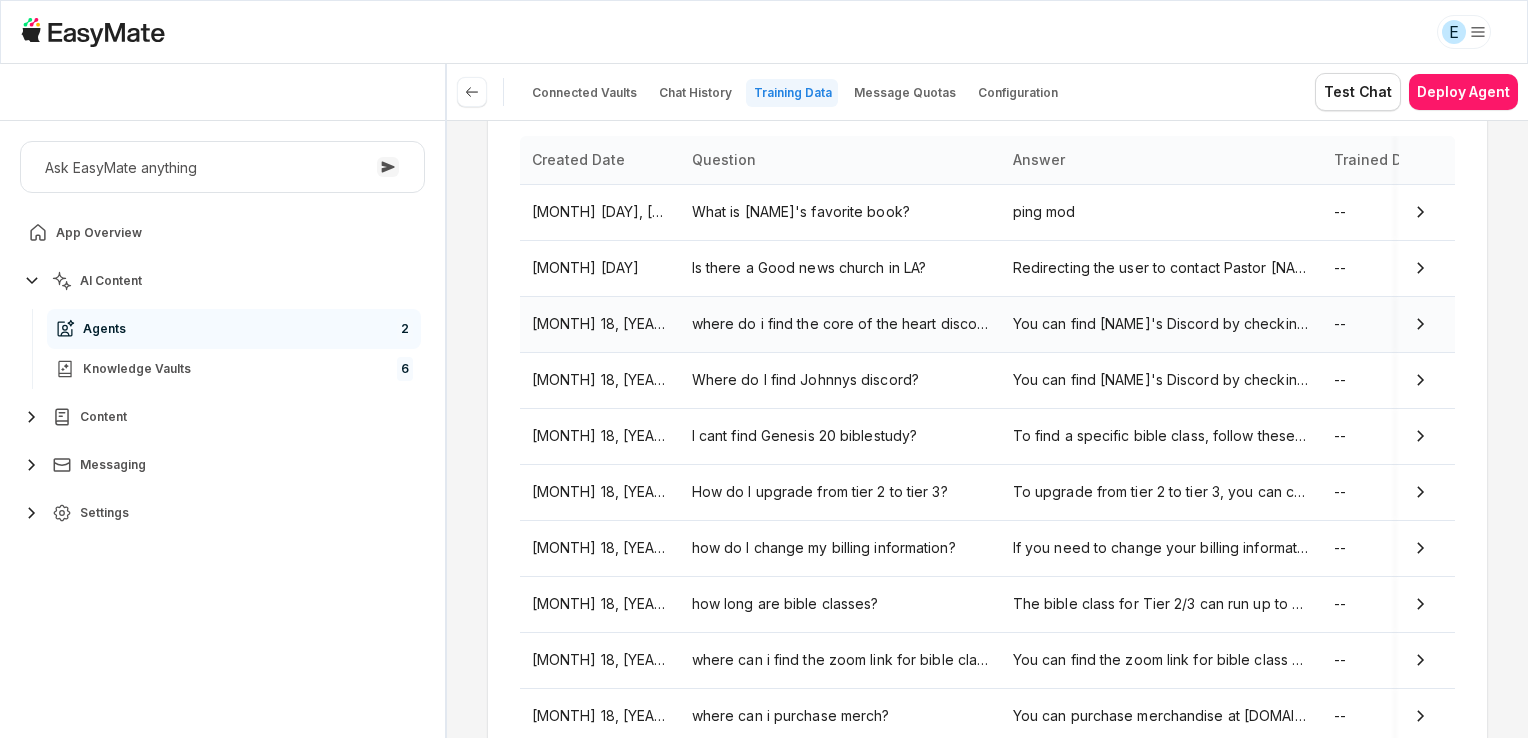 scroll, scrollTop: 345, scrollLeft: 0, axis: vertical 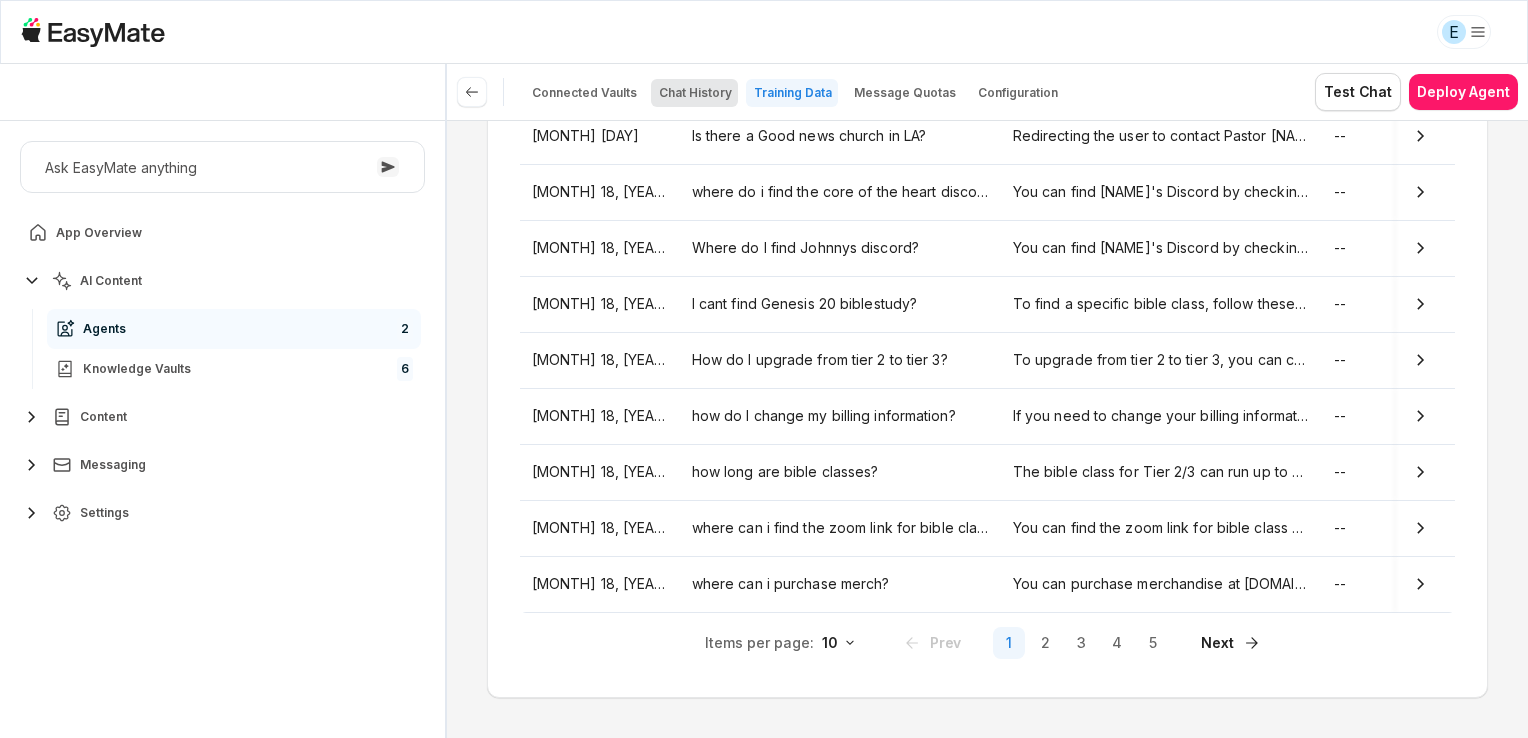 click on "Chat History" at bounding box center (695, 93) 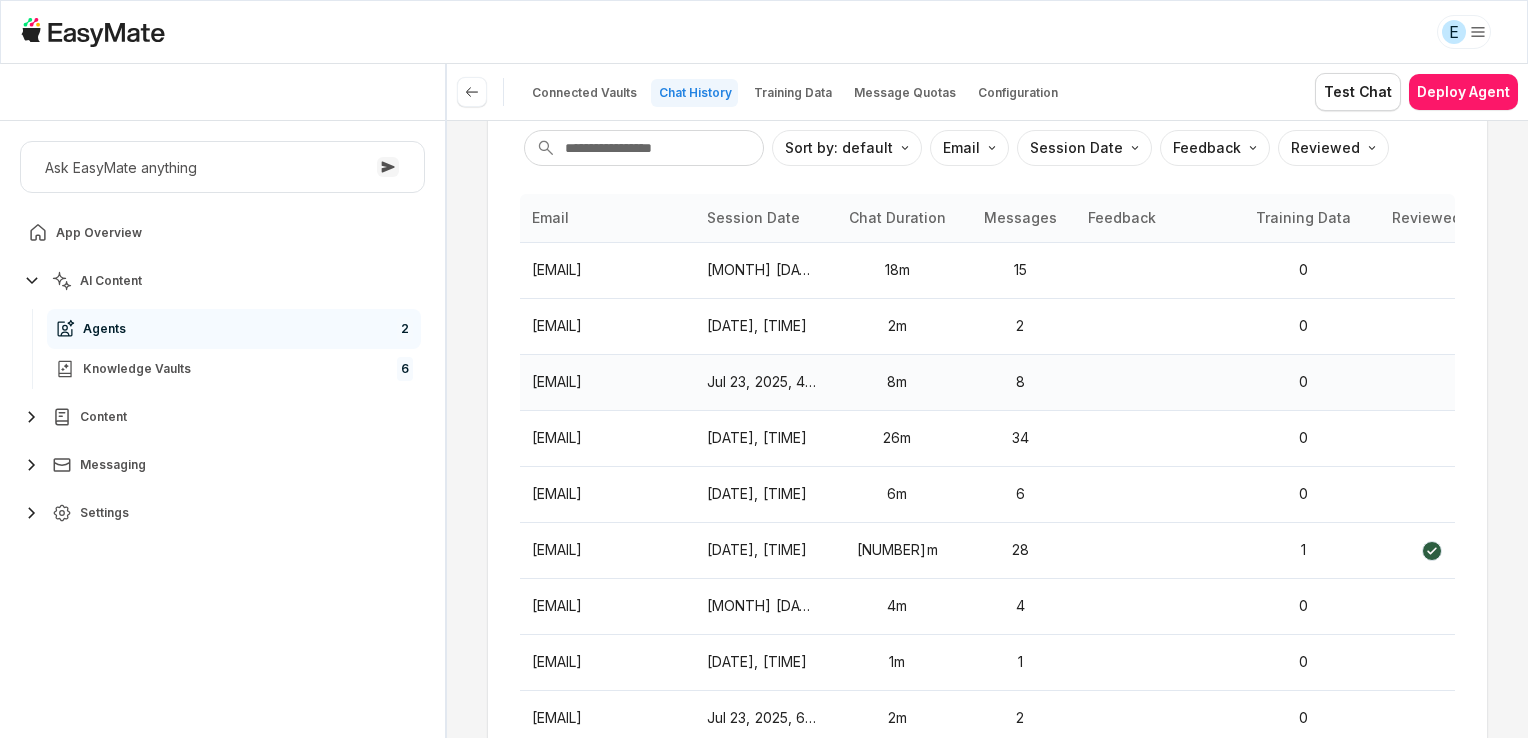 scroll, scrollTop: 184, scrollLeft: 0, axis: vertical 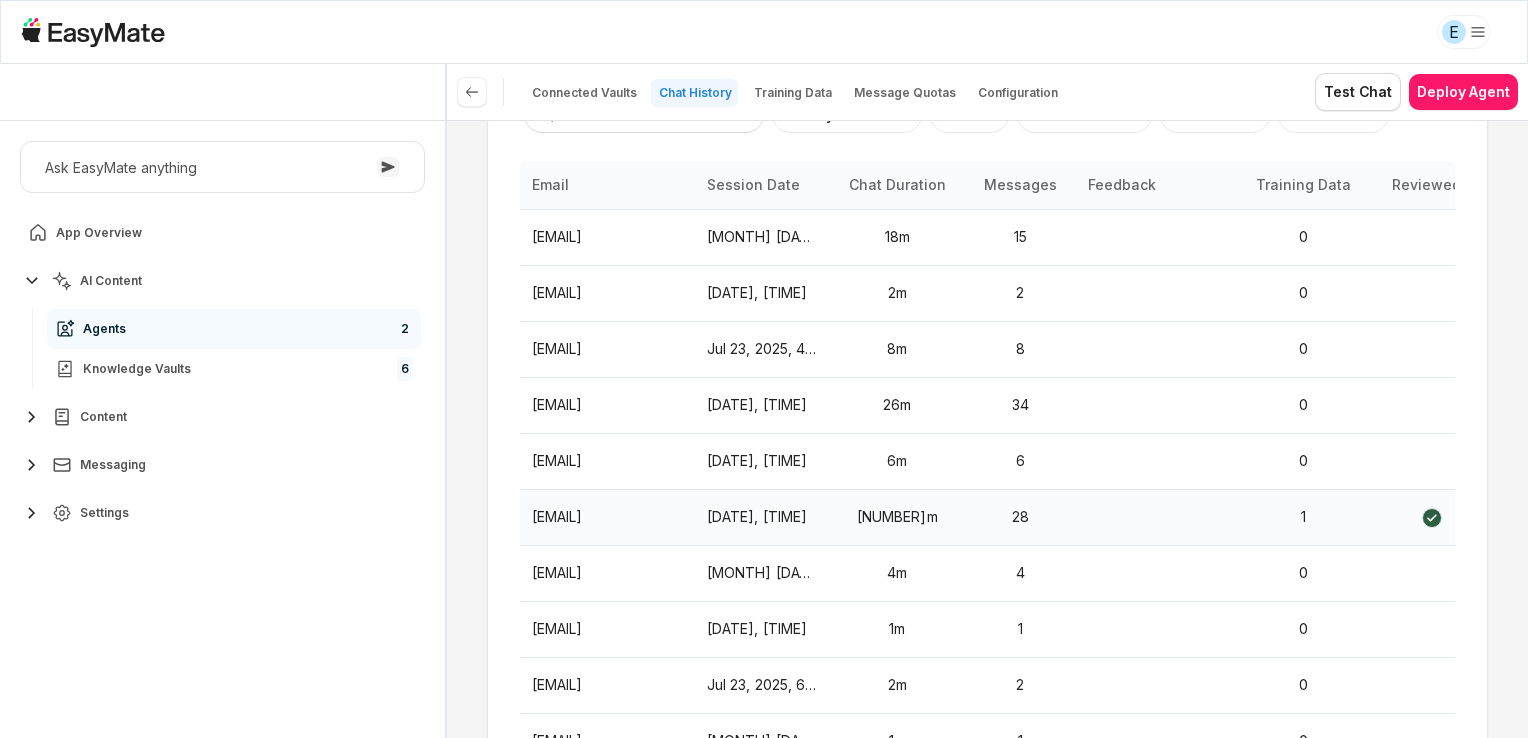 click on "[EMAIL]" at bounding box center [607, 517] 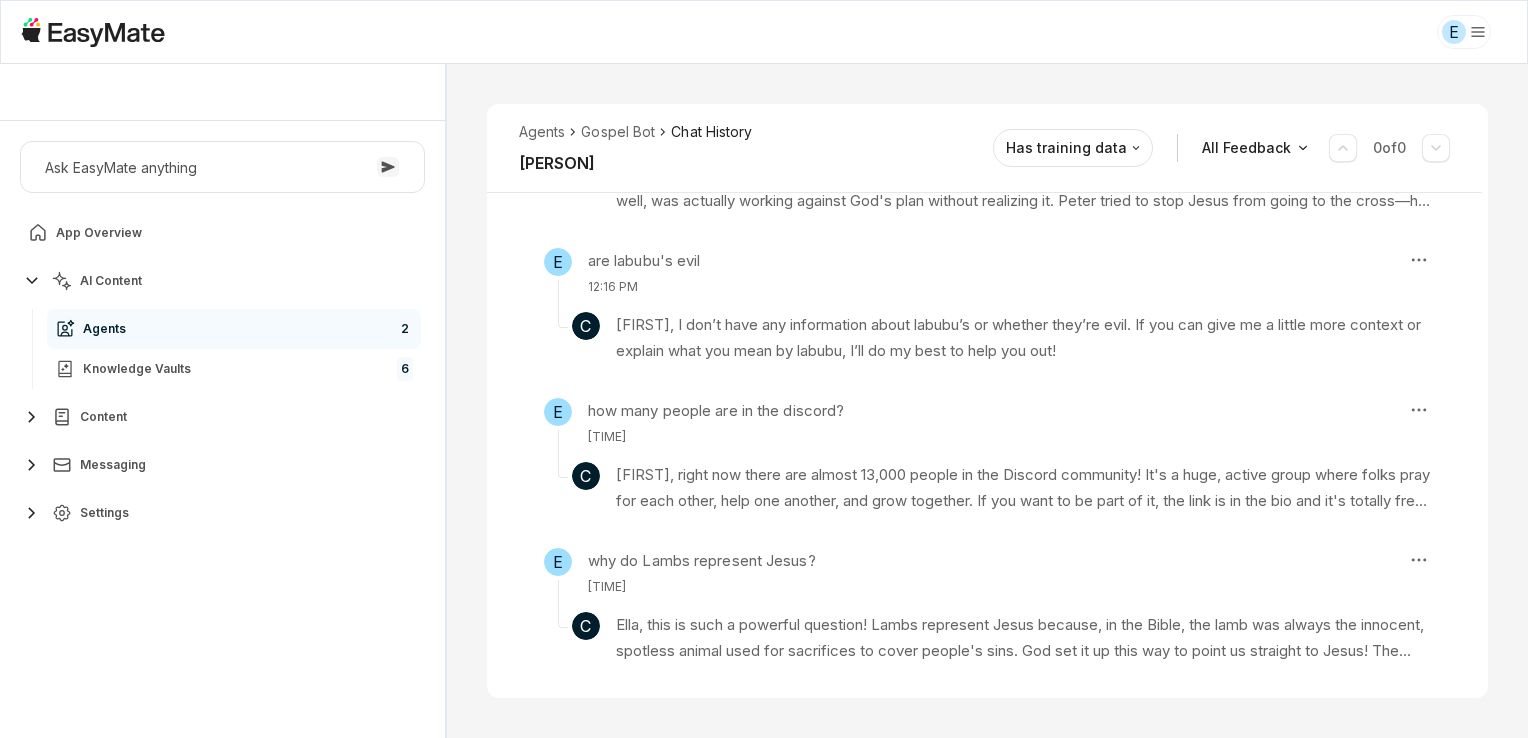 scroll, scrollTop: 2659, scrollLeft: 0, axis: vertical 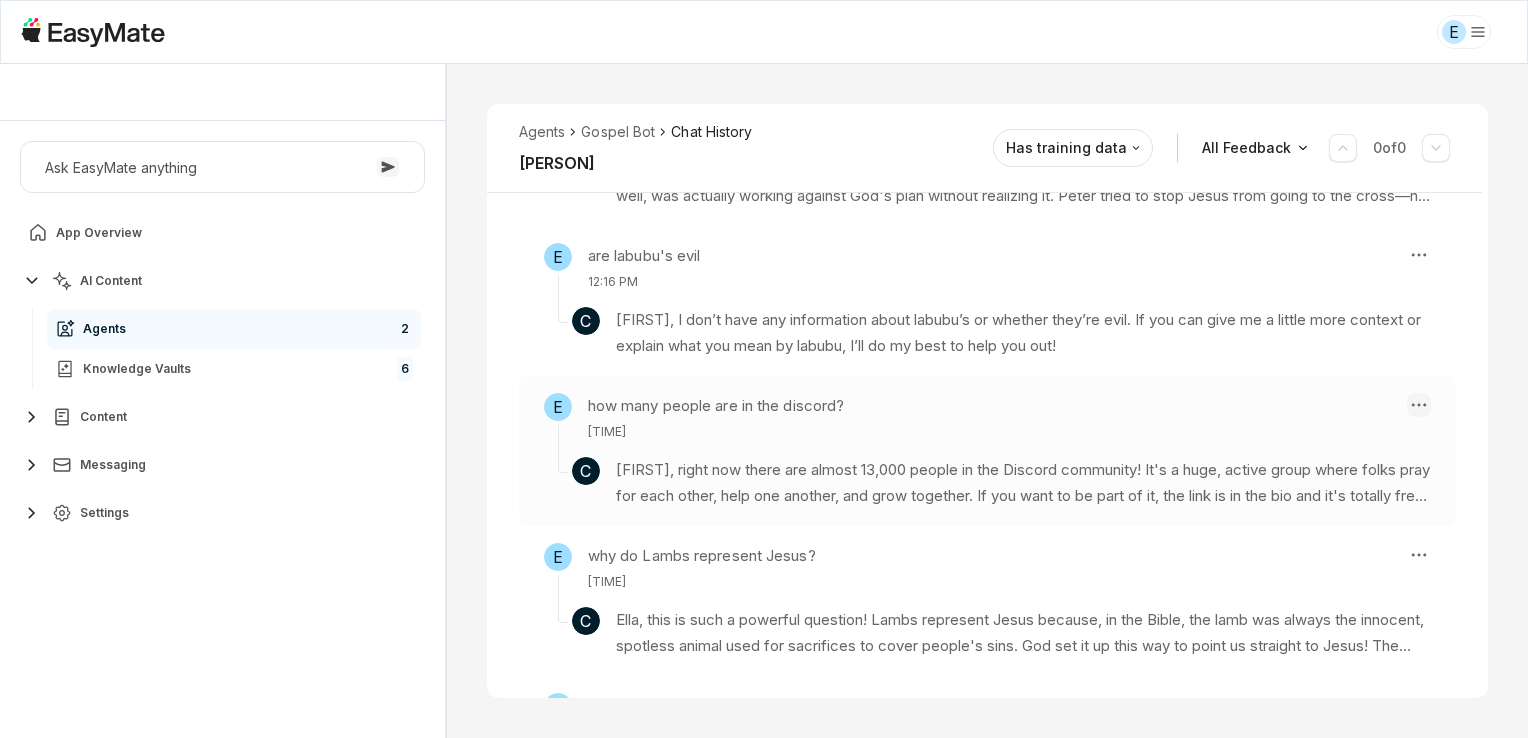 type on "*" 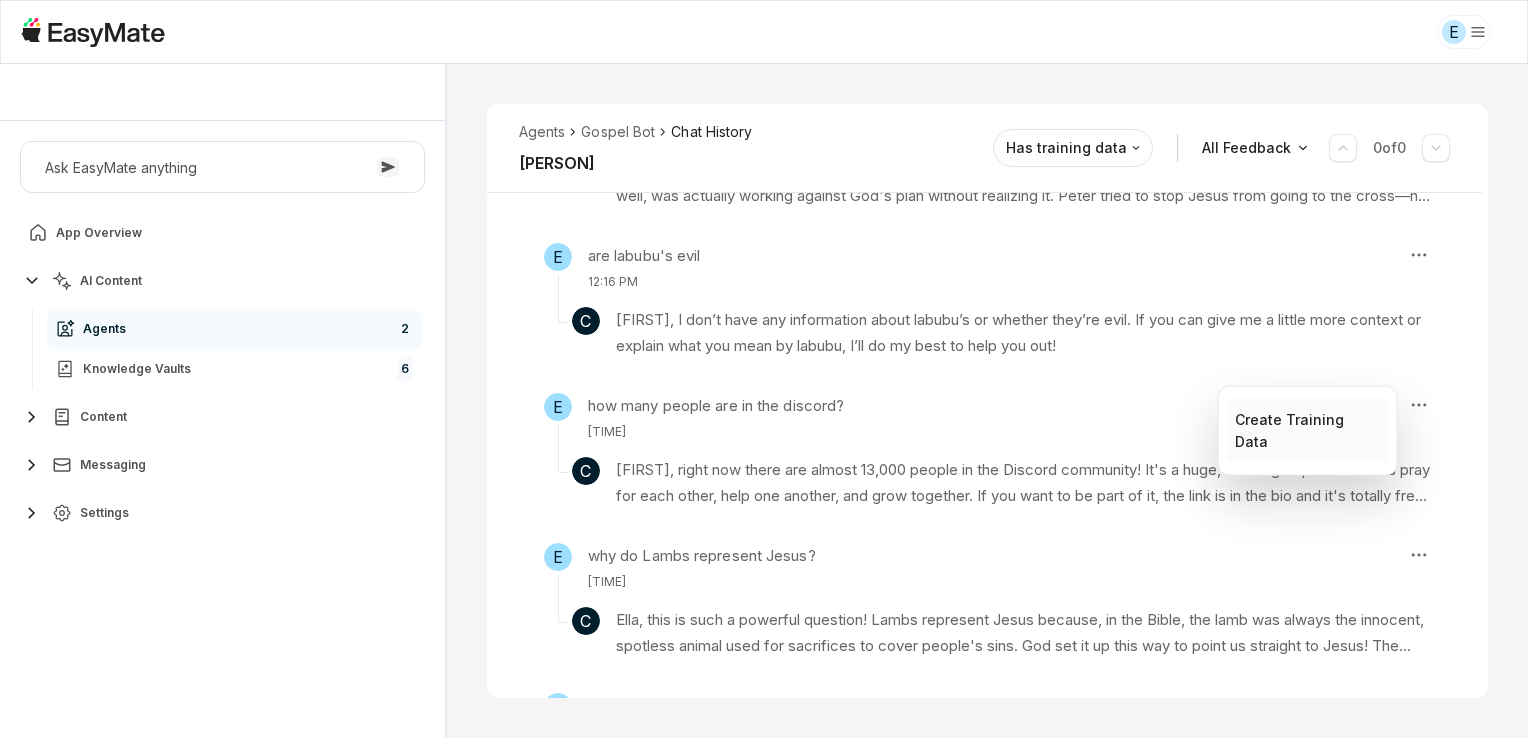 click on "Create Training Data" at bounding box center [1307, 431] 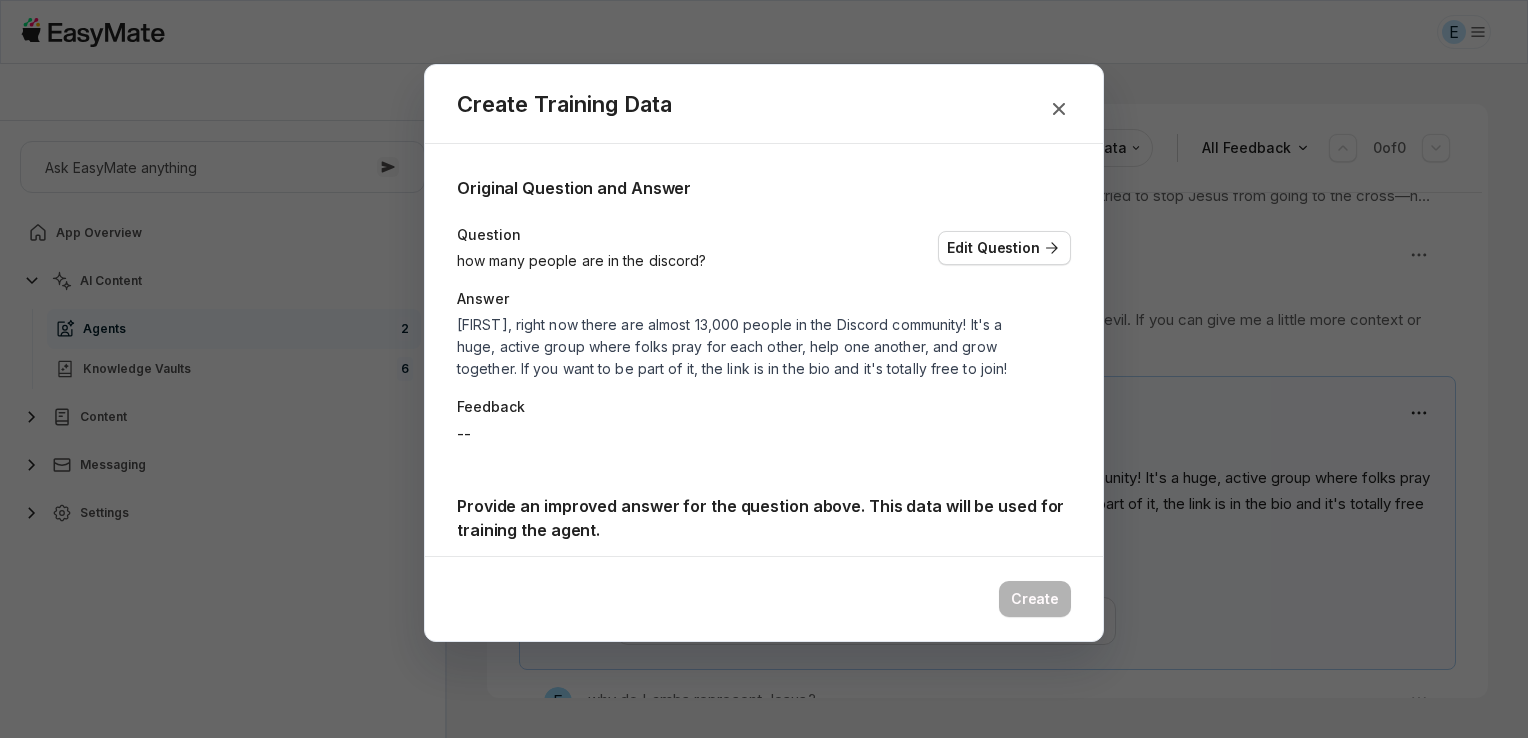 scroll, scrollTop: 2664, scrollLeft: 0, axis: vertical 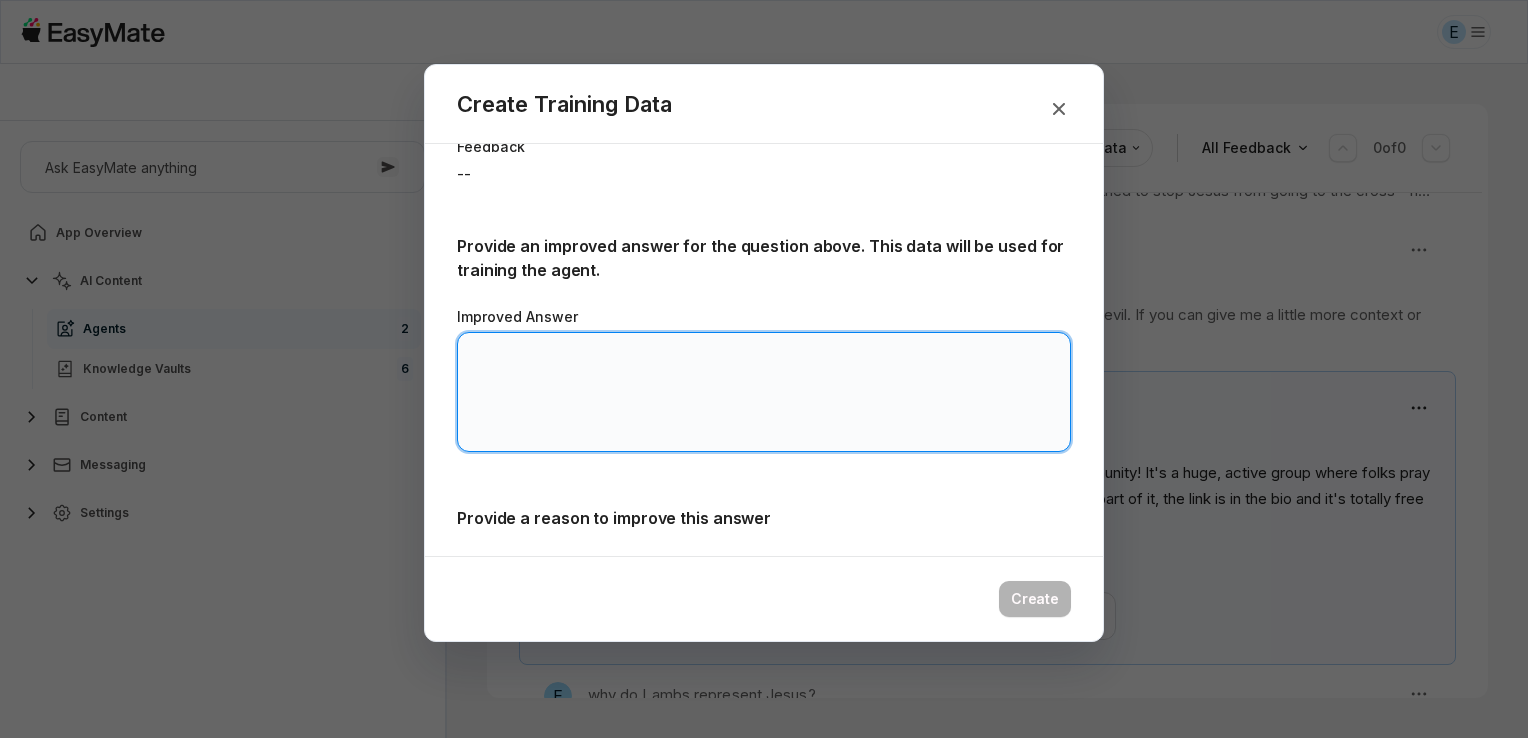 click on "Improved Answer" at bounding box center (764, 392) 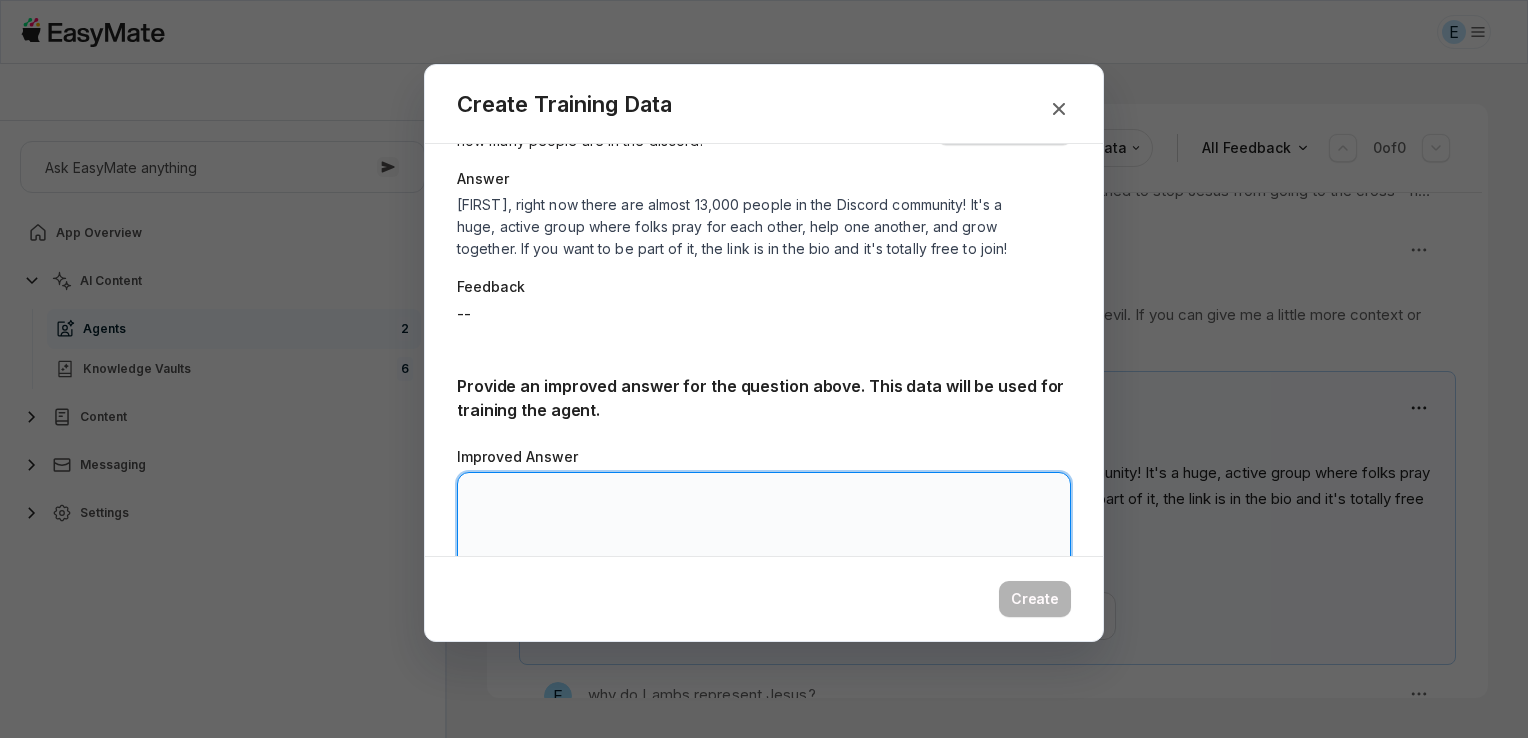 scroll, scrollTop: 122, scrollLeft: 0, axis: vertical 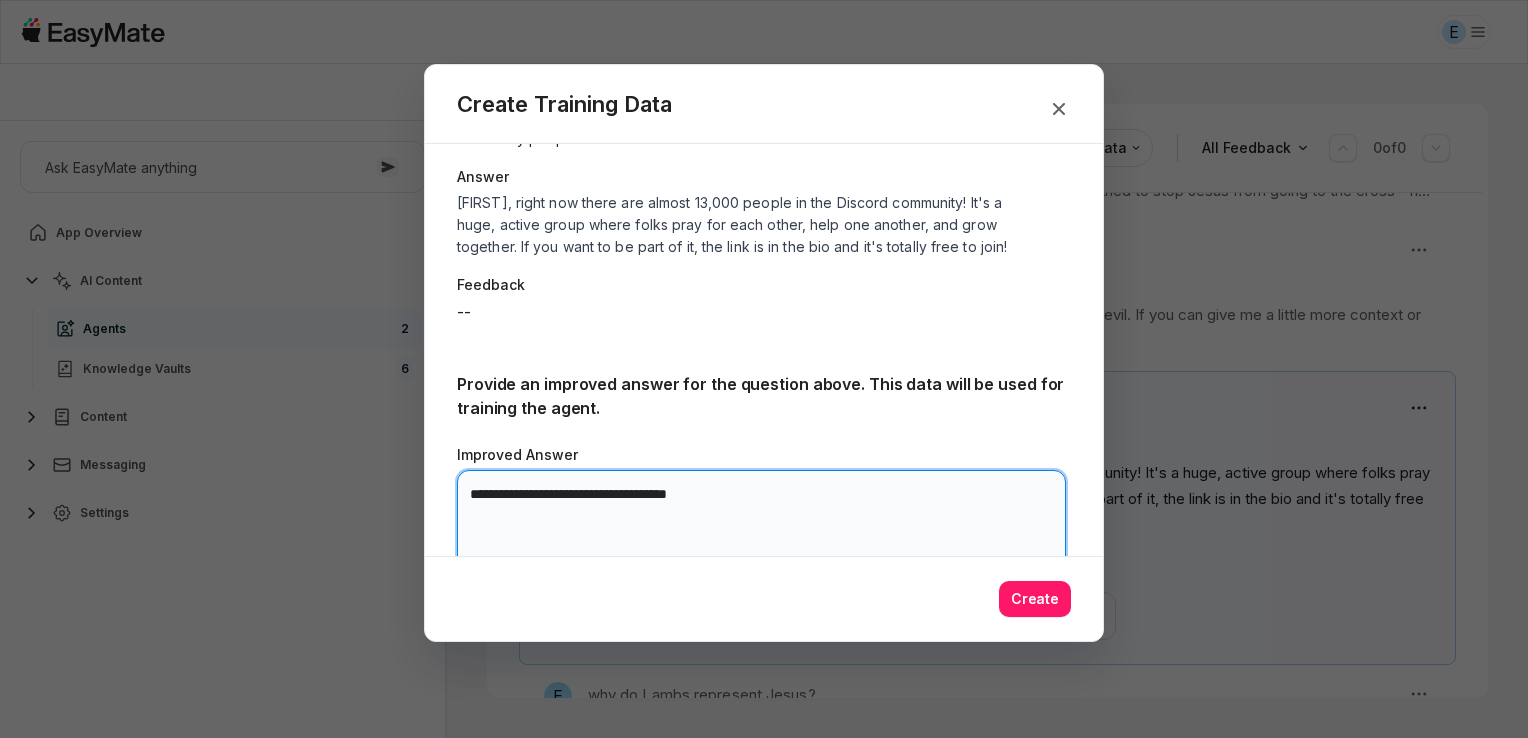 click on "**********" at bounding box center [761, 530] 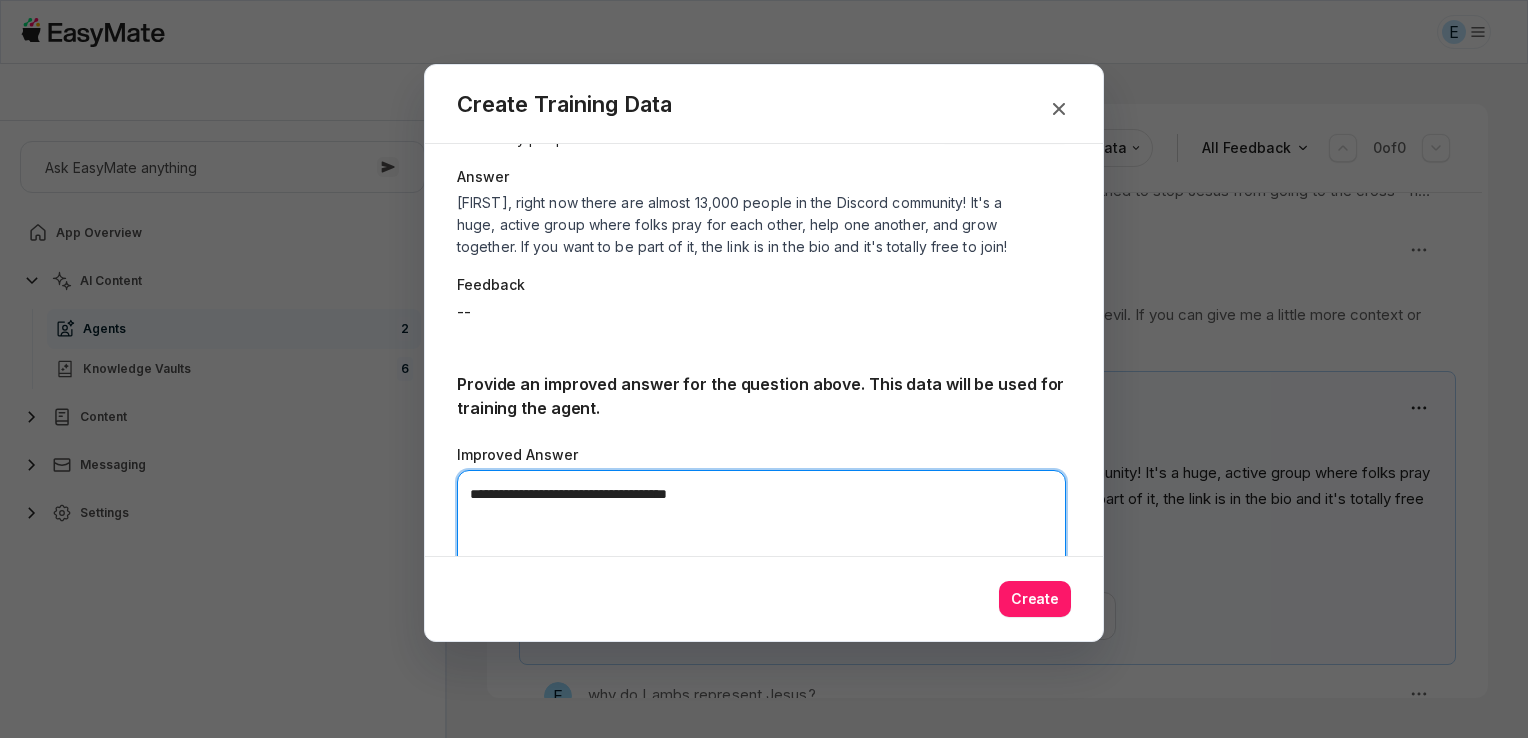 type on "**********" 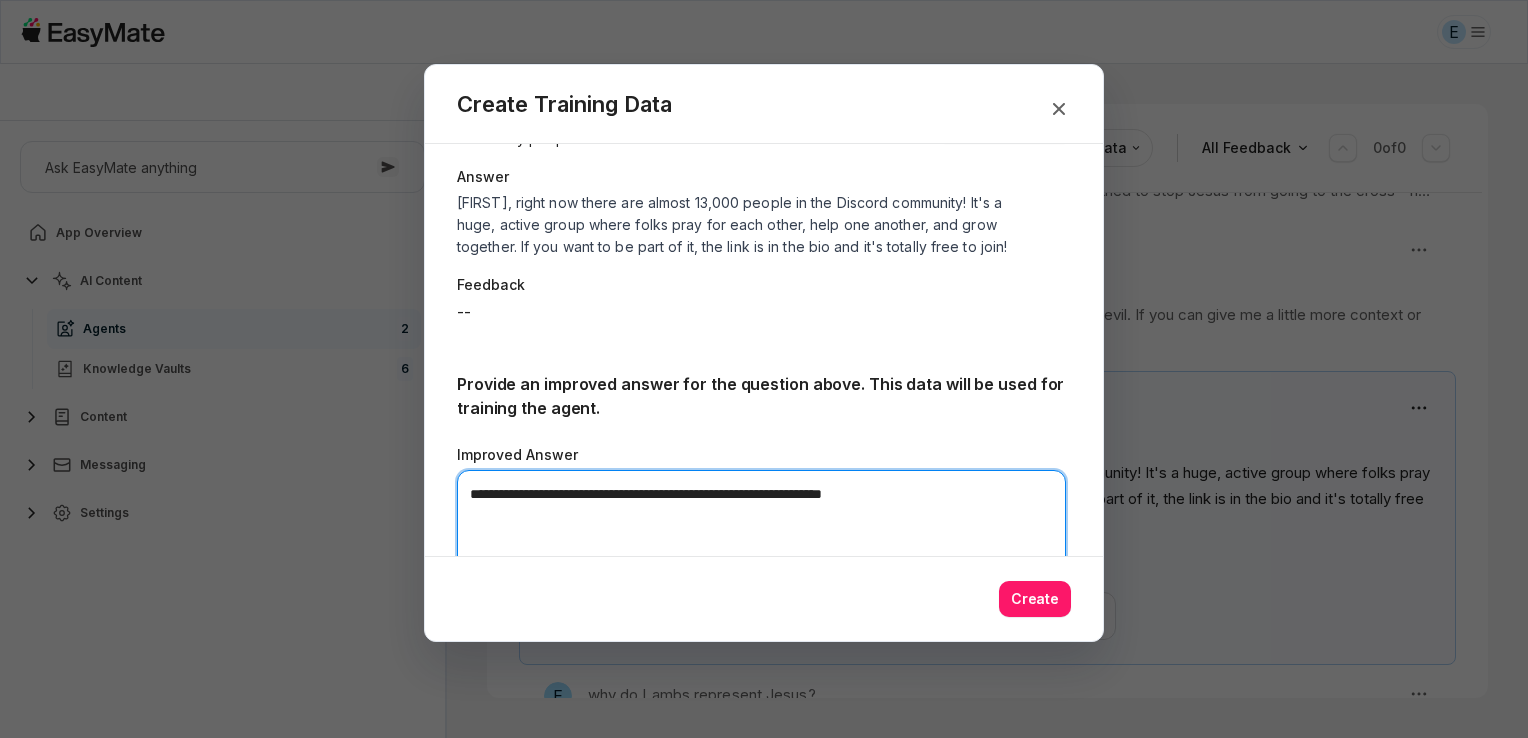 type on "**********" 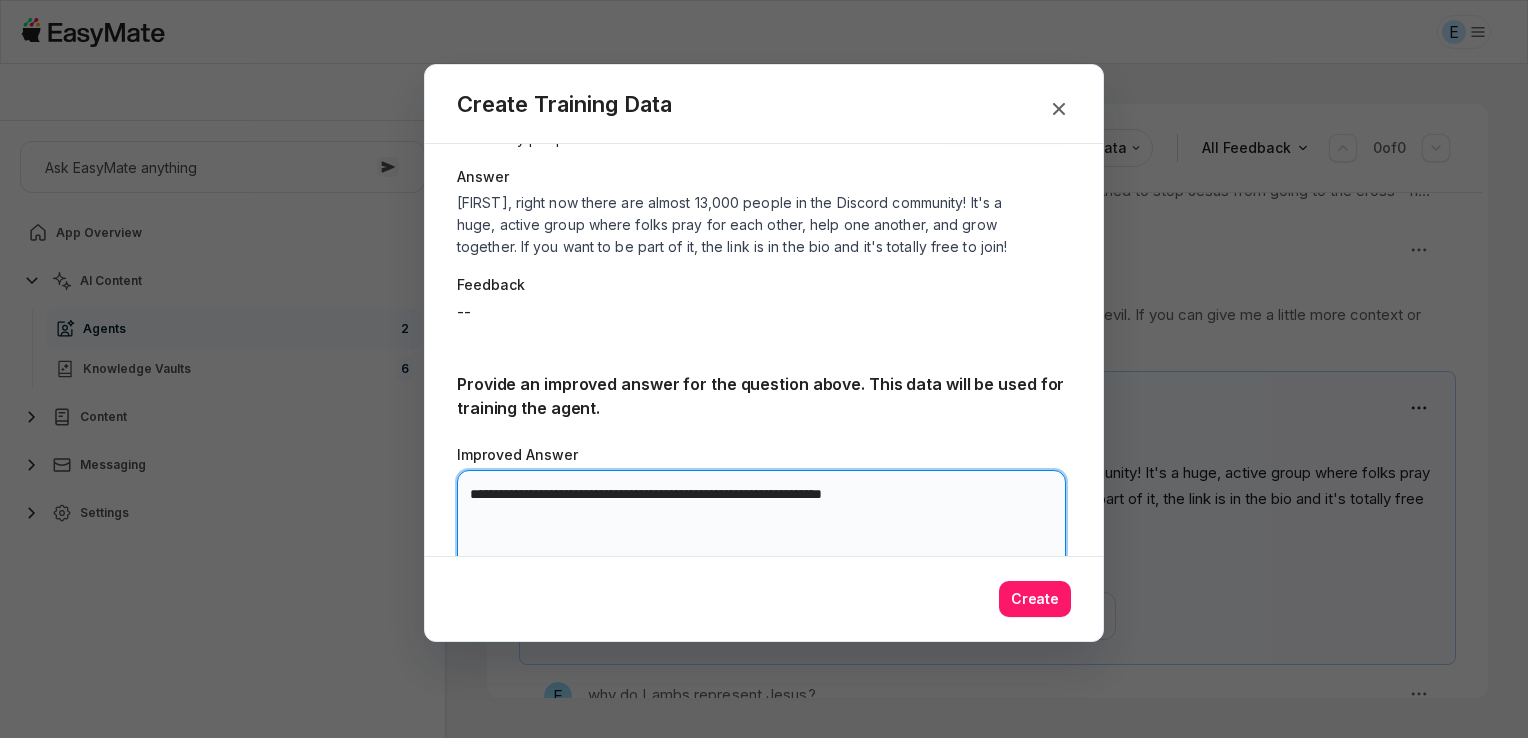 click on "**********" at bounding box center (761, 530) 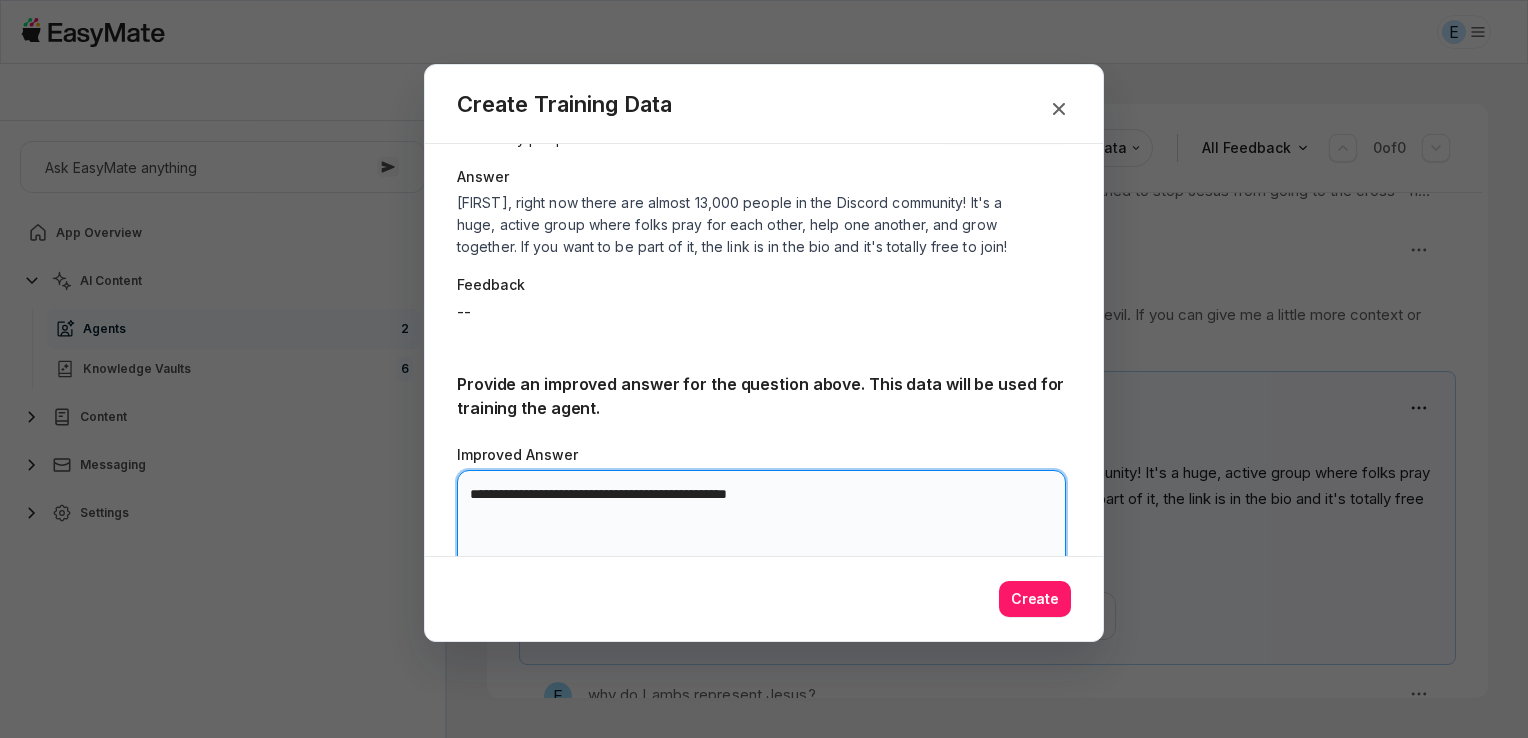 click on "**********" at bounding box center [761, 530] 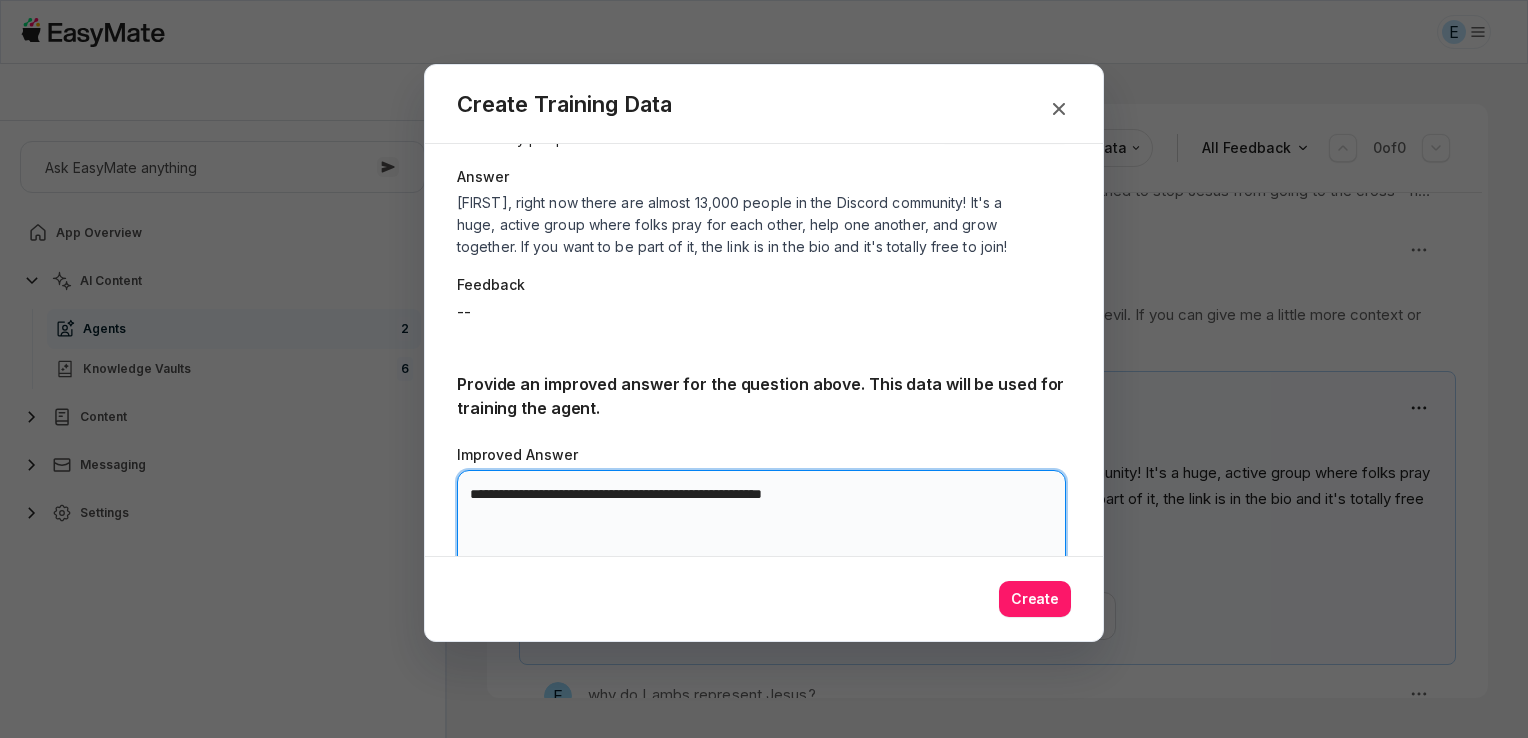 type on "**********" 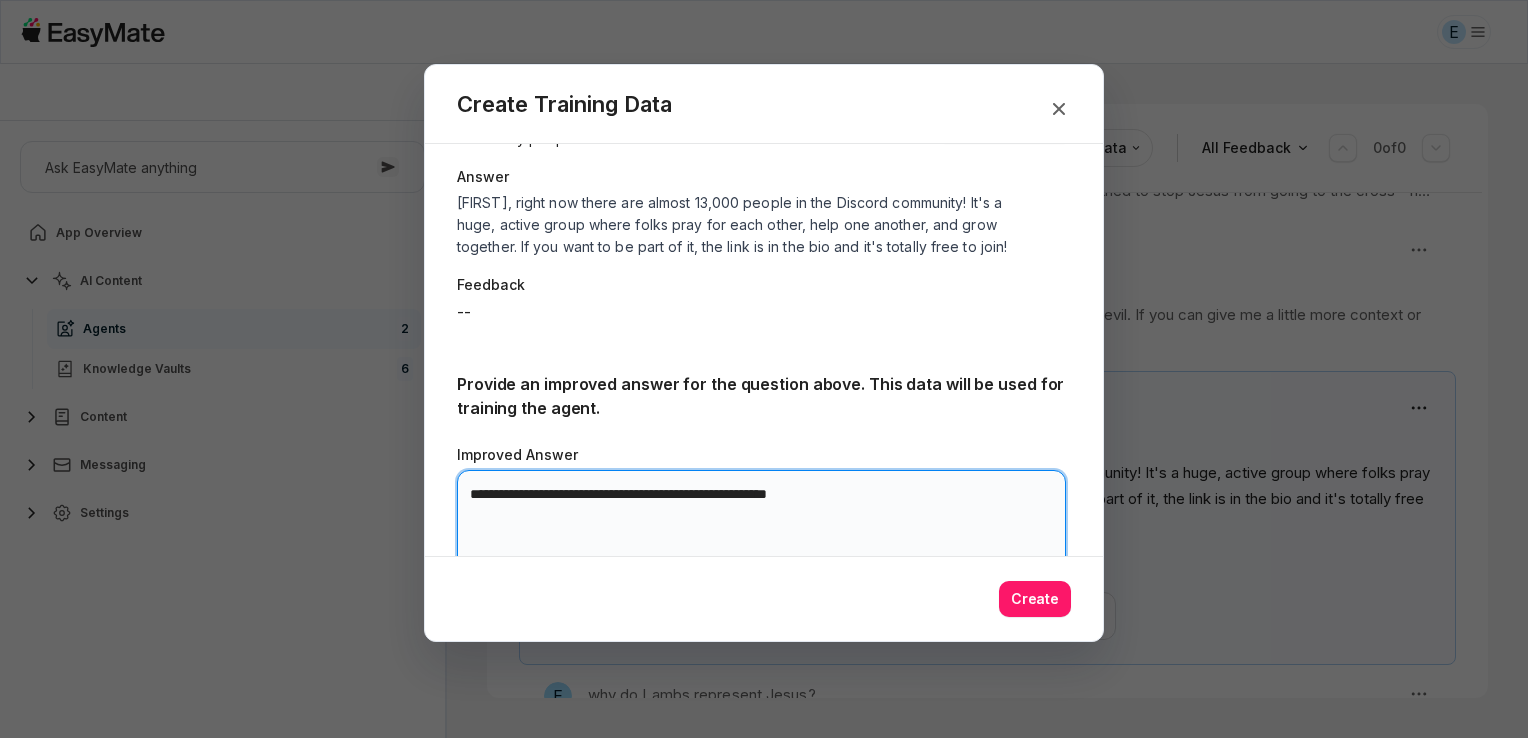 type on "*" 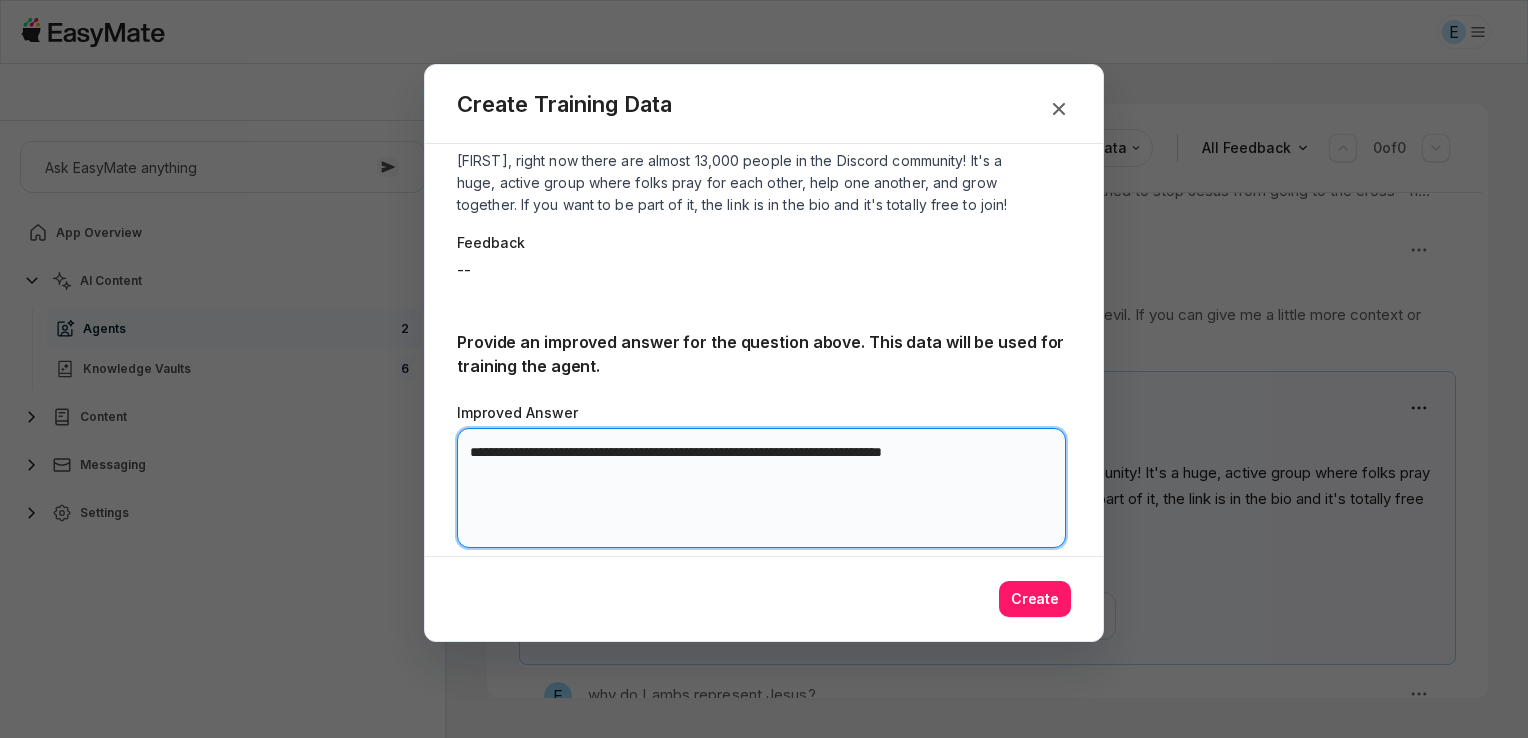 scroll, scrollTop: 166, scrollLeft: 0, axis: vertical 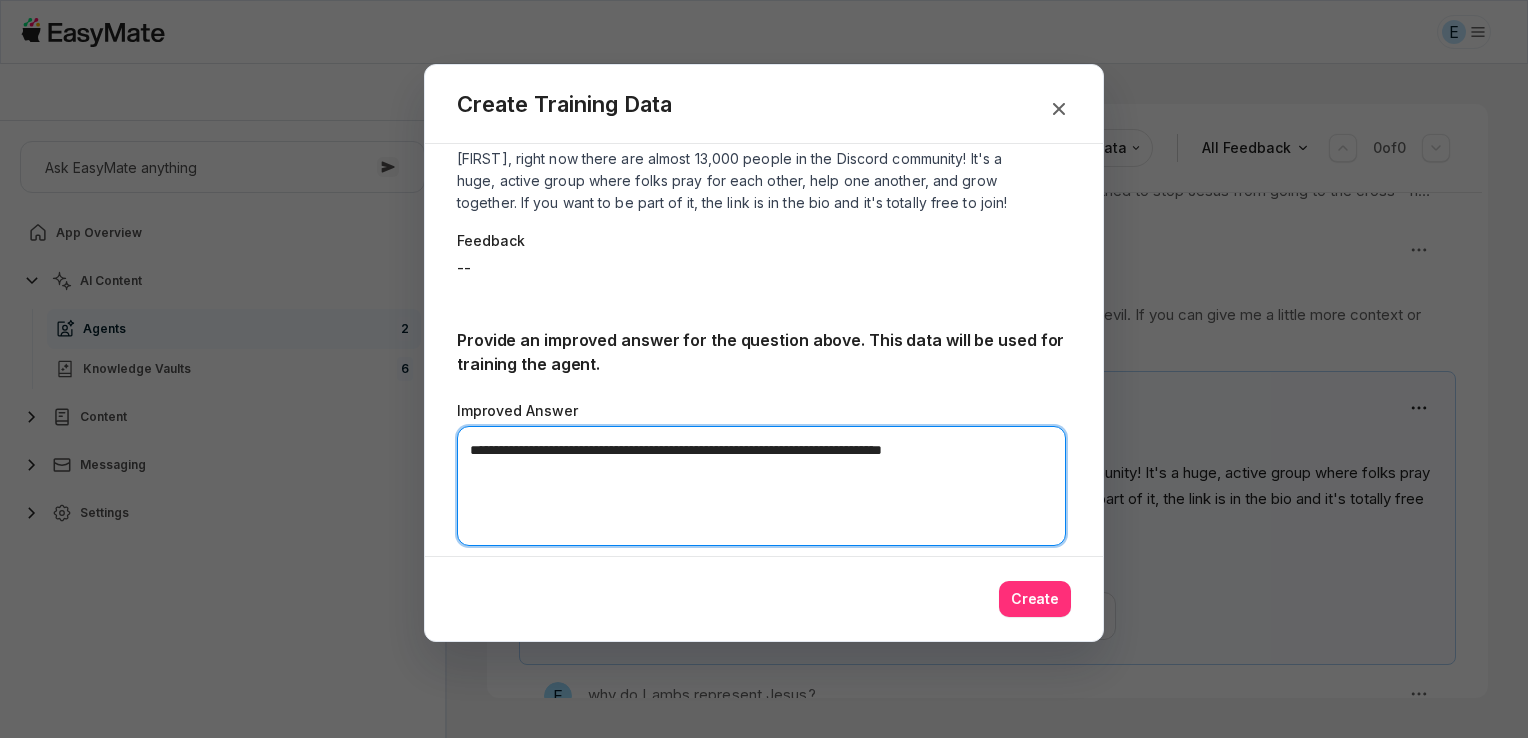 type on "**********" 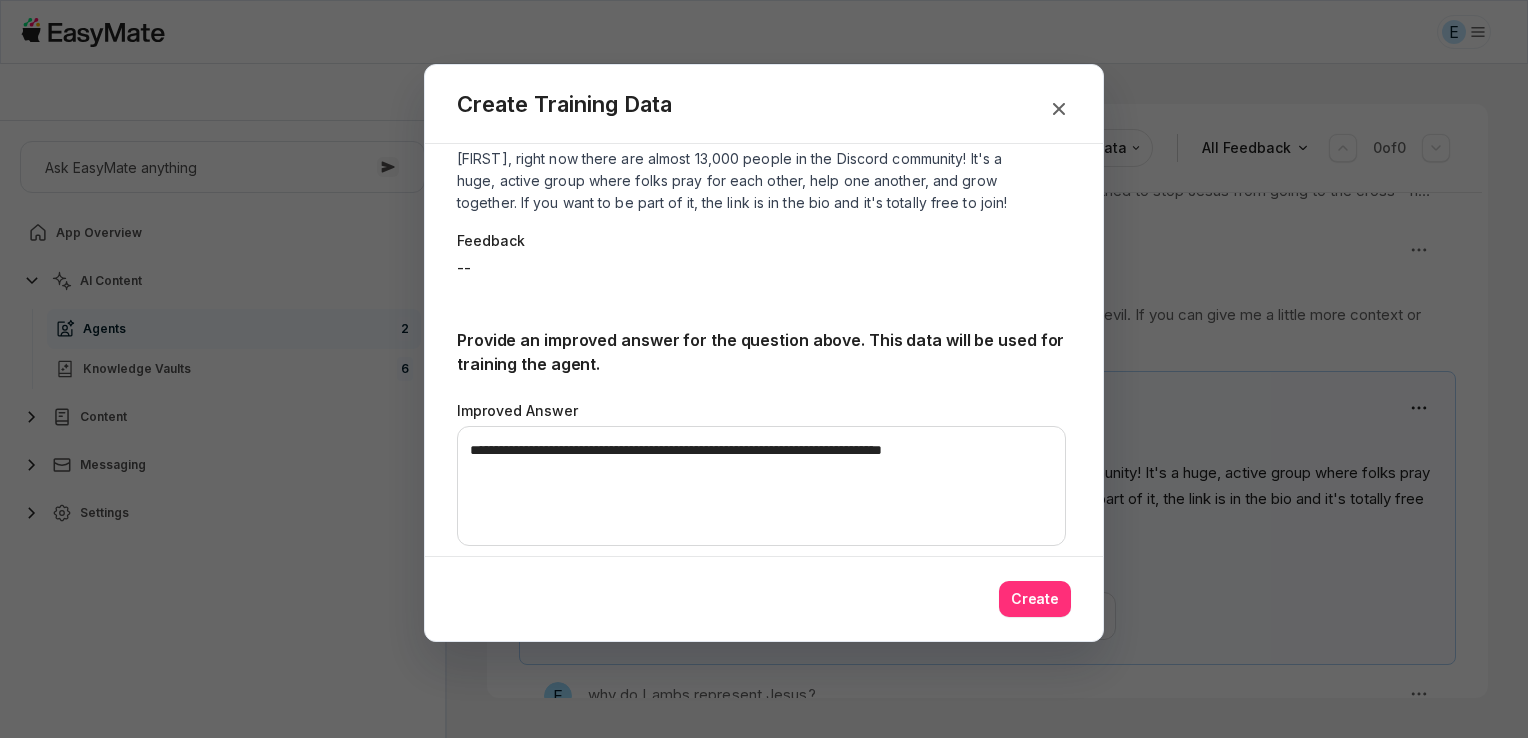 click on "Create" at bounding box center (1035, 599) 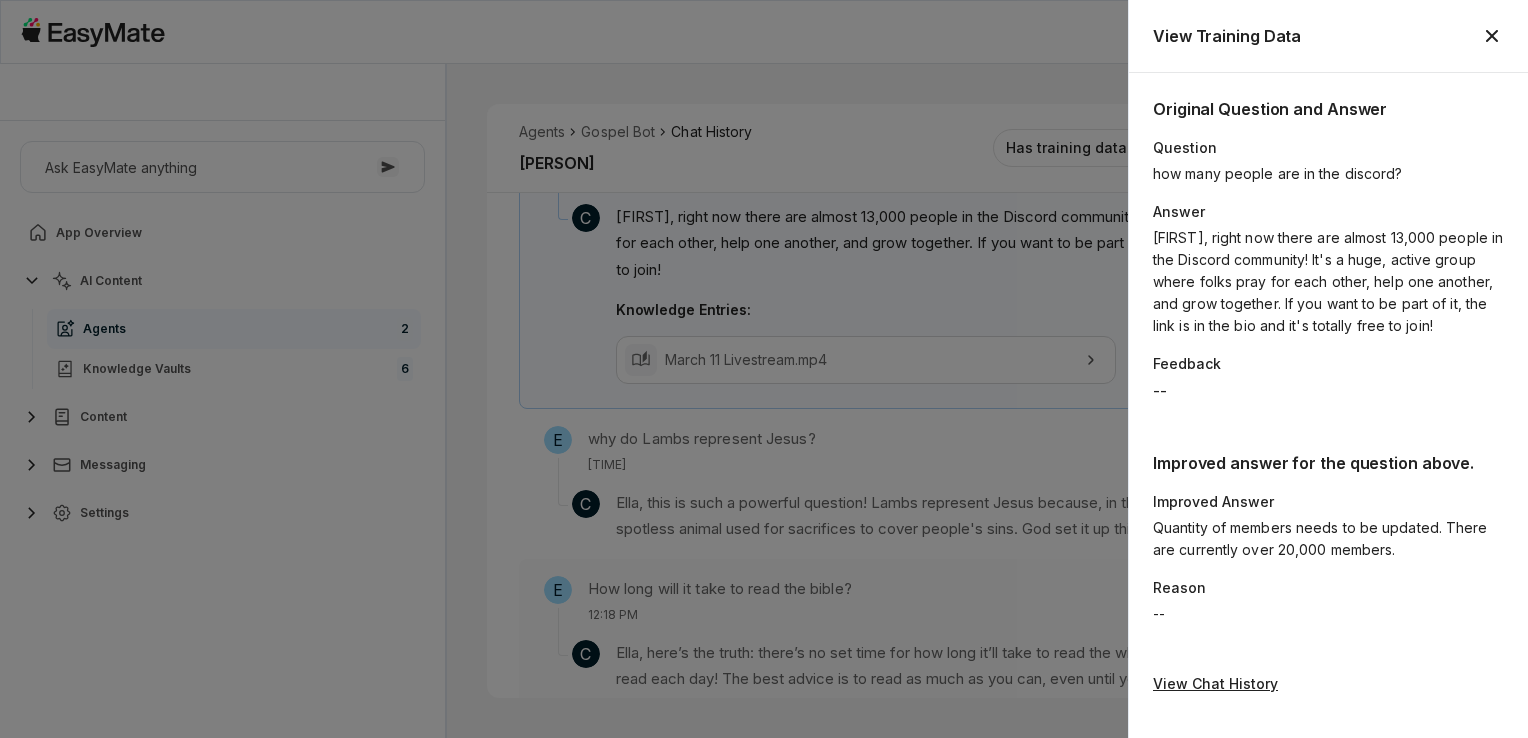 scroll, scrollTop: 2664, scrollLeft: 0, axis: vertical 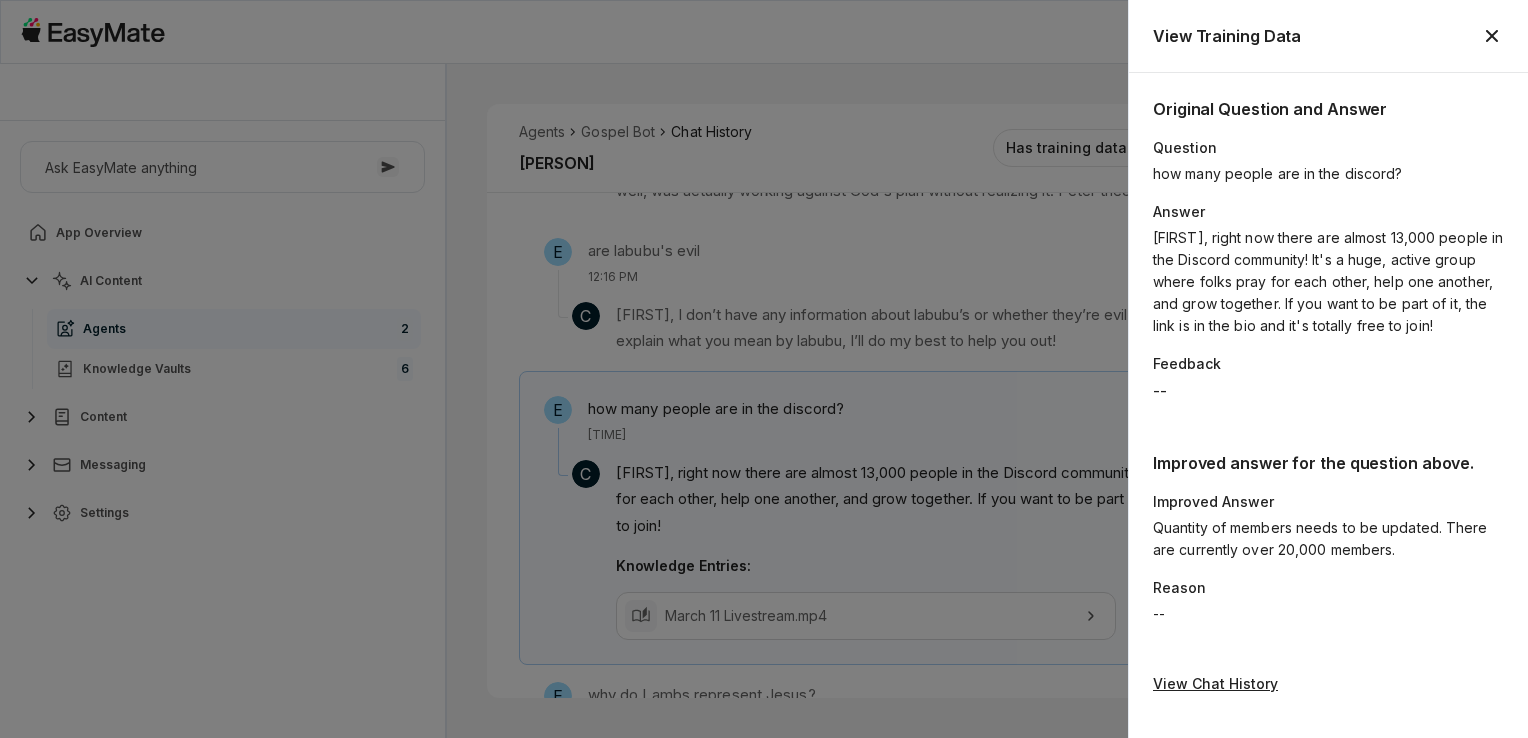 click 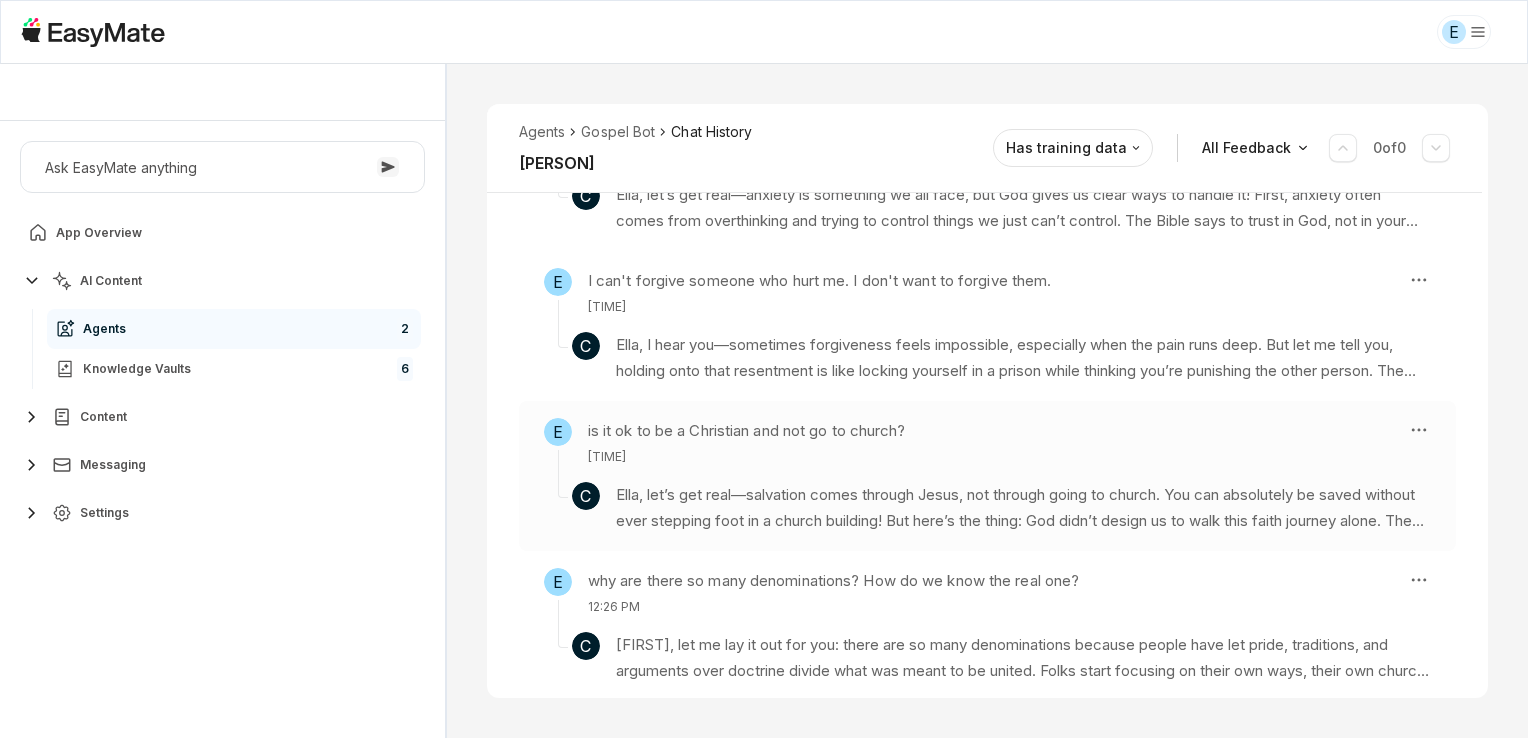 scroll, scrollTop: 4128, scrollLeft: 0, axis: vertical 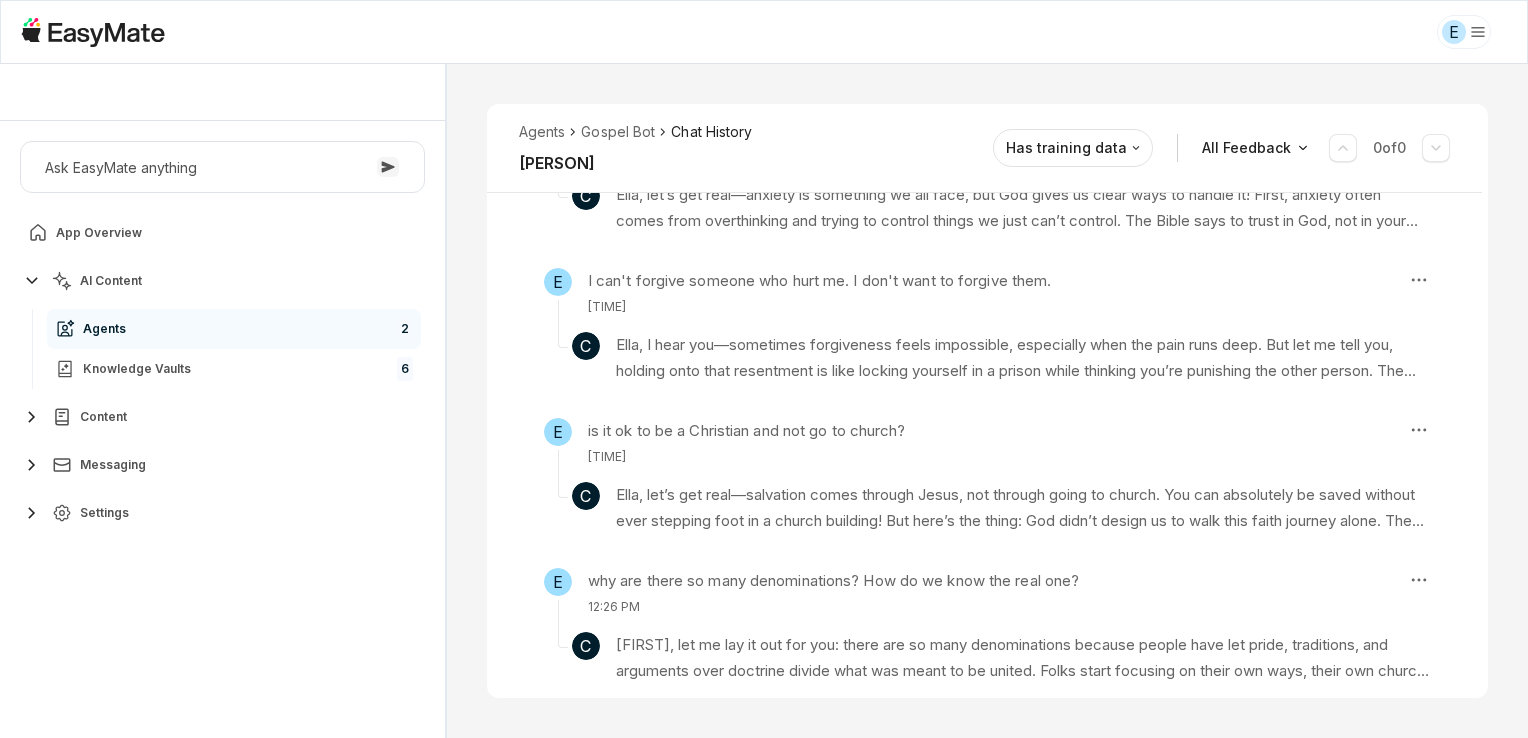 click on "AI Content" at bounding box center (222, 281) 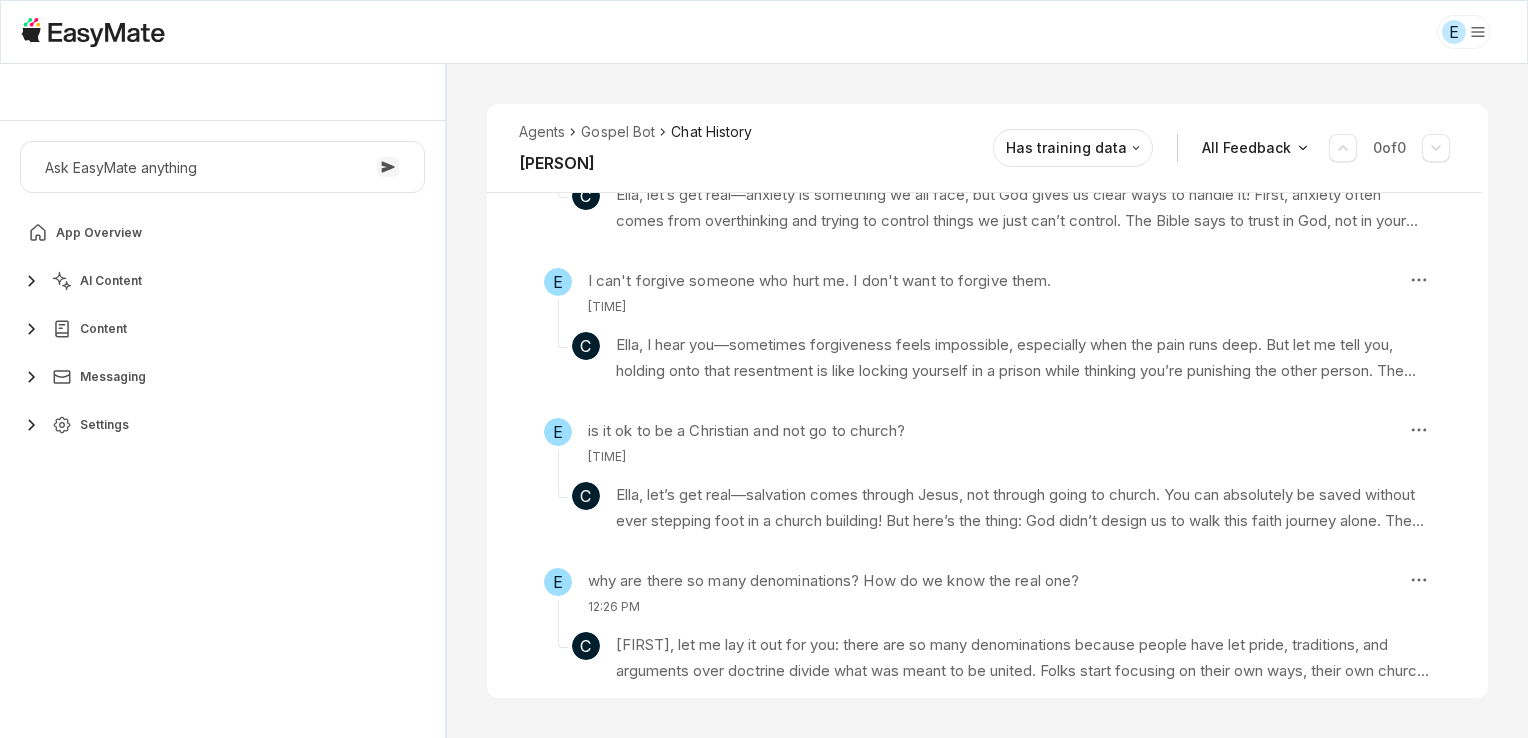 click on "AI Content" at bounding box center (222, 281) 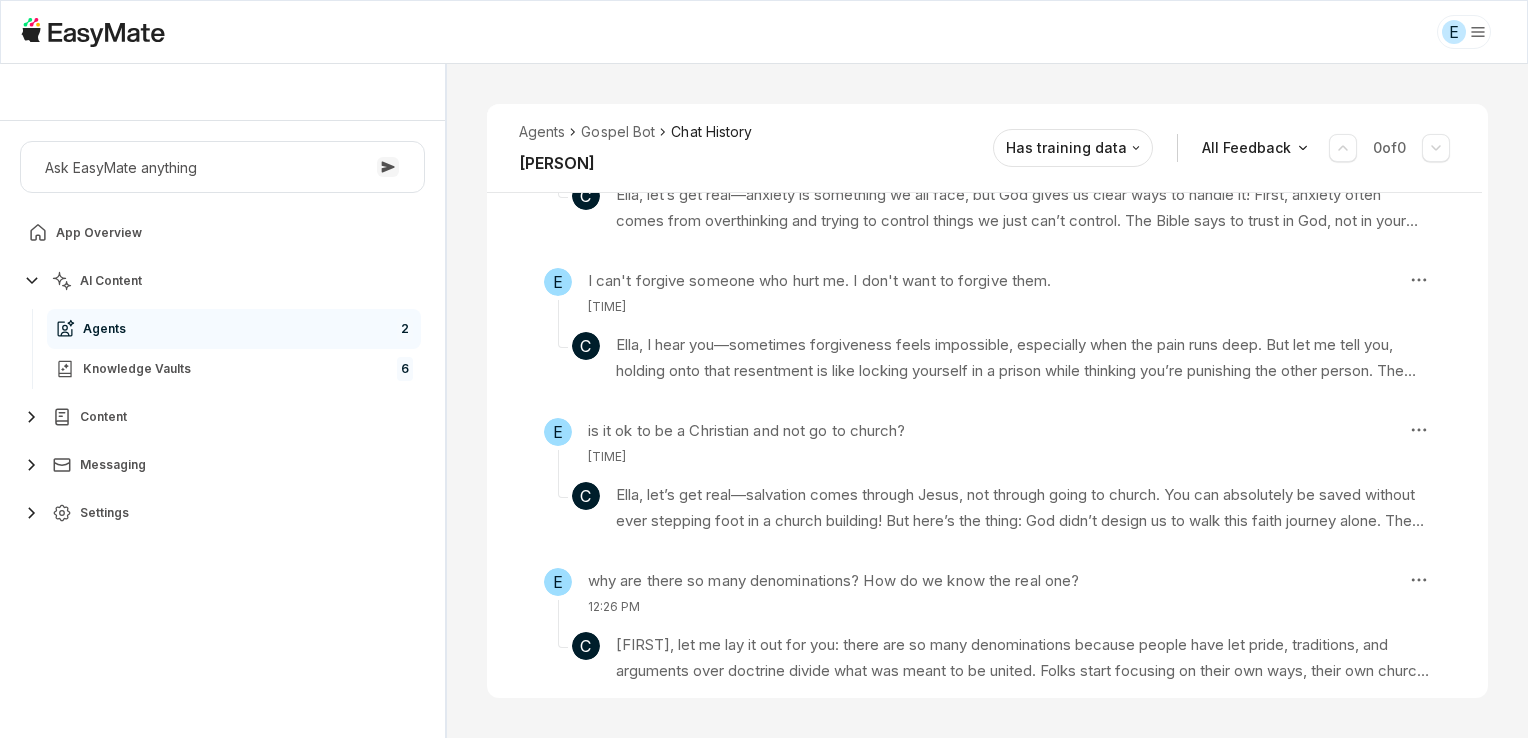 click on "Agents 2" at bounding box center (234, 329) 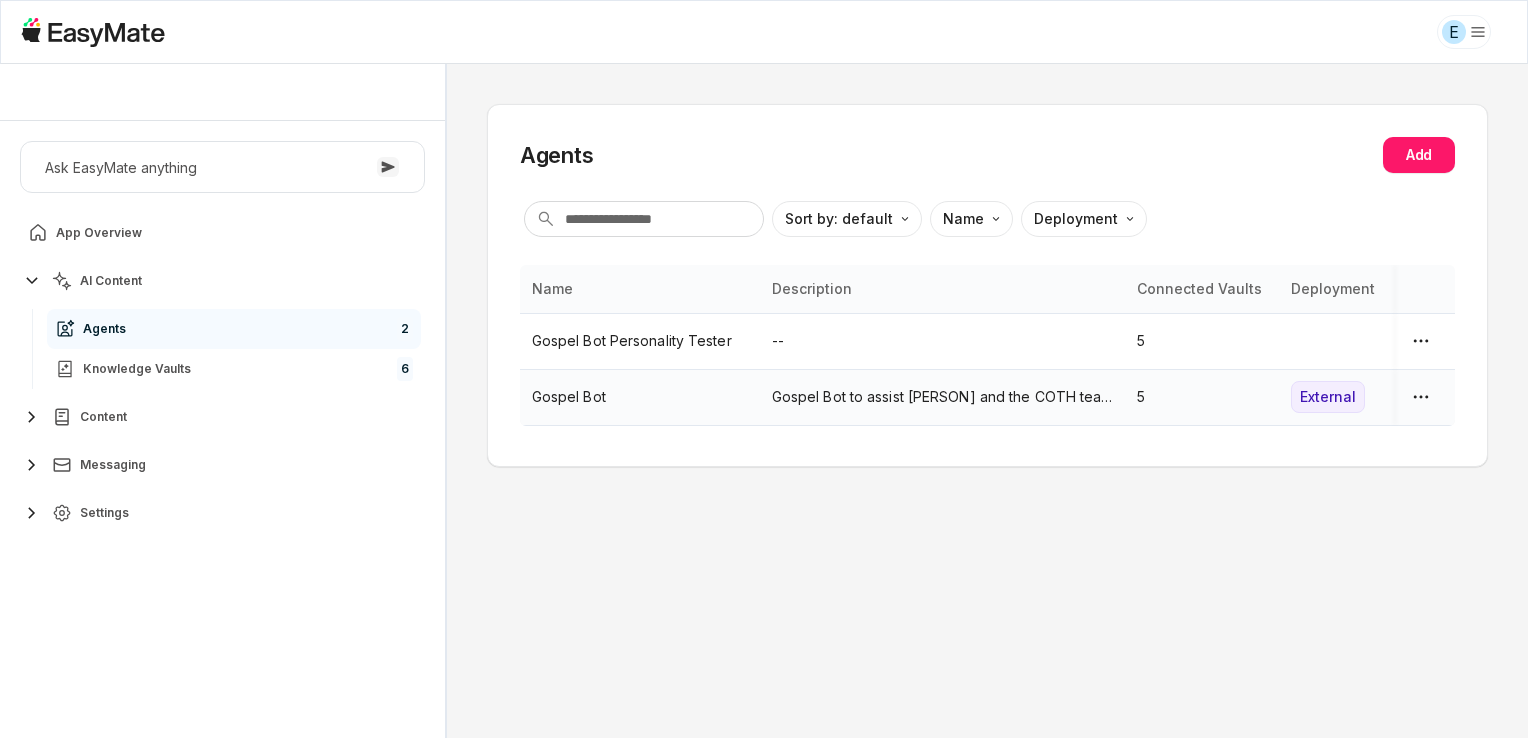 click on "Gospel Bot" at bounding box center (640, 397) 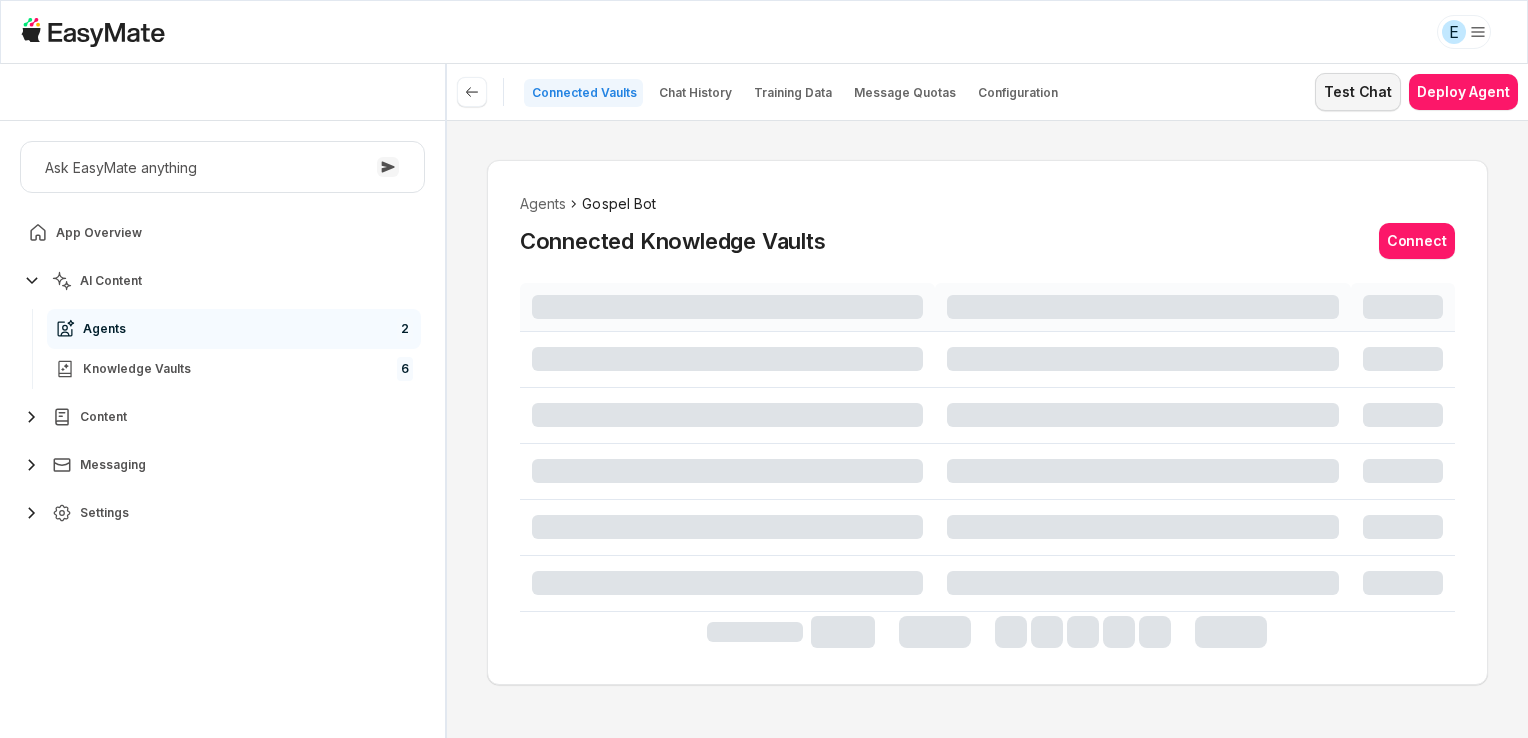 click on "Test Chat" at bounding box center [1358, 92] 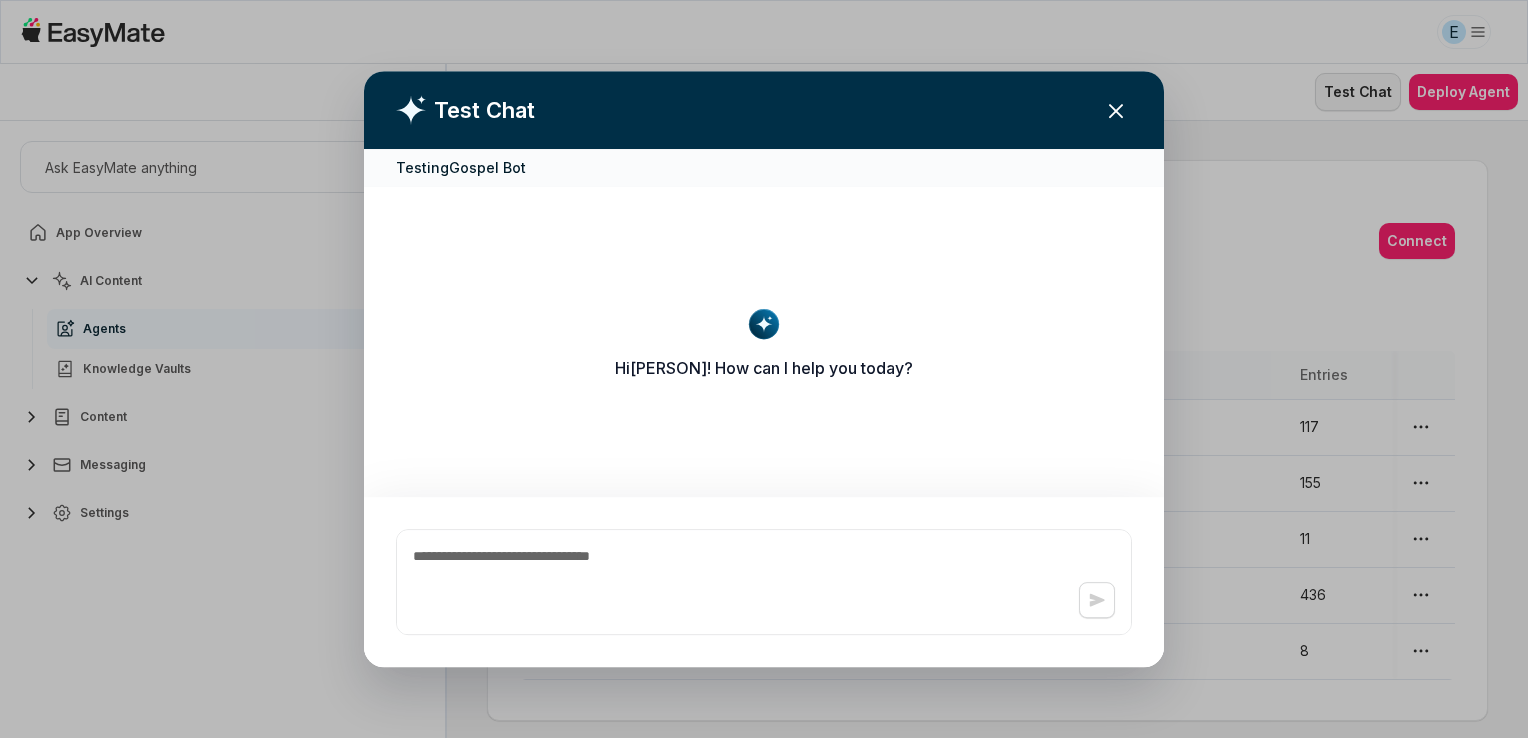 type on "*" 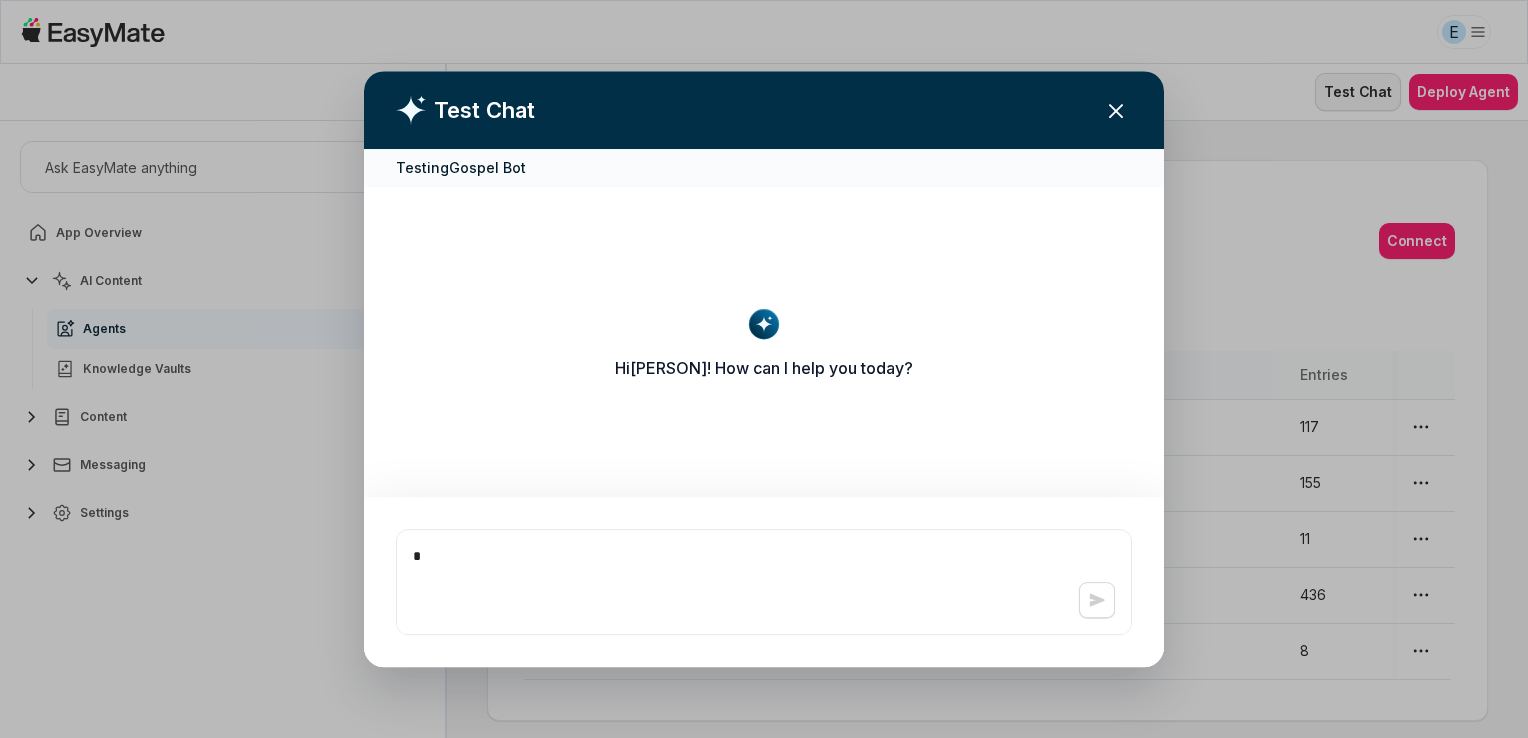 type on "*" 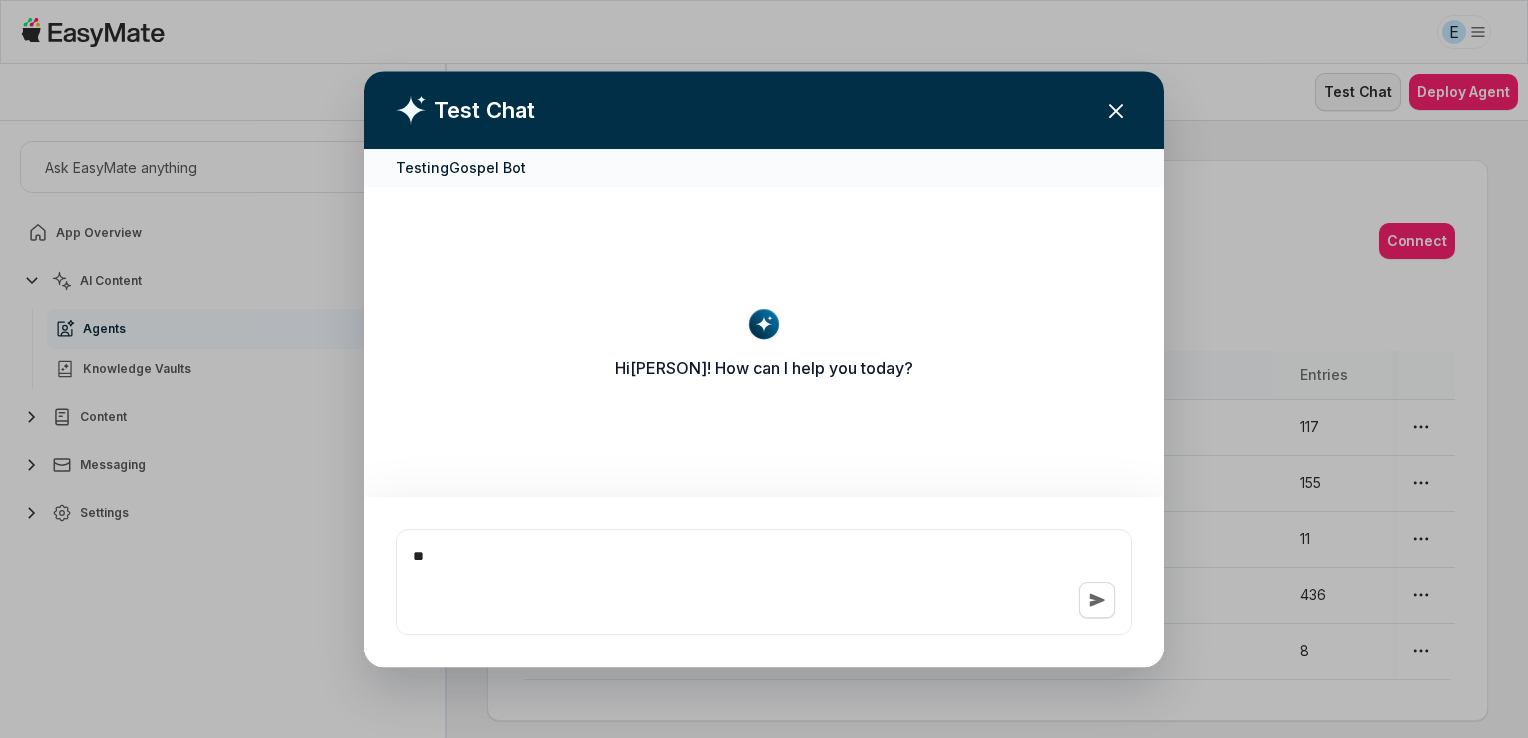 type on "*" 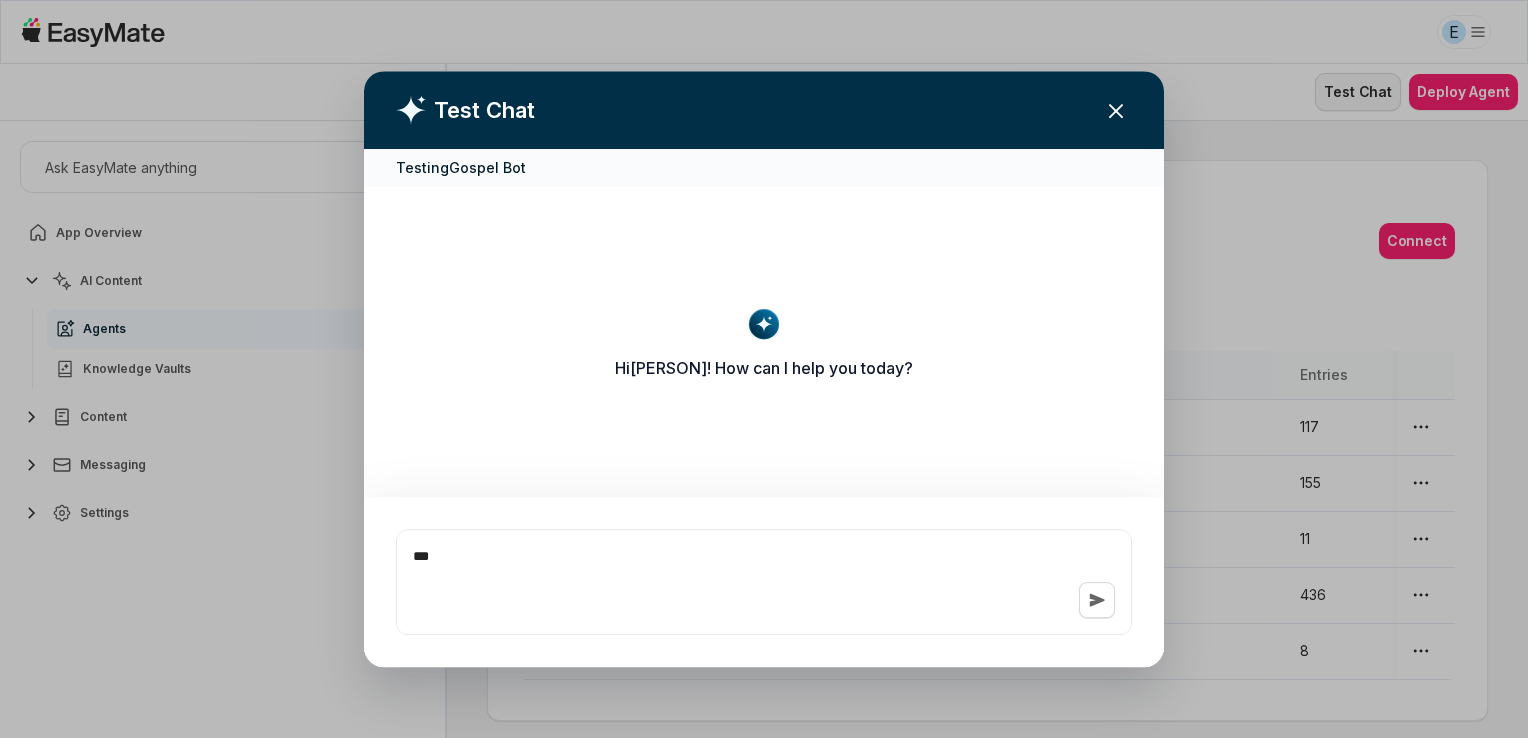 type on "*" 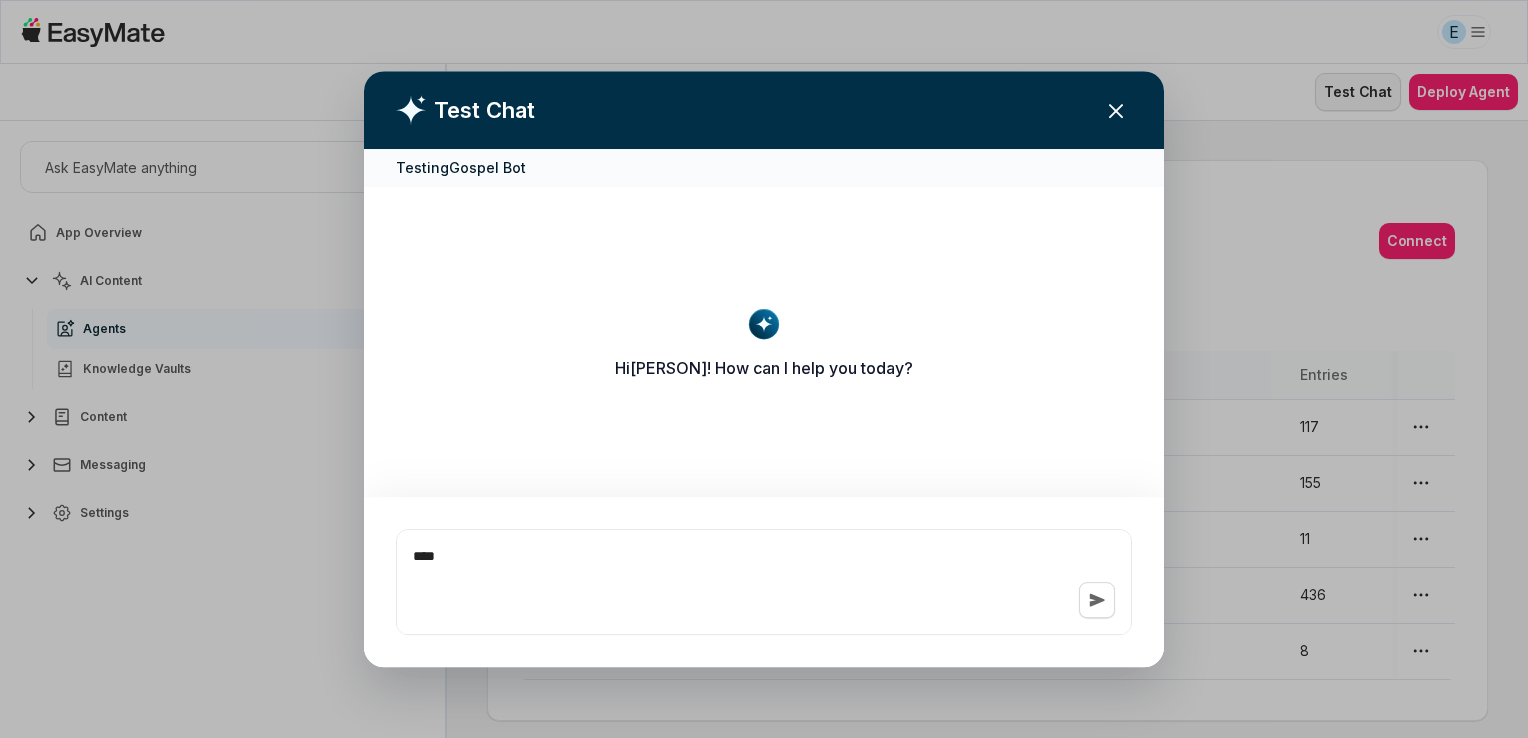 type on "*" 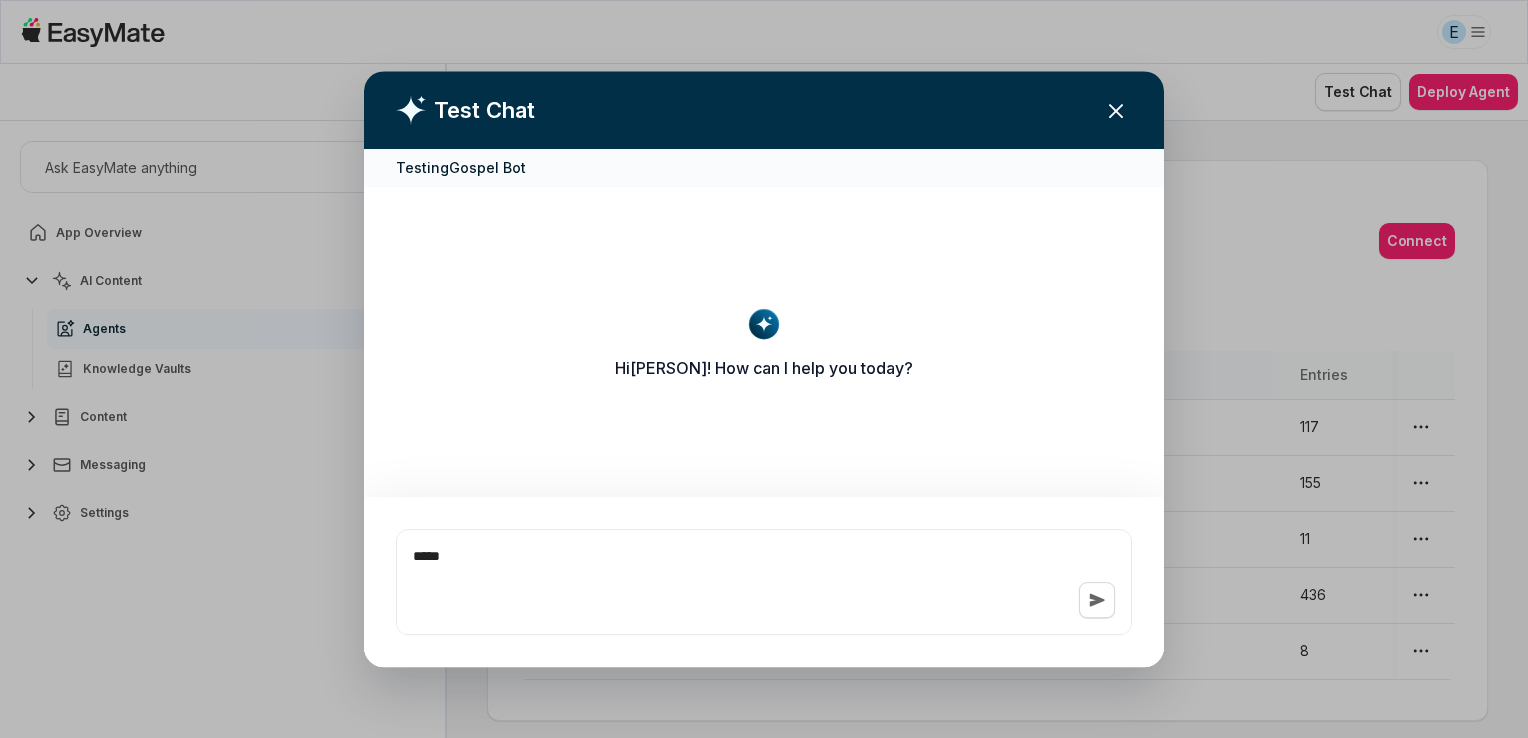 type on "****" 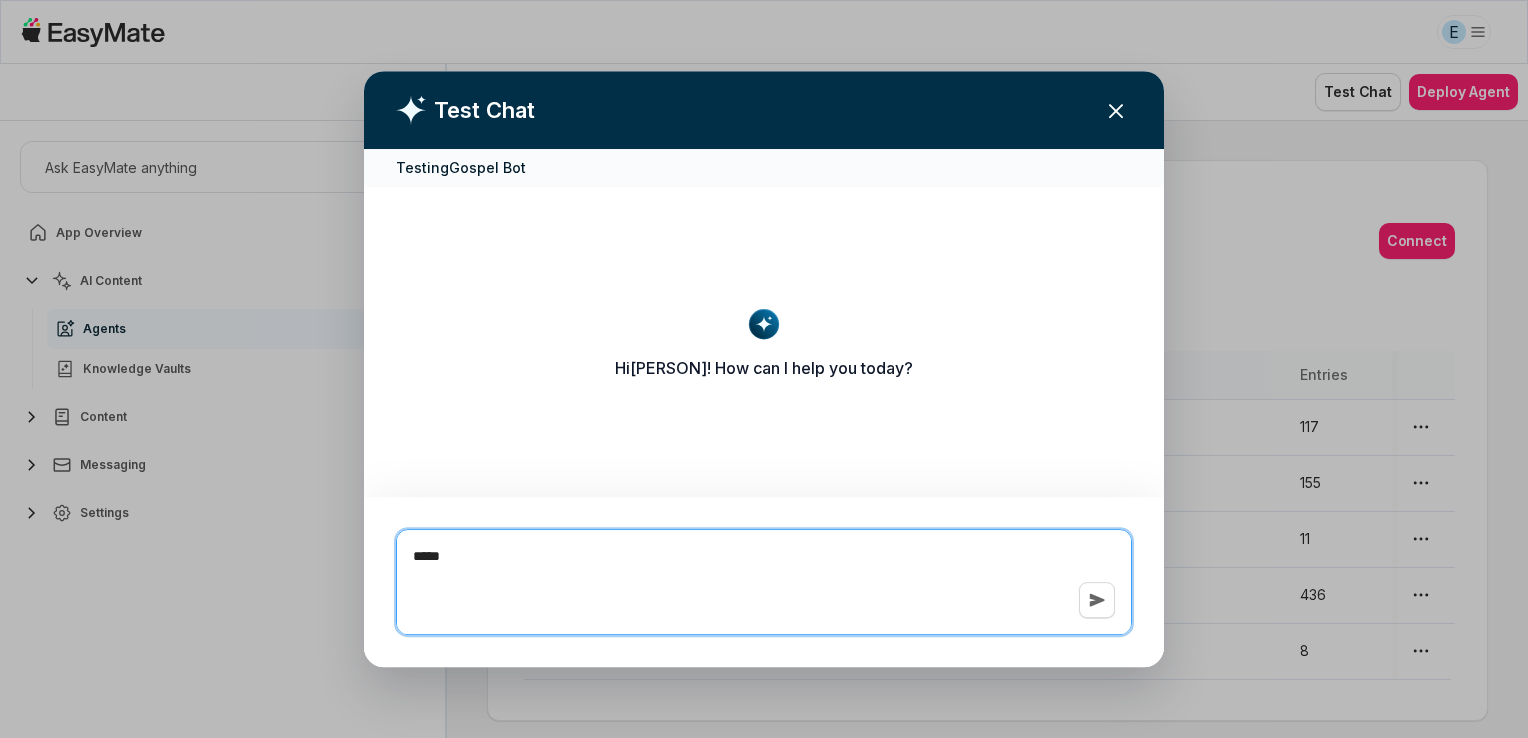 type on "*" 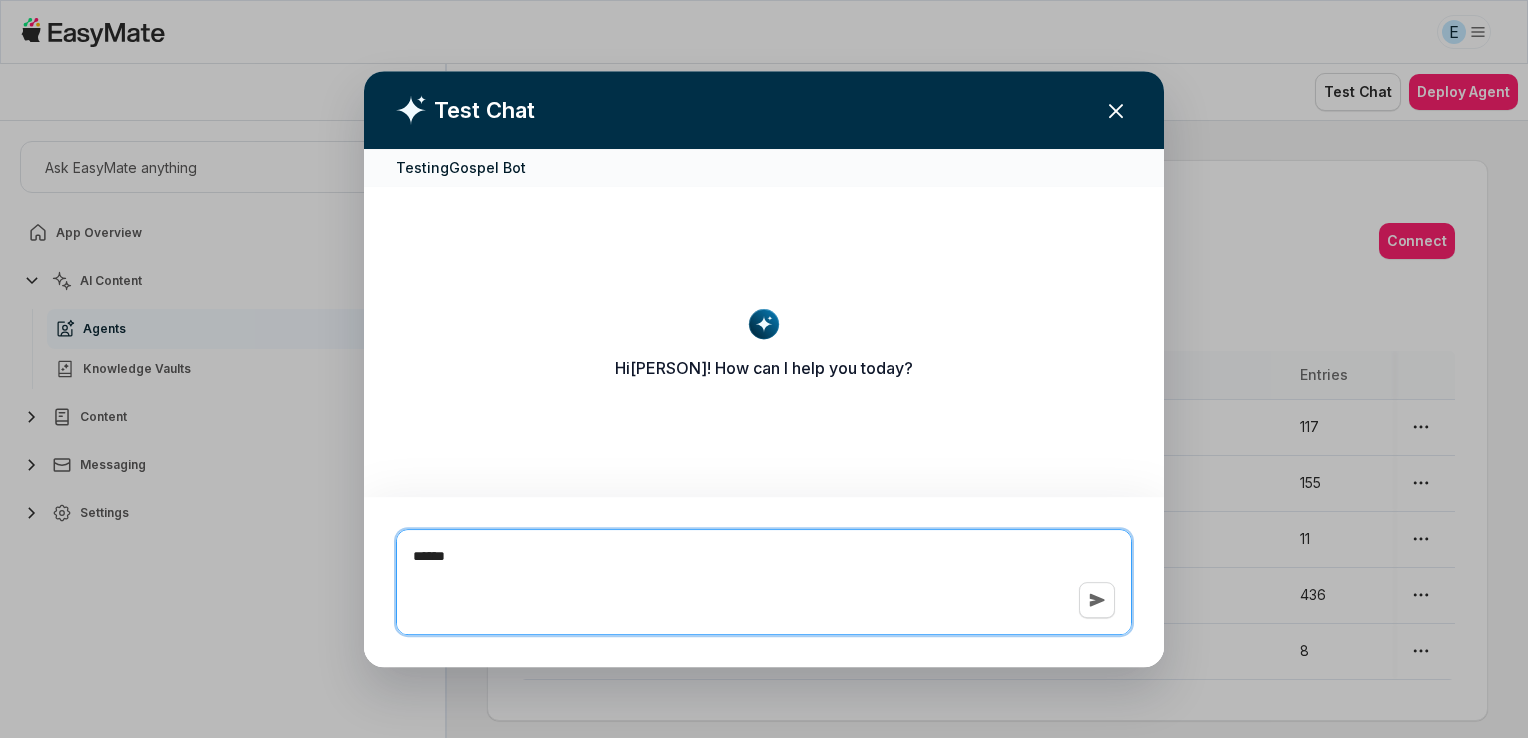 type on "*" 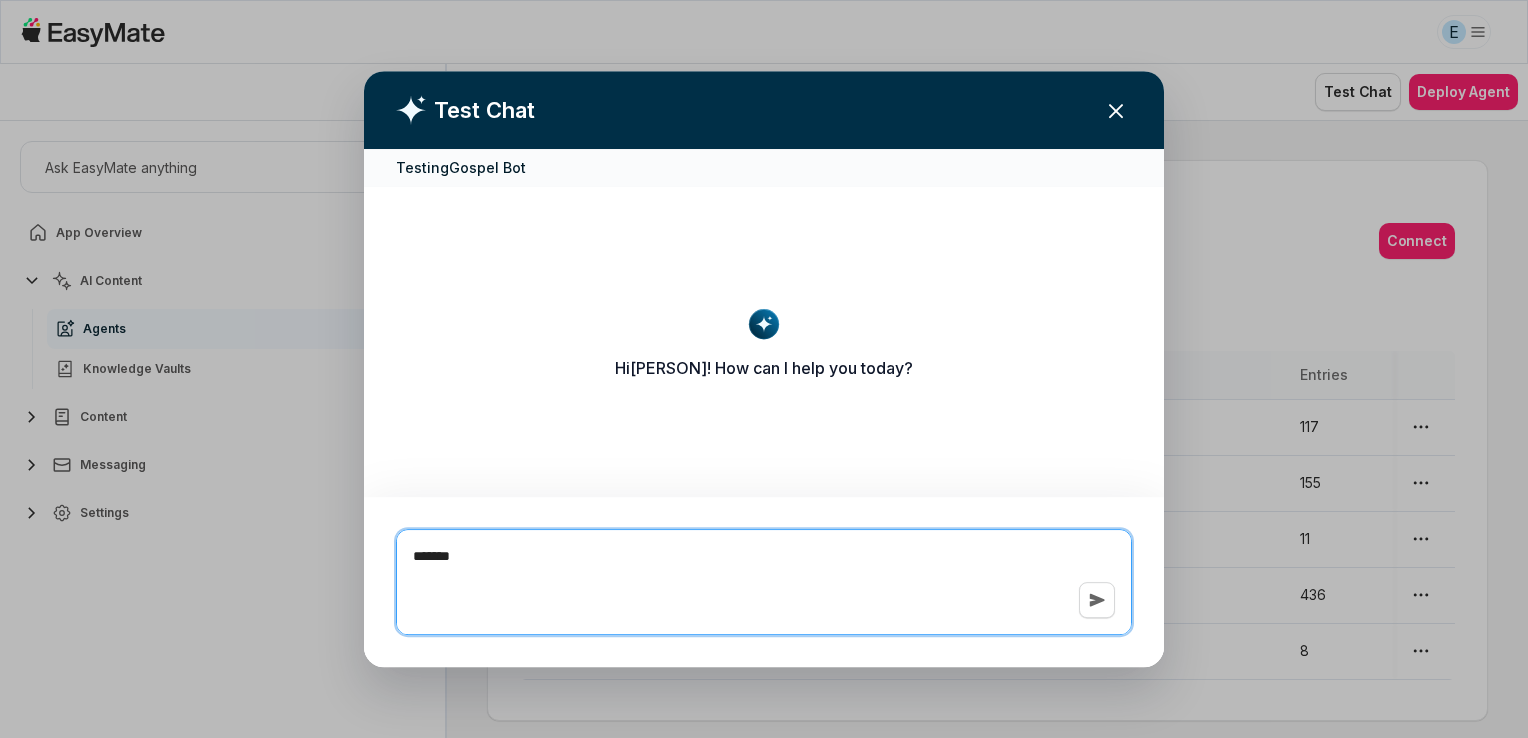 type on "*" 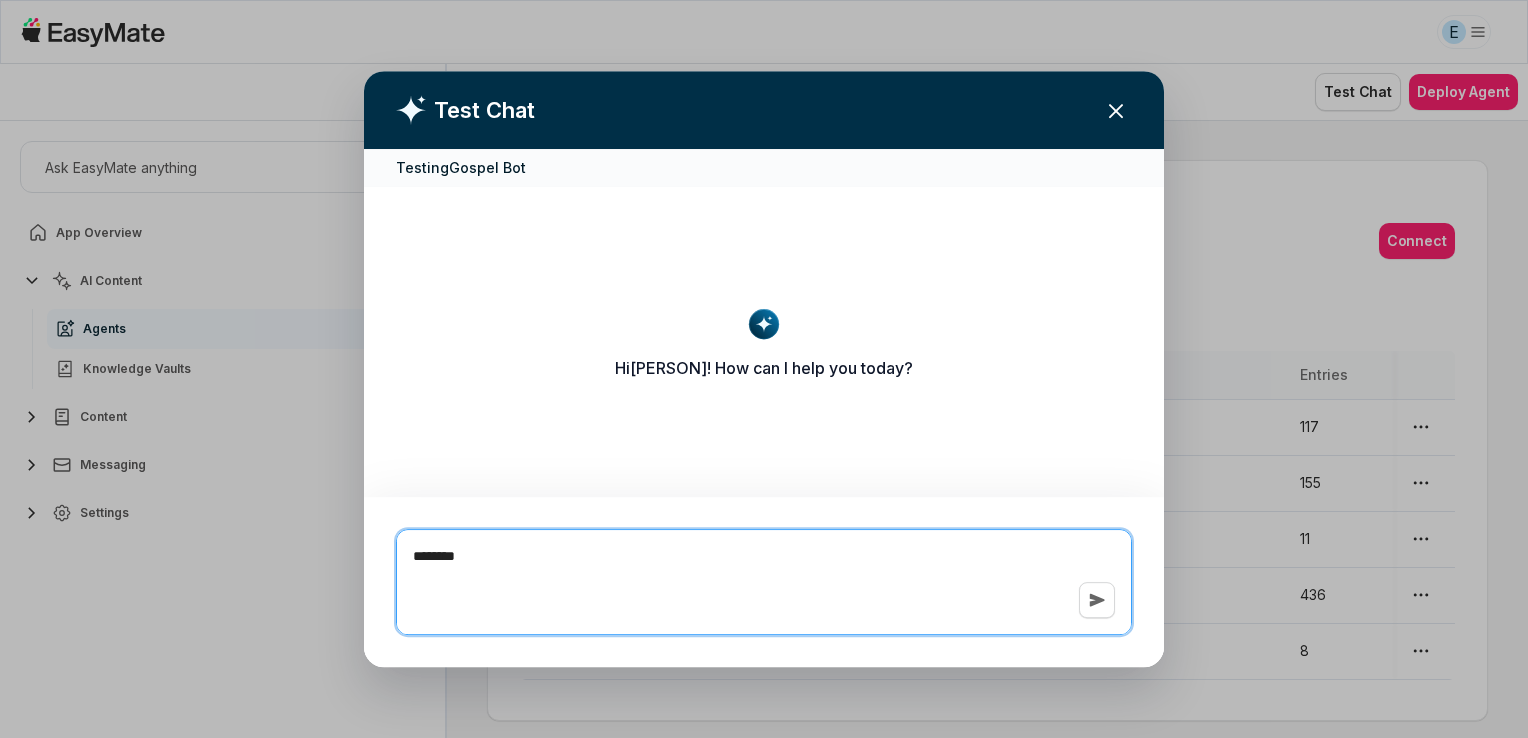 type on "*" 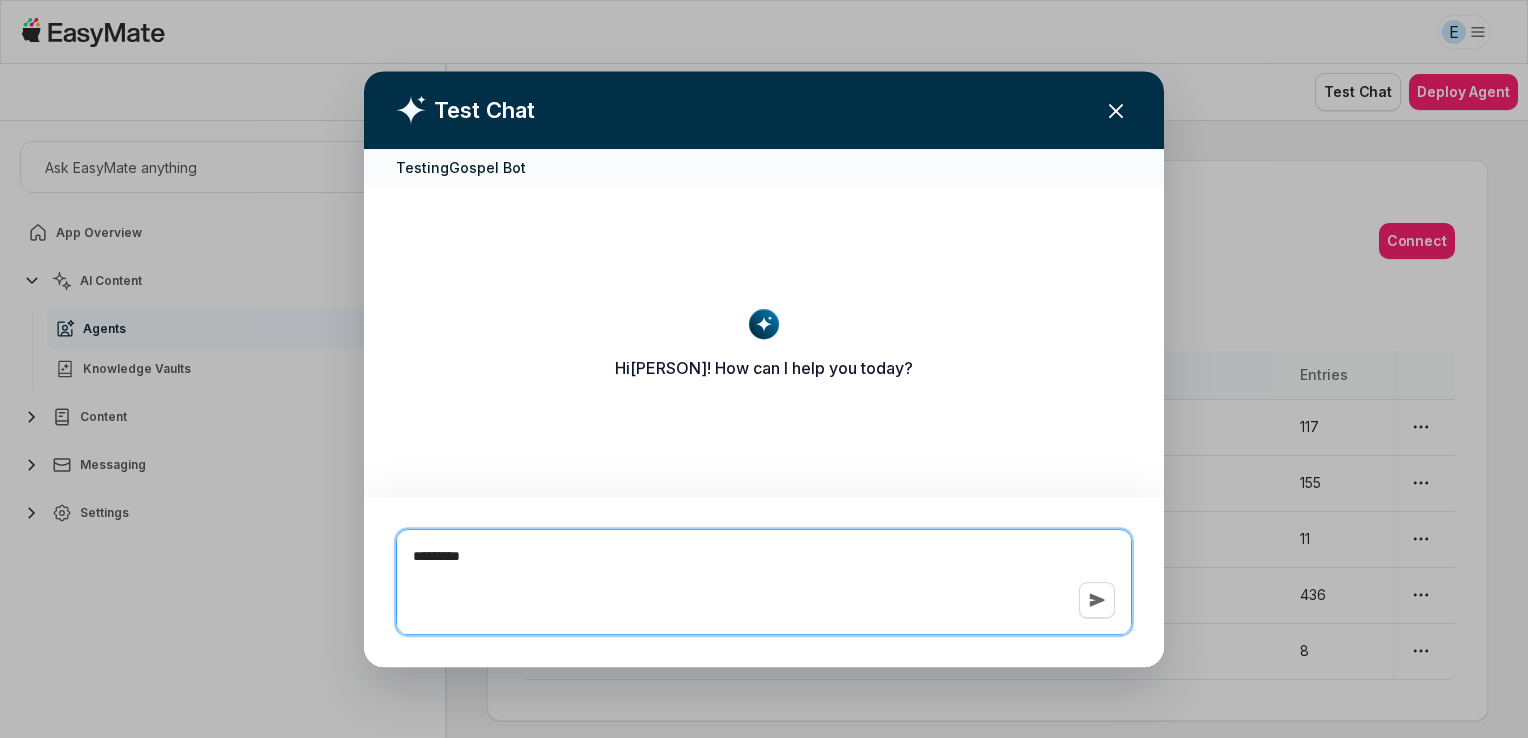 type on "*" 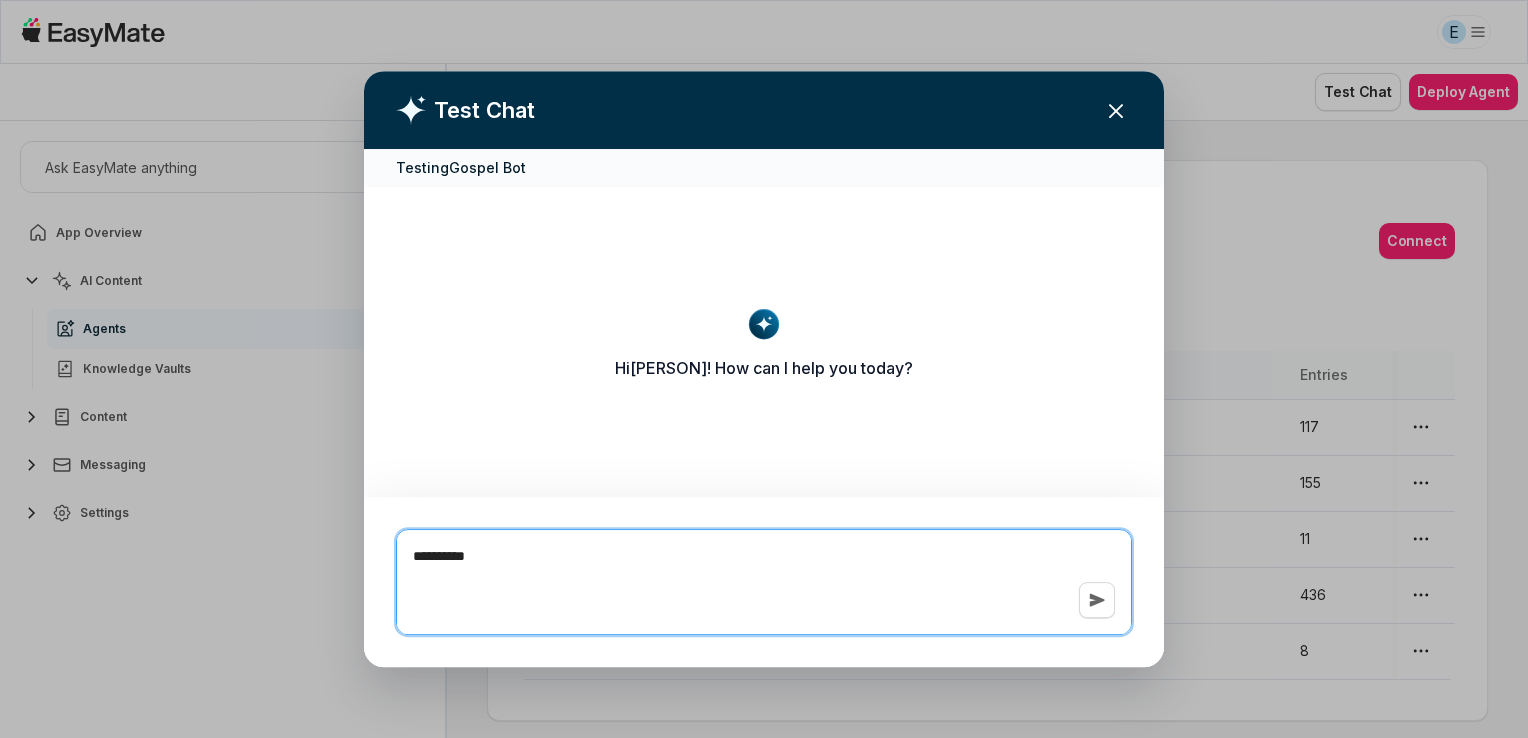 type on "*" 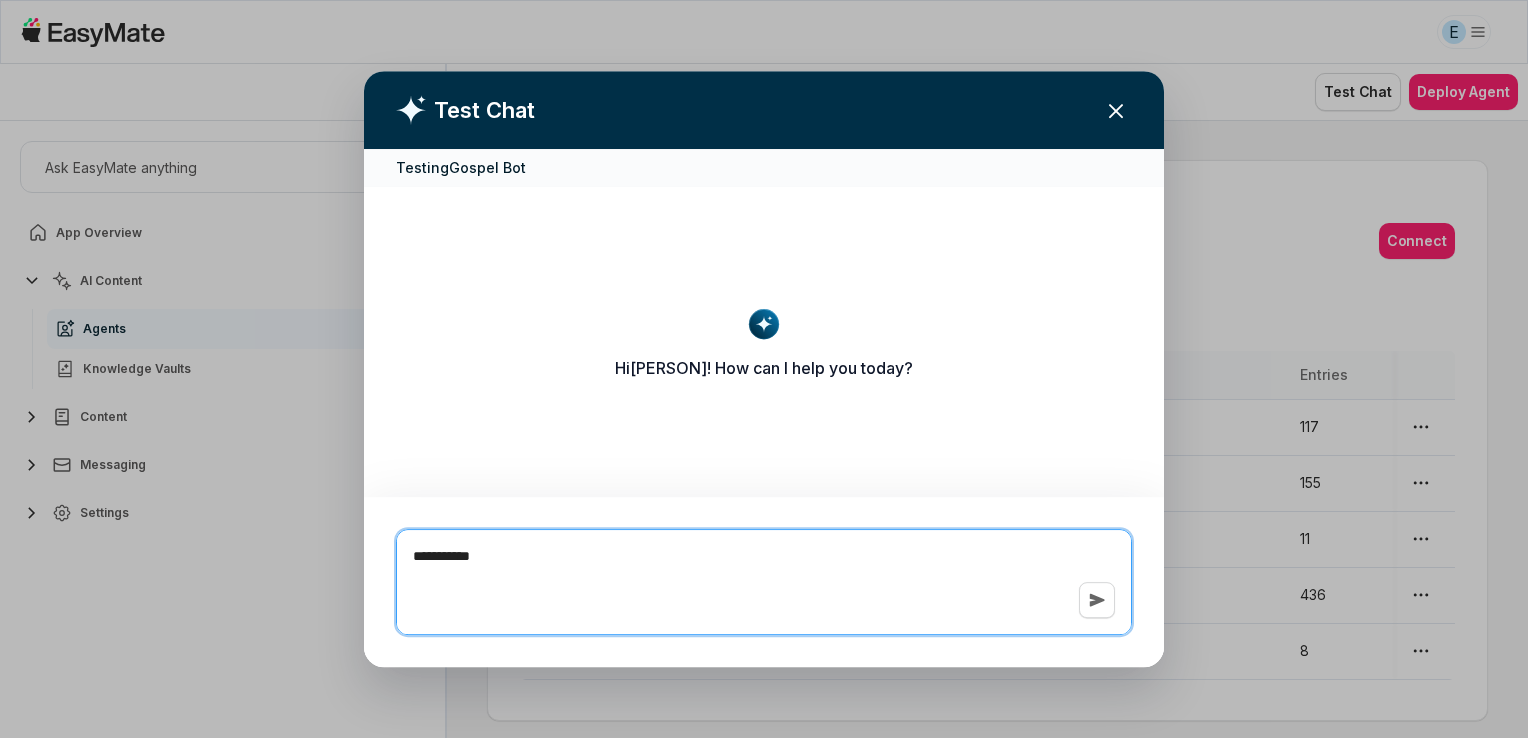 type on "*" 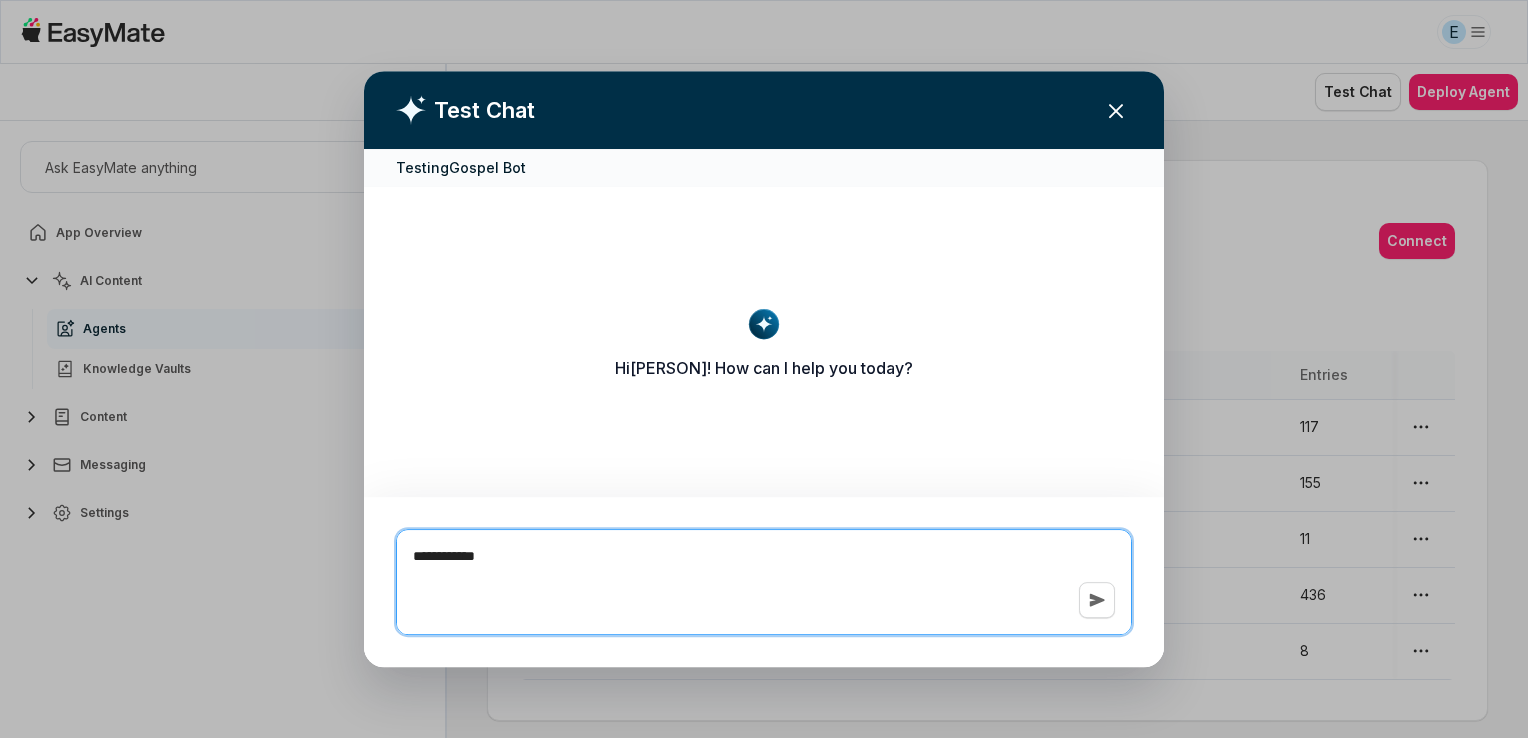 type on "*" 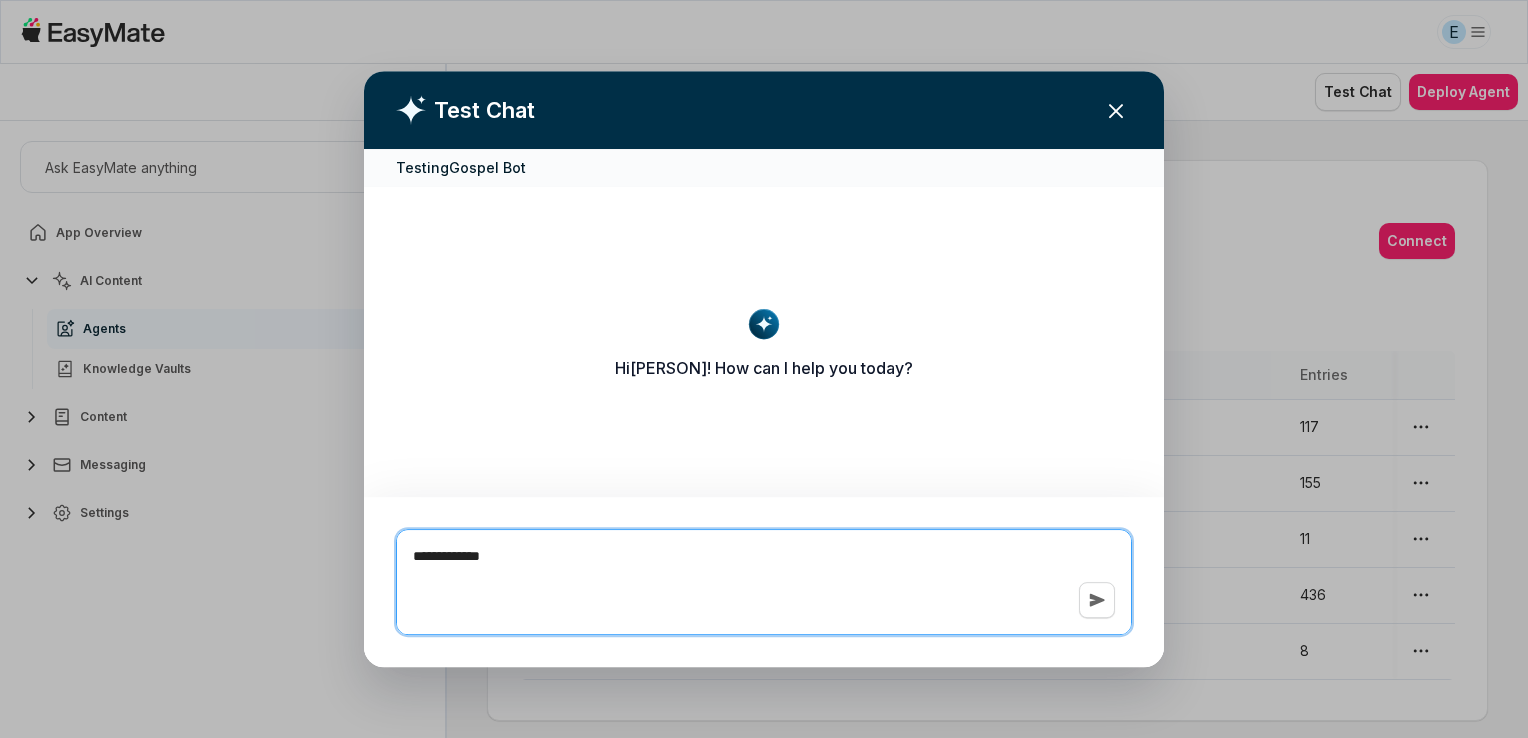 type on "*" 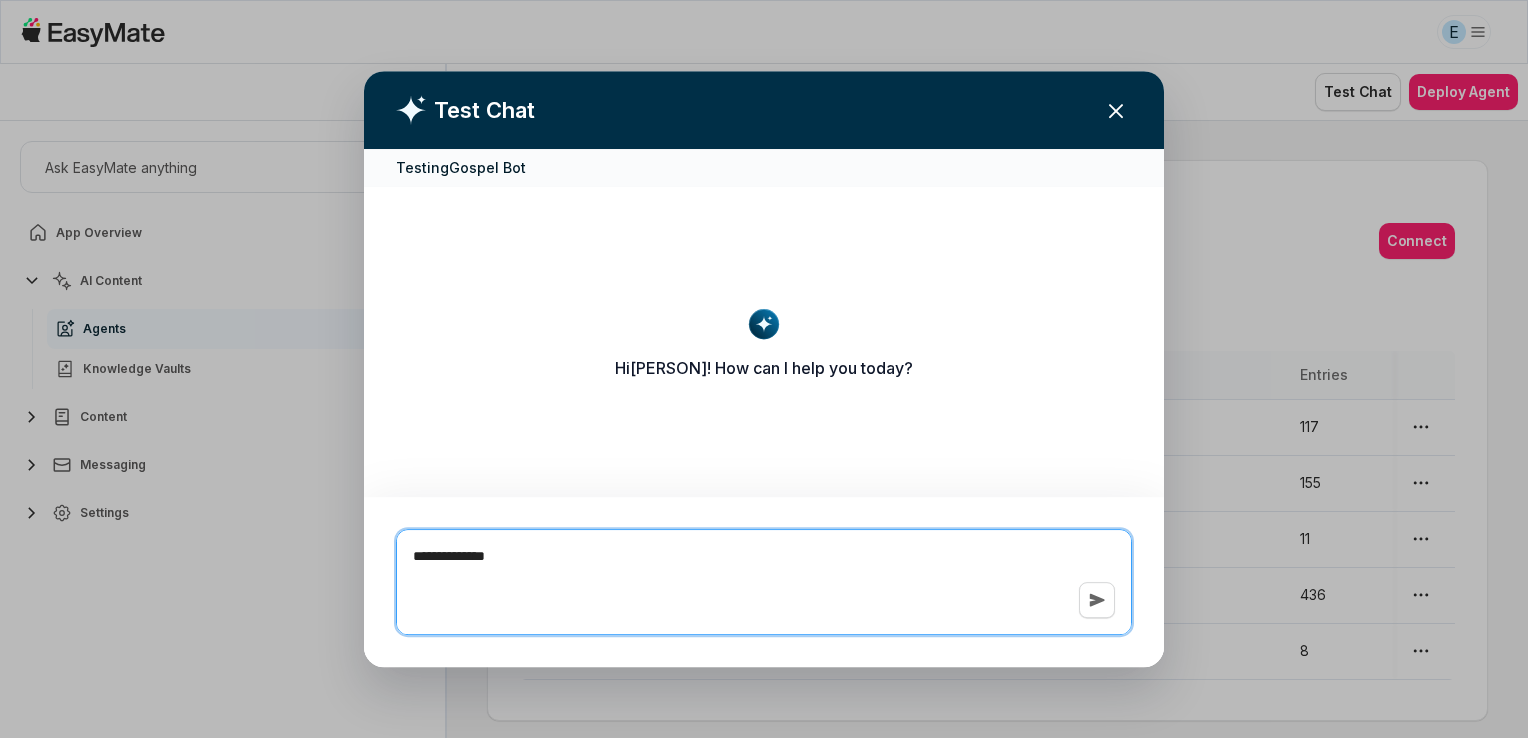 type on "*" 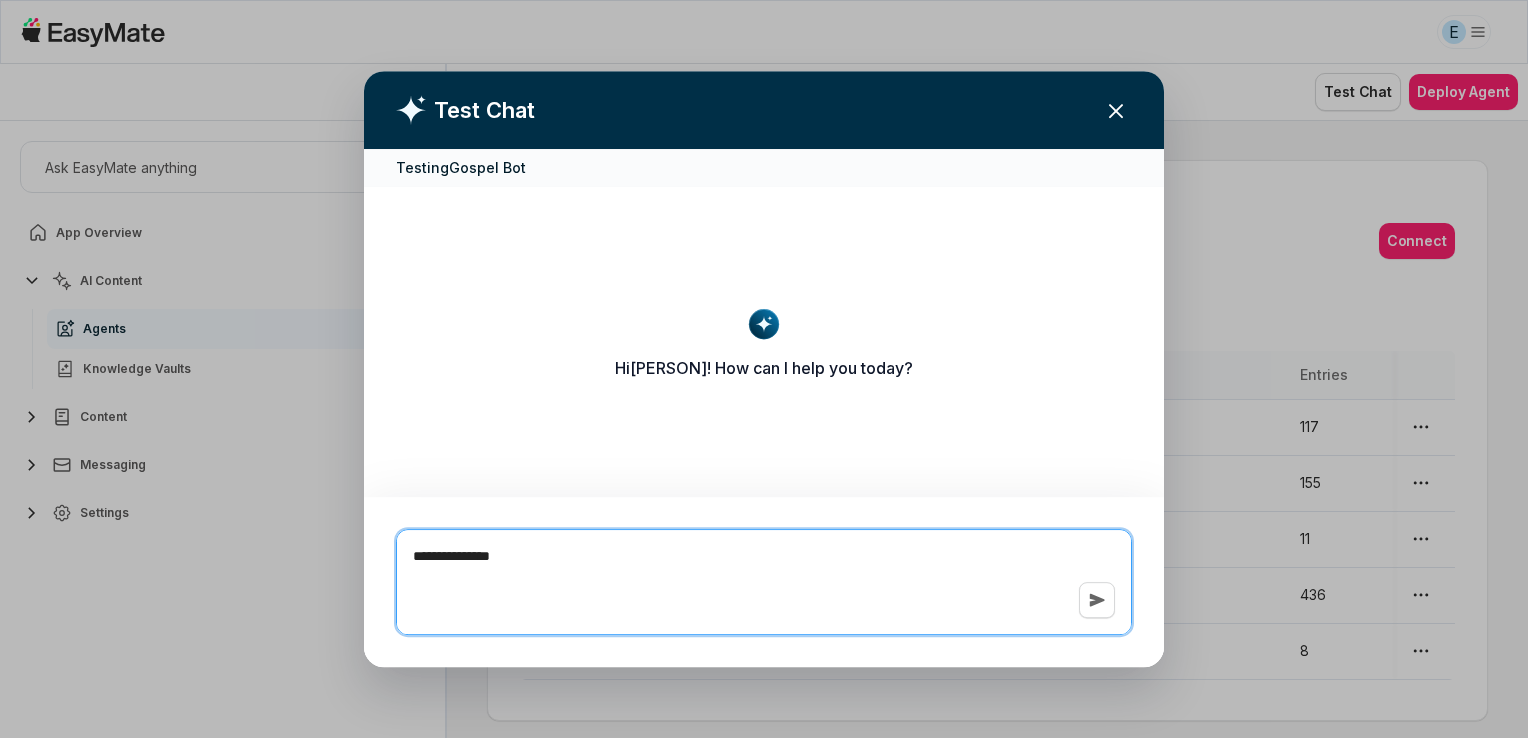 type on "*" 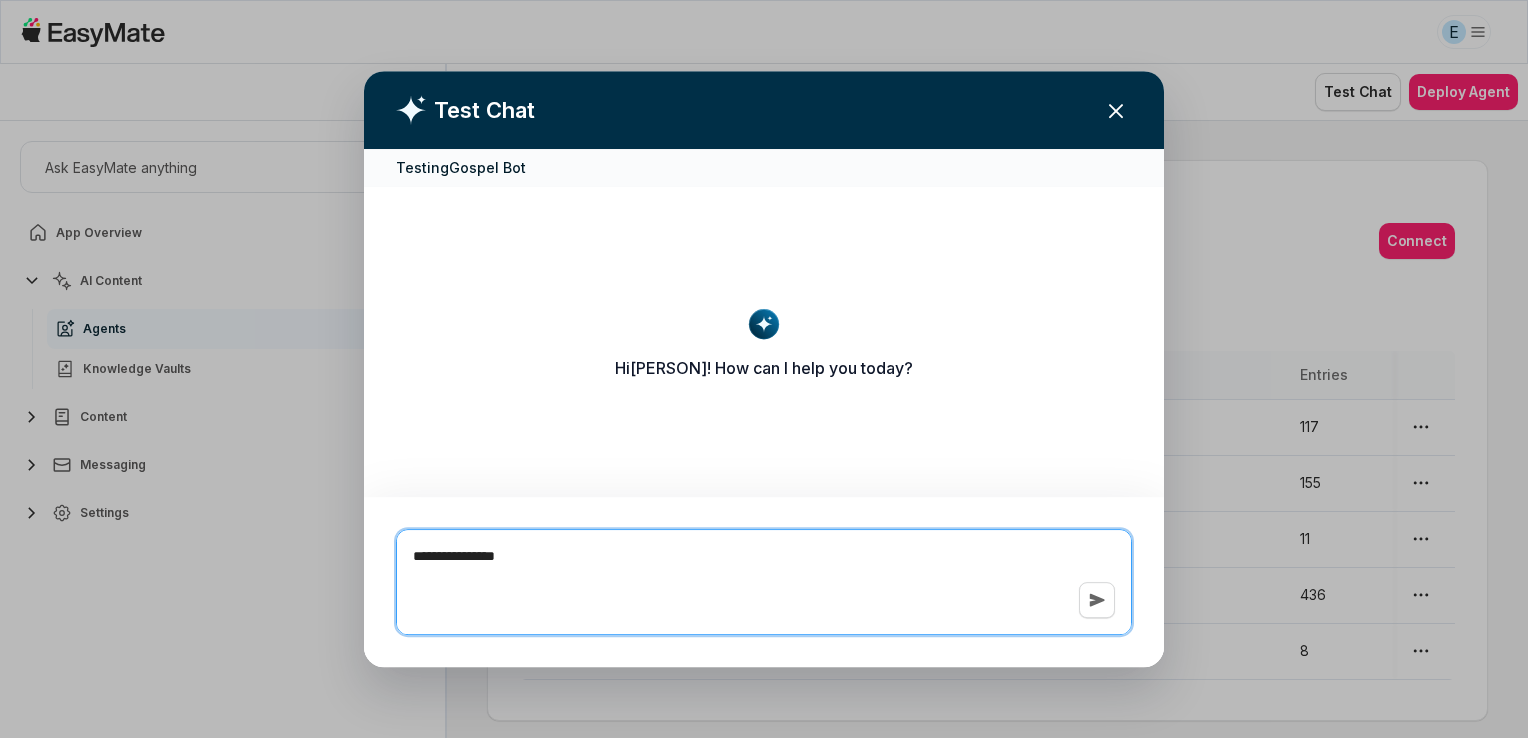 type on "*" 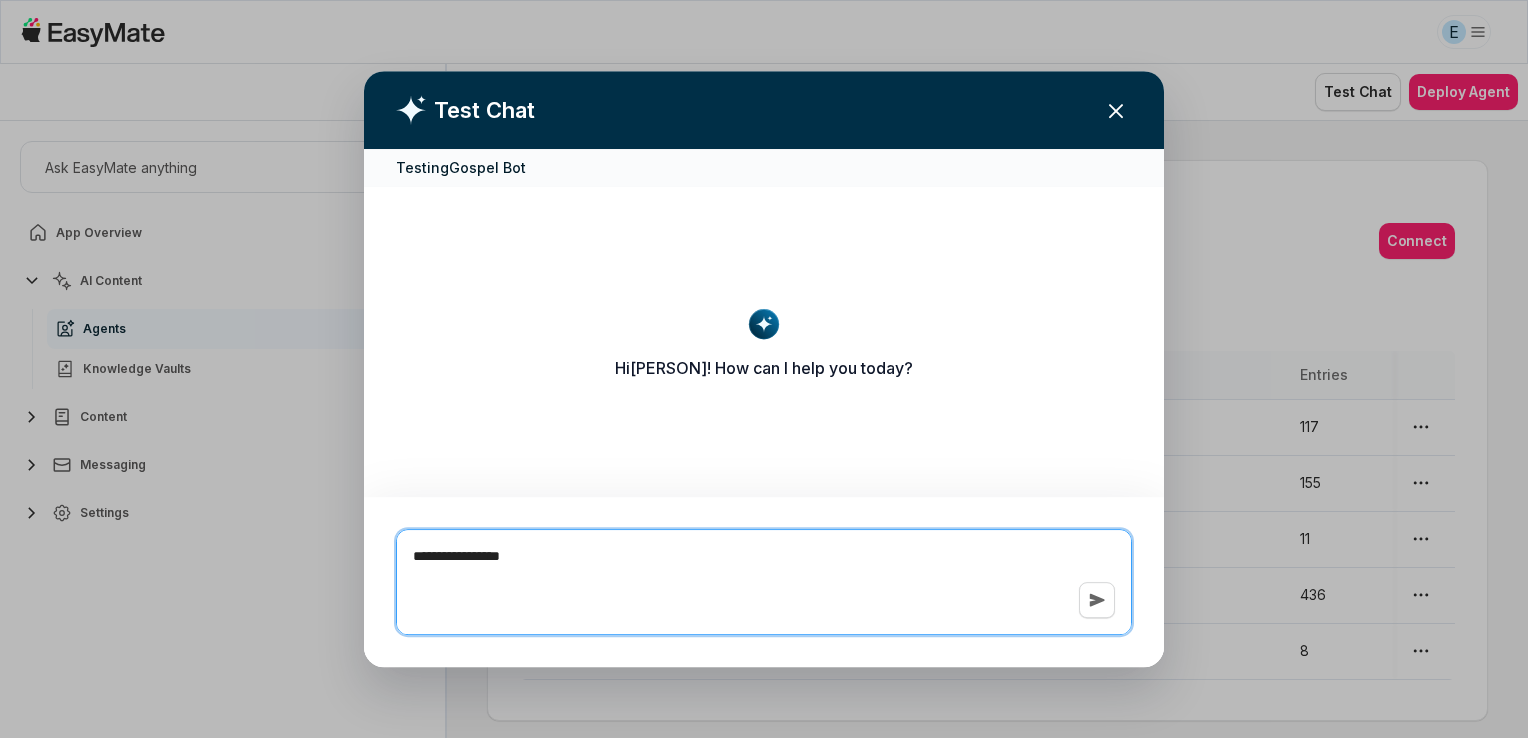 type on "*" 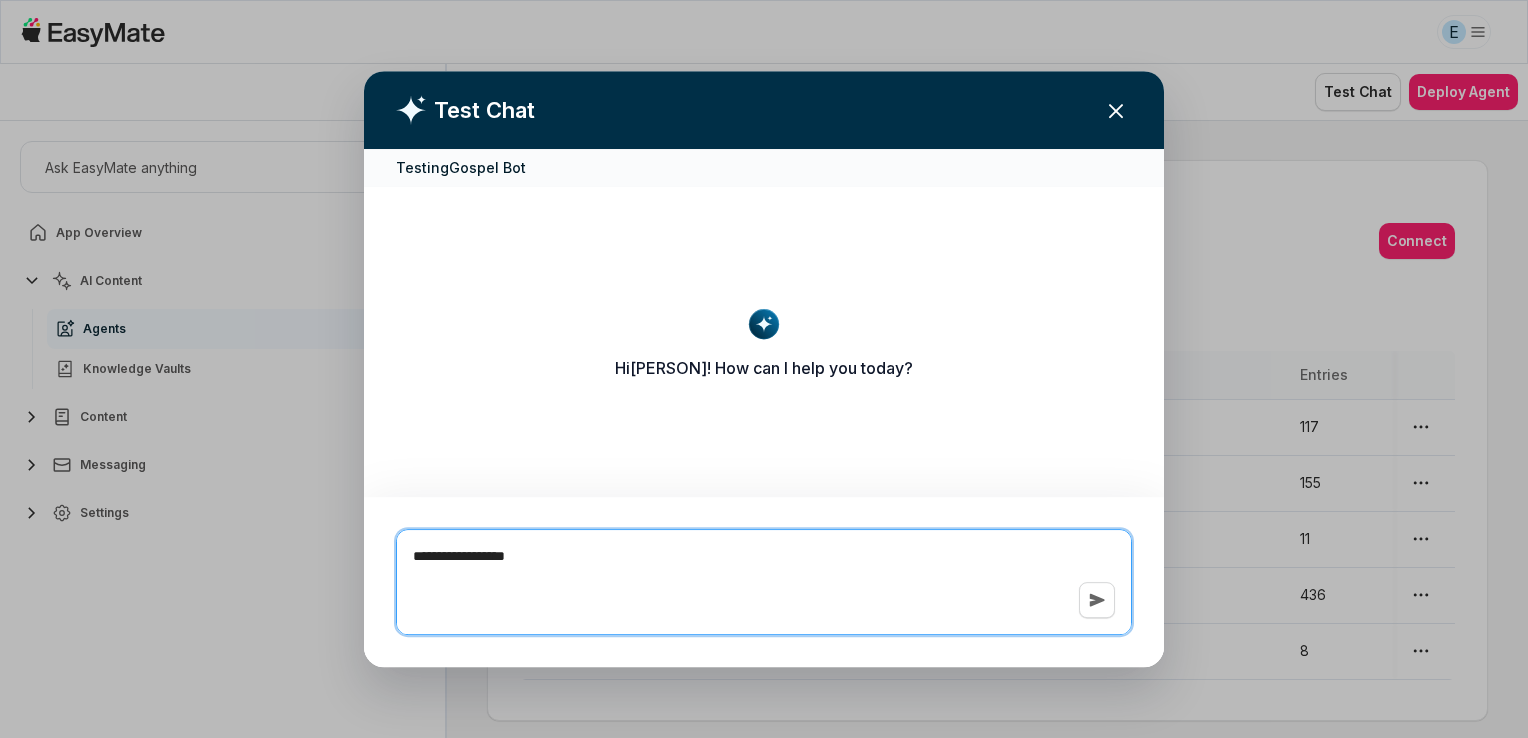 type on "*" 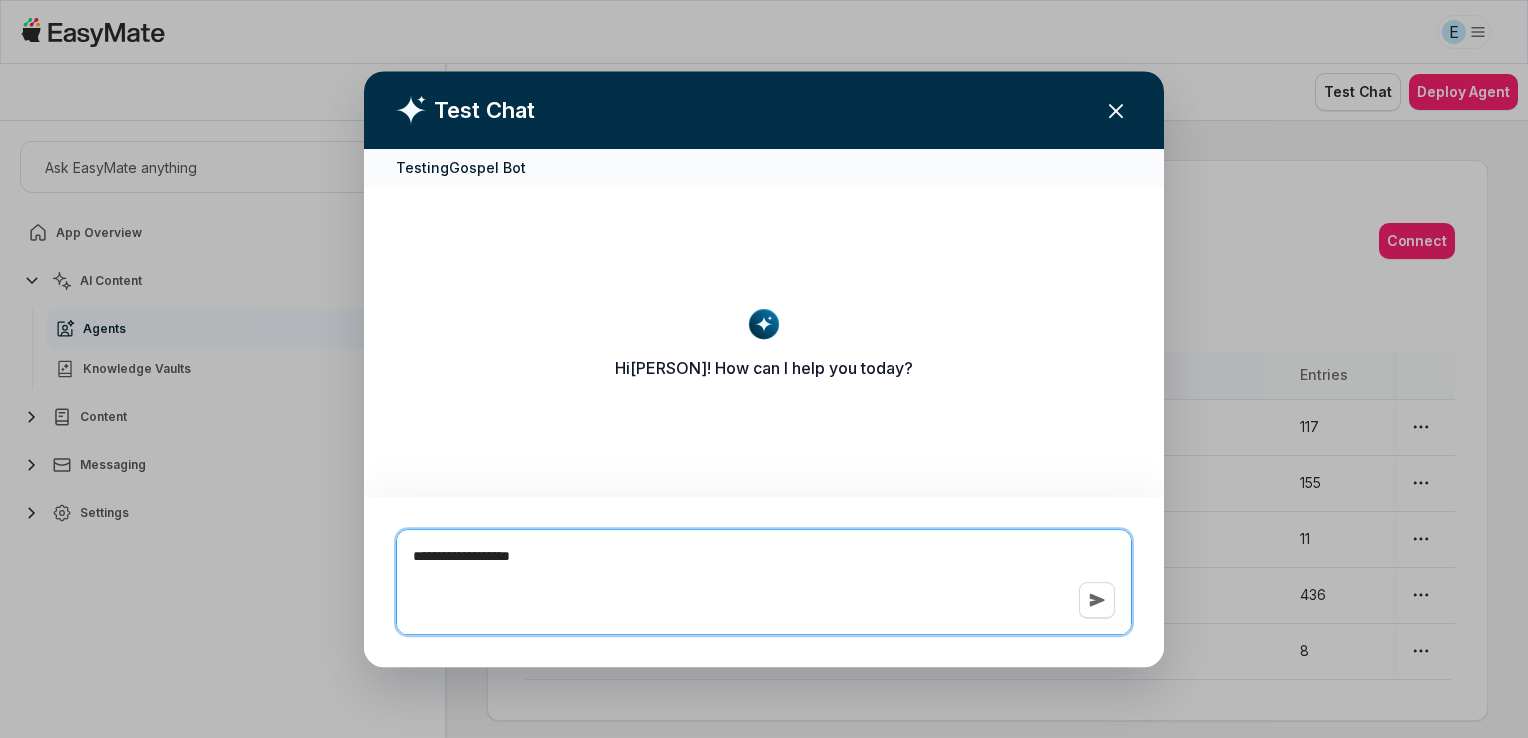 type on "*" 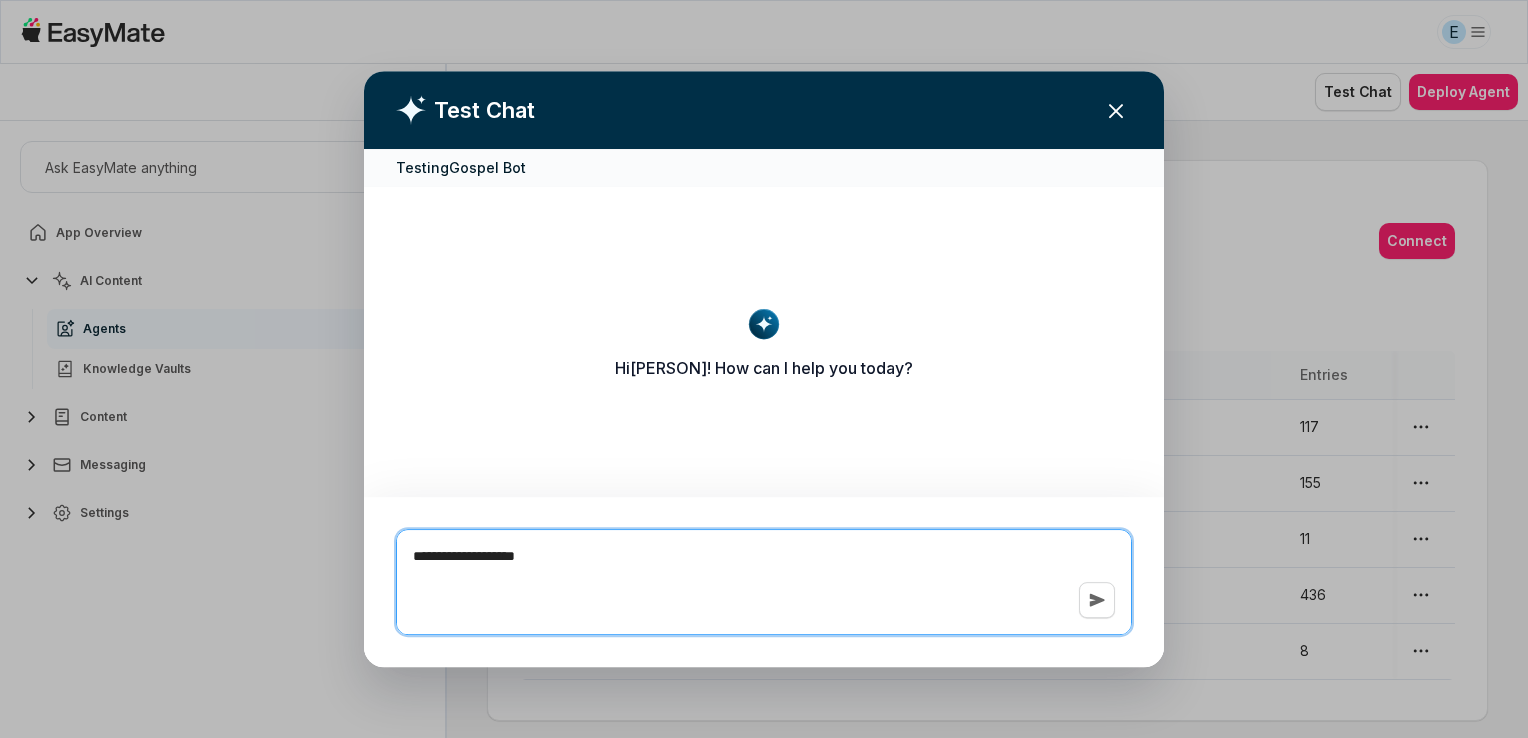 type on "*" 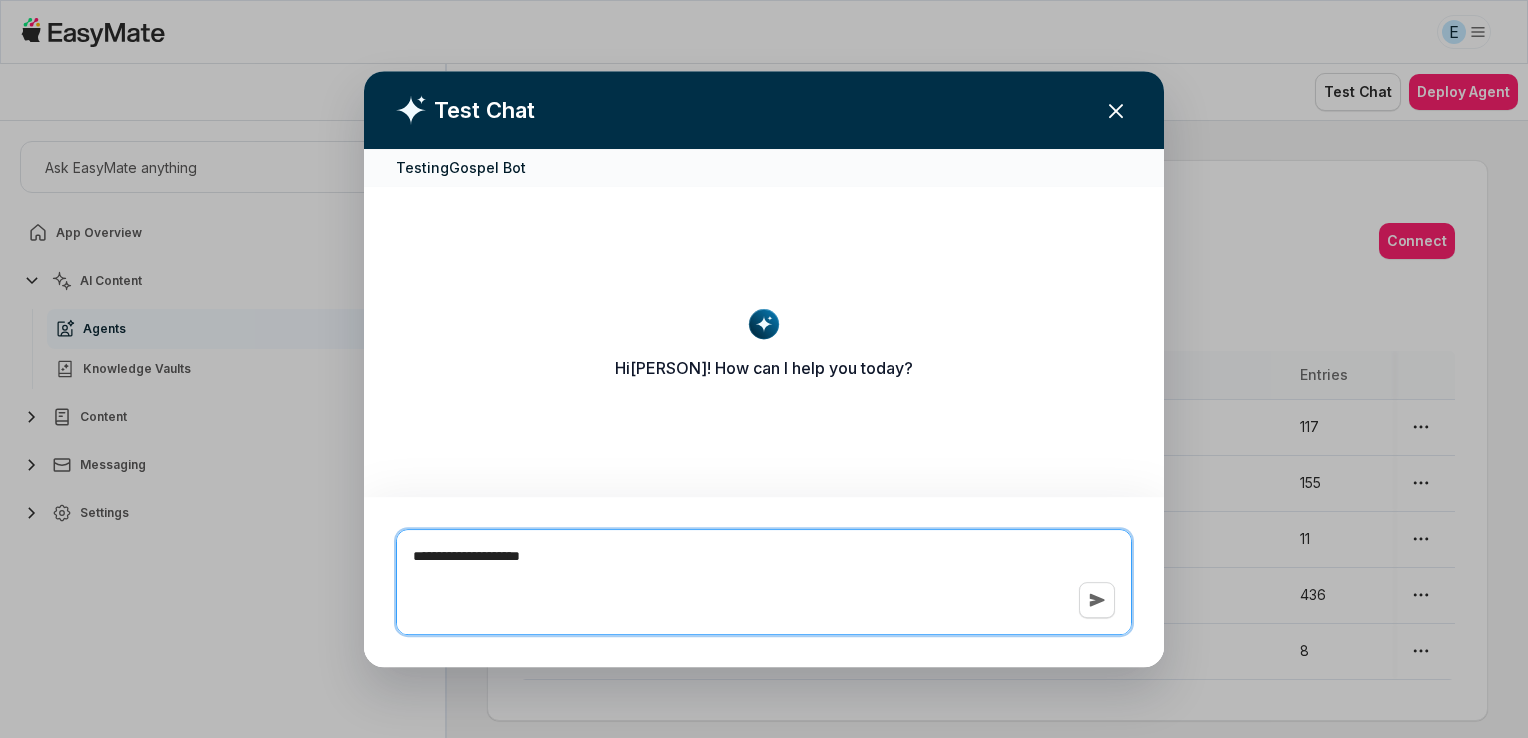 type on "*" 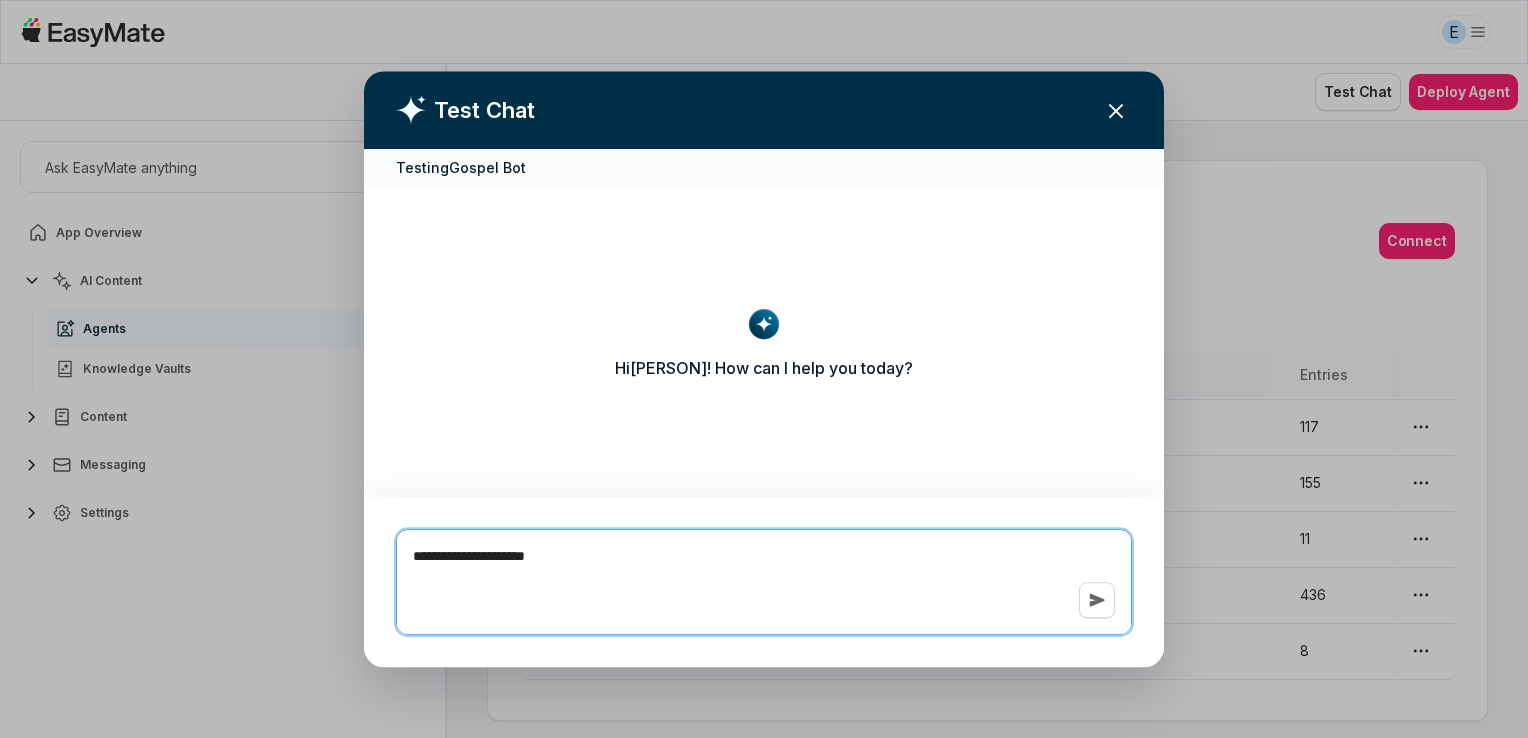 type on "*" 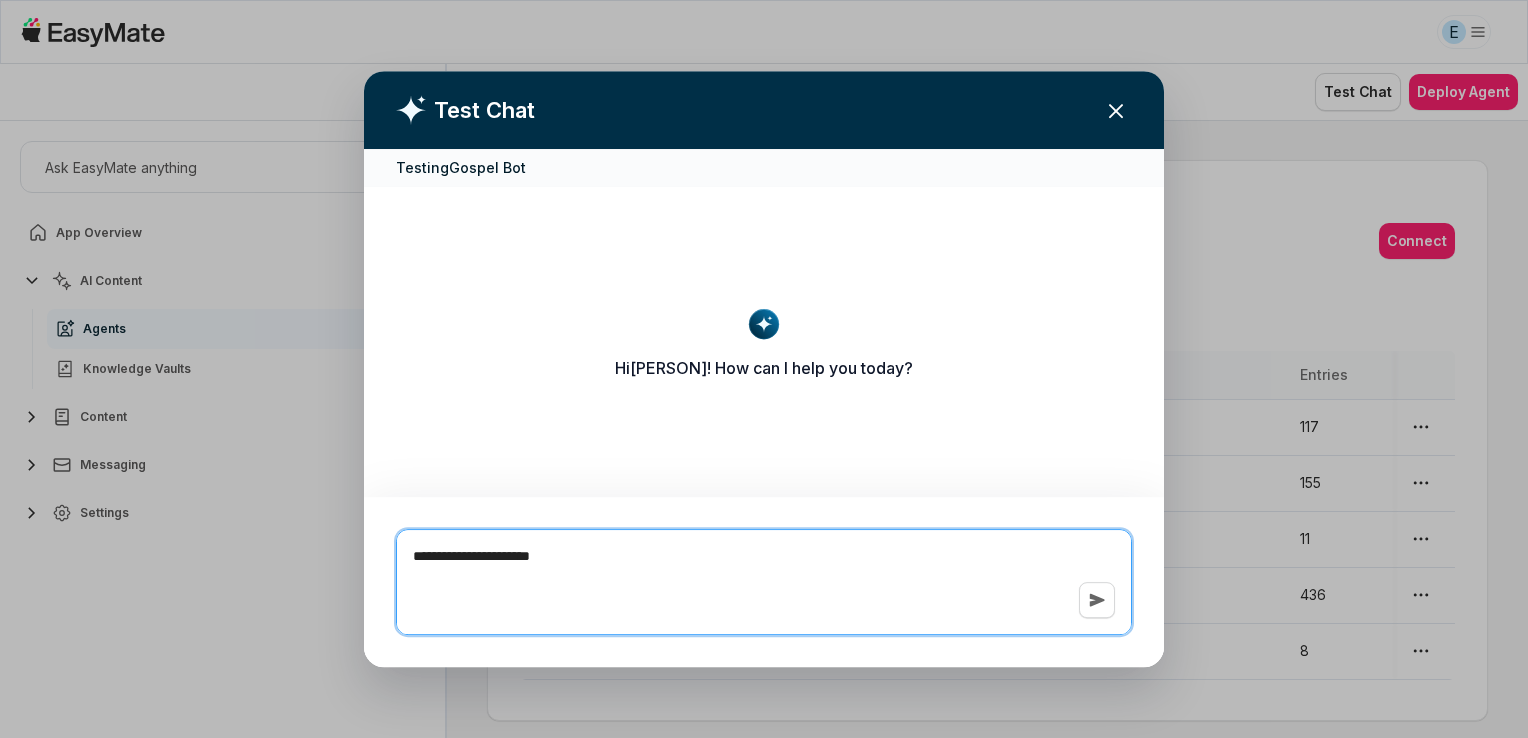 type on "*" 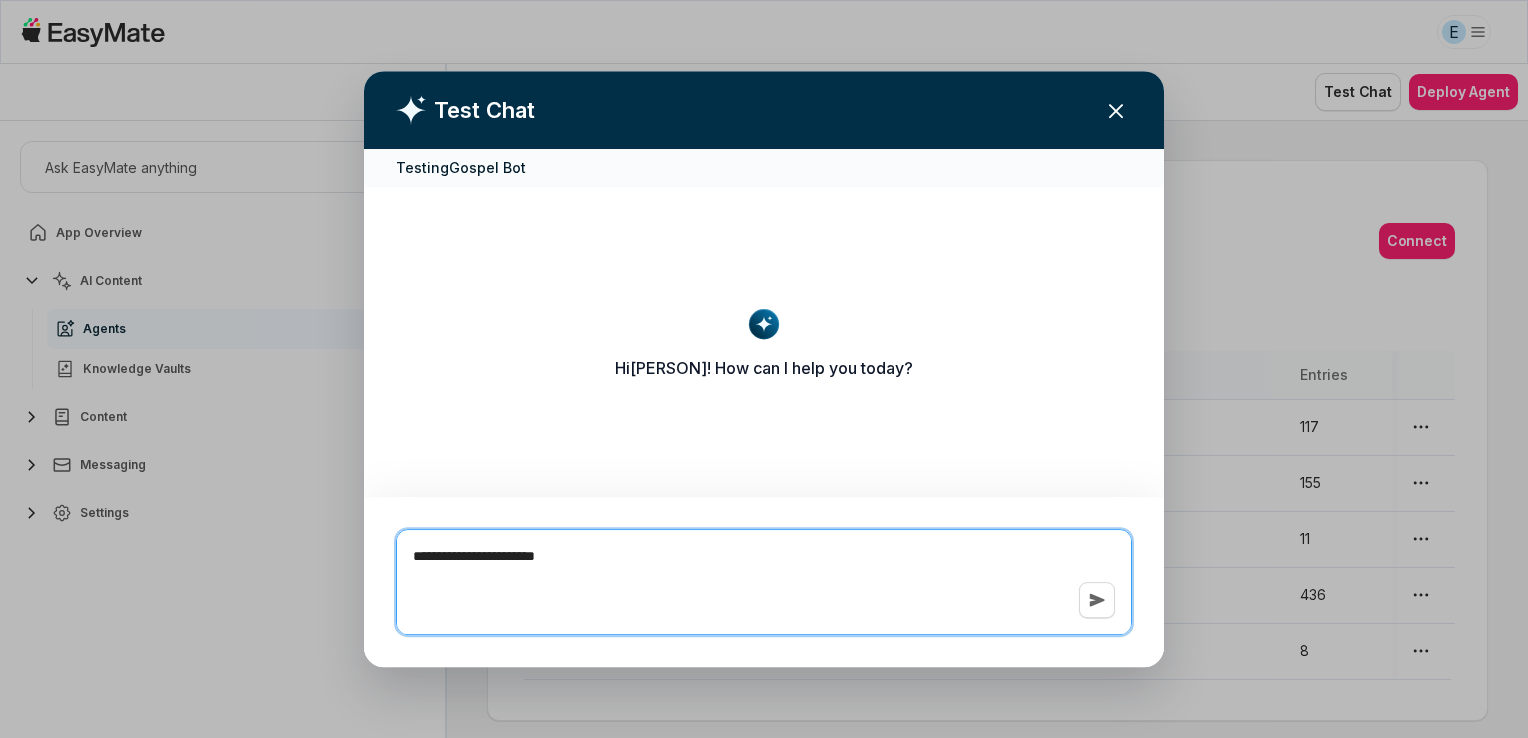 type on "*" 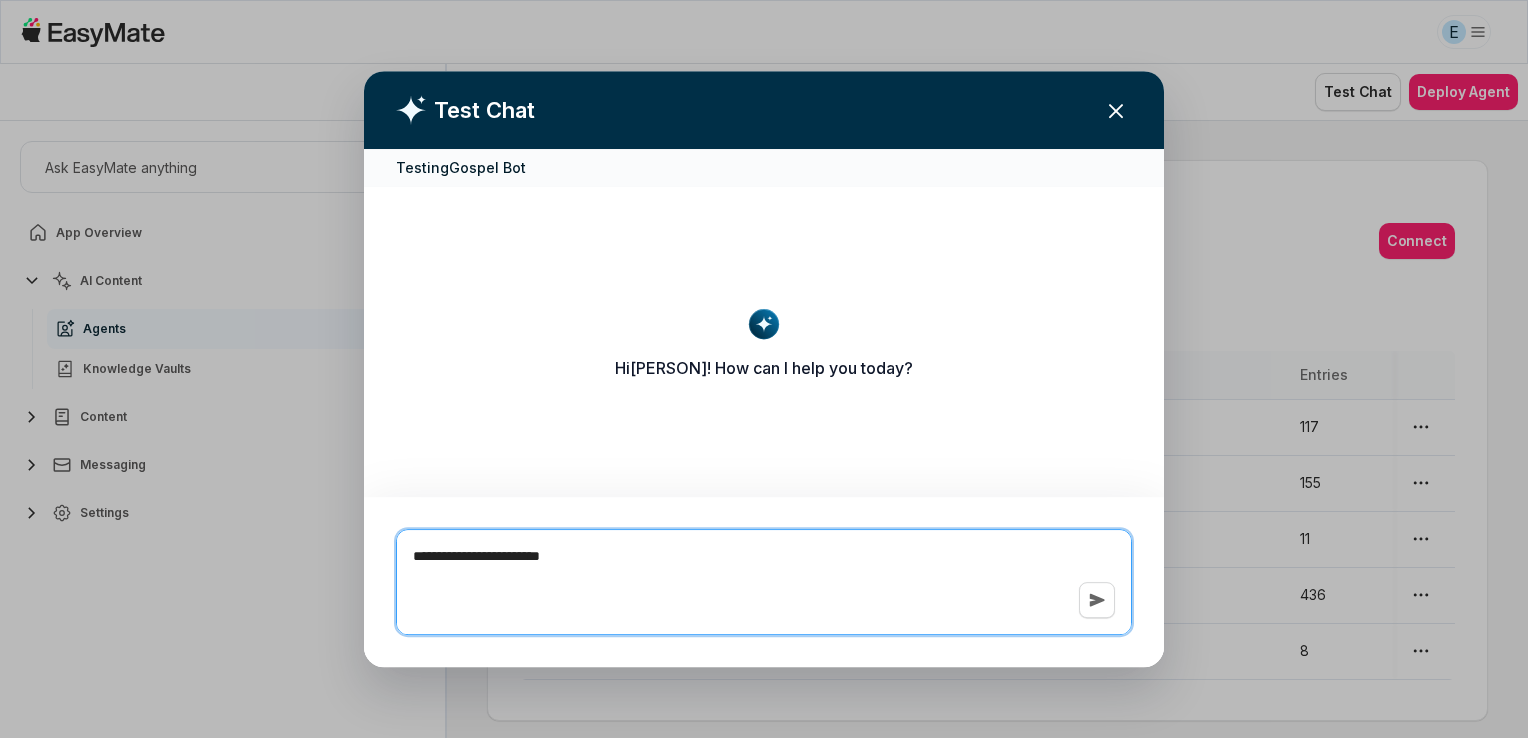 type on "*" 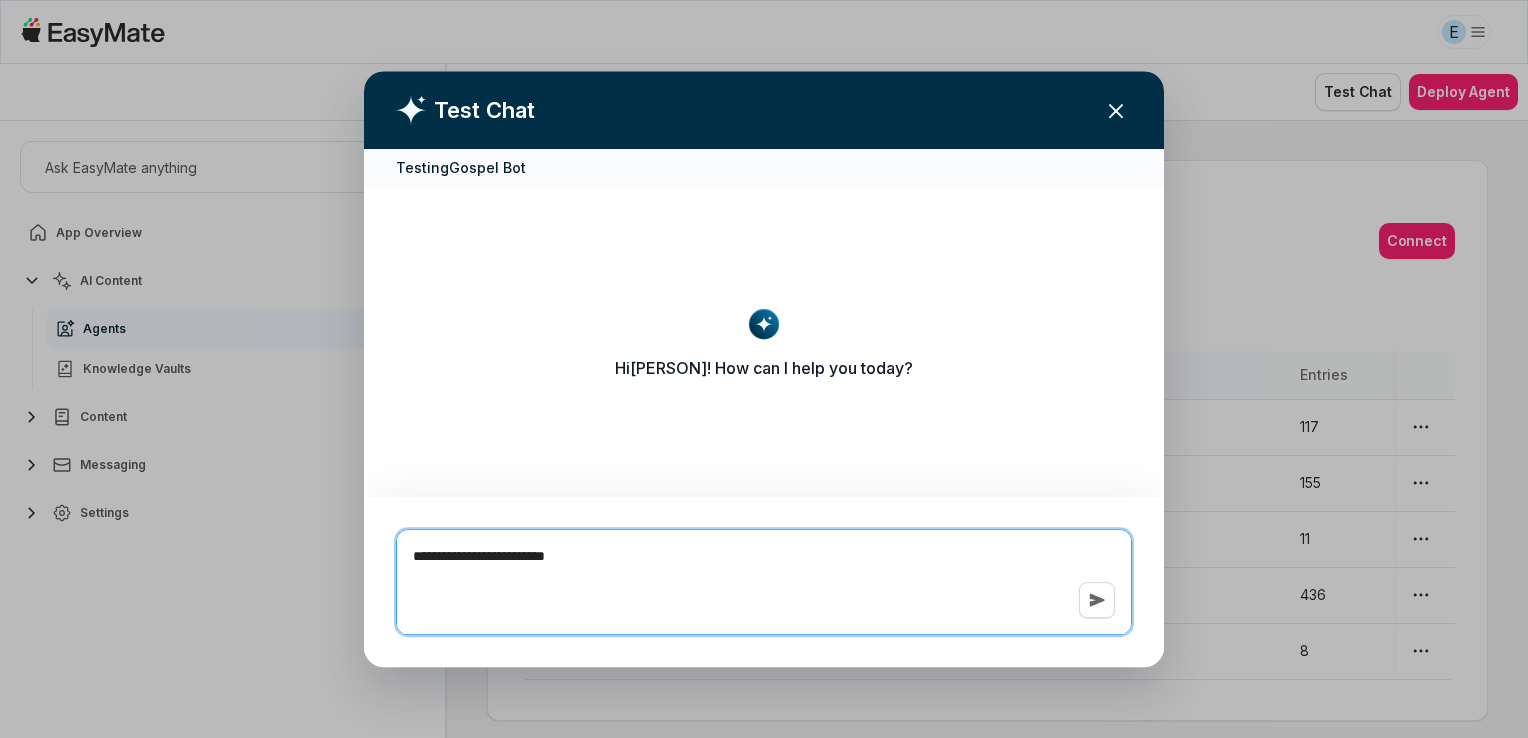 type on "*" 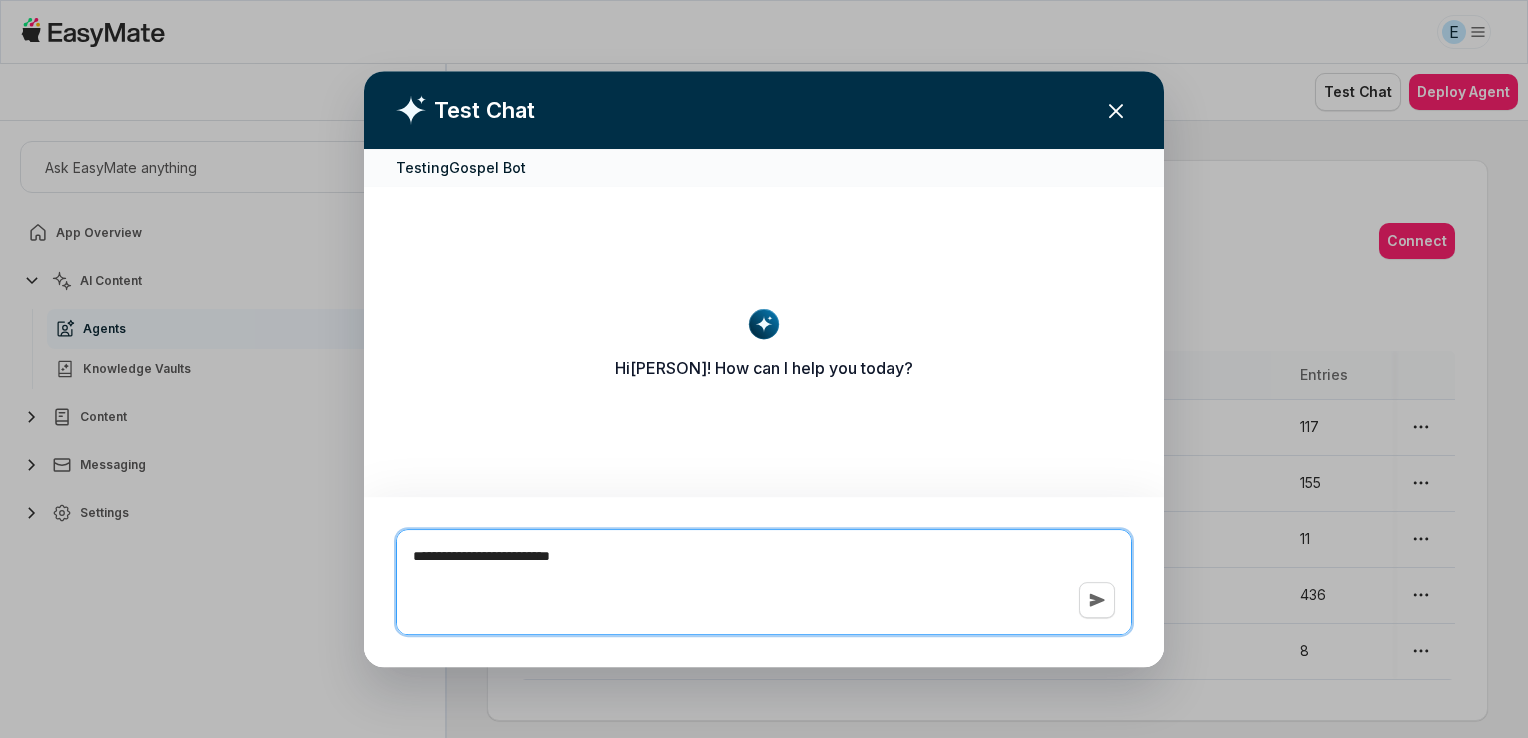 type on "*" 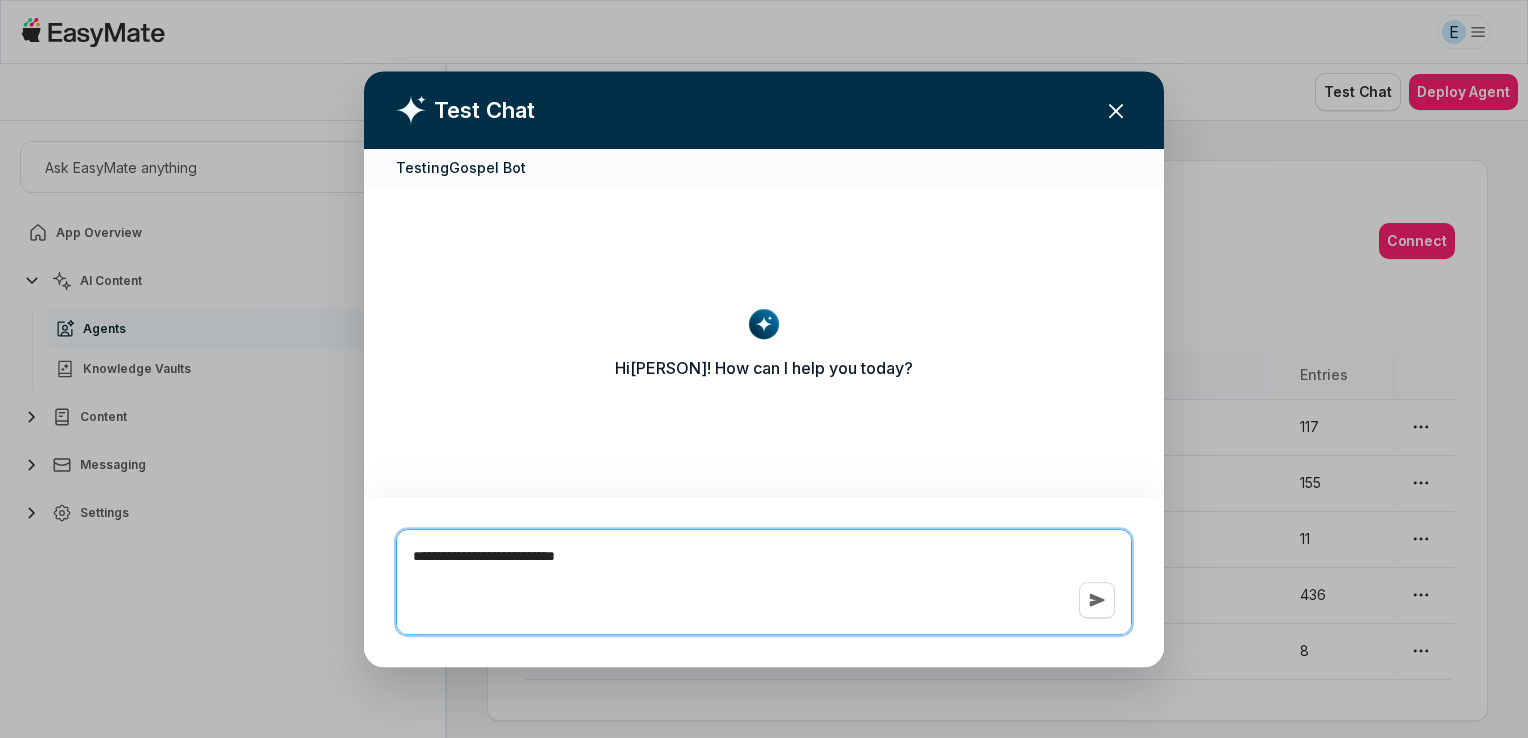 type on "*" 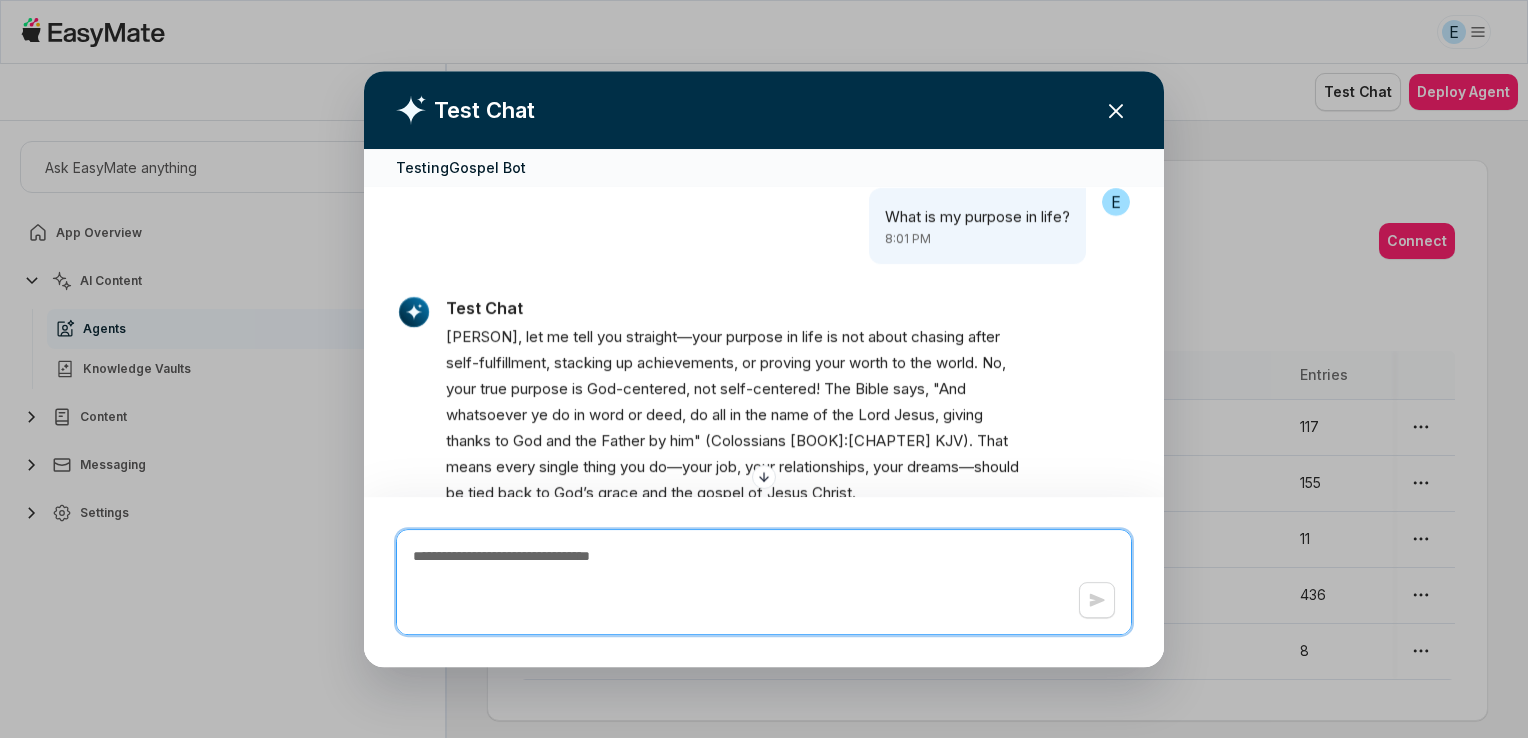 scroll, scrollTop: 28, scrollLeft: 0, axis: vertical 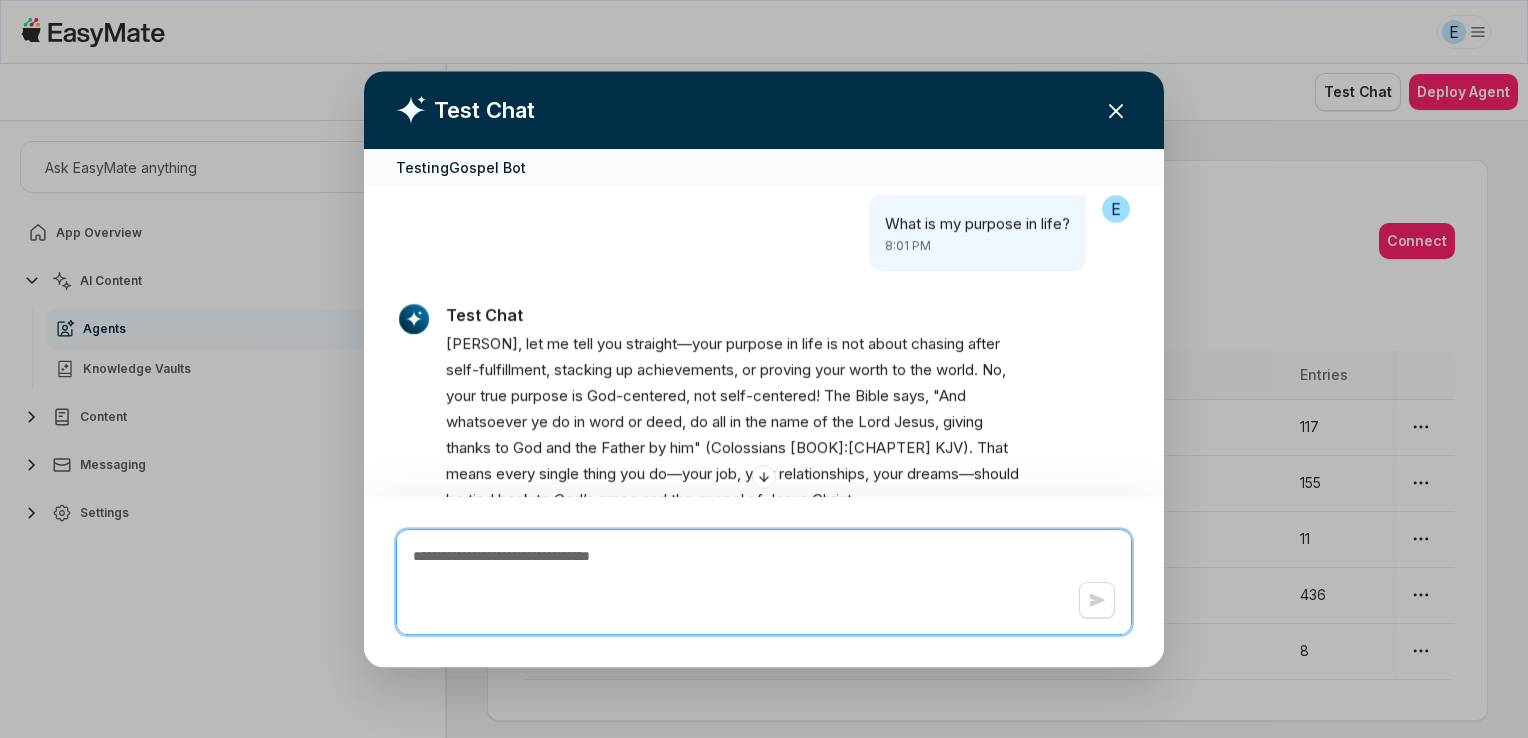type on "*" 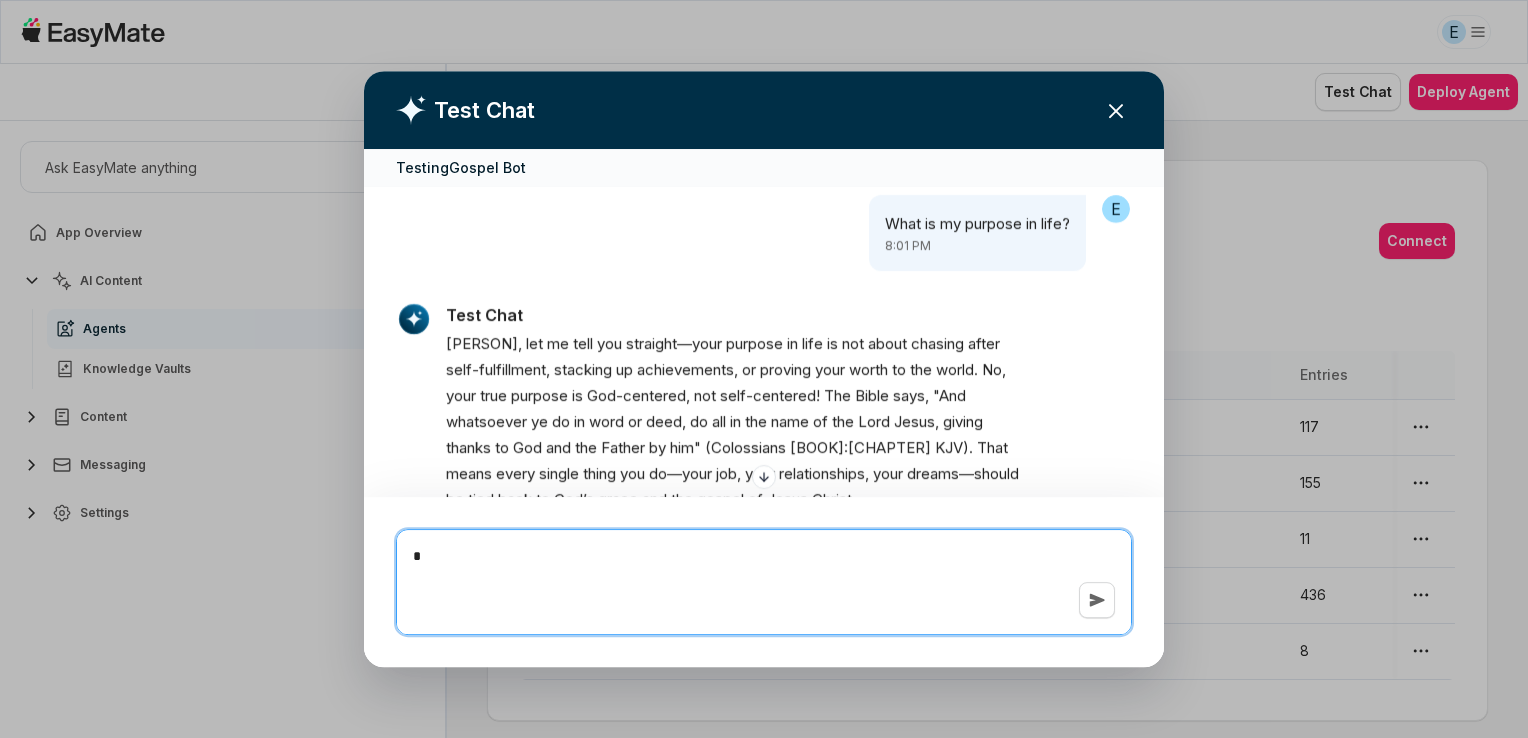 type on "*" 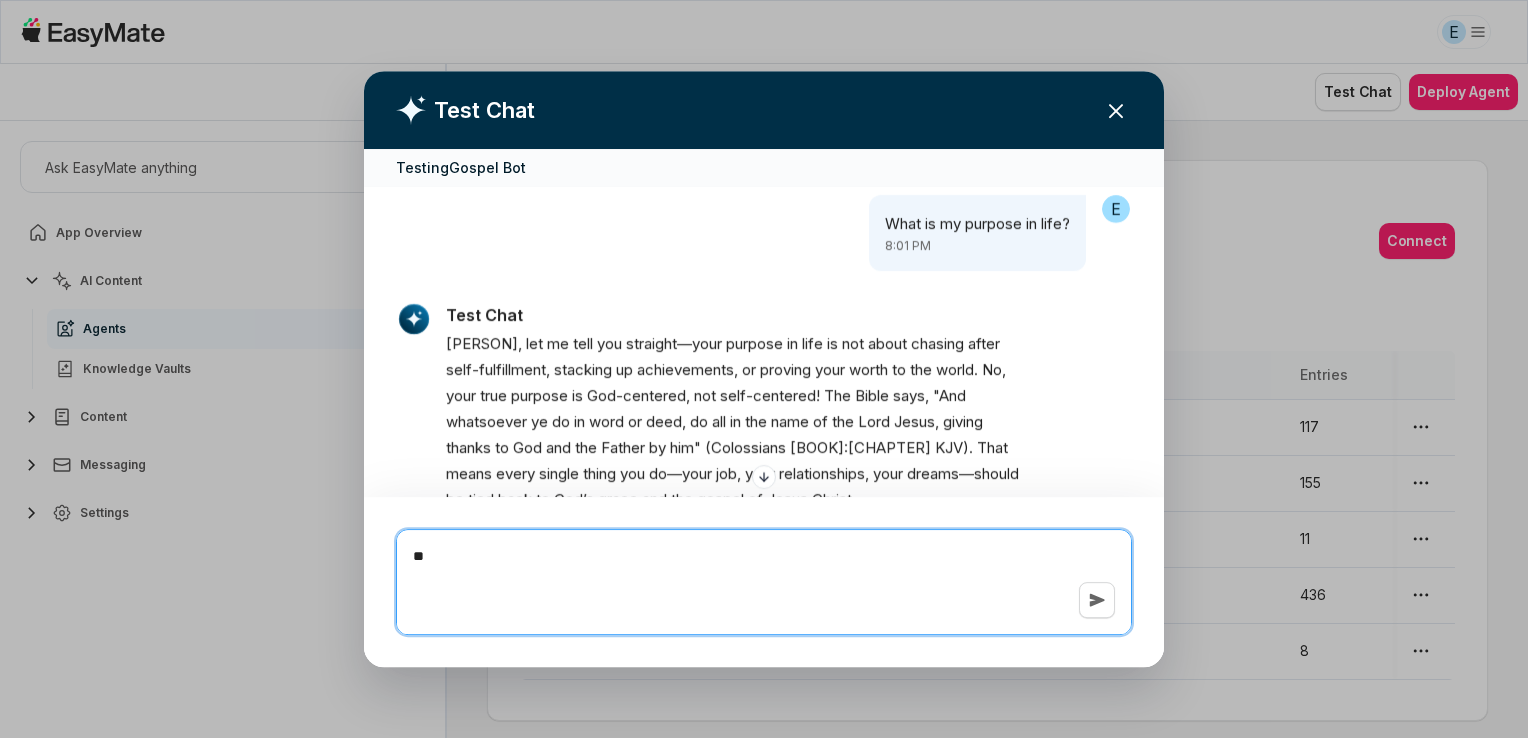 type on "*" 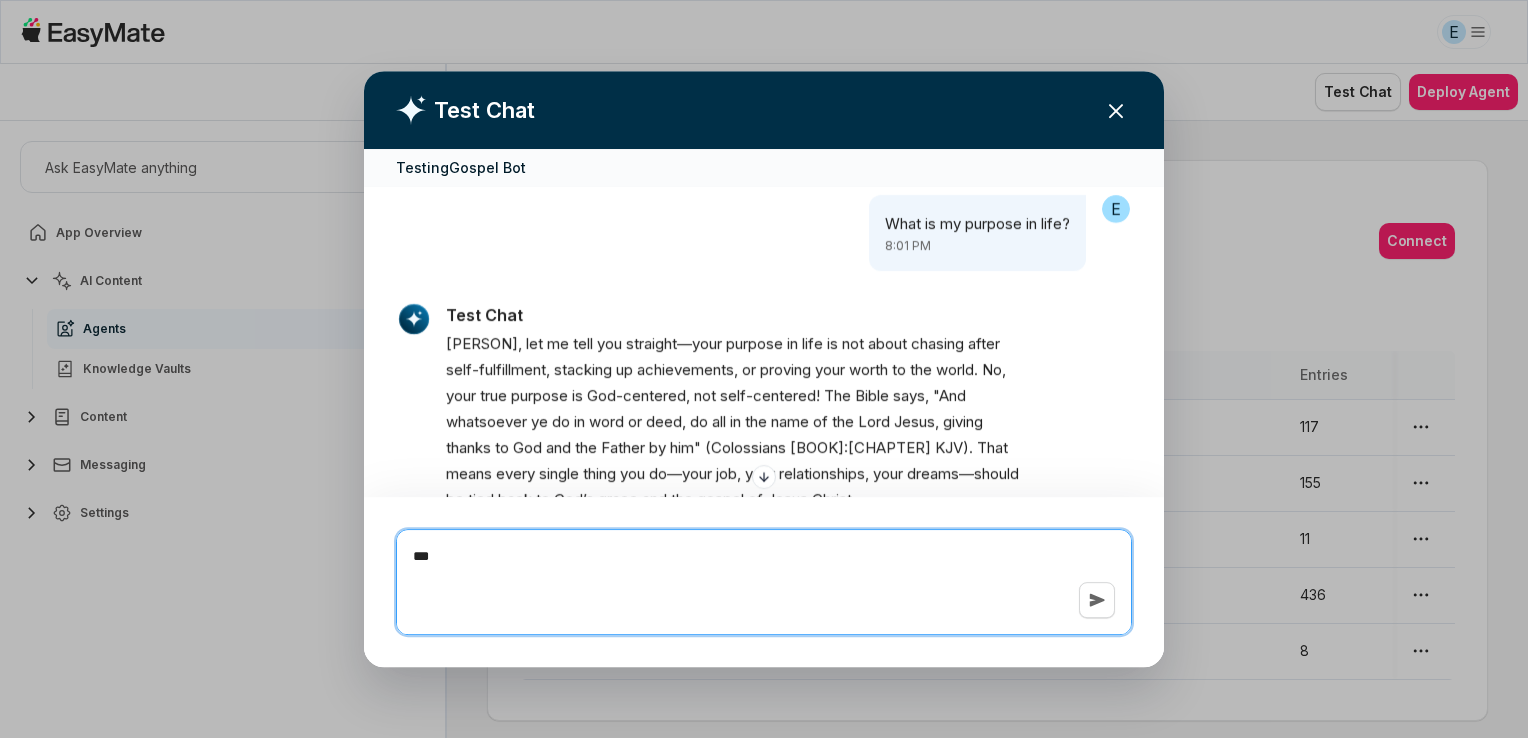 type on "*" 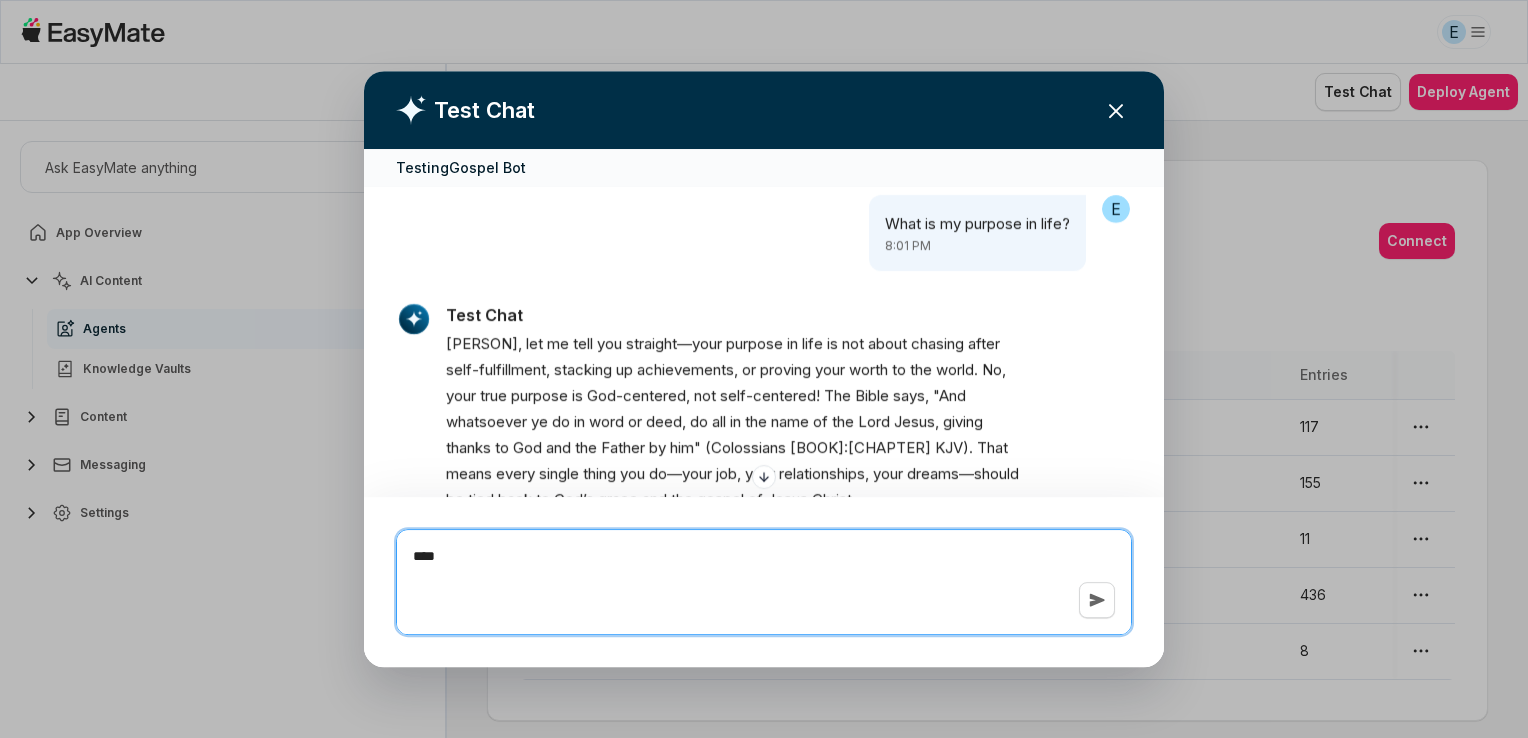 type on "*" 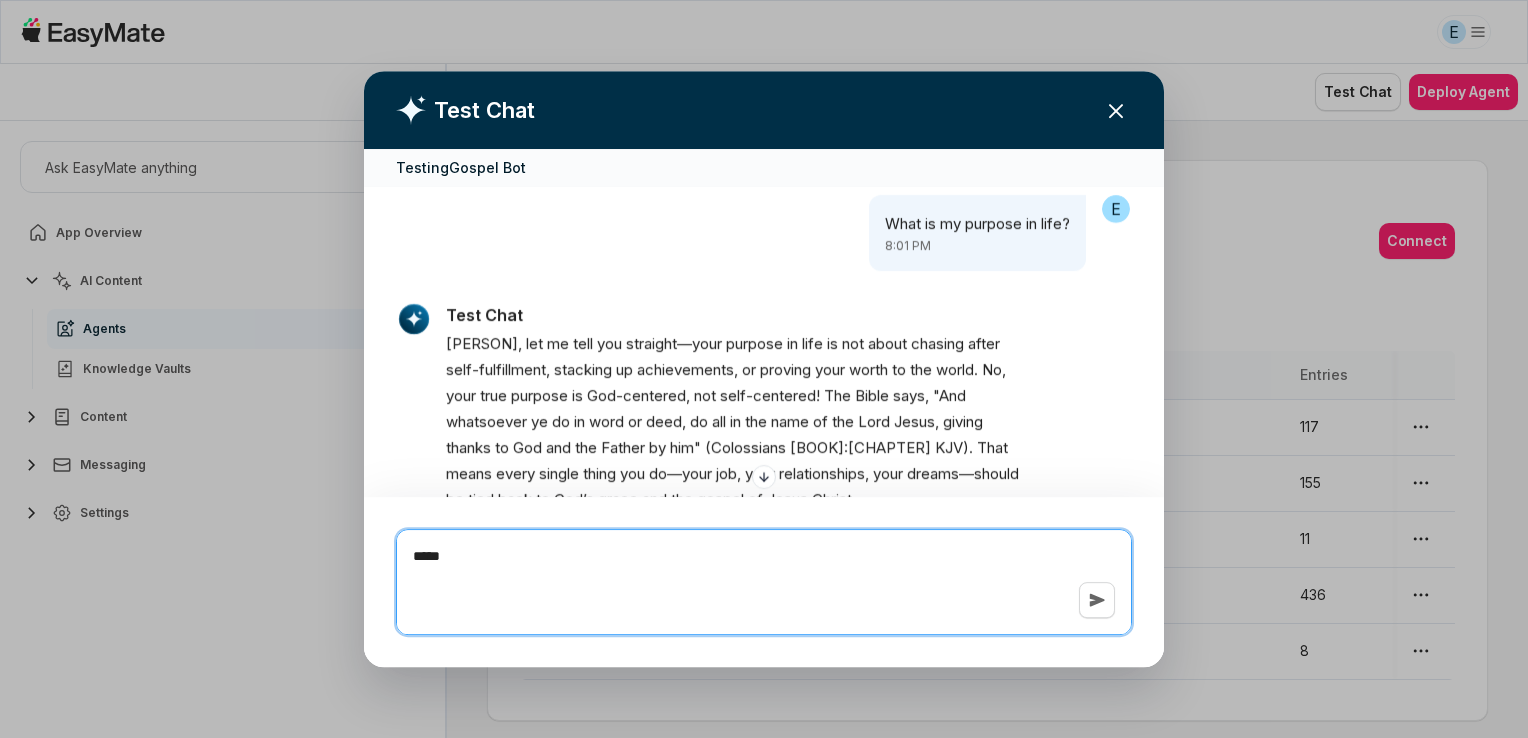 type on "*" 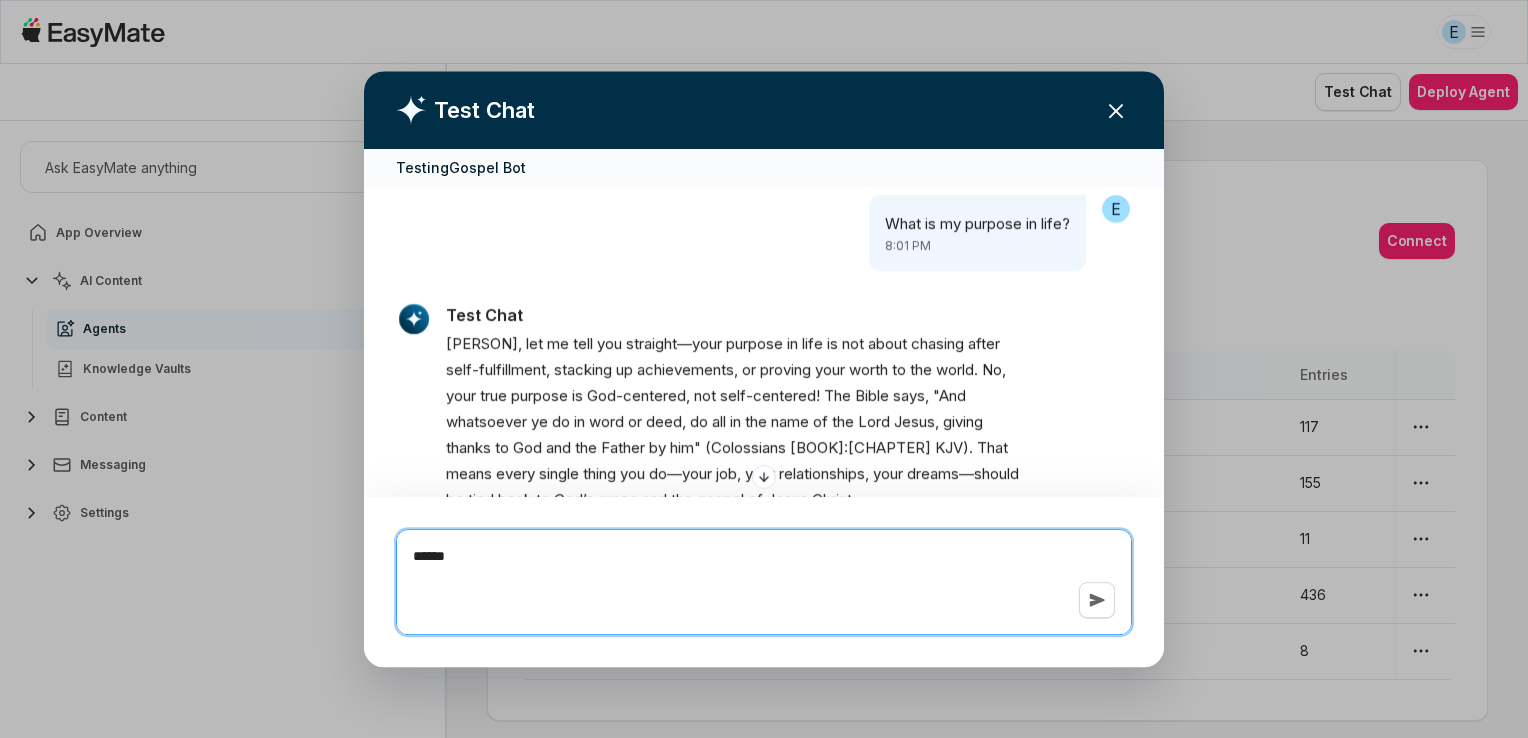 type on "*" 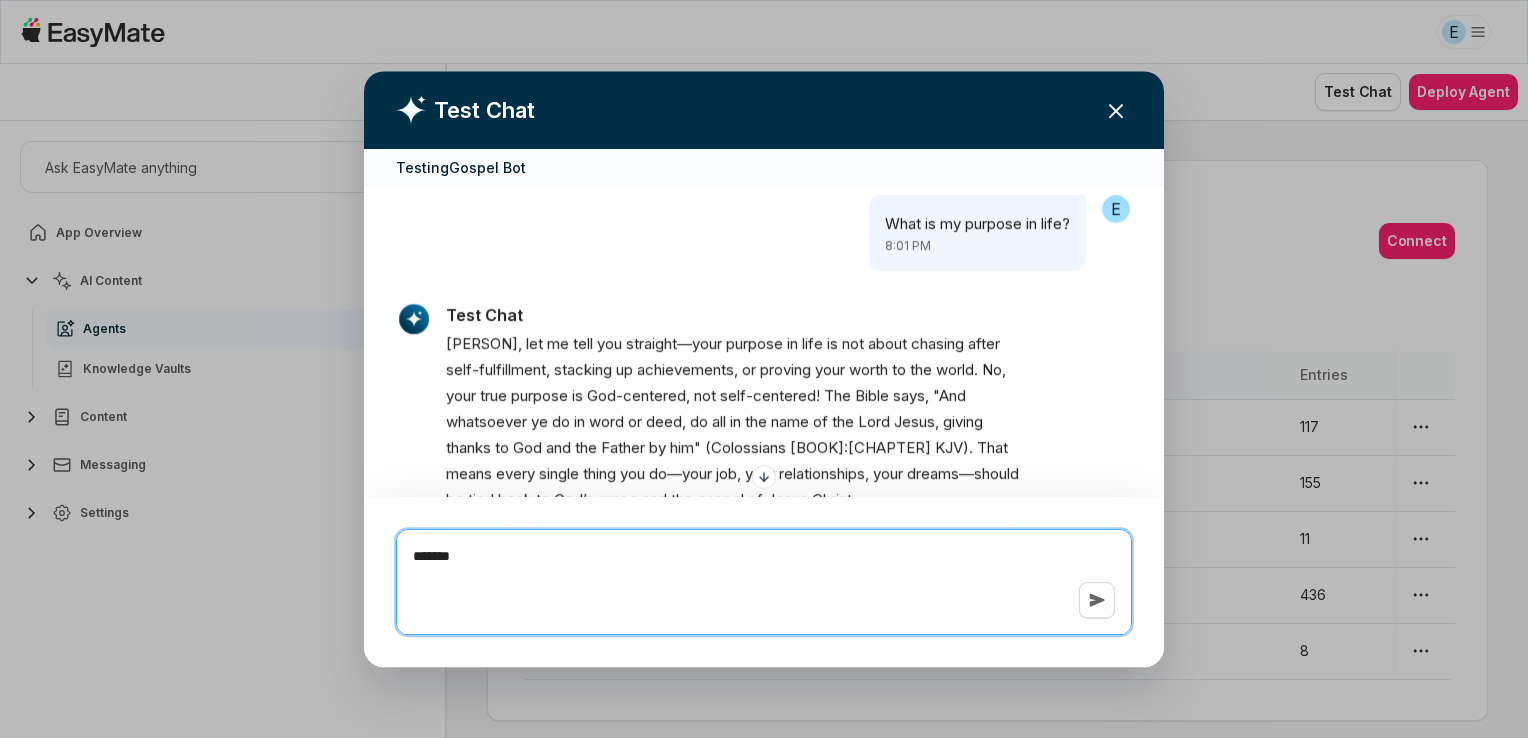 type on "*" 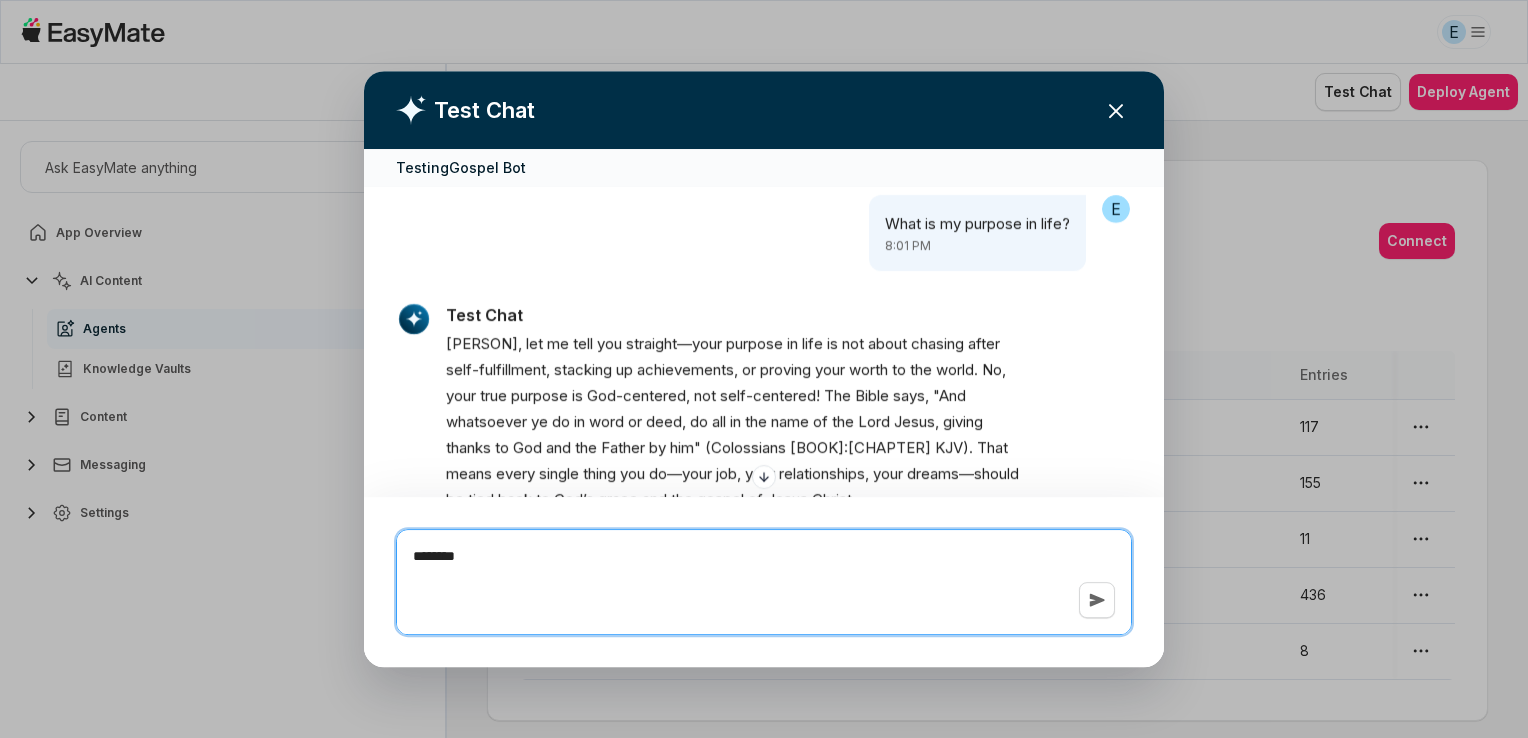 type on "*" 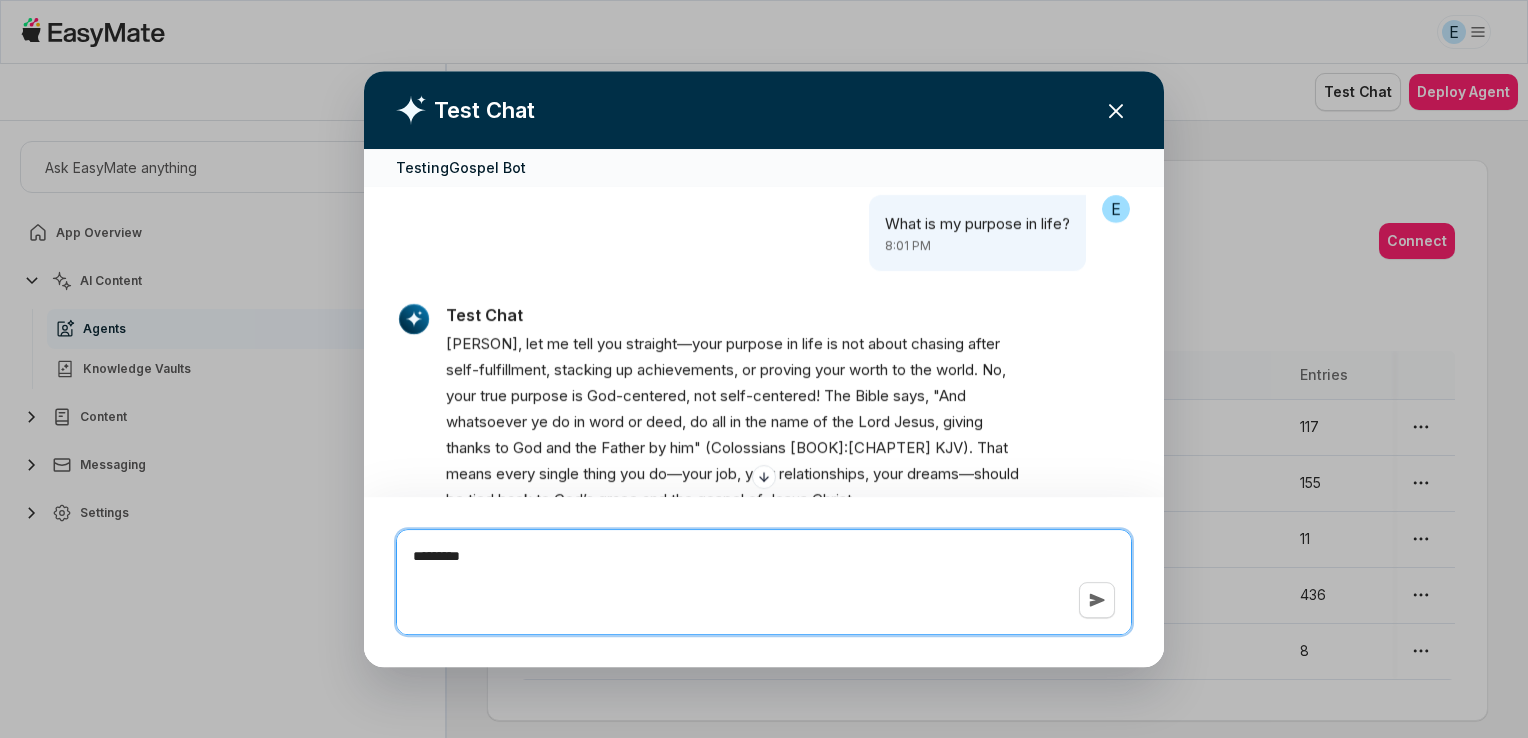 type on "*" 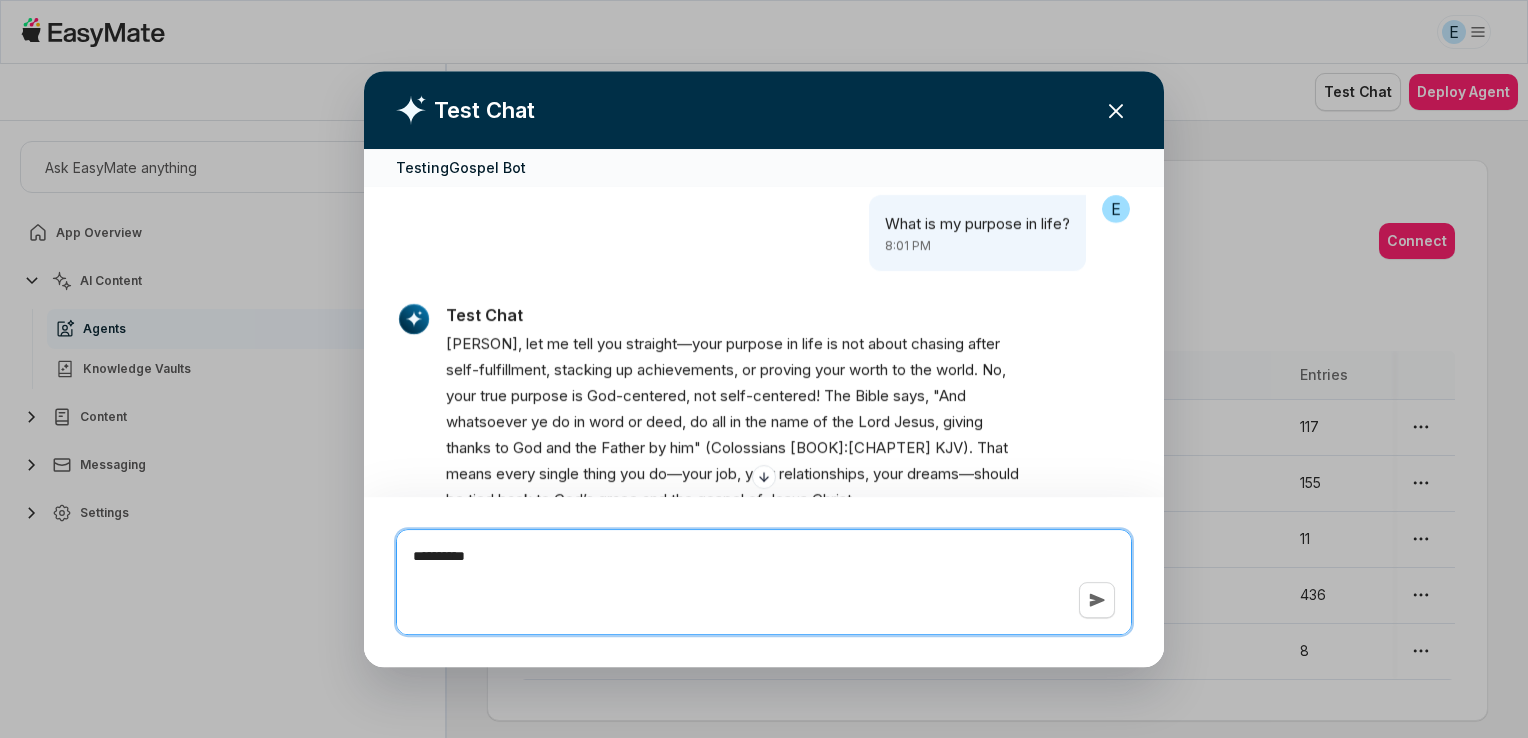 type on "*" 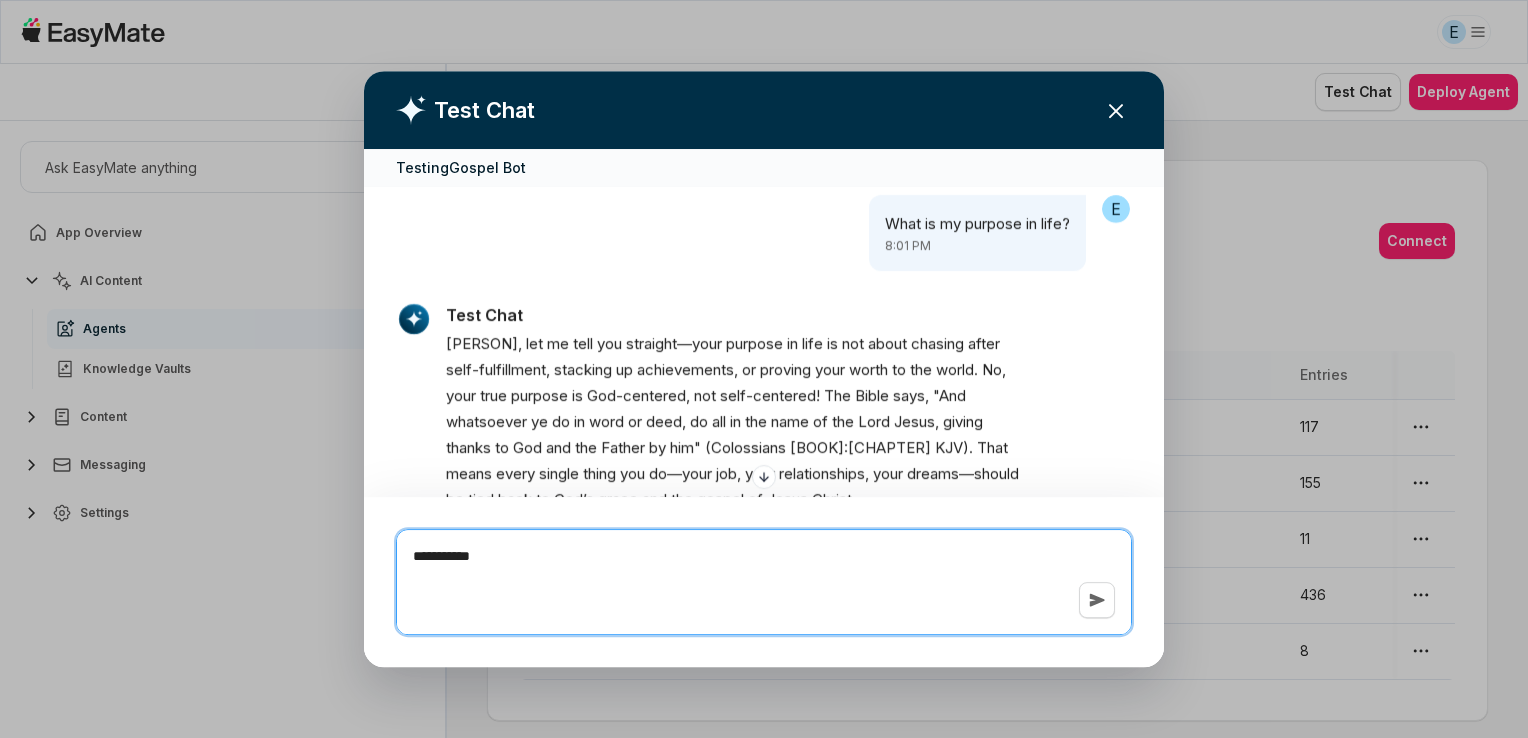 type on "*" 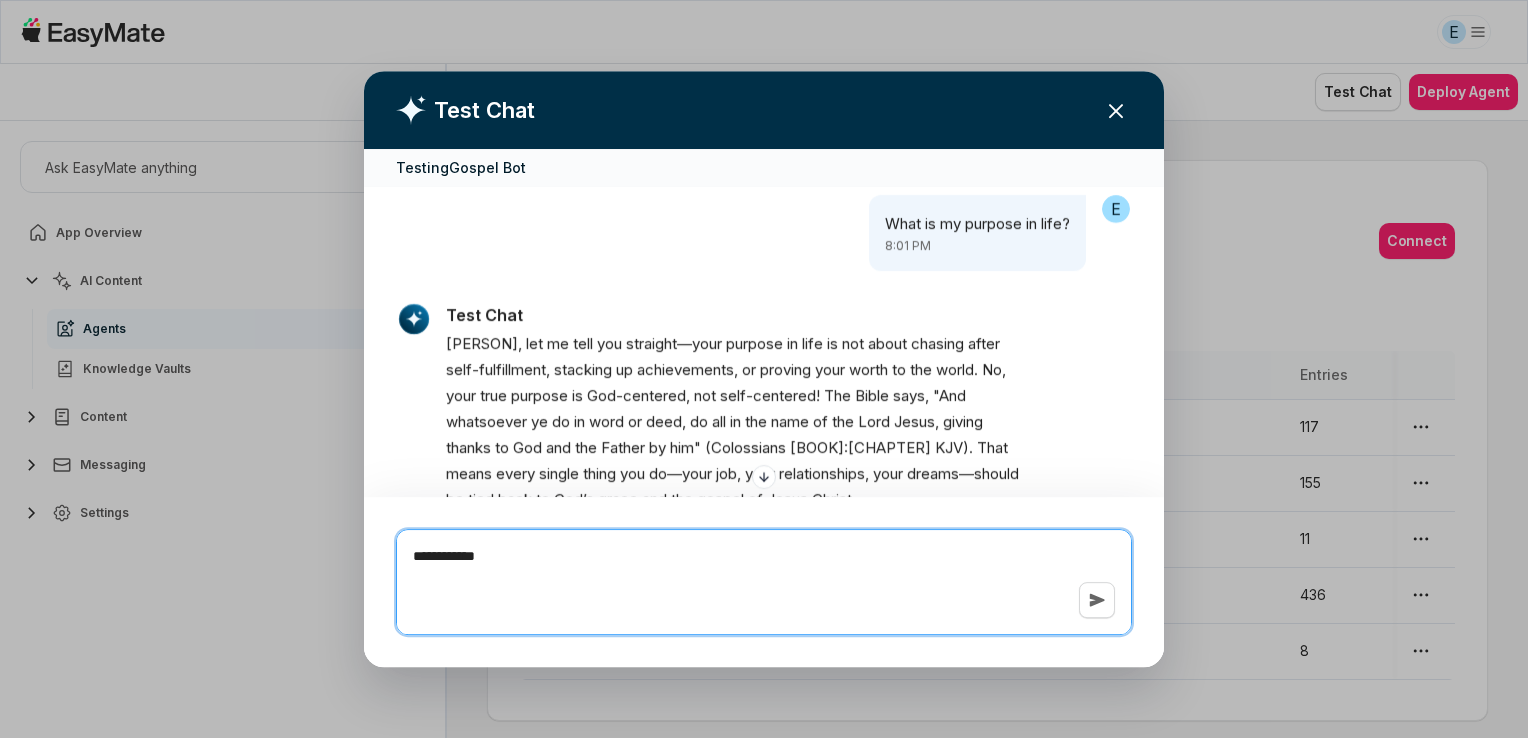type on "*" 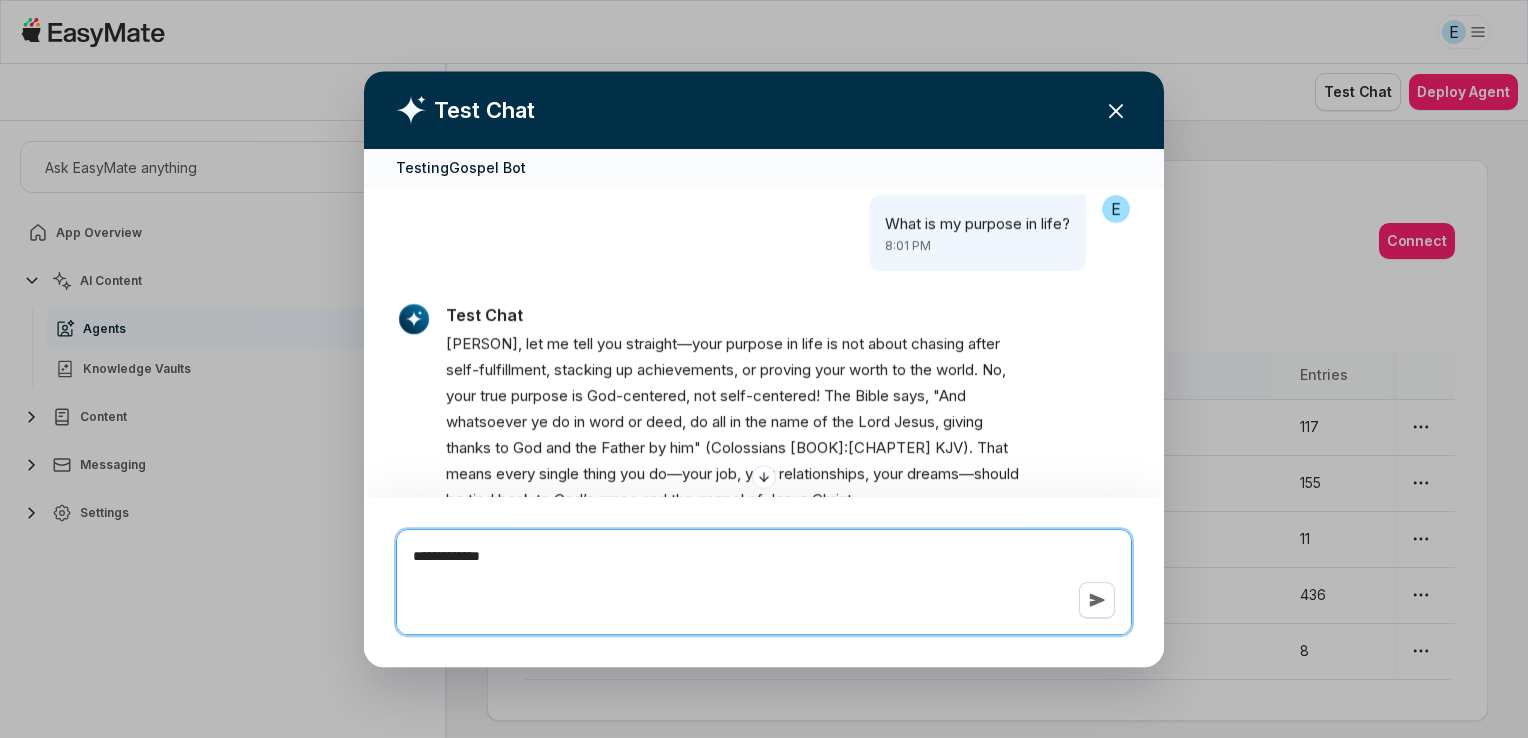 type on "*" 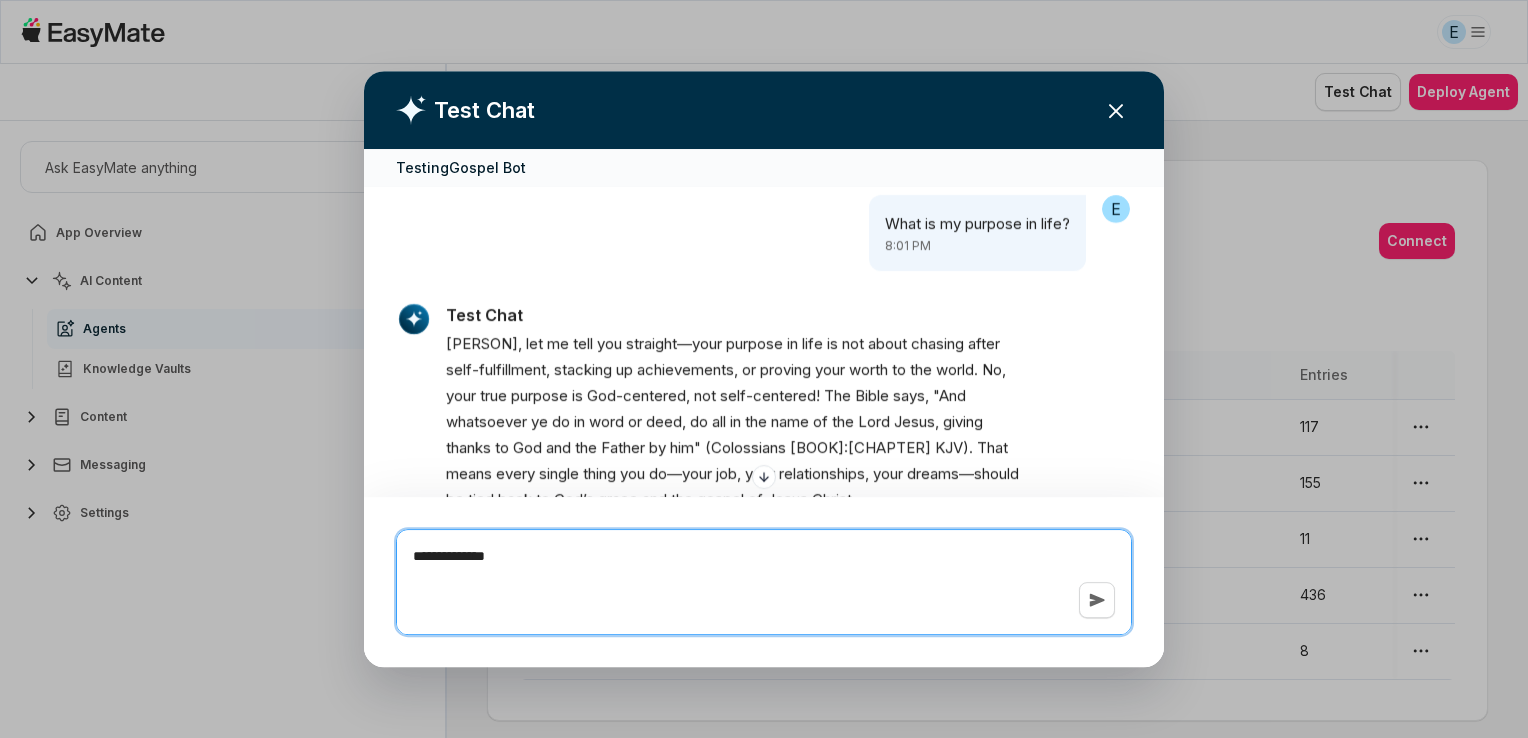 type on "*" 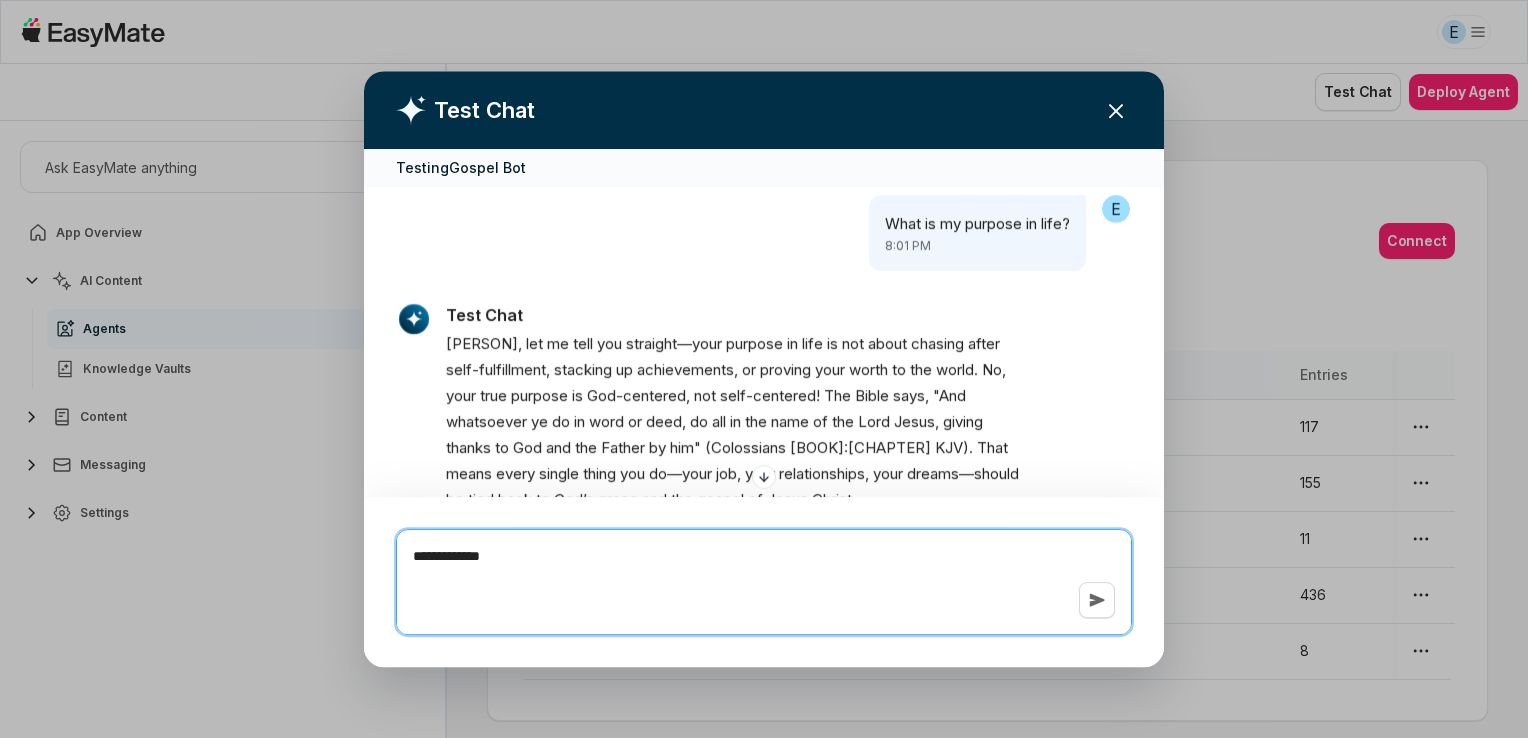 type on "*" 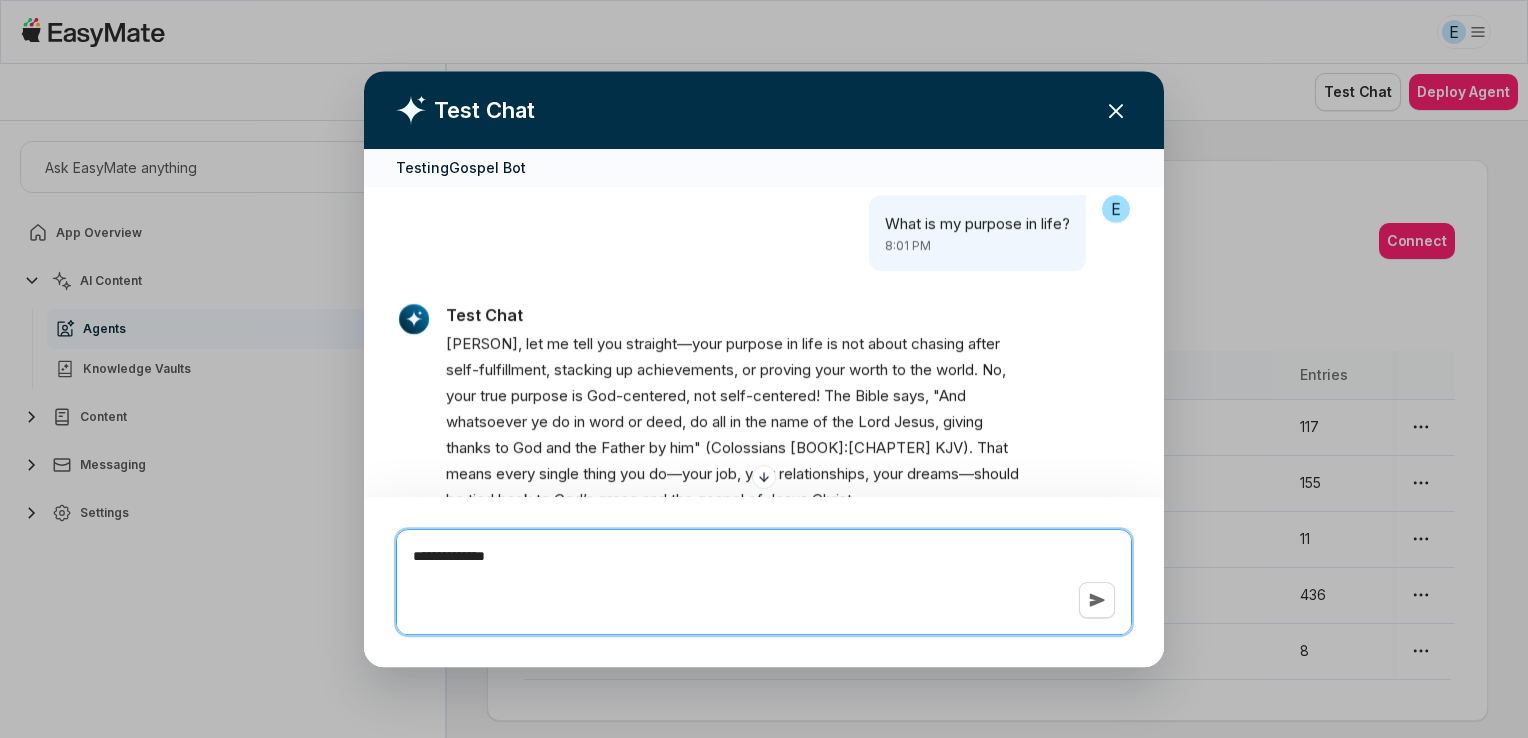 type on "*" 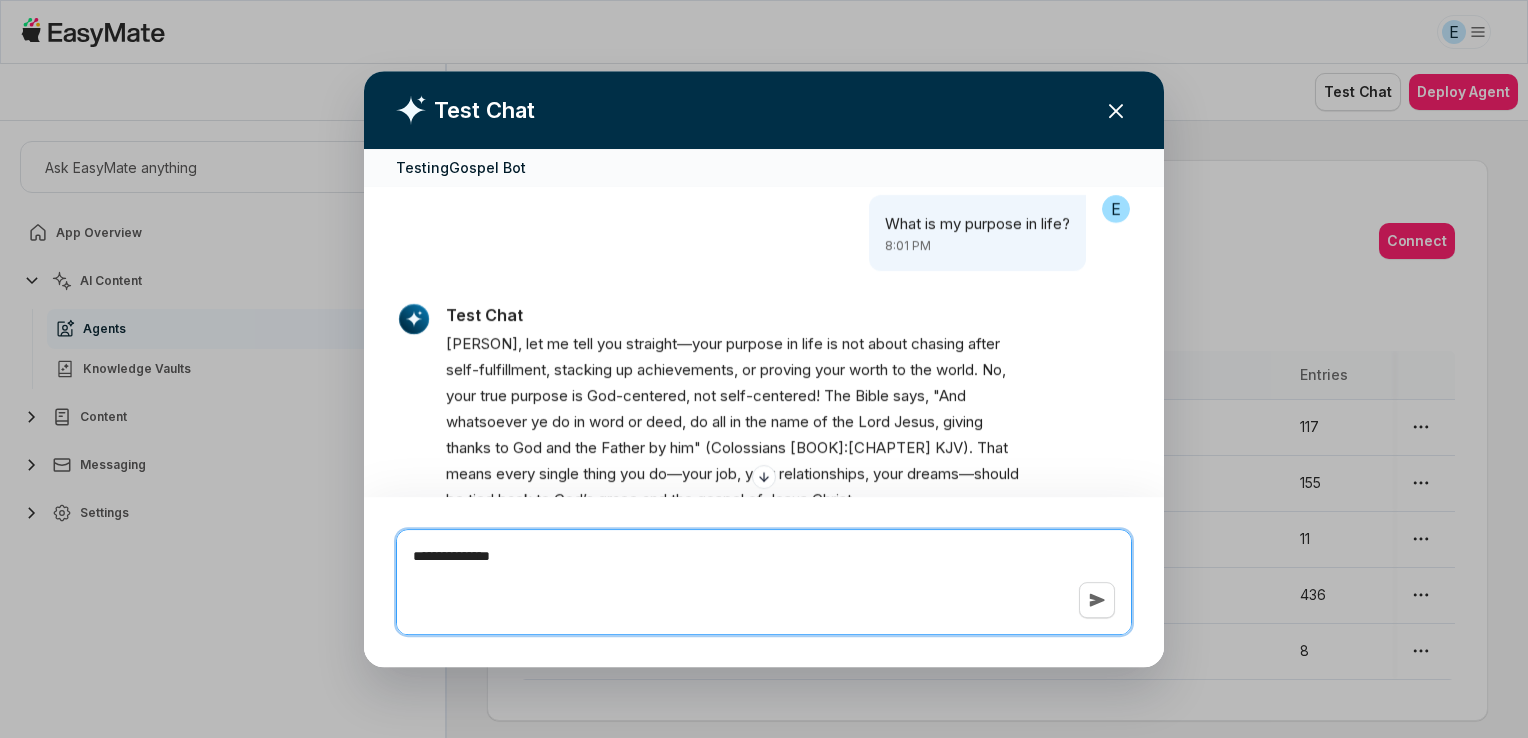 type on "*" 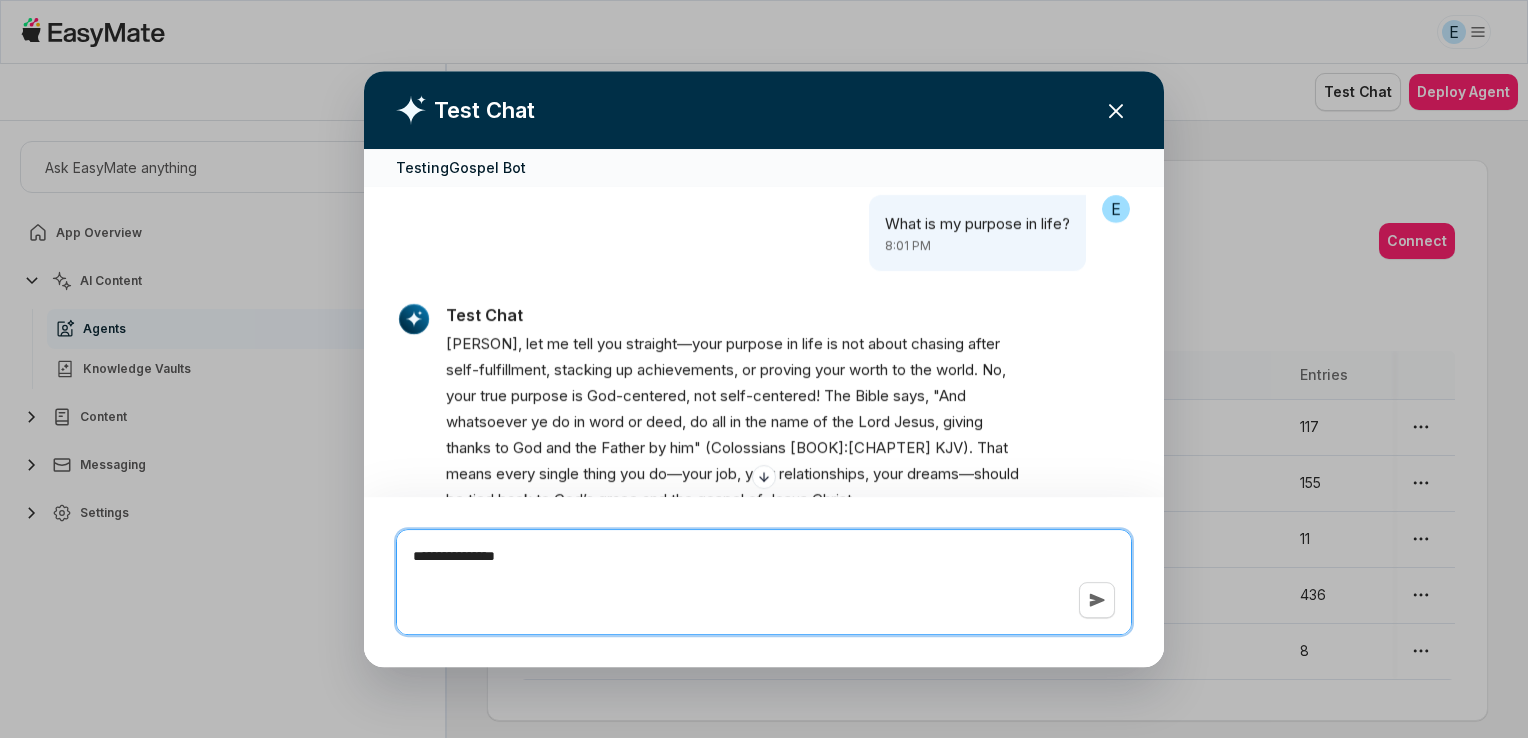 type on "*" 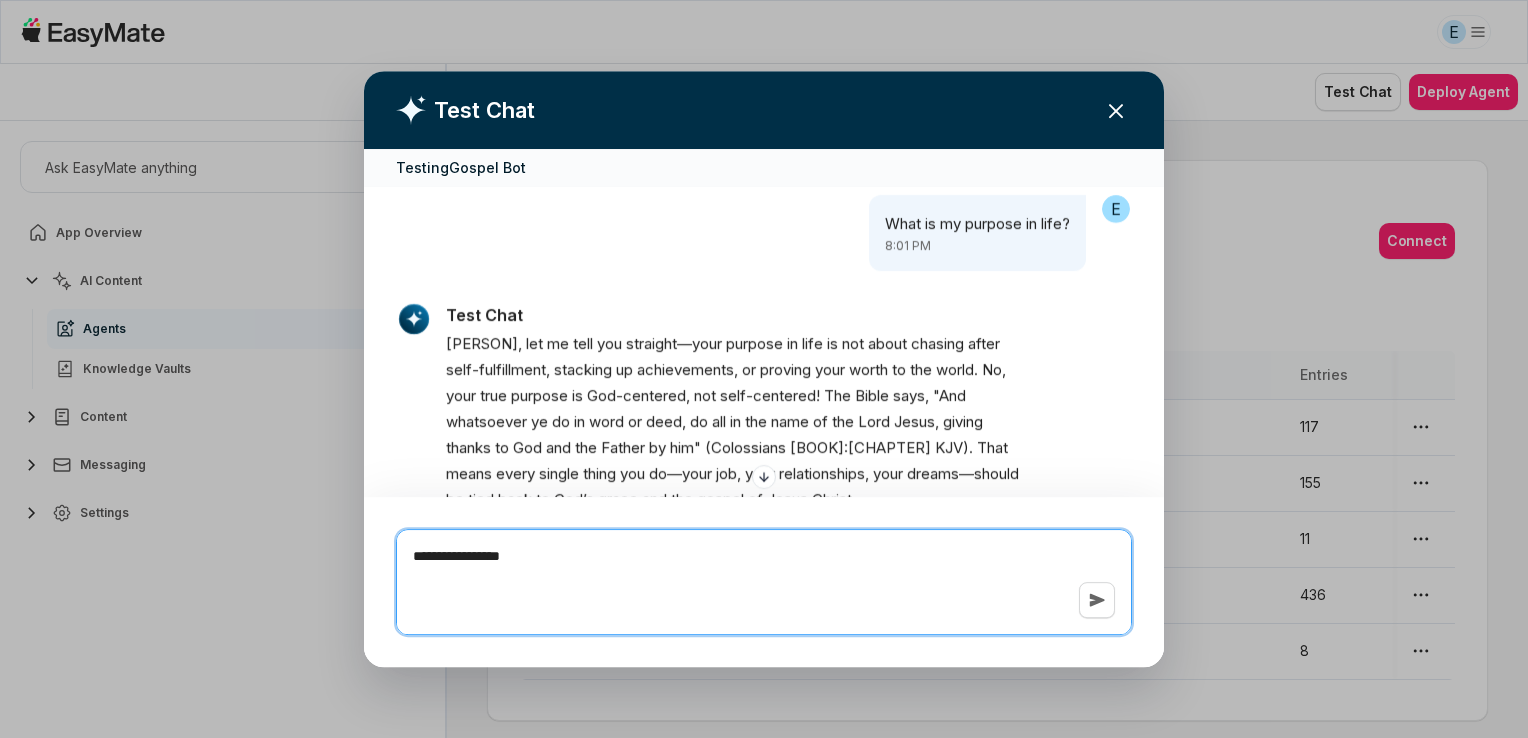 type on "*" 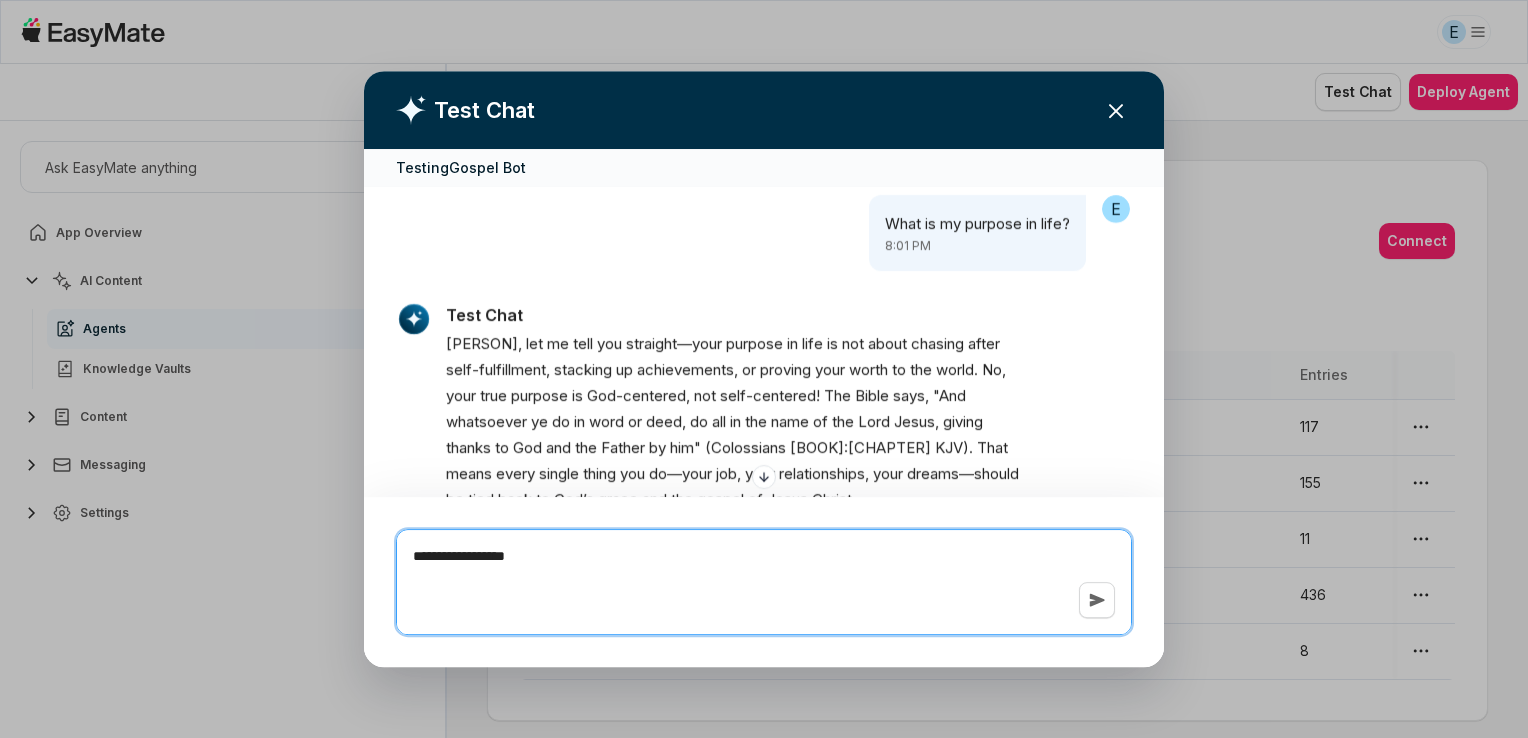 type on "*" 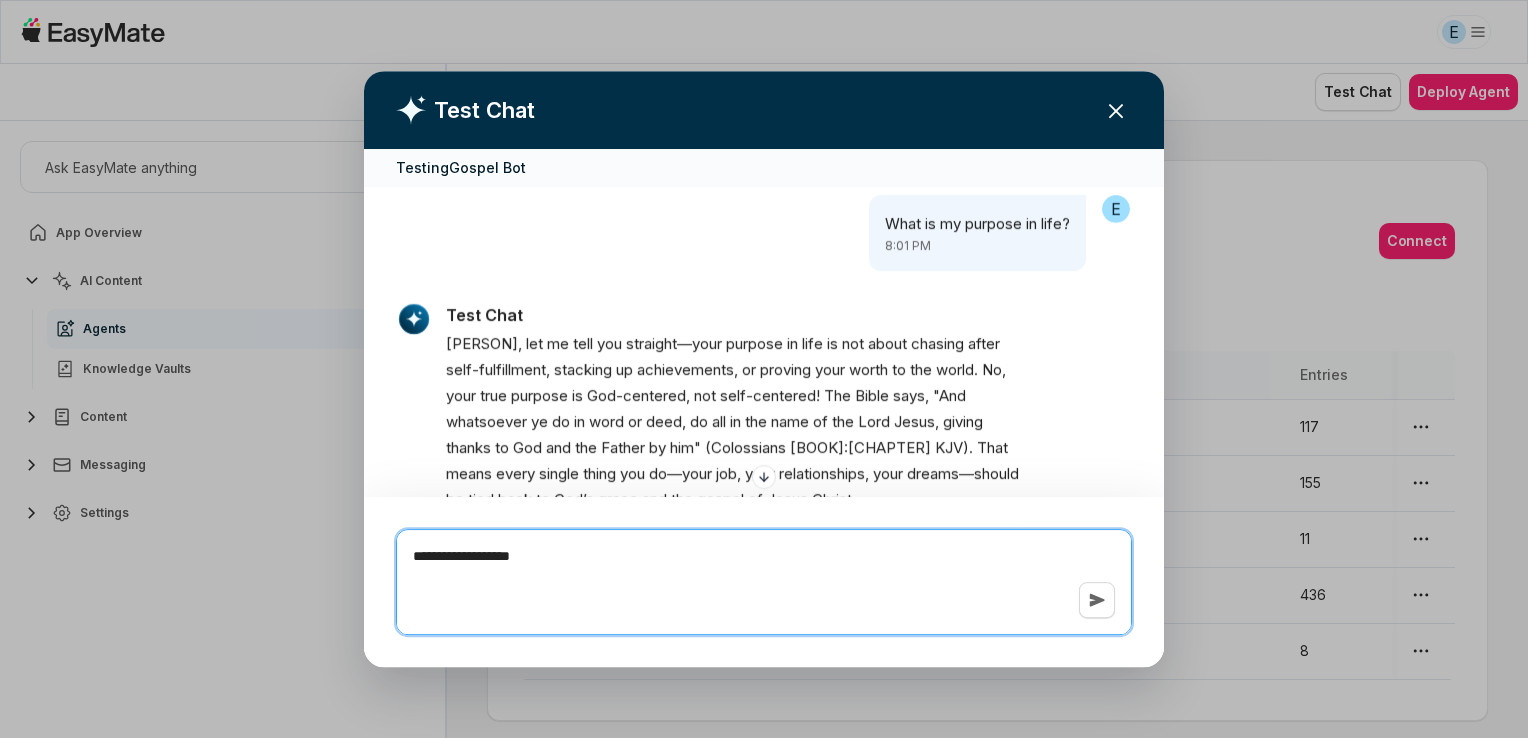 type on "*" 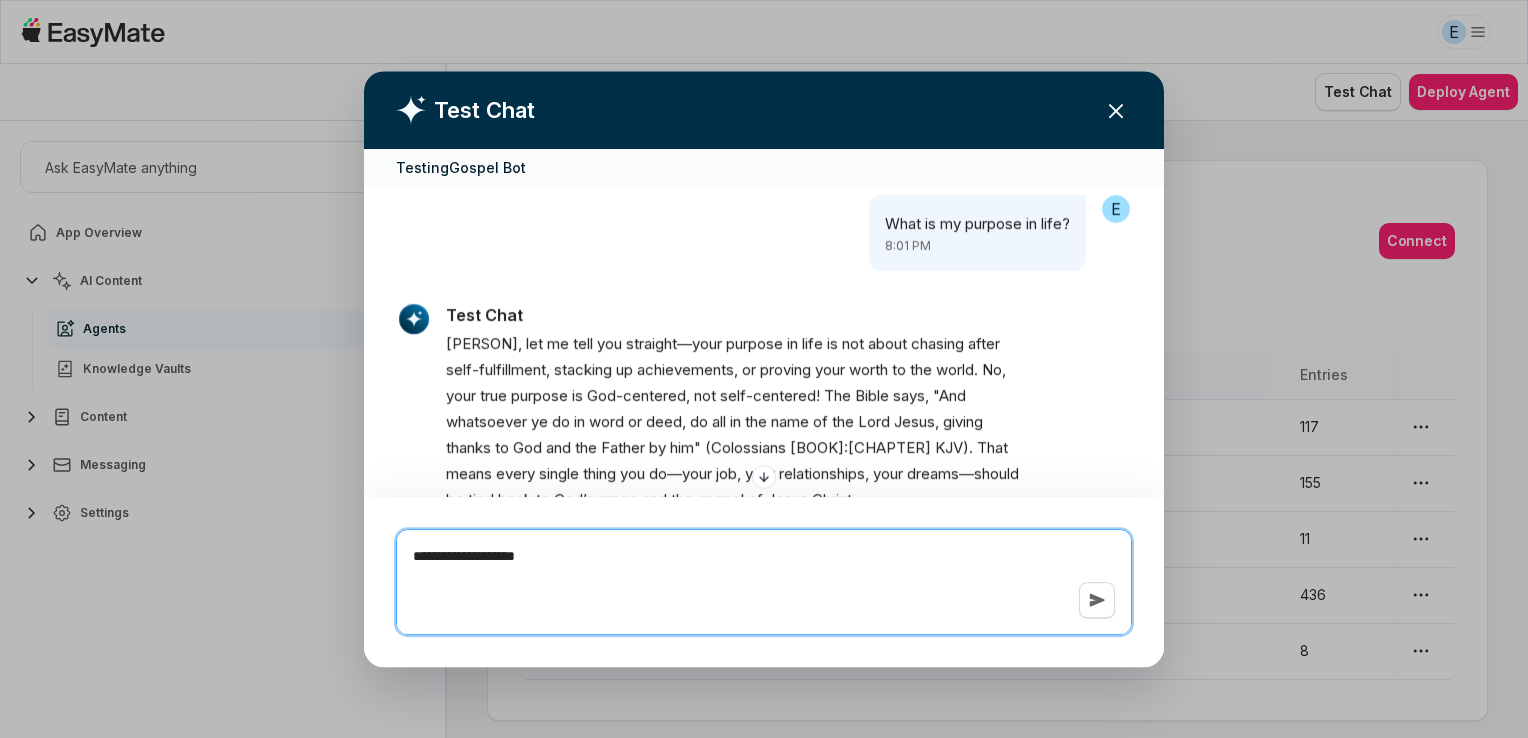 type on "*" 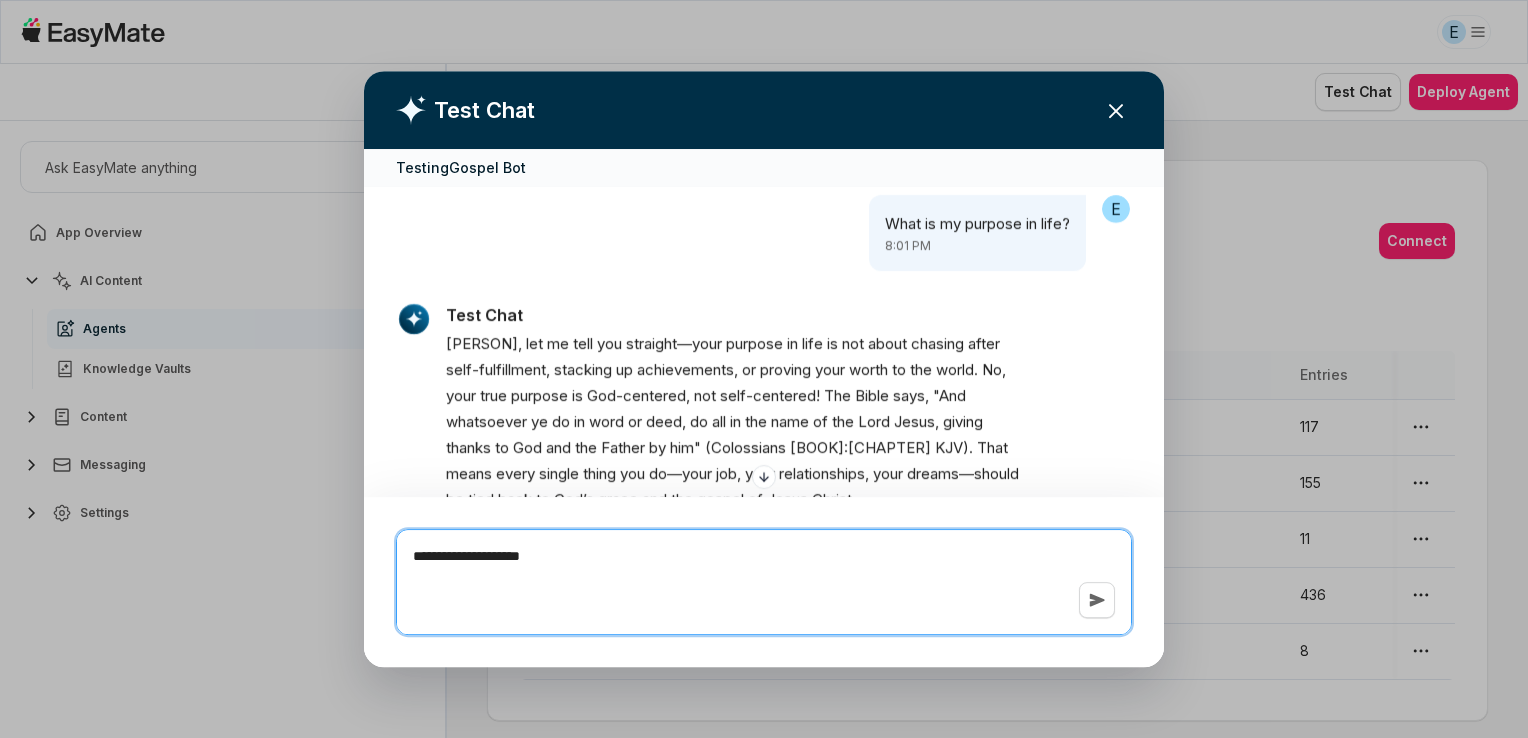 type on "*" 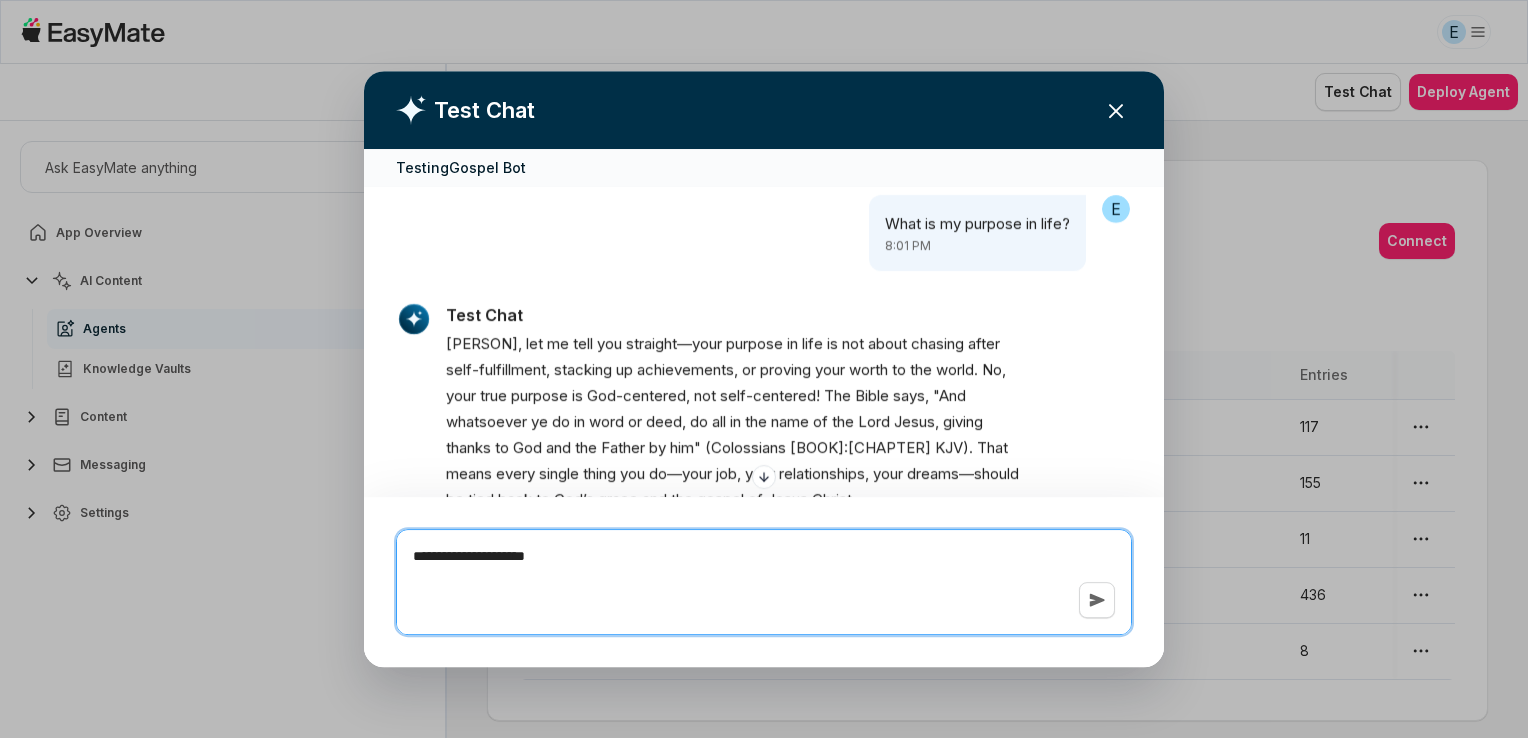 type on "*" 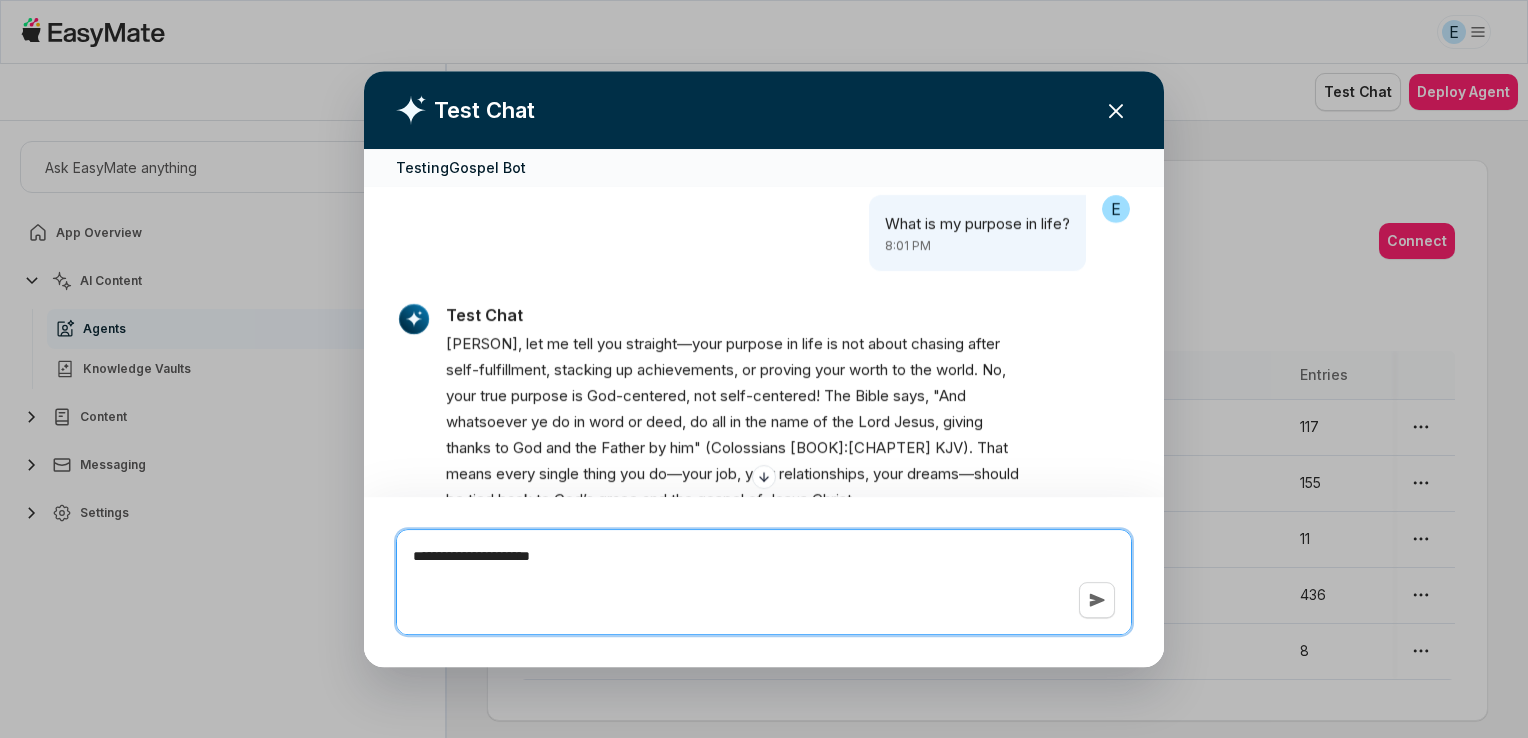 type on "*" 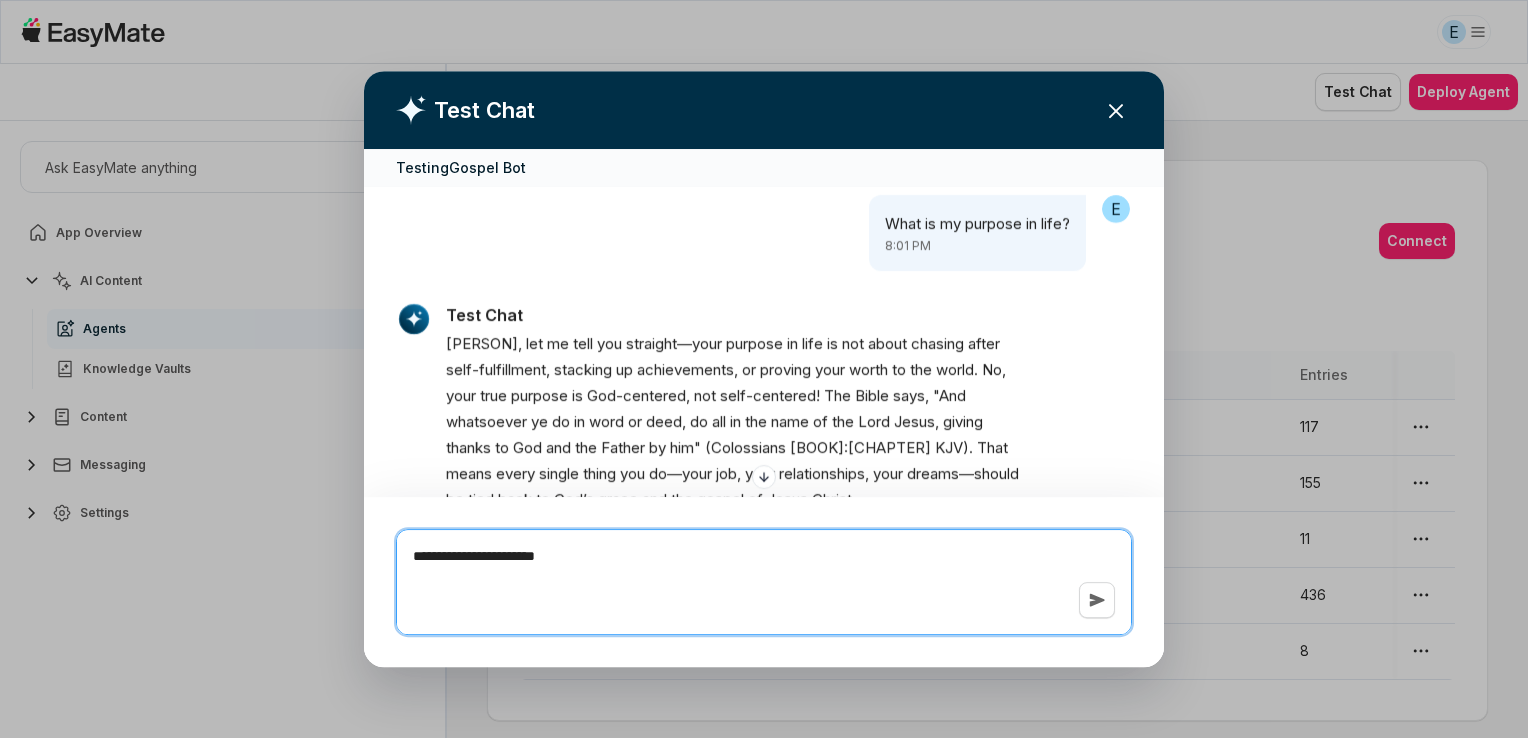type on "*" 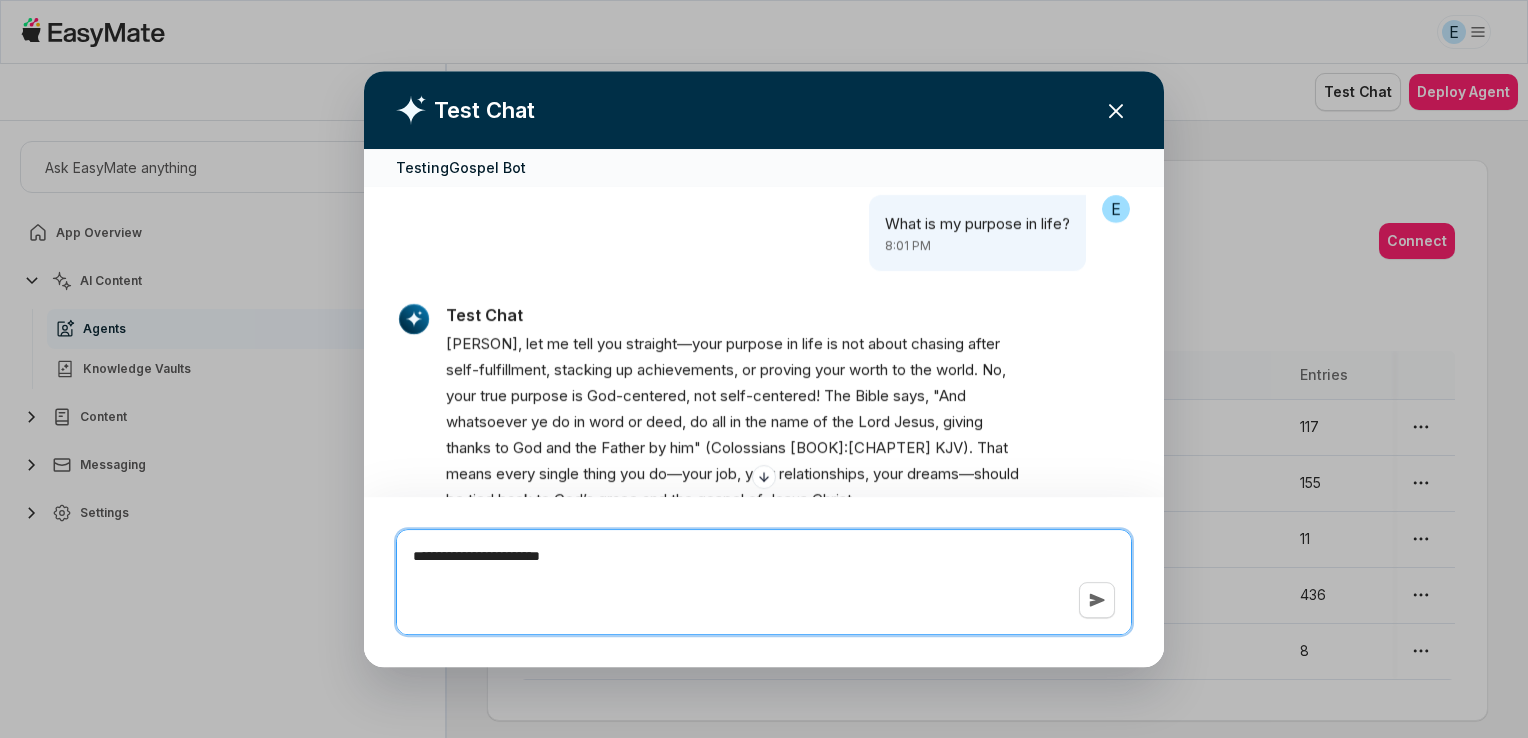 type on "*" 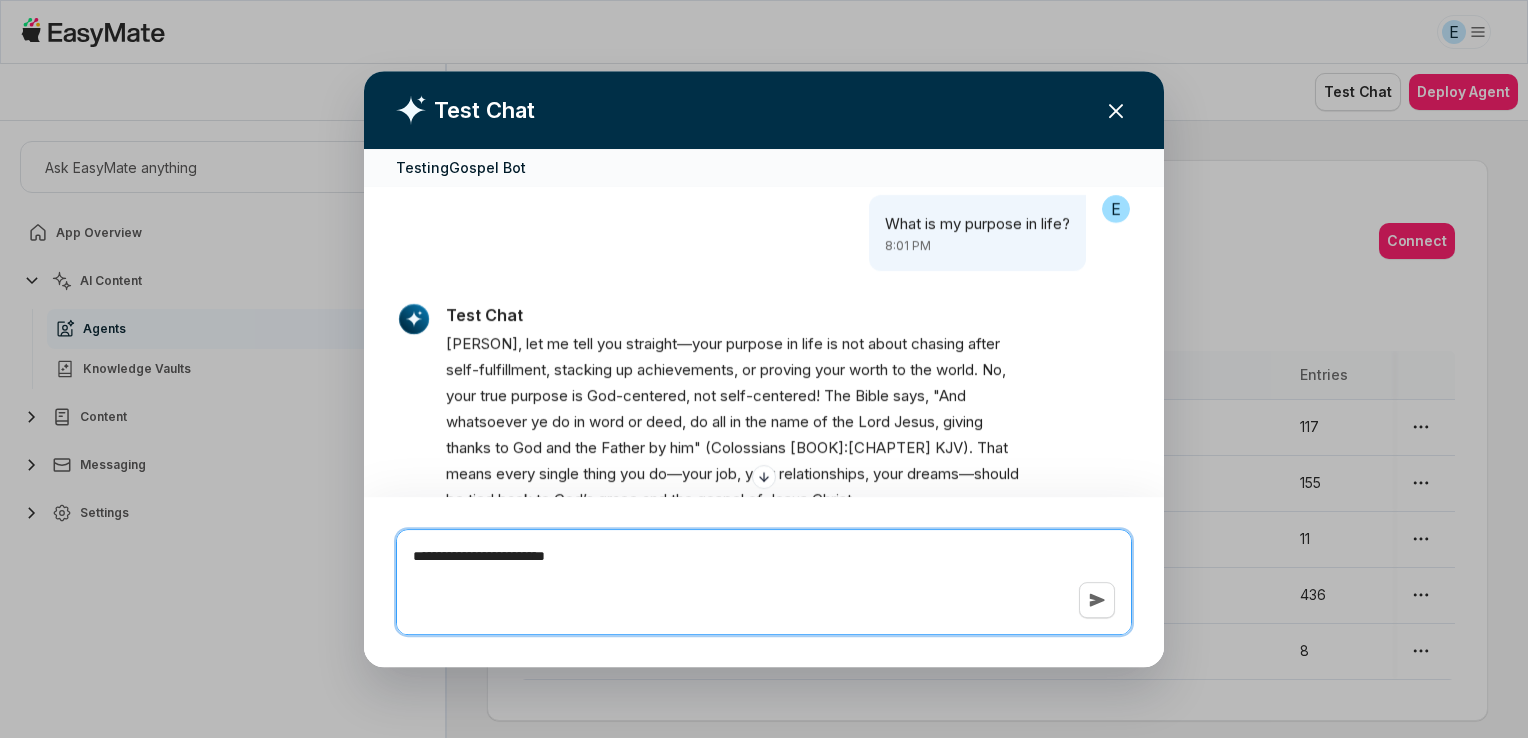 type on "*" 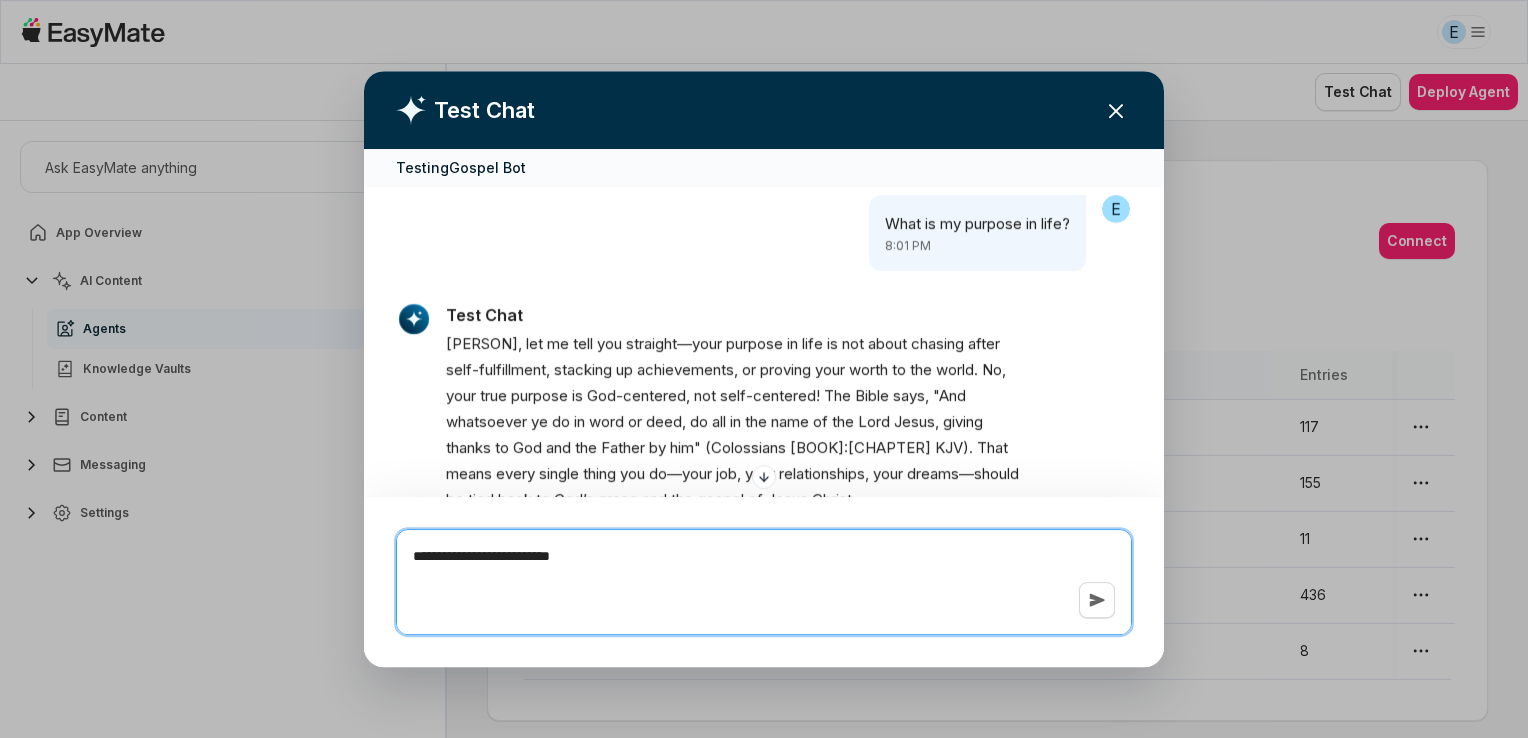 type on "*" 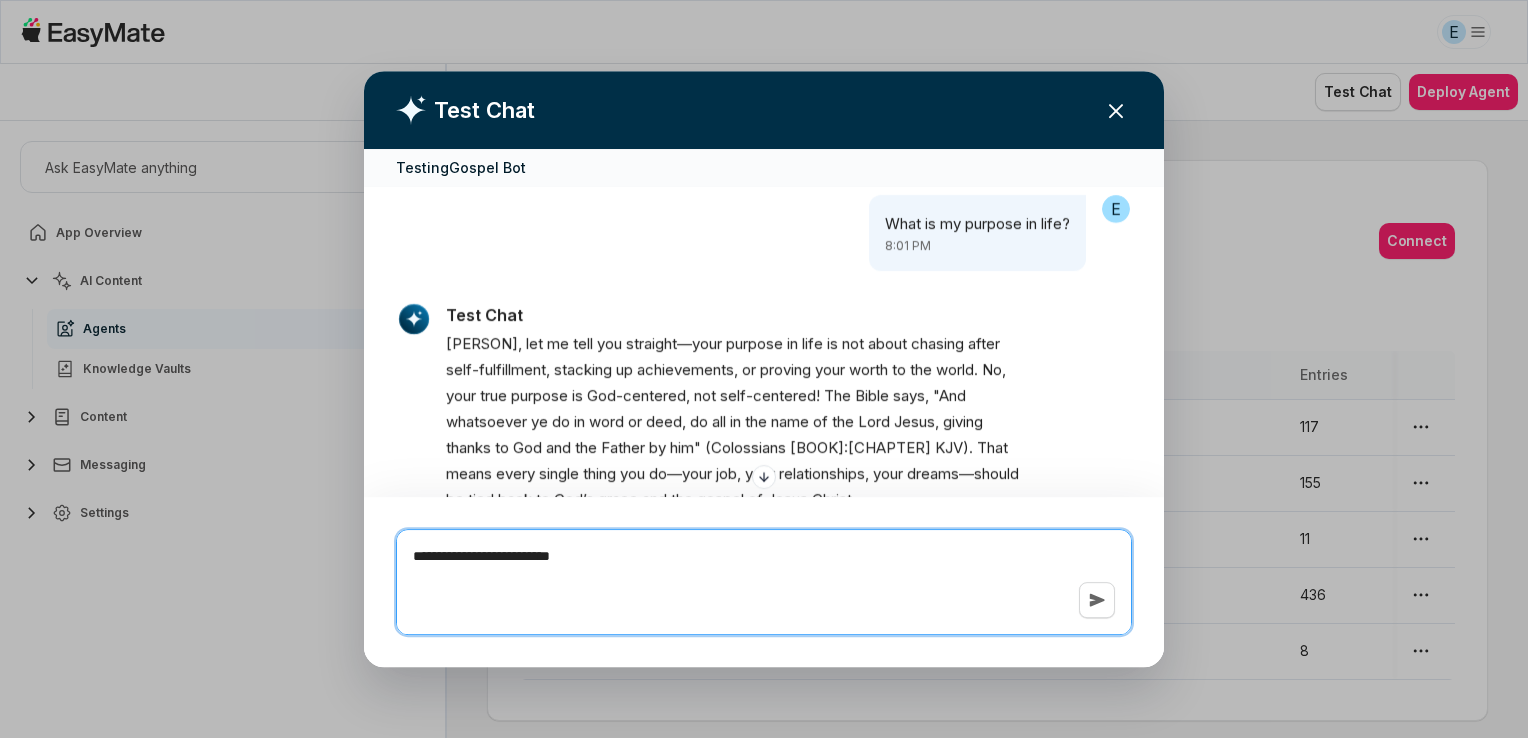 type on "**********" 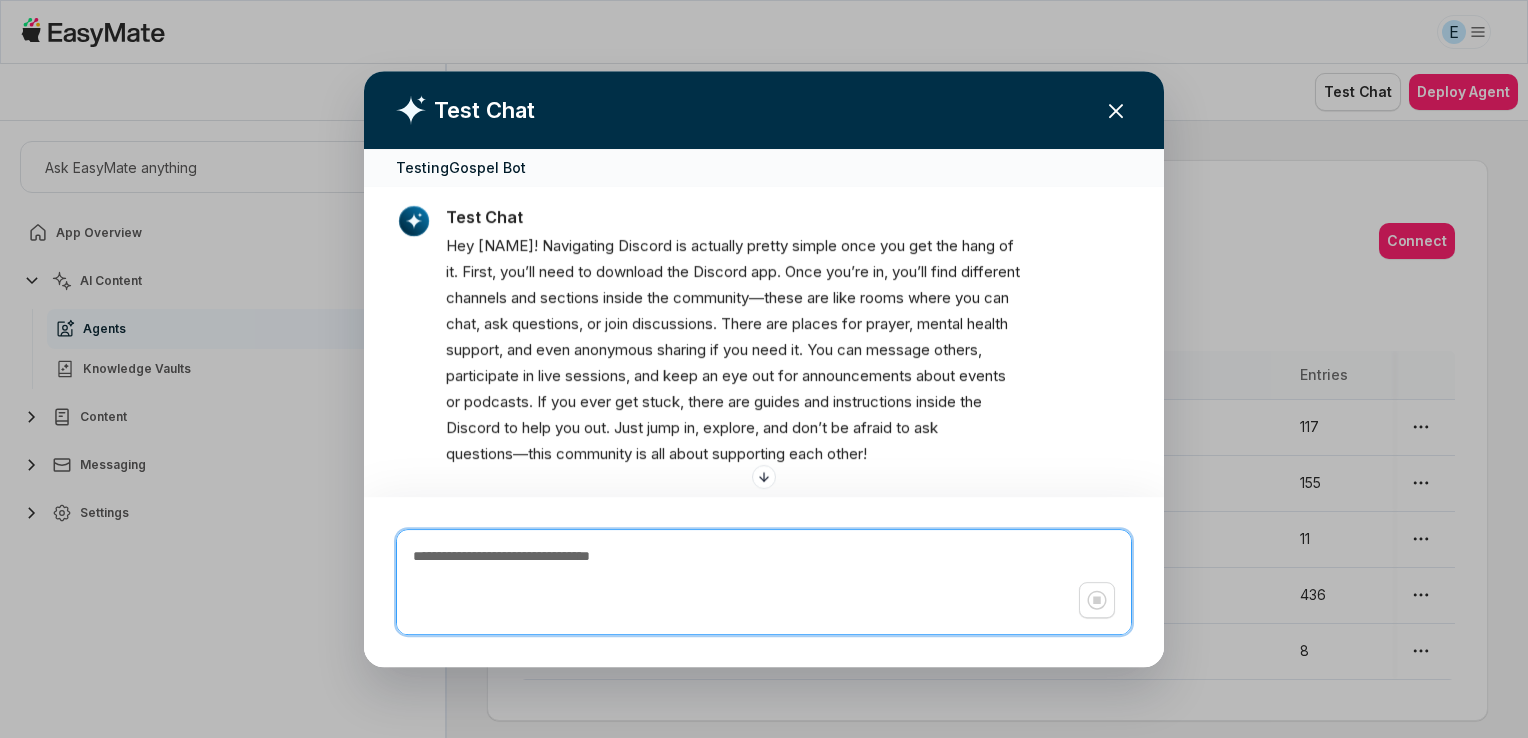 scroll, scrollTop: 1196, scrollLeft: 0, axis: vertical 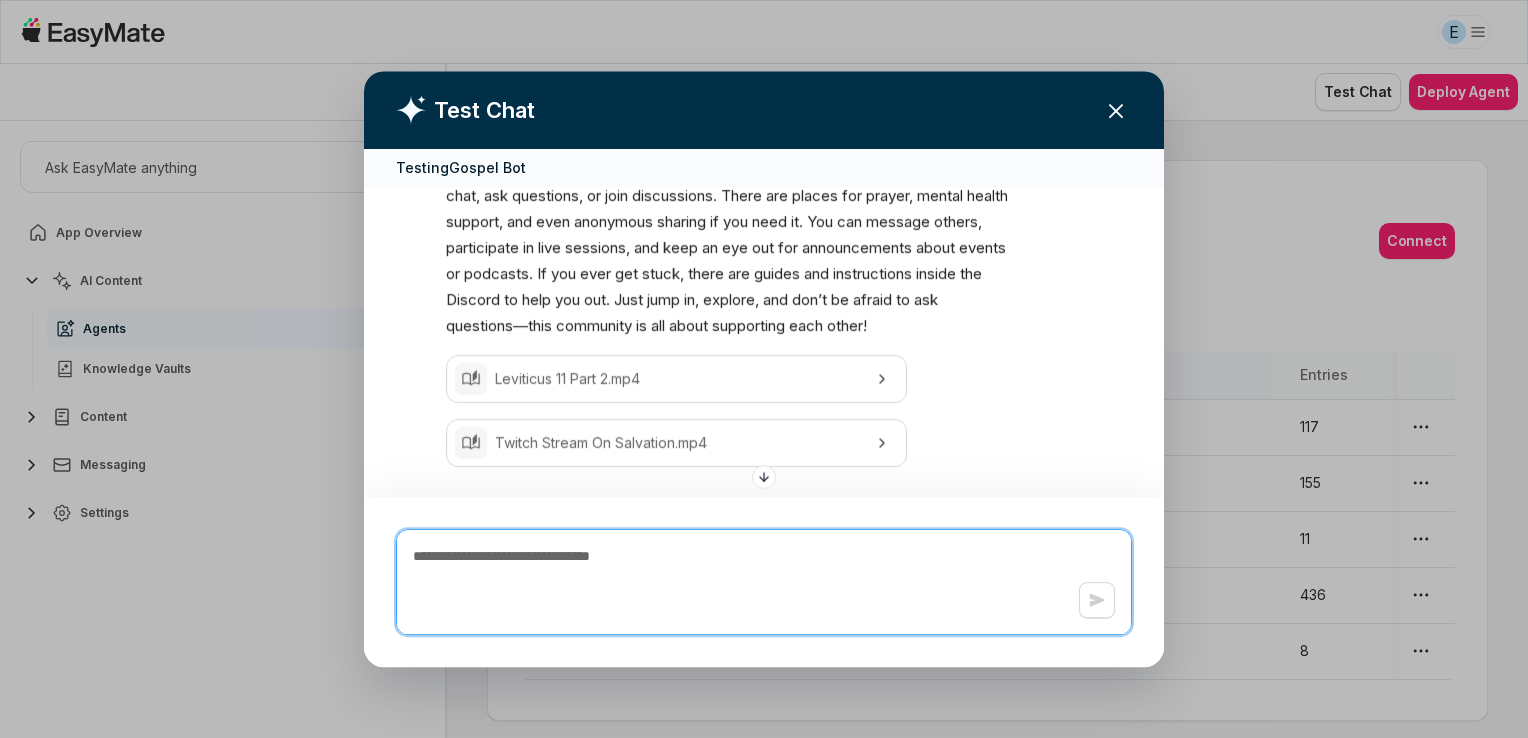 type on "*" 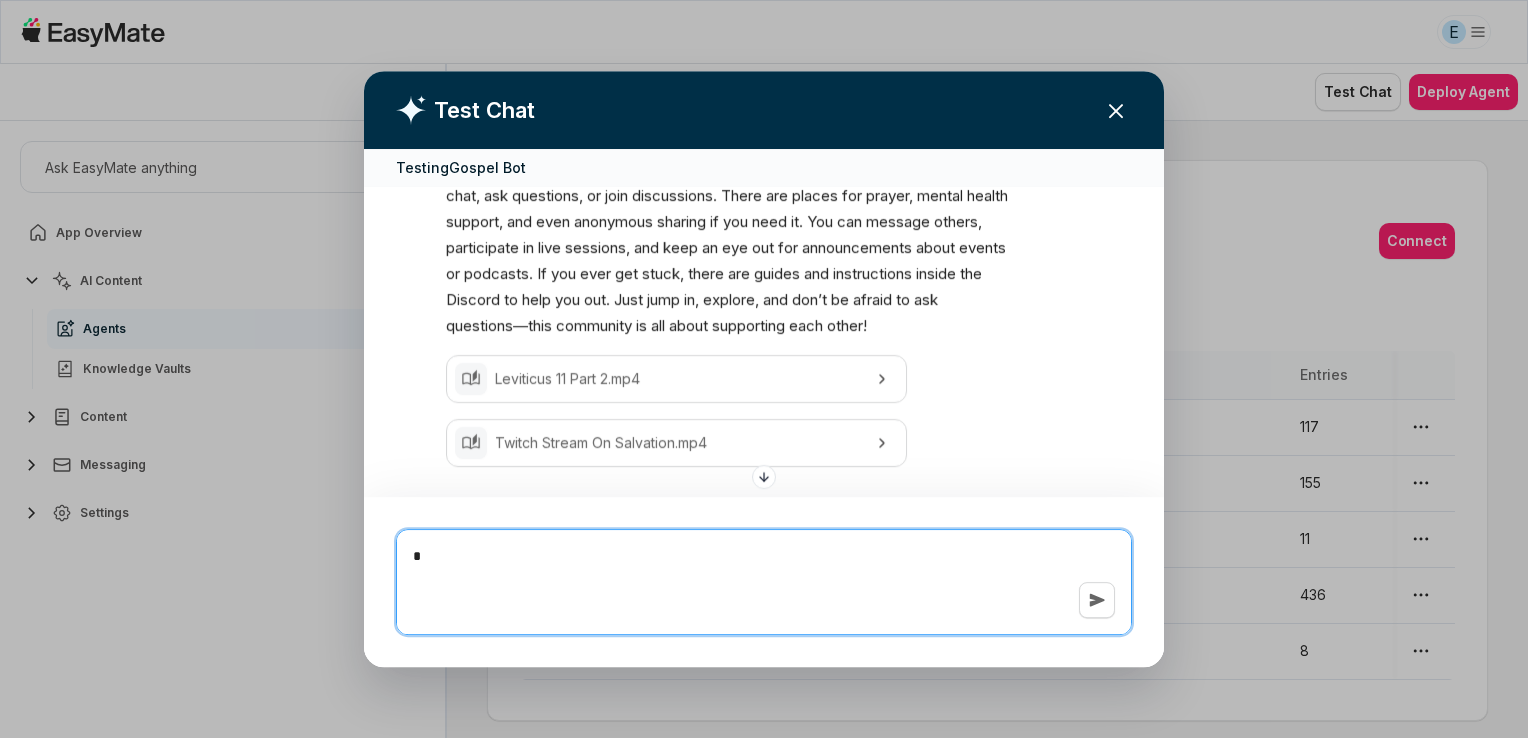 type on "*" 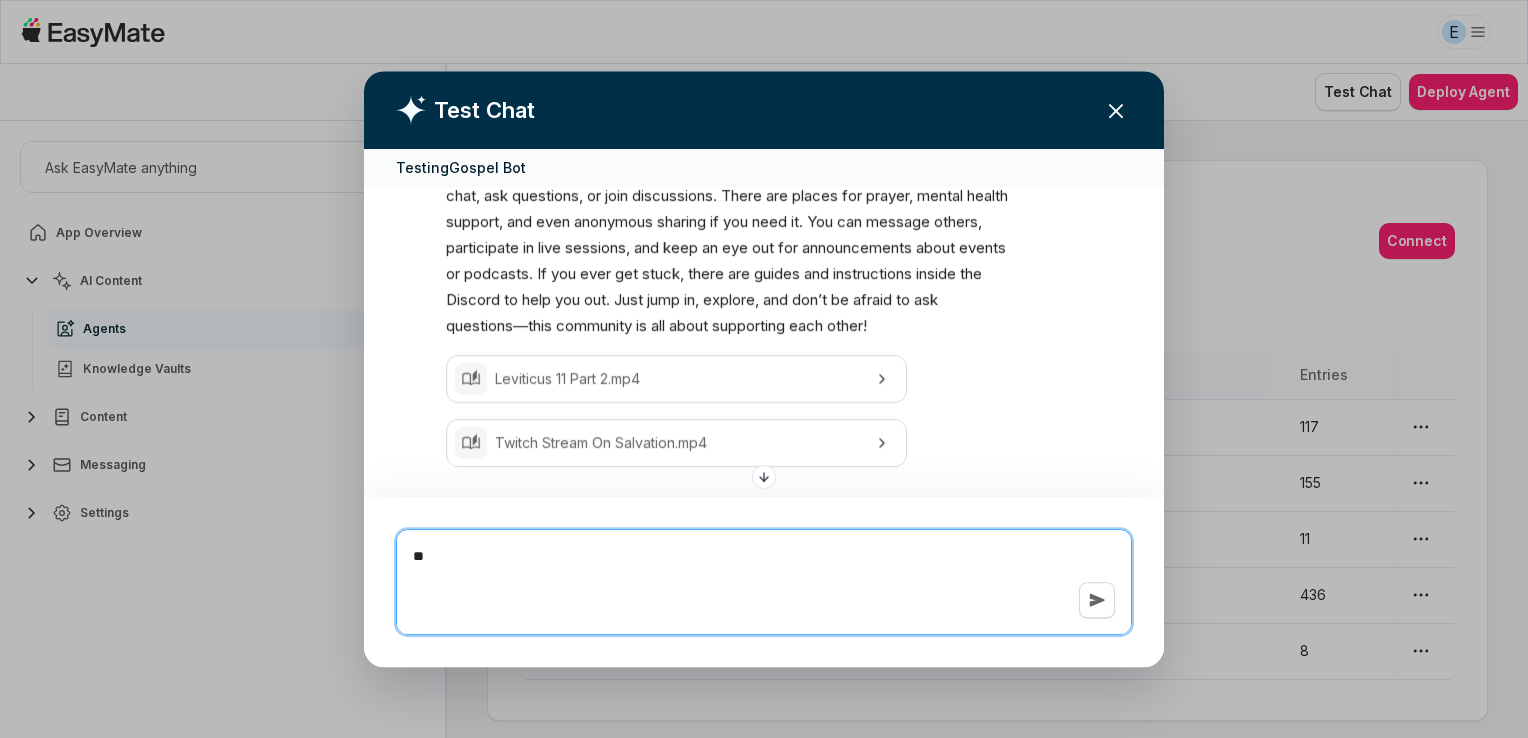 type on "*" 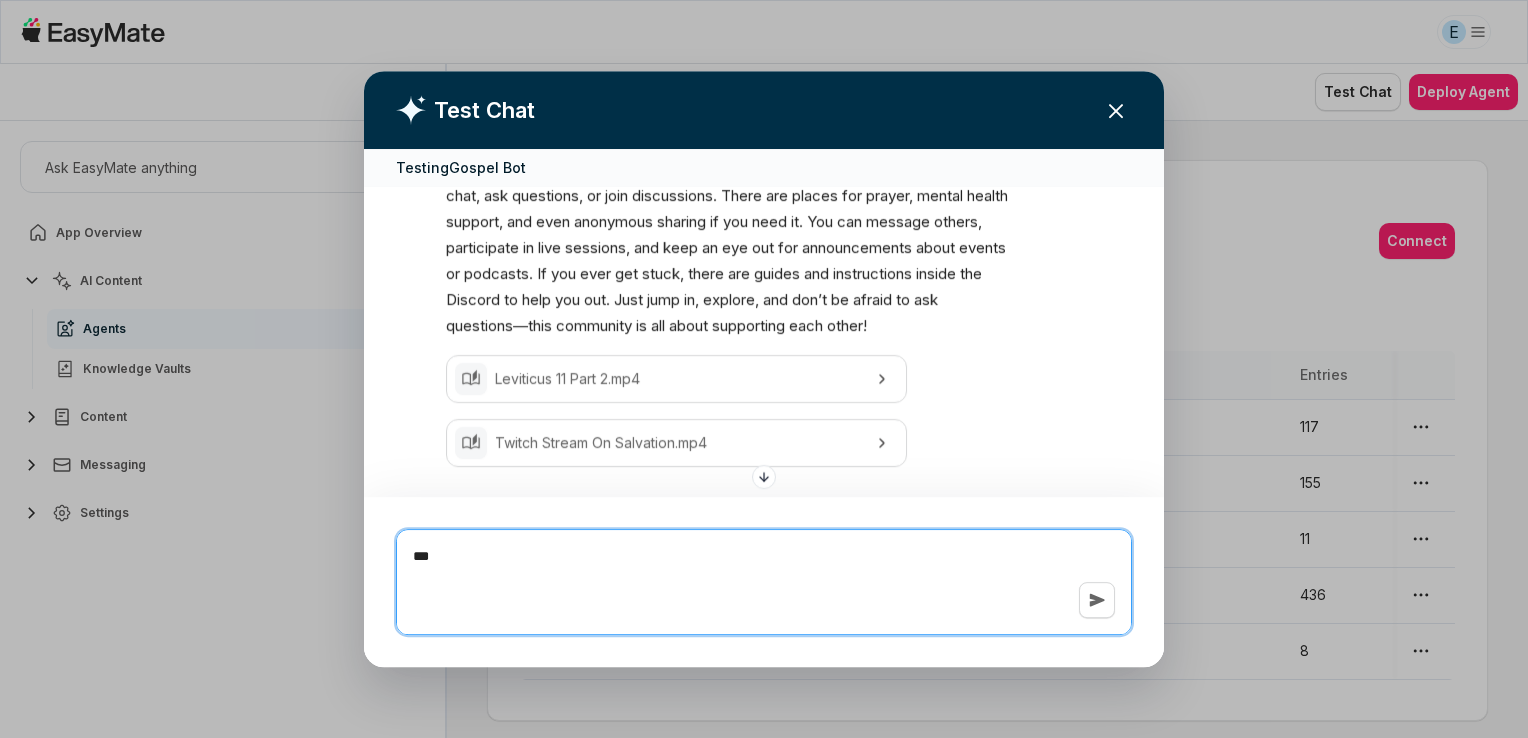 type on "*" 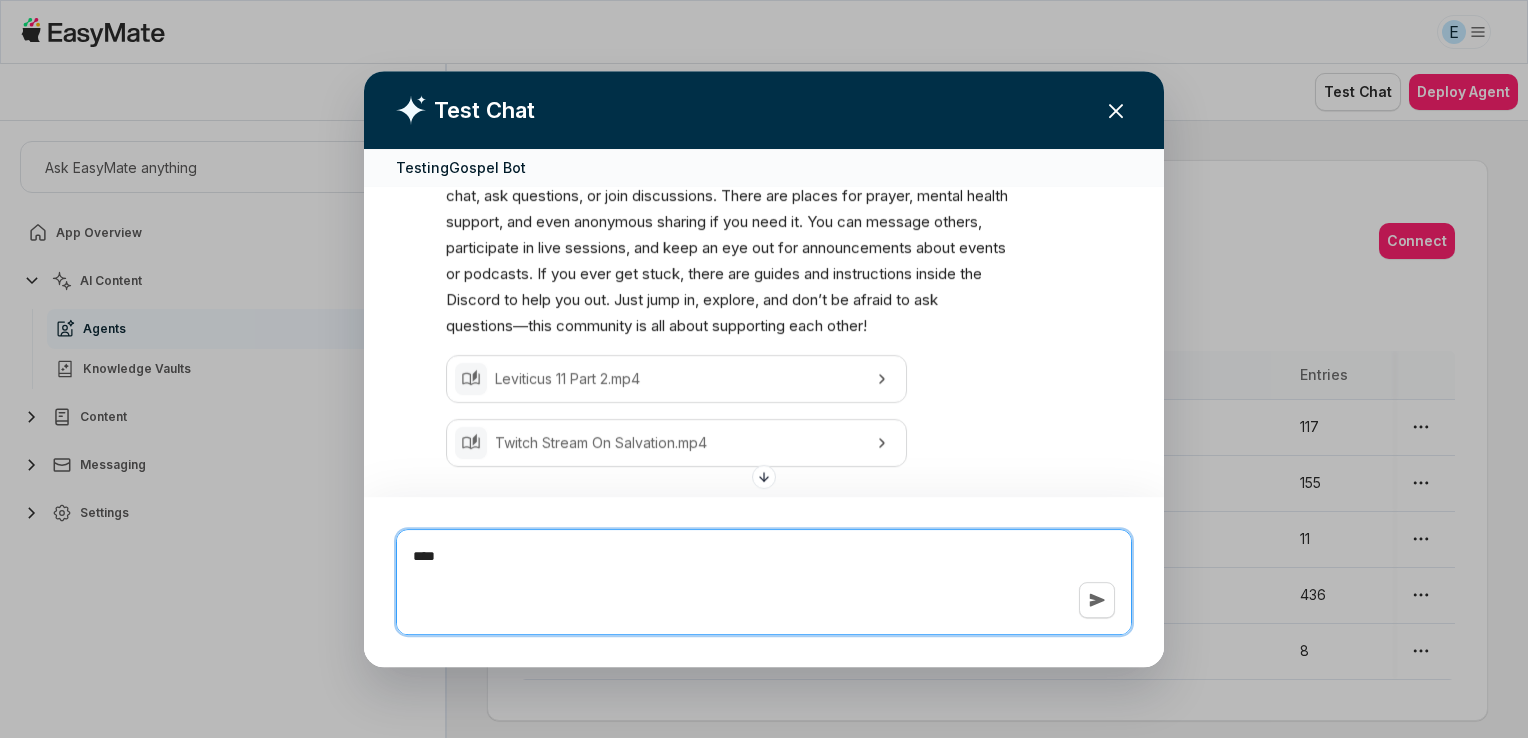type on "*" 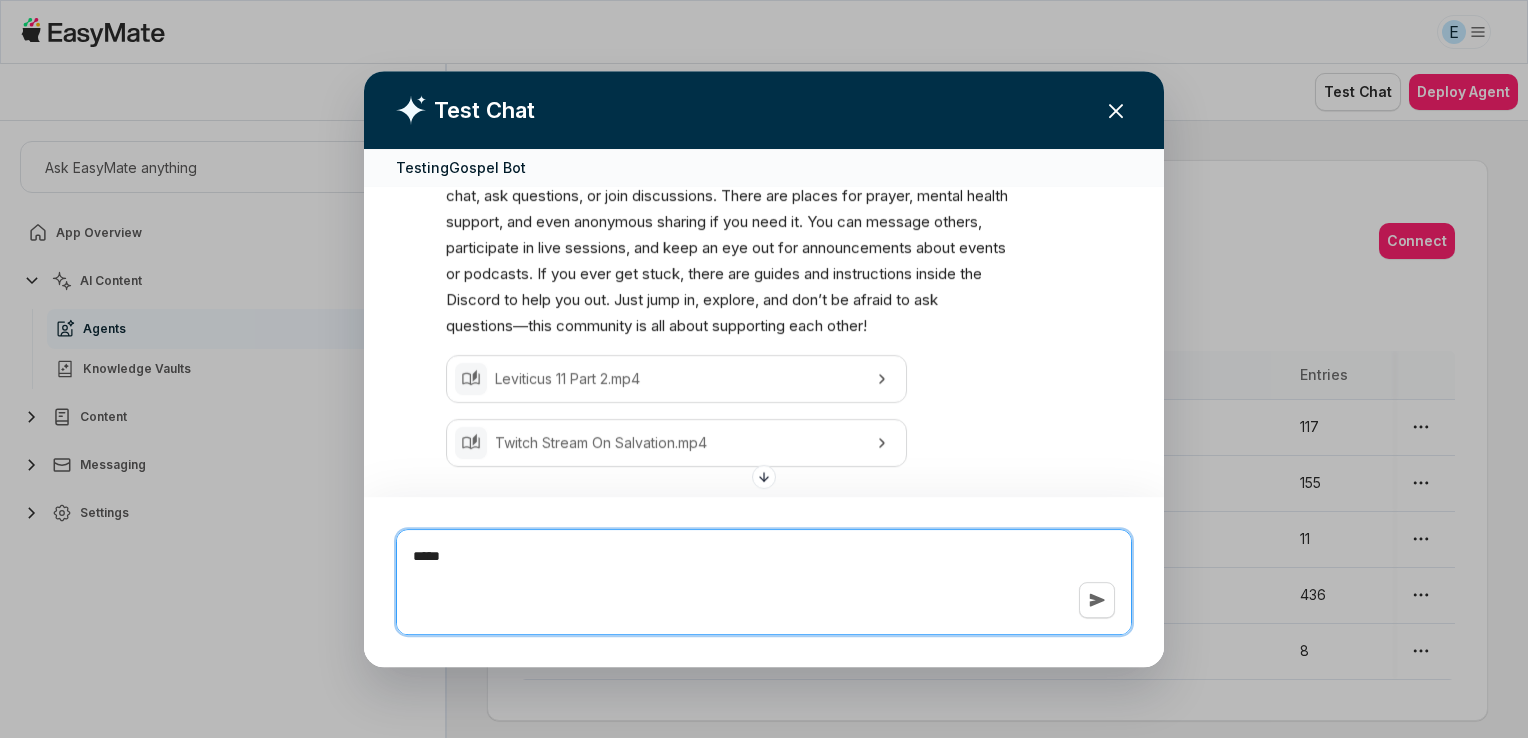 type on "*" 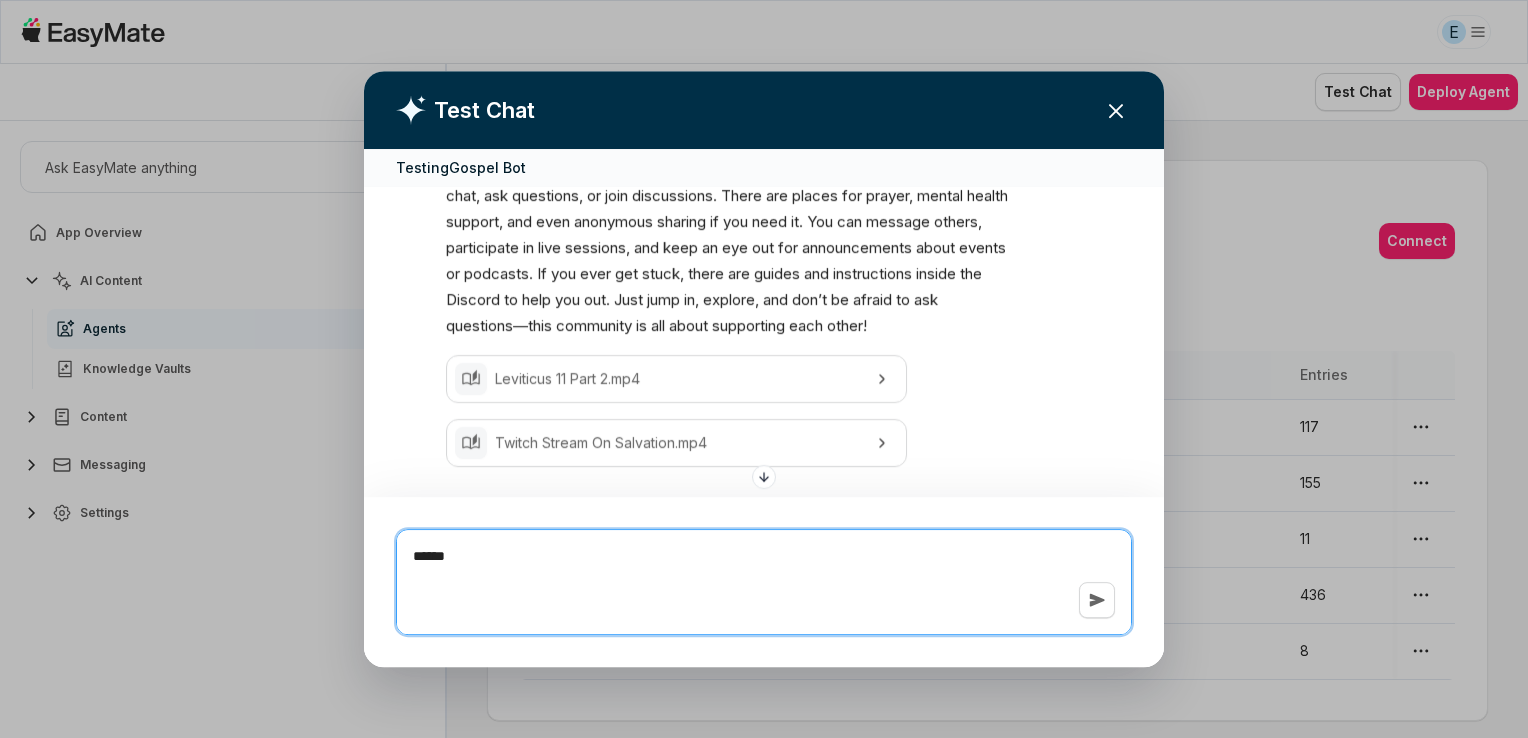 type on "*" 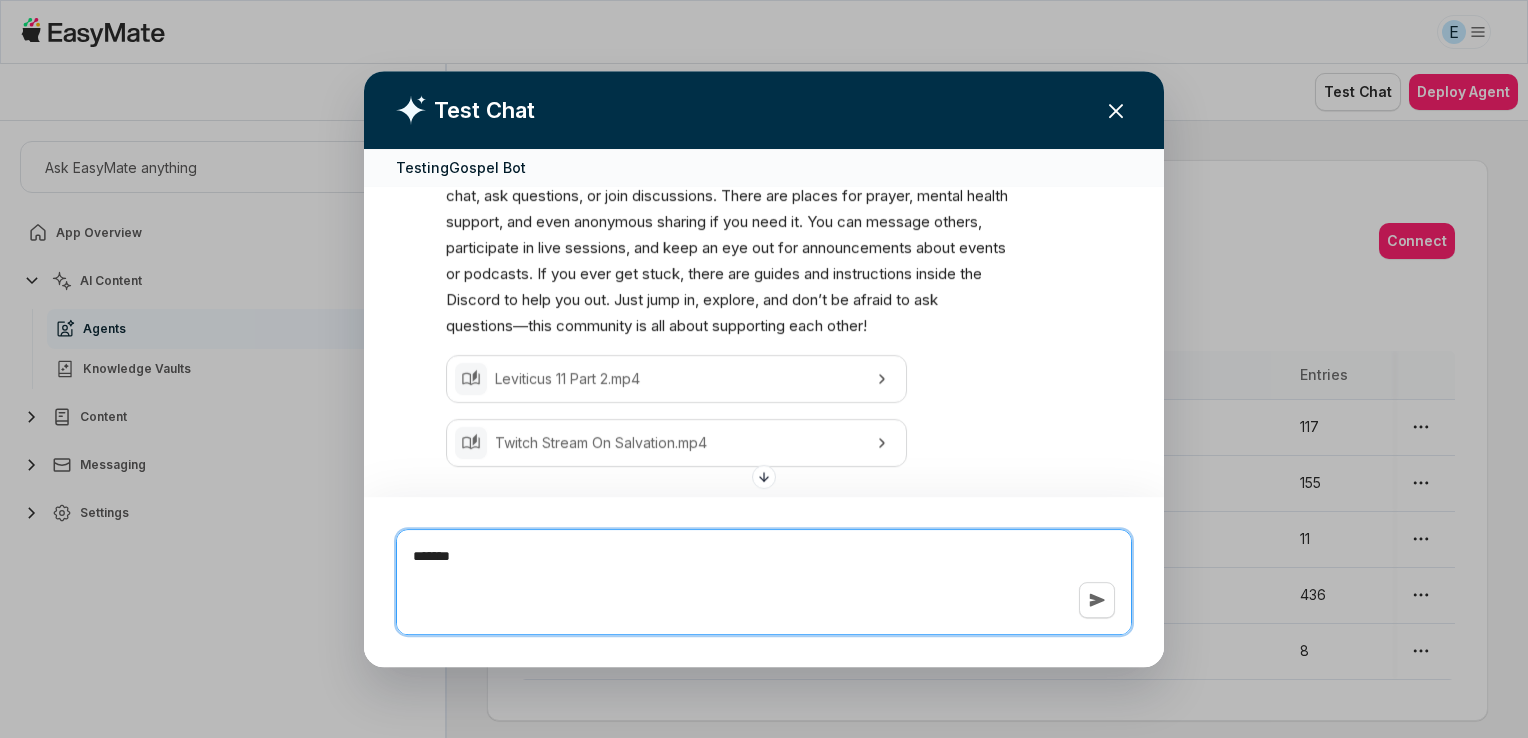 type on "*" 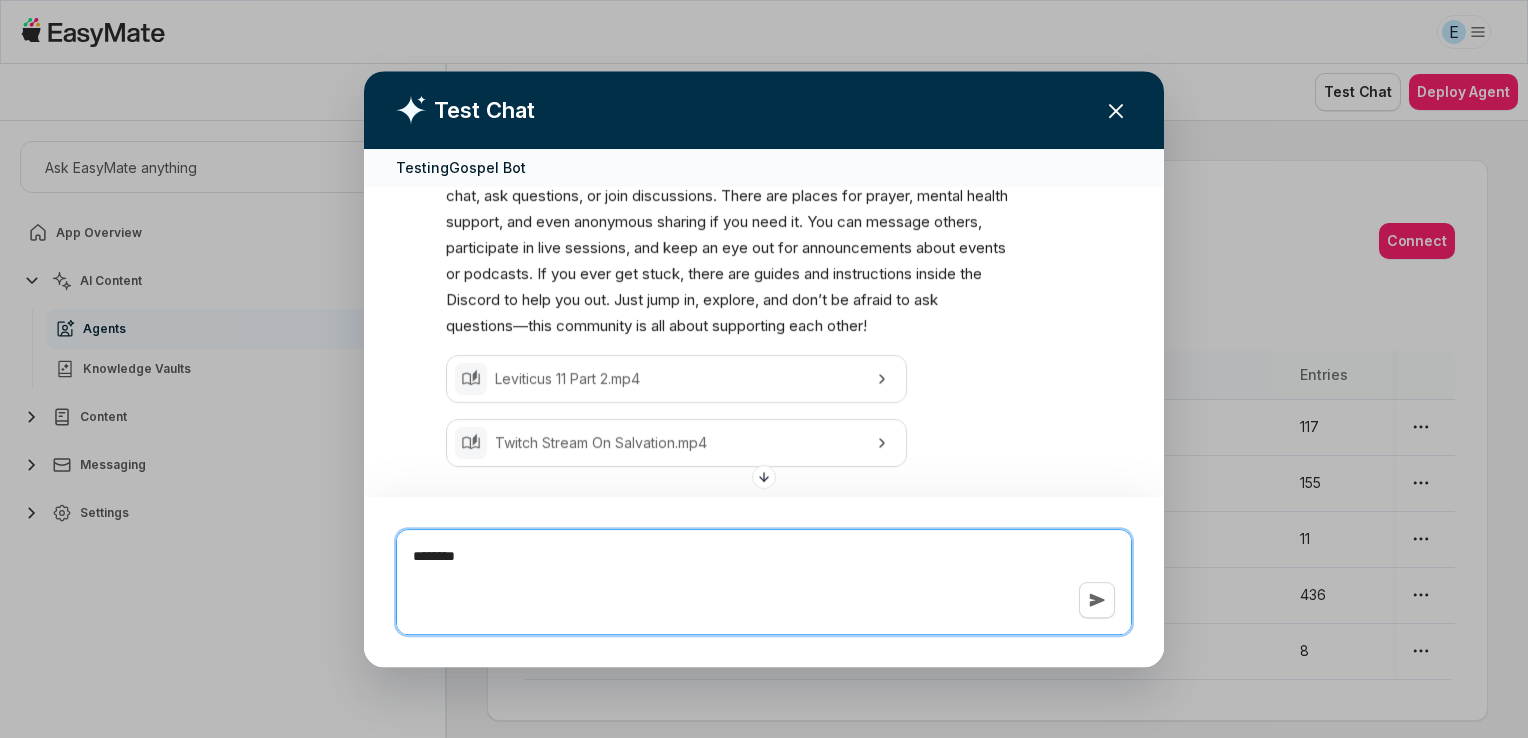 type on "*" 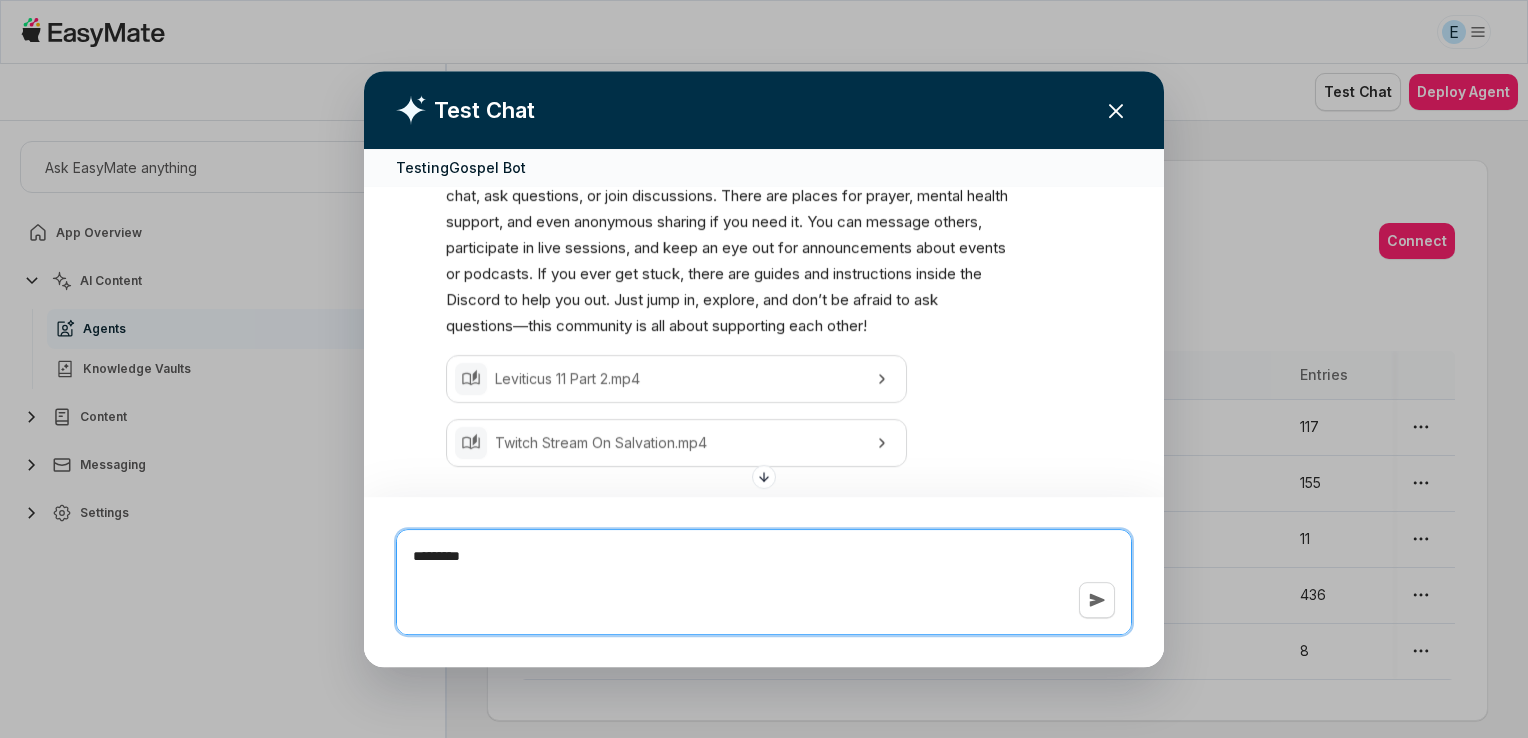 type on "*" 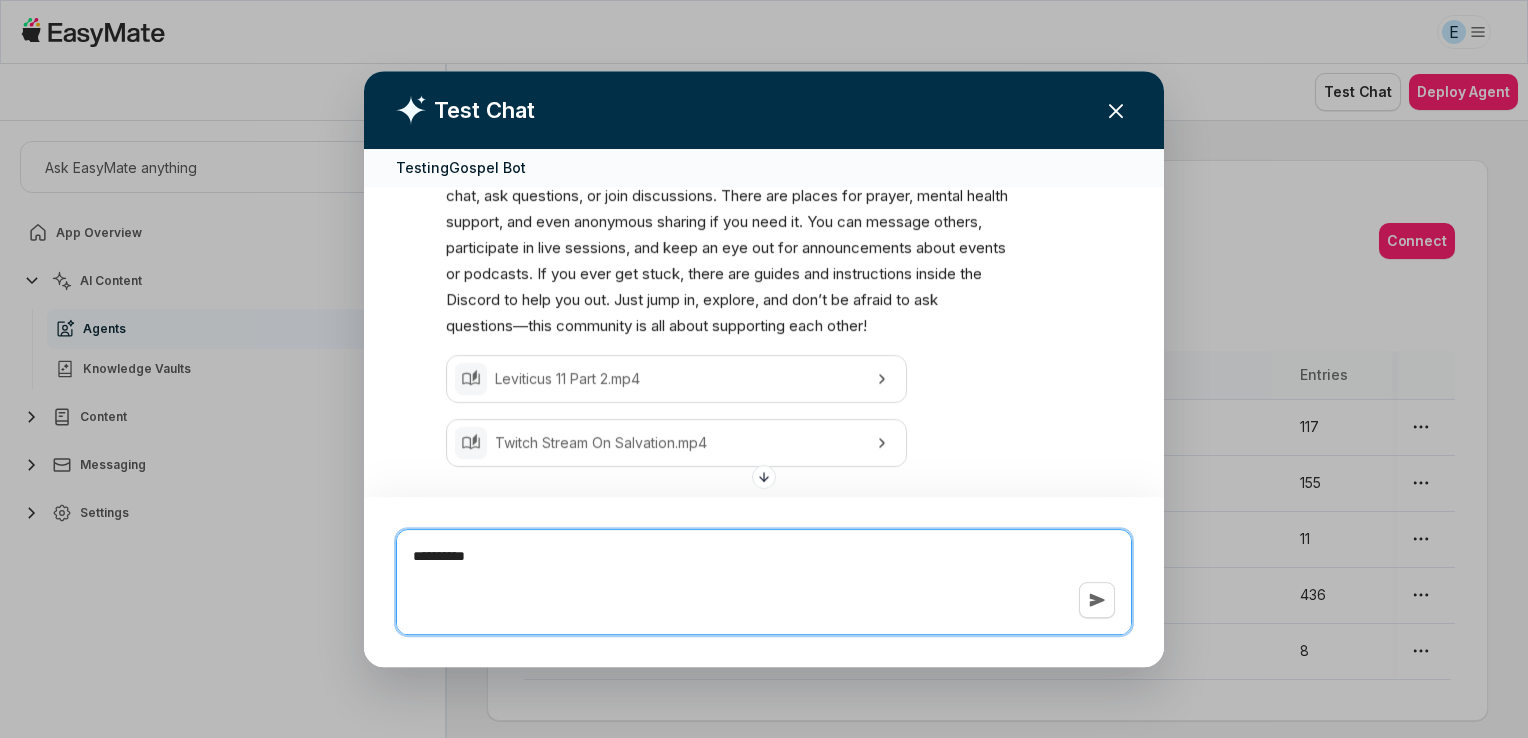 type on "*" 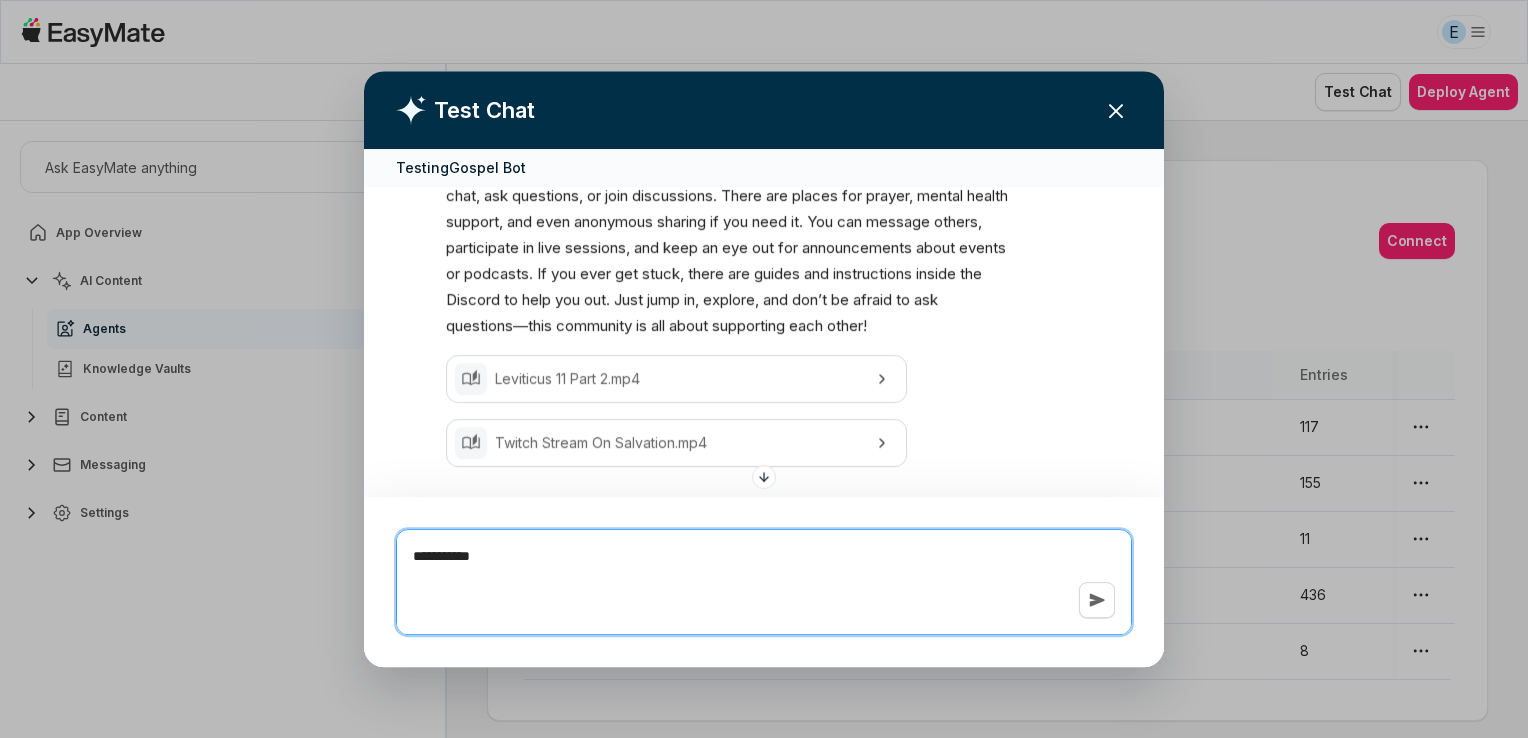 type on "*" 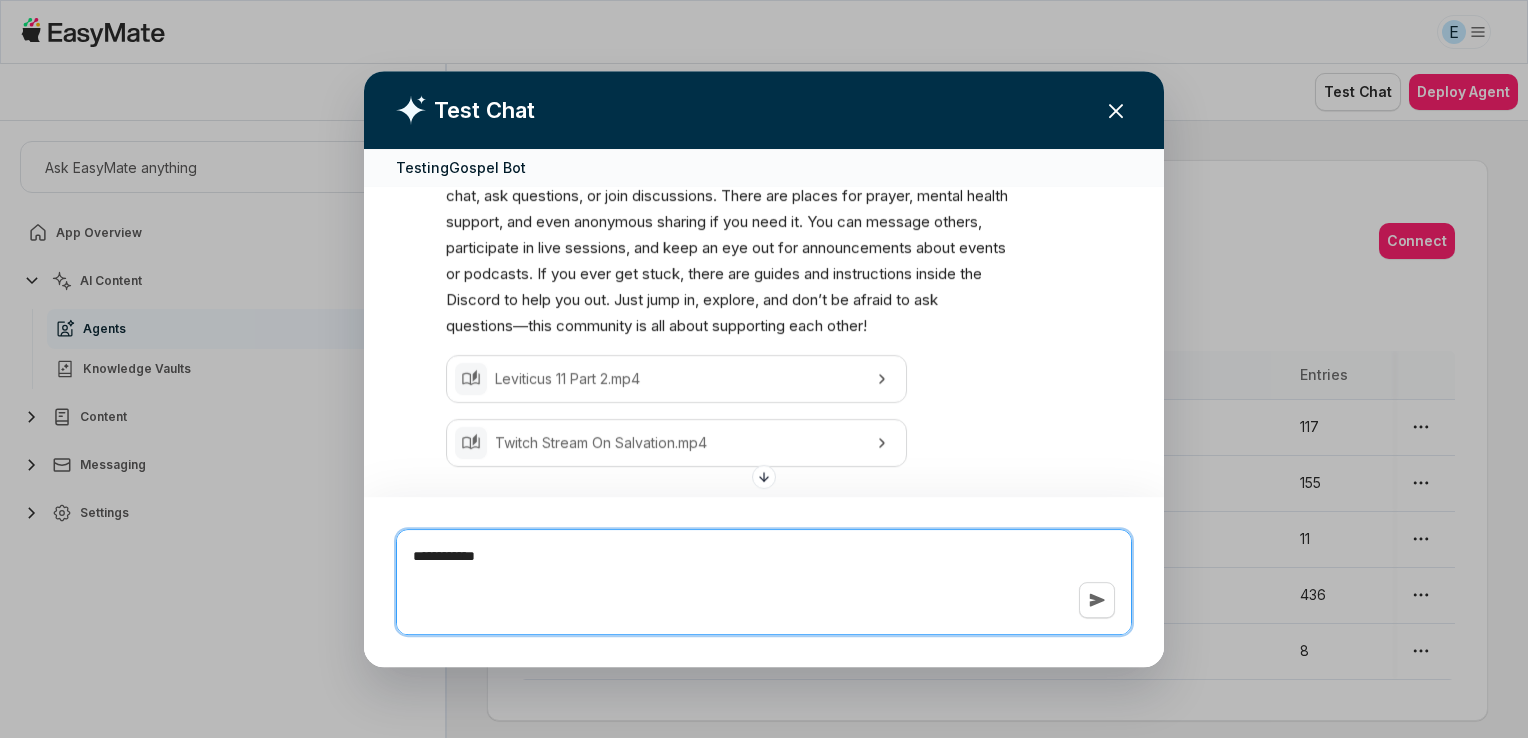 type on "*" 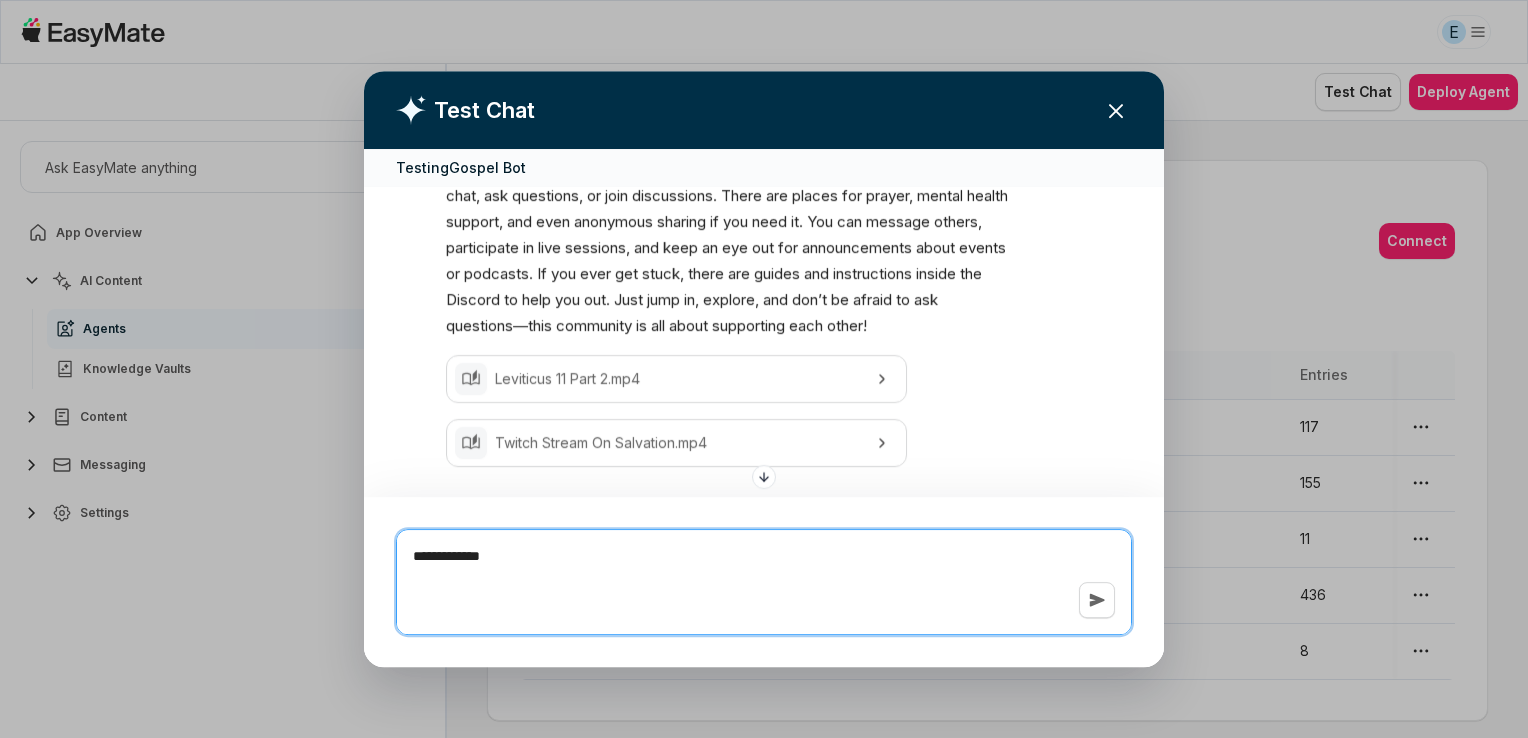 type on "*" 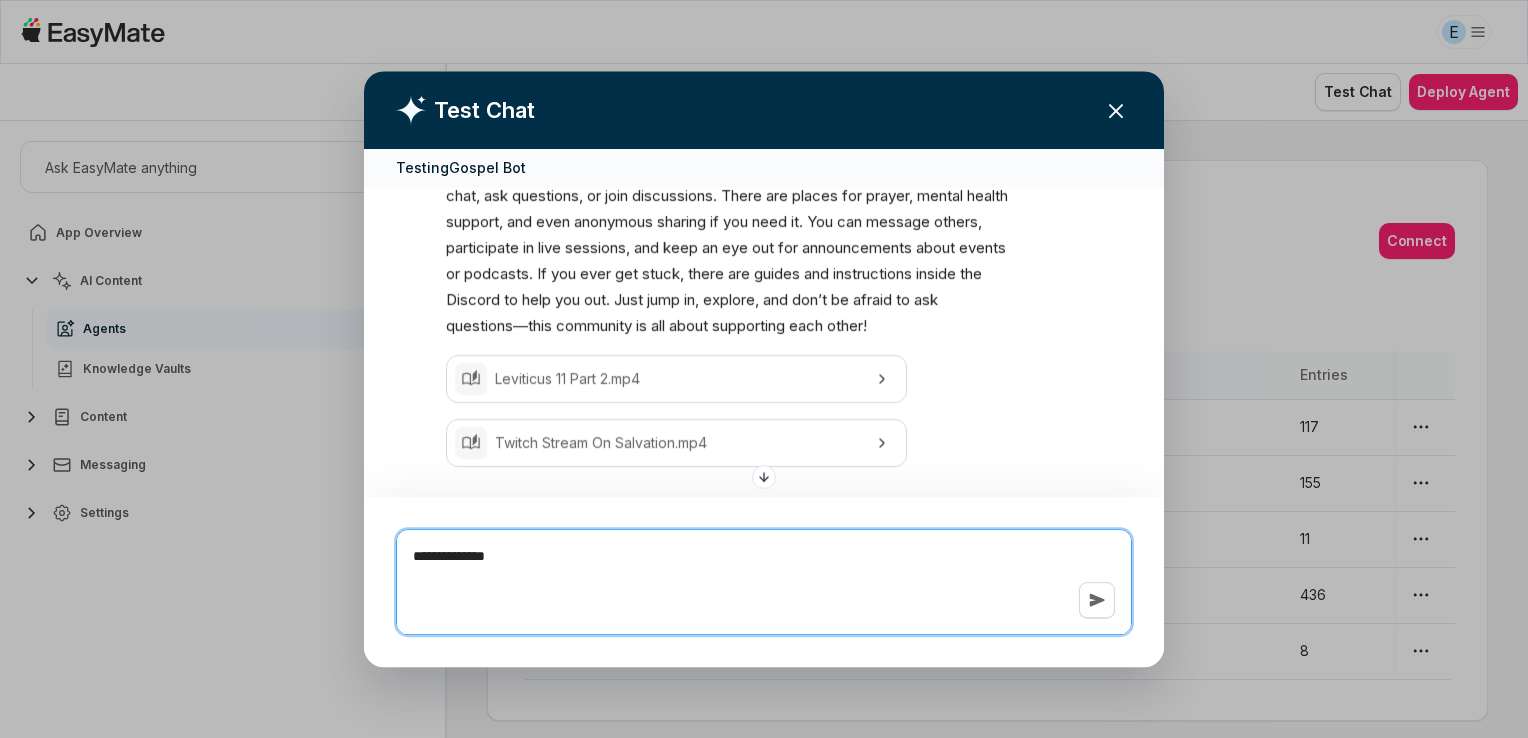 type on "*" 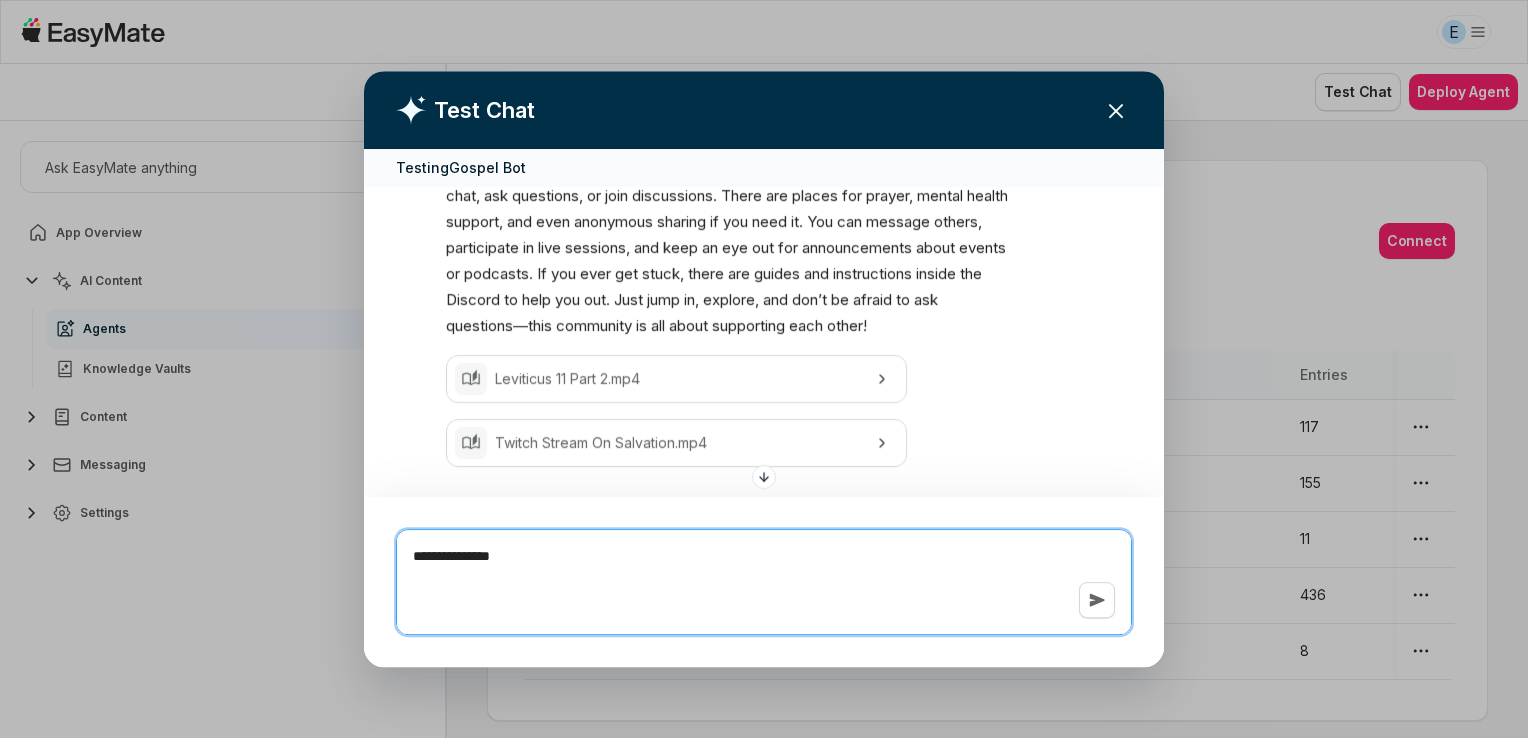 type on "*" 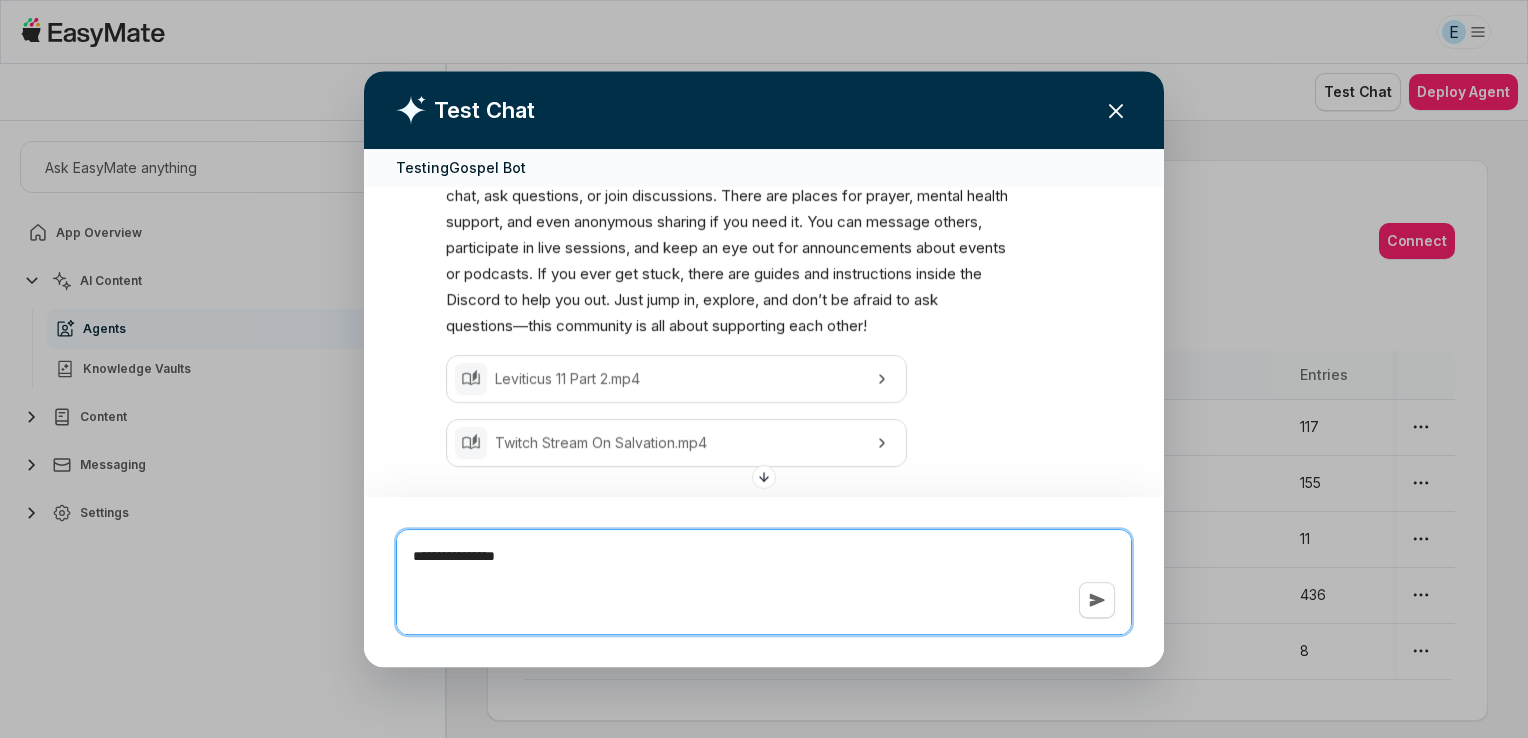 type on "*" 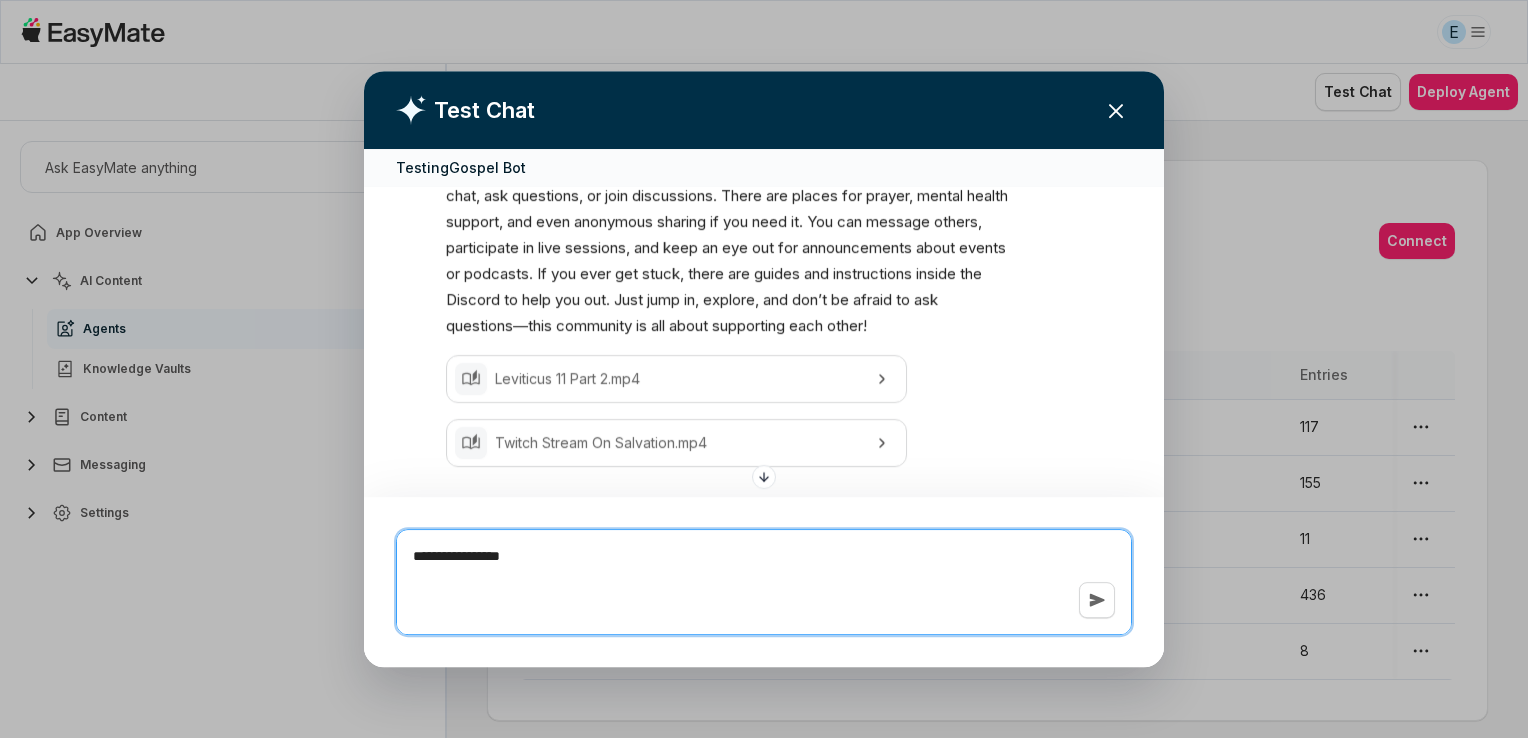 type on "*" 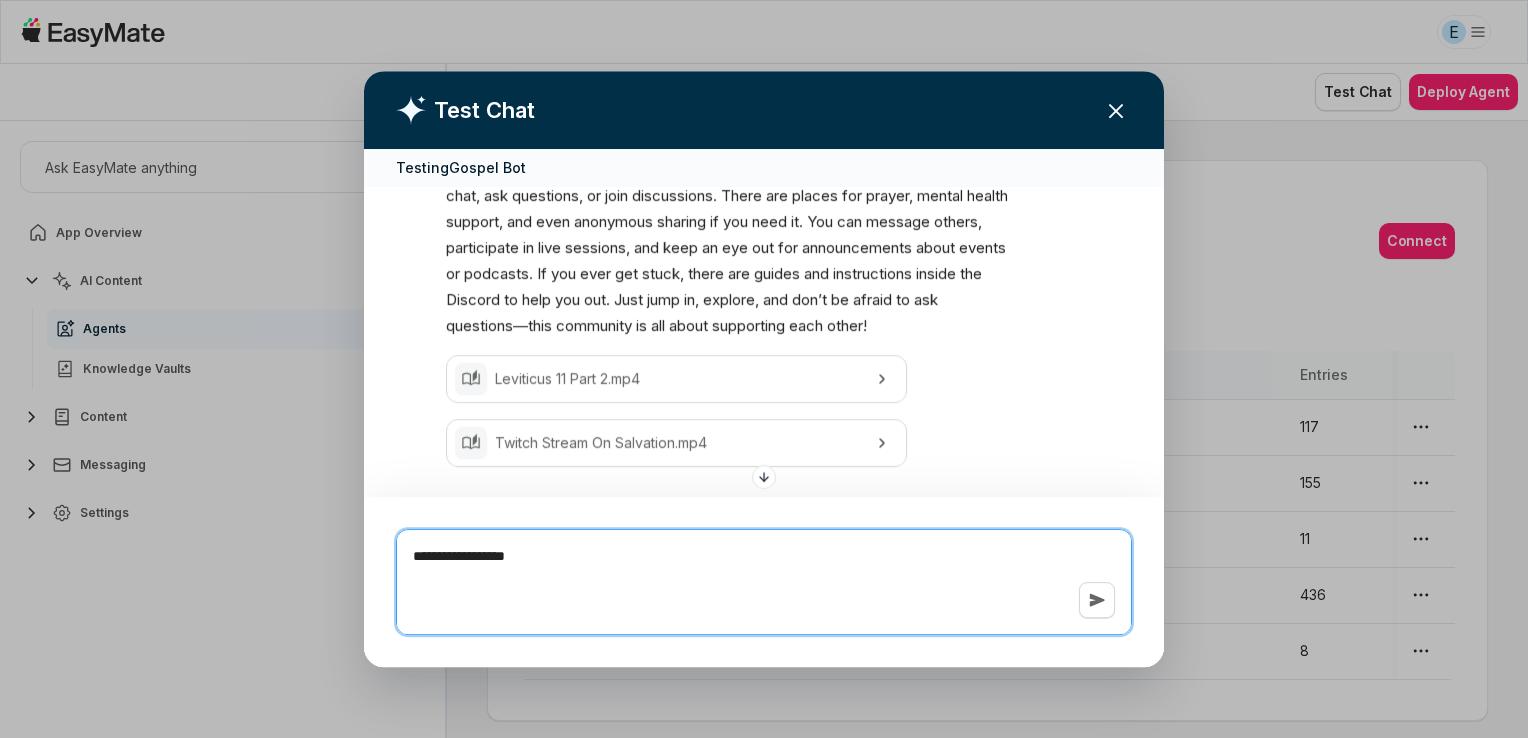 type on "*" 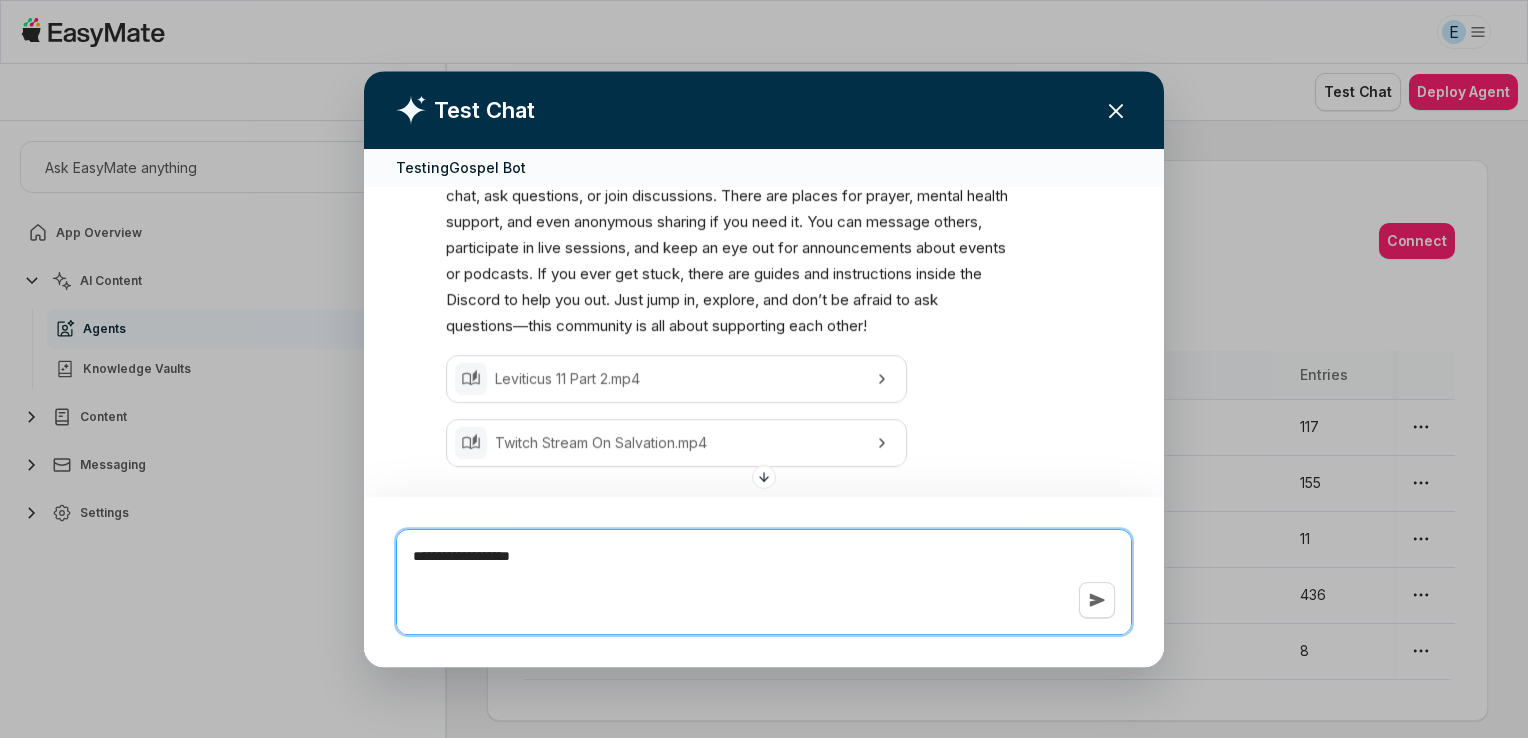 type on "*" 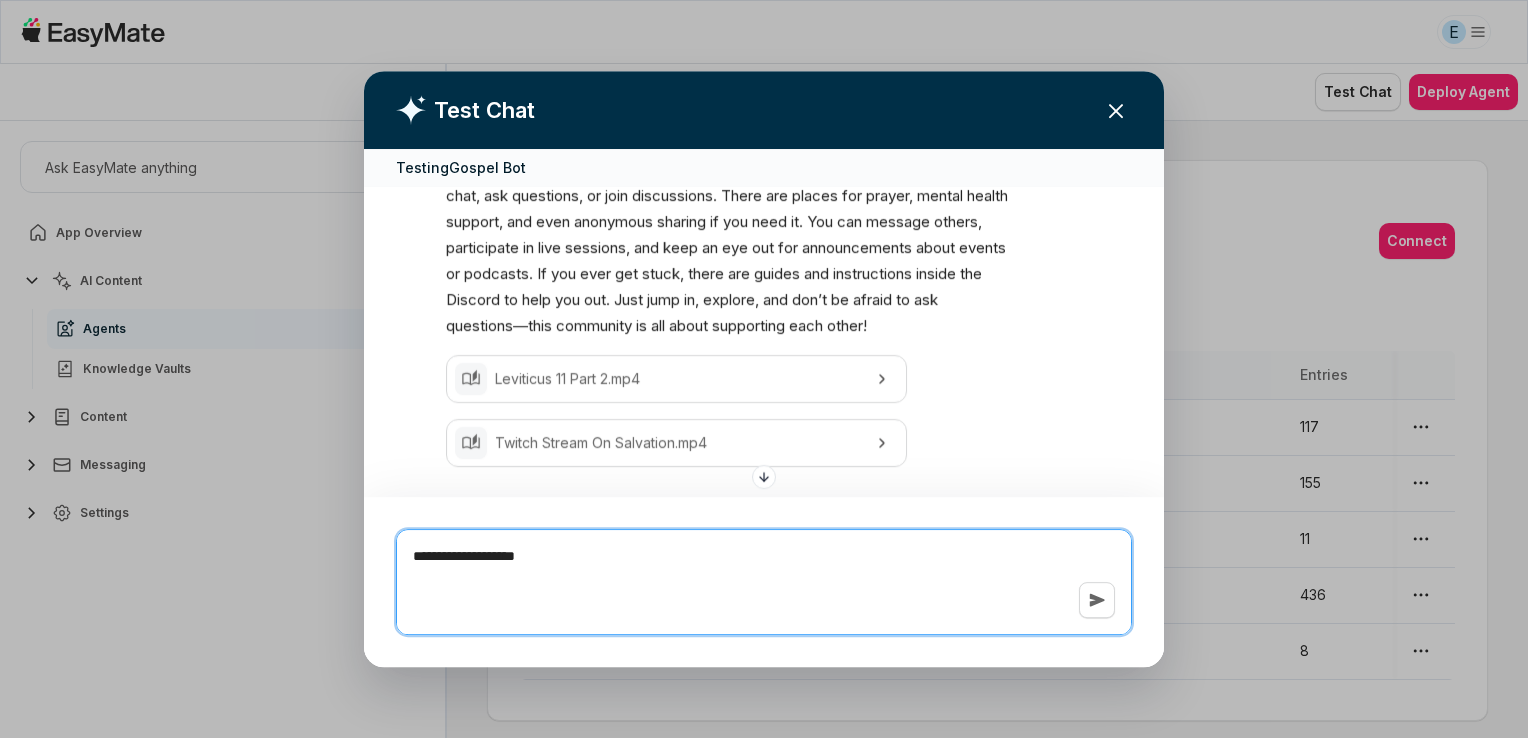 type on "*" 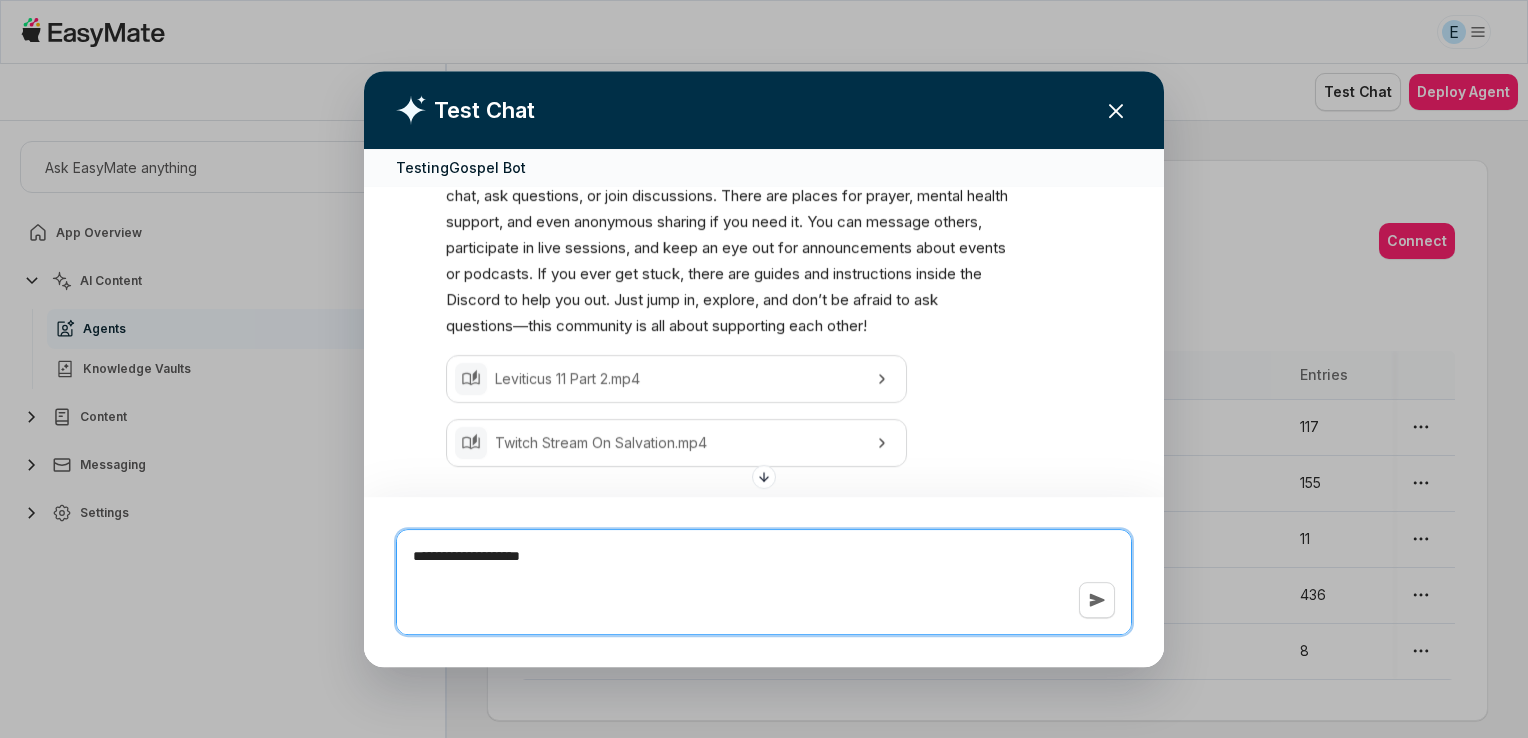 type on "*" 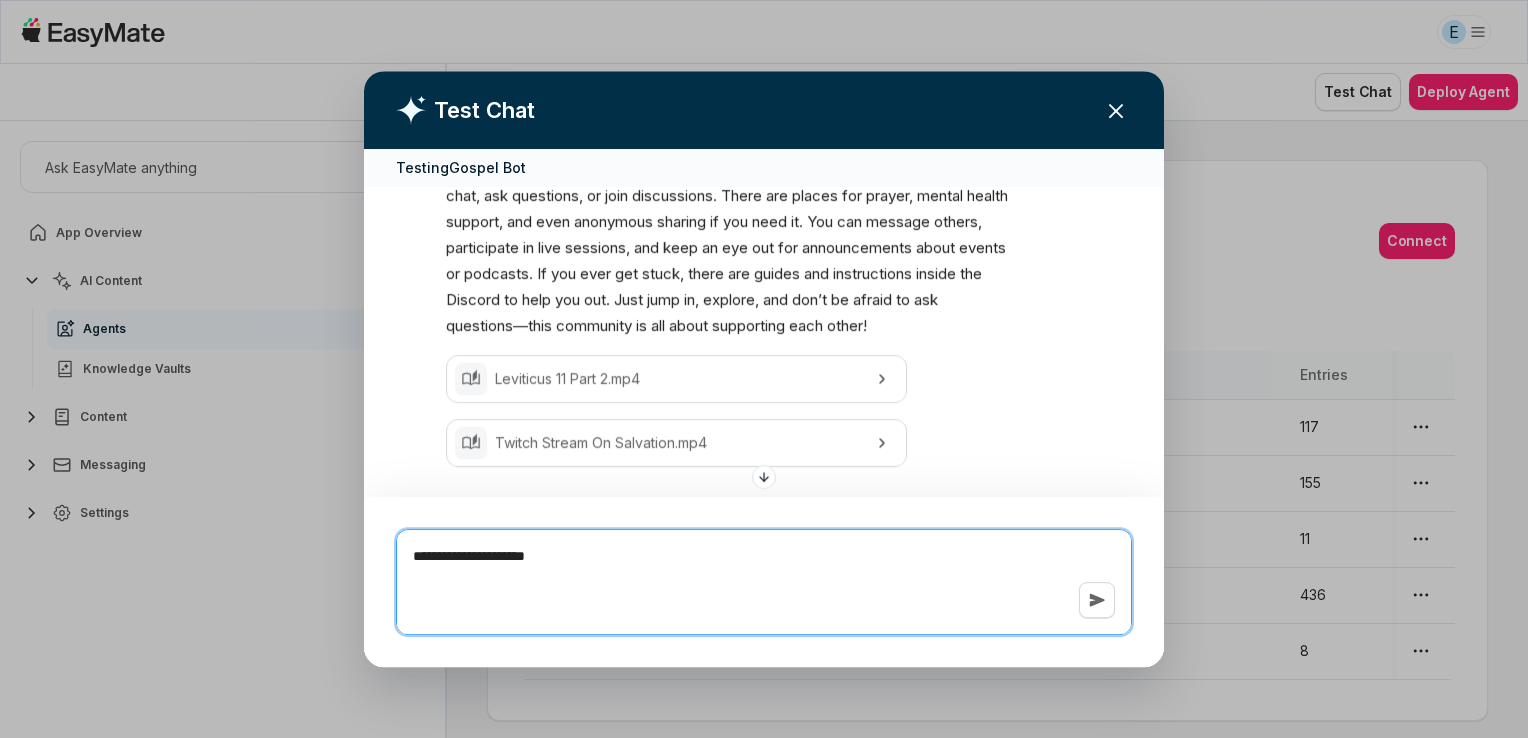 type on "*" 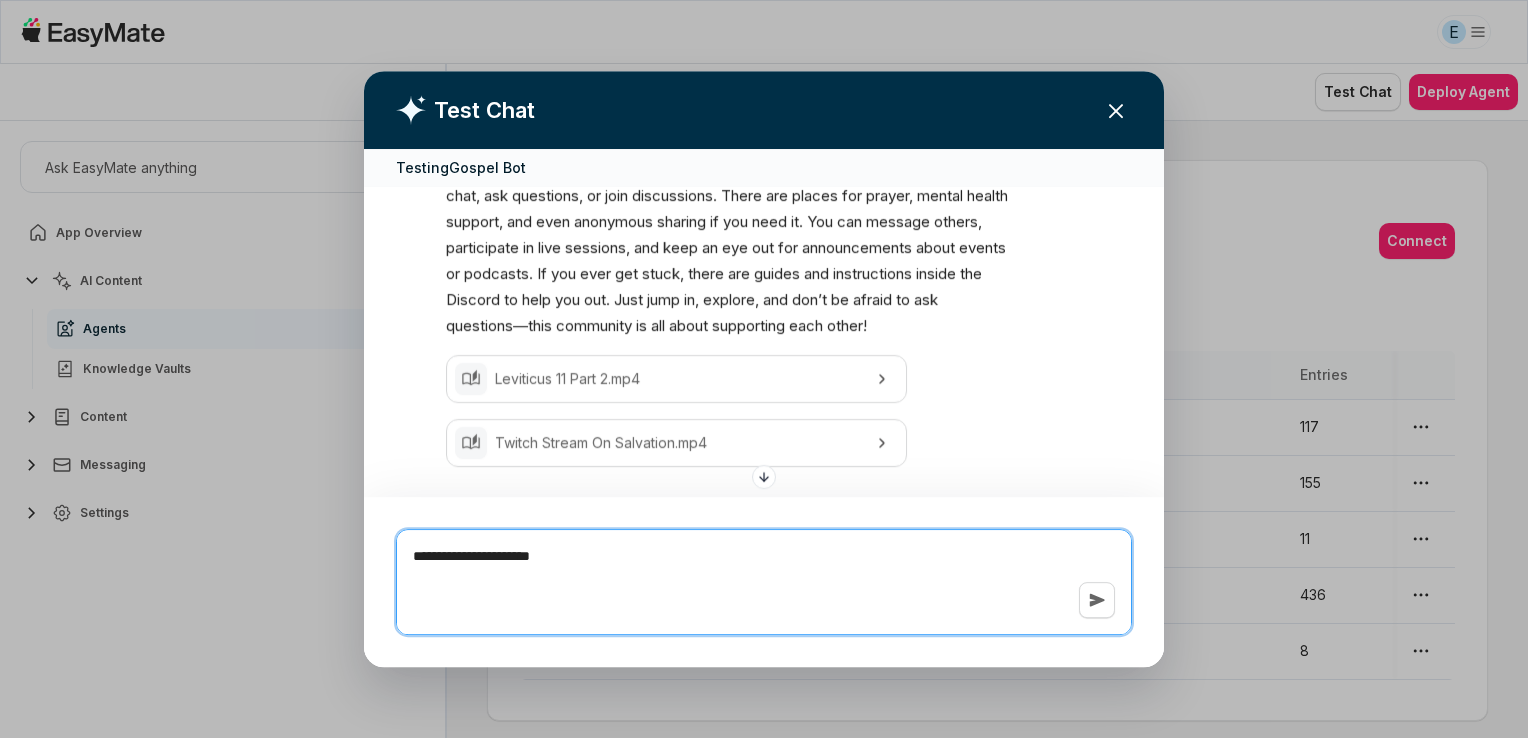 type on "*" 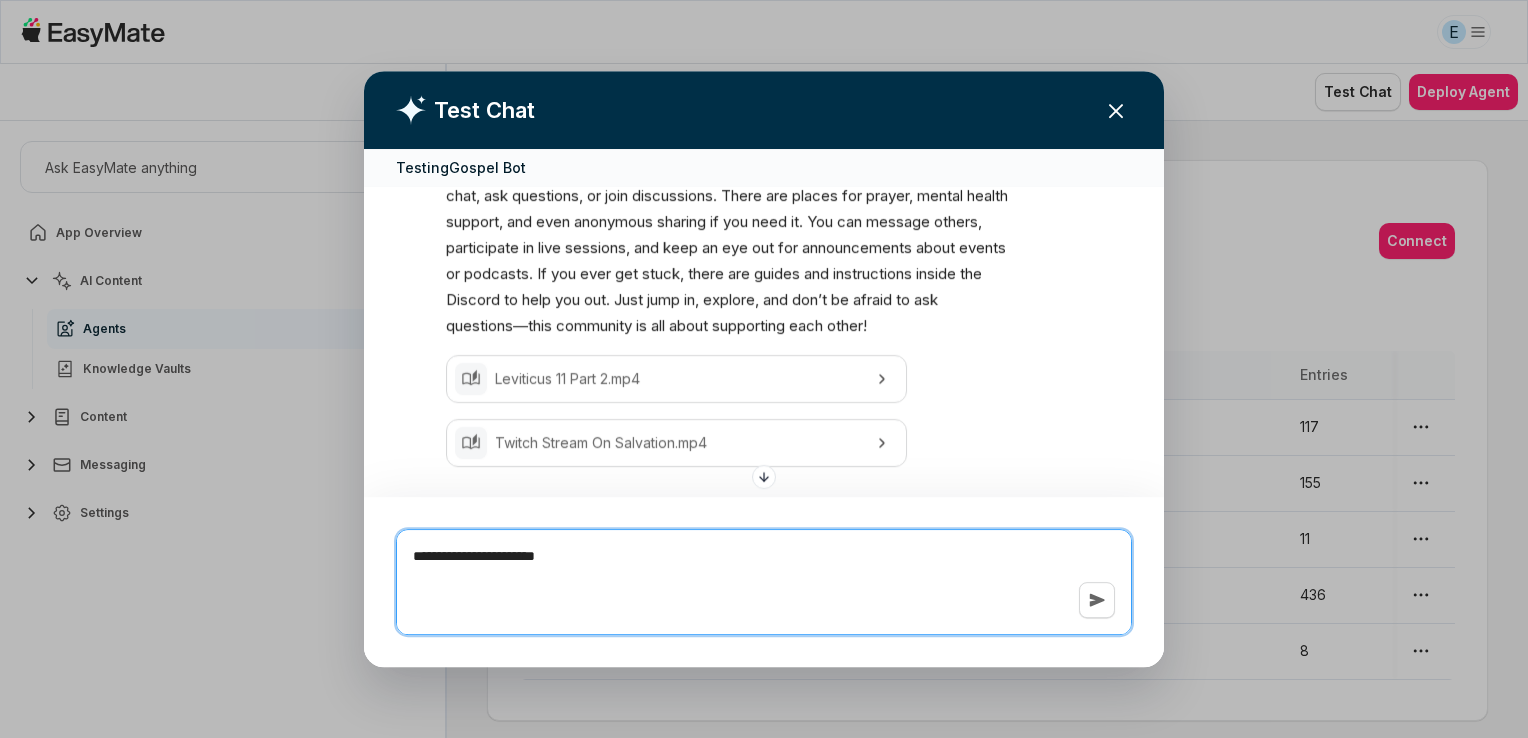 type on "*" 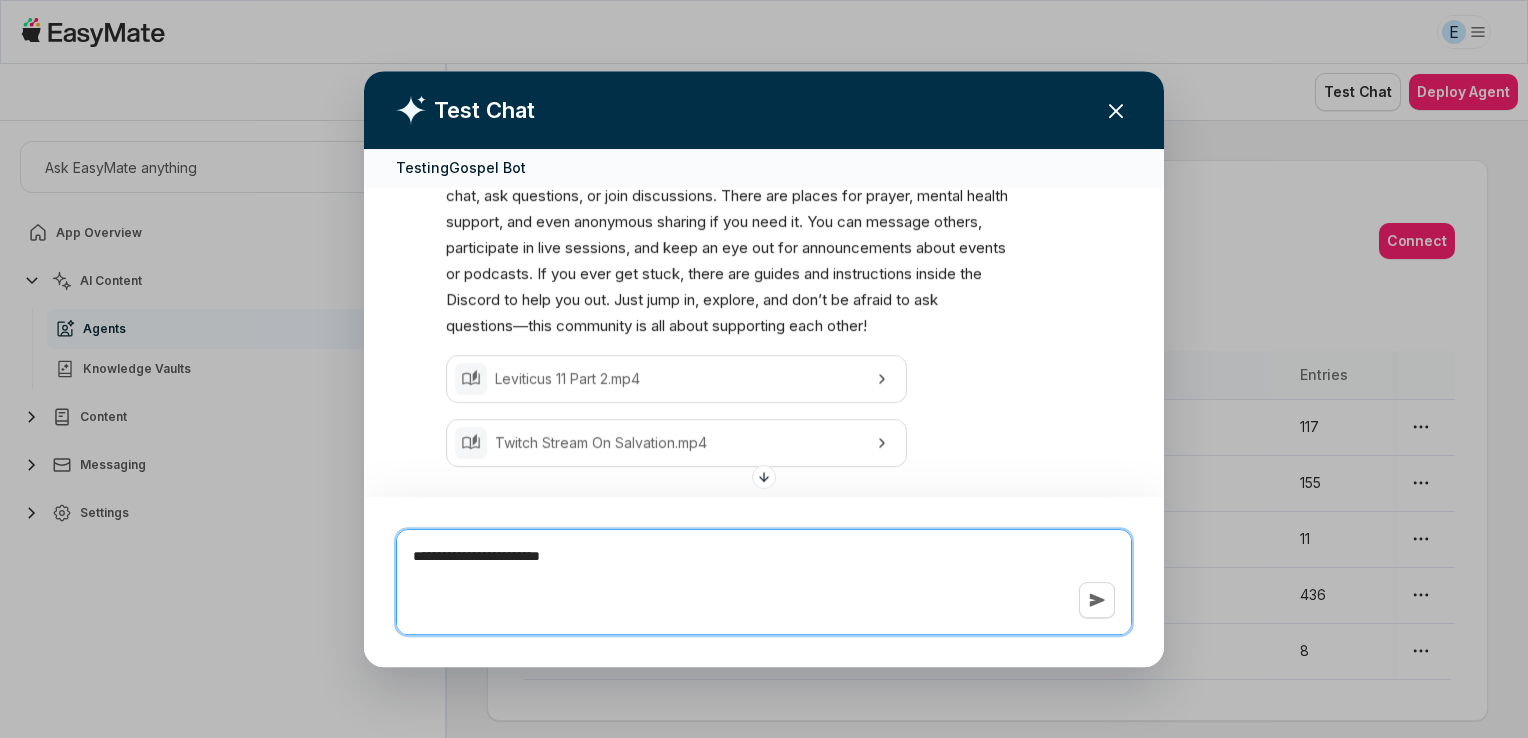 type on "*" 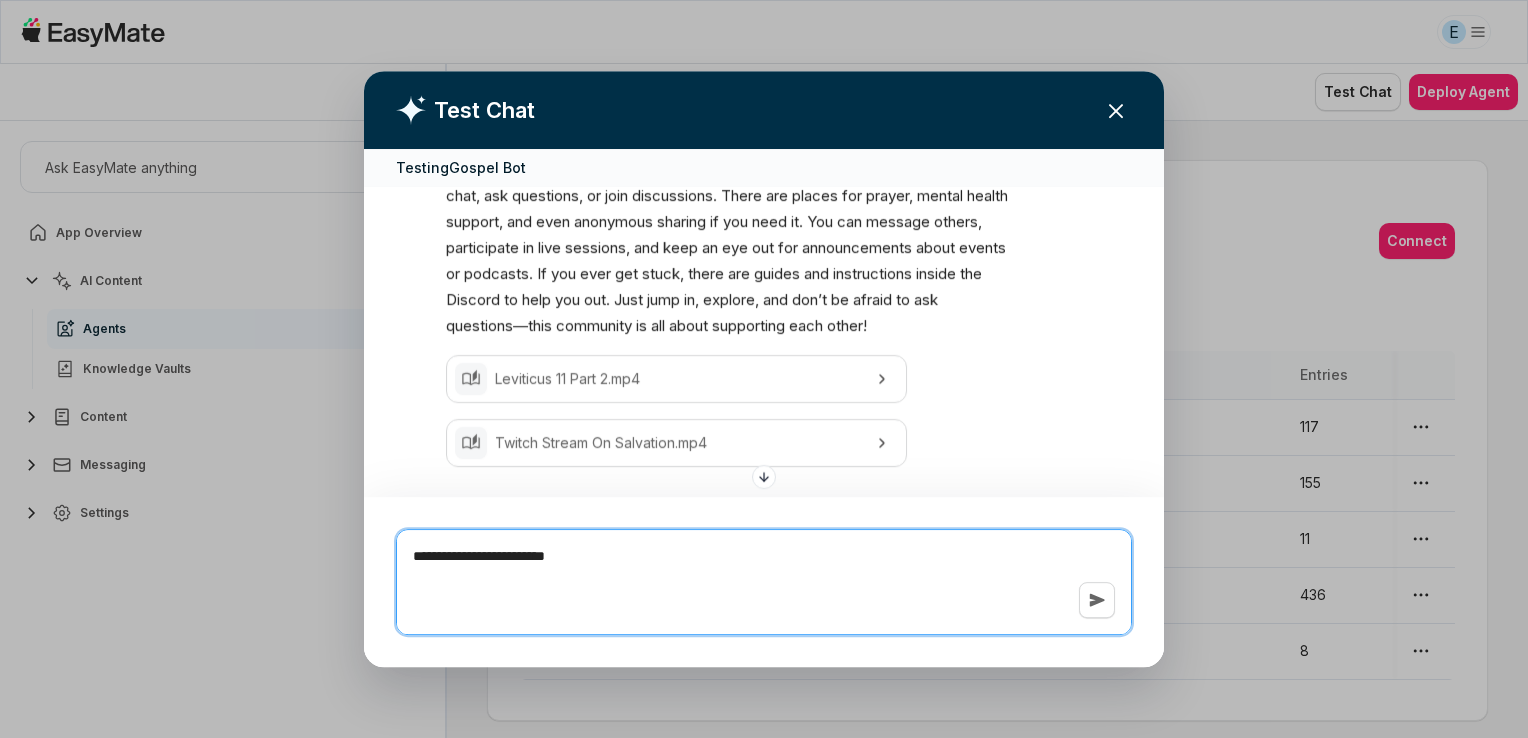 type on "*" 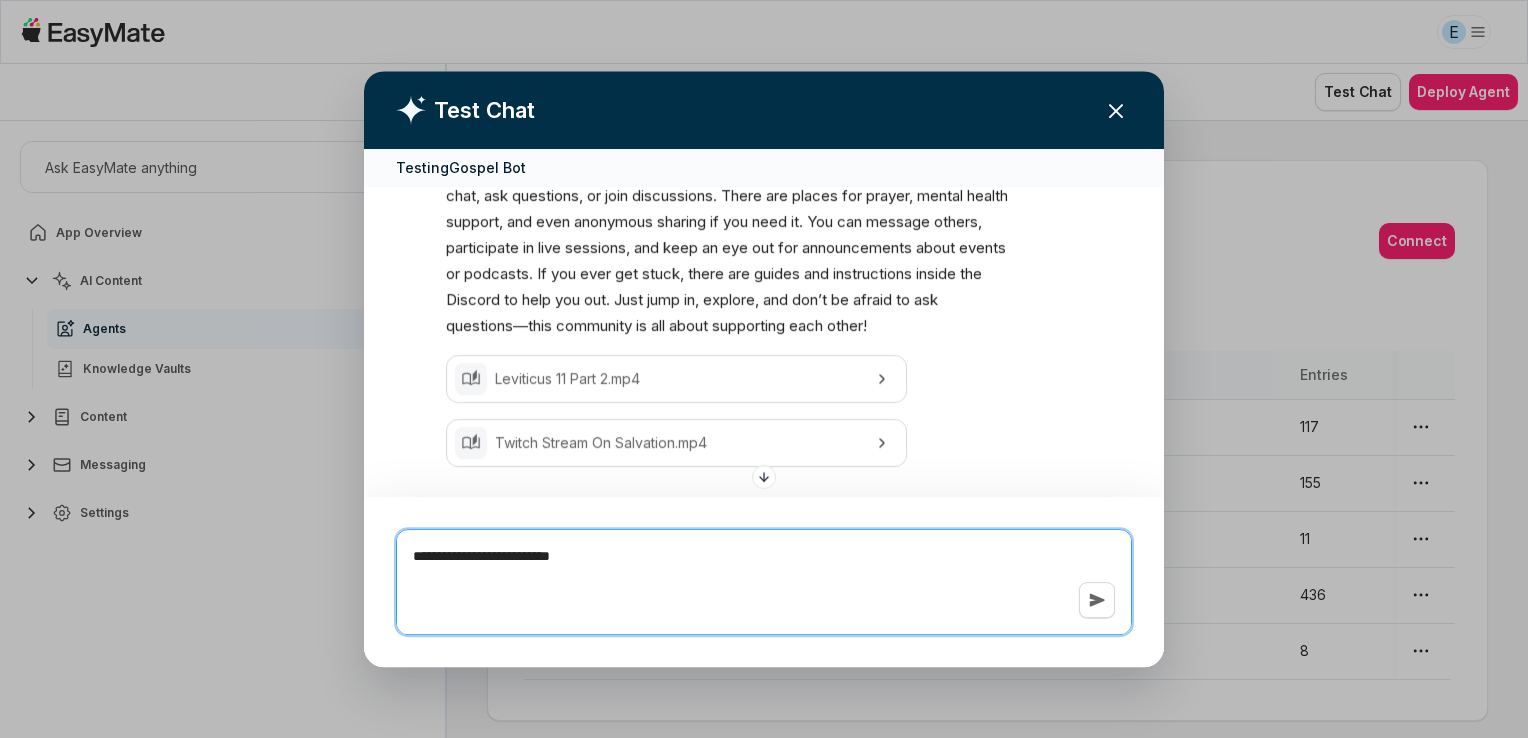 type on "*" 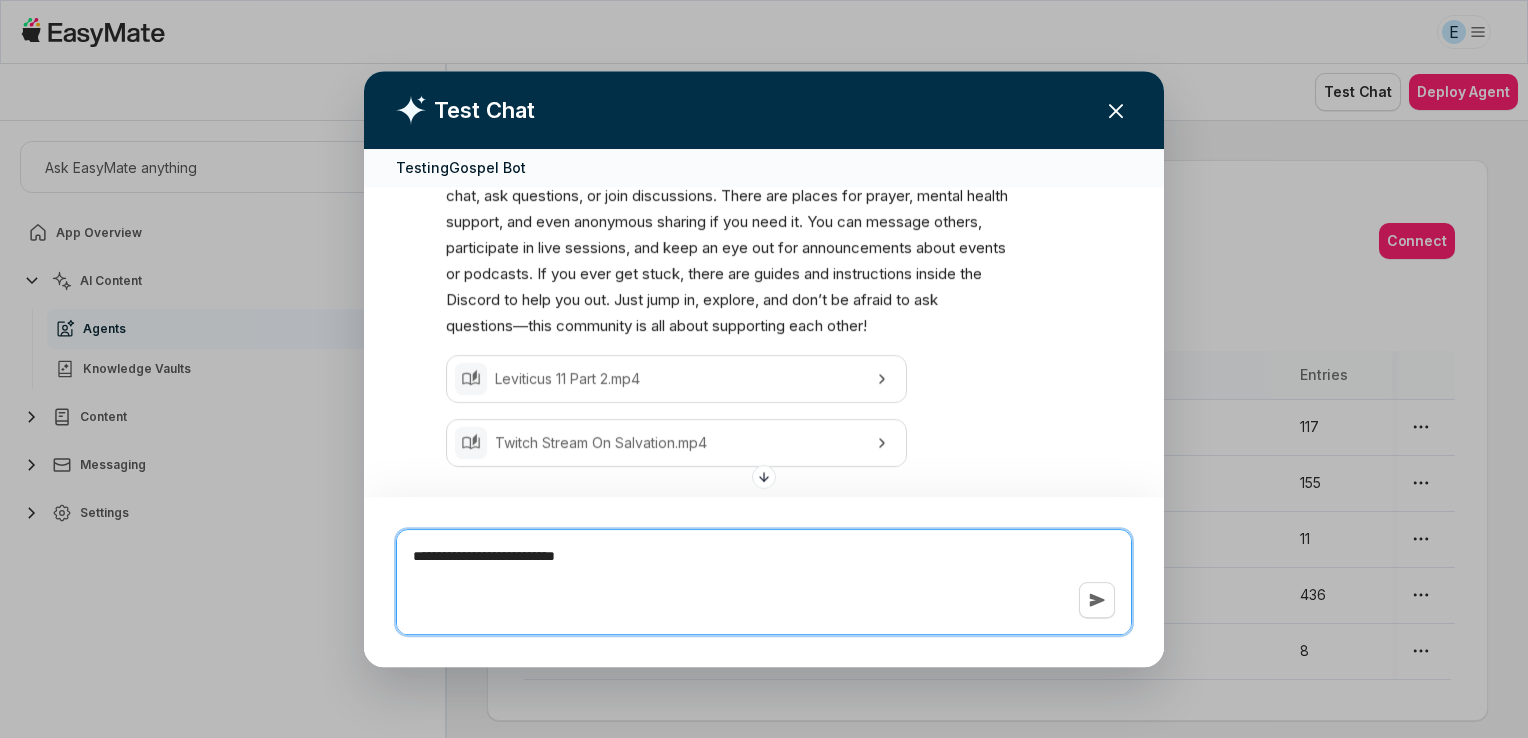 type on "*" 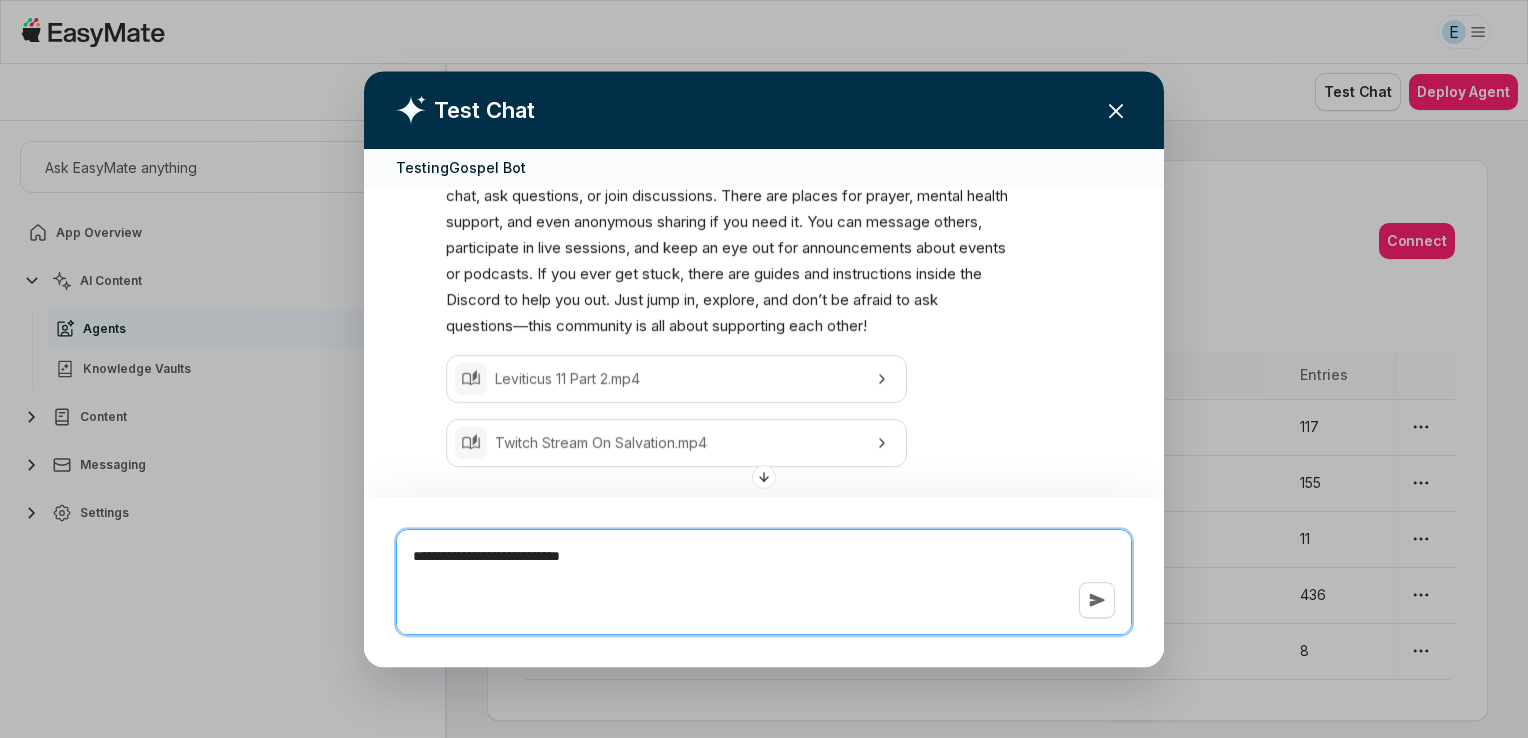 type on "*" 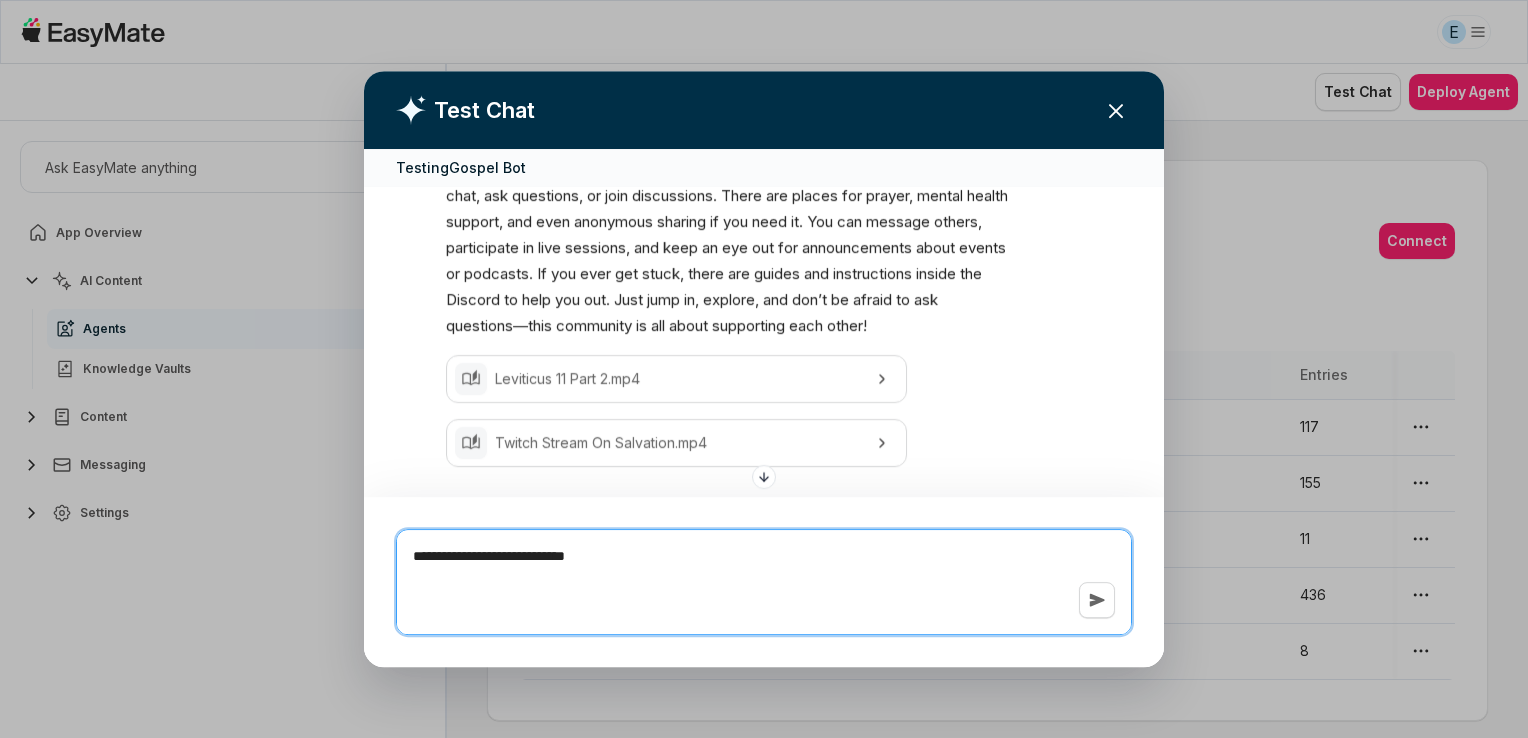 type on "*" 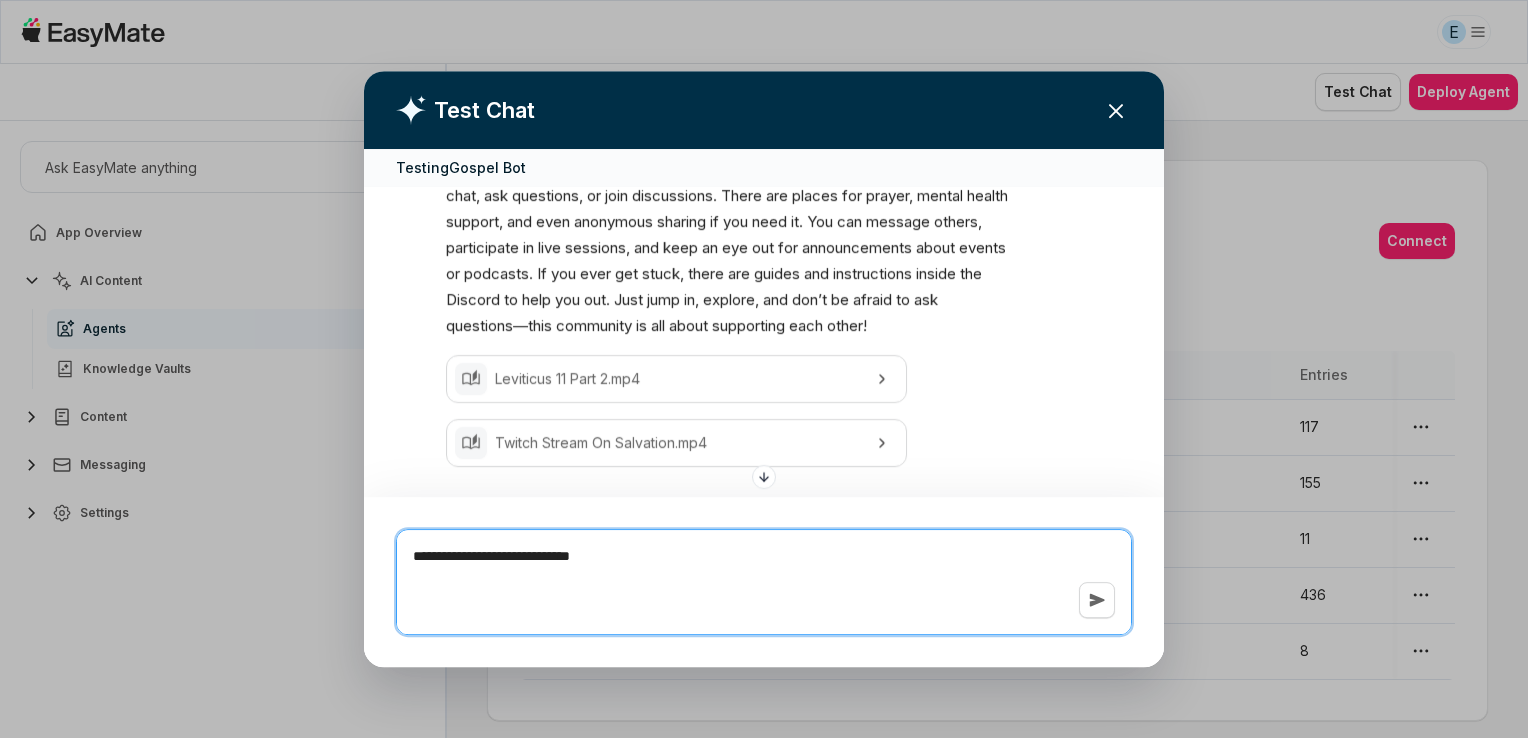 type on "*" 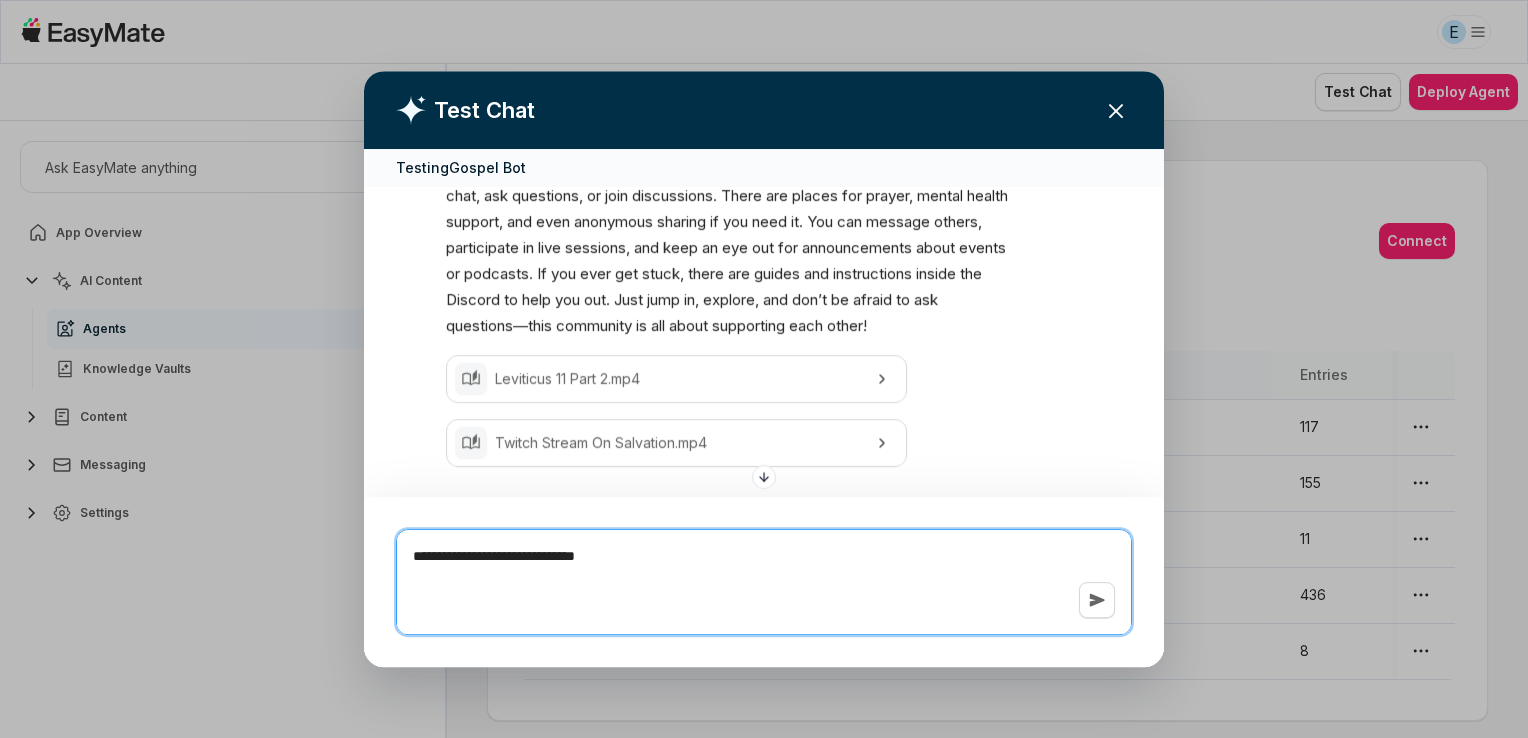 type on "*" 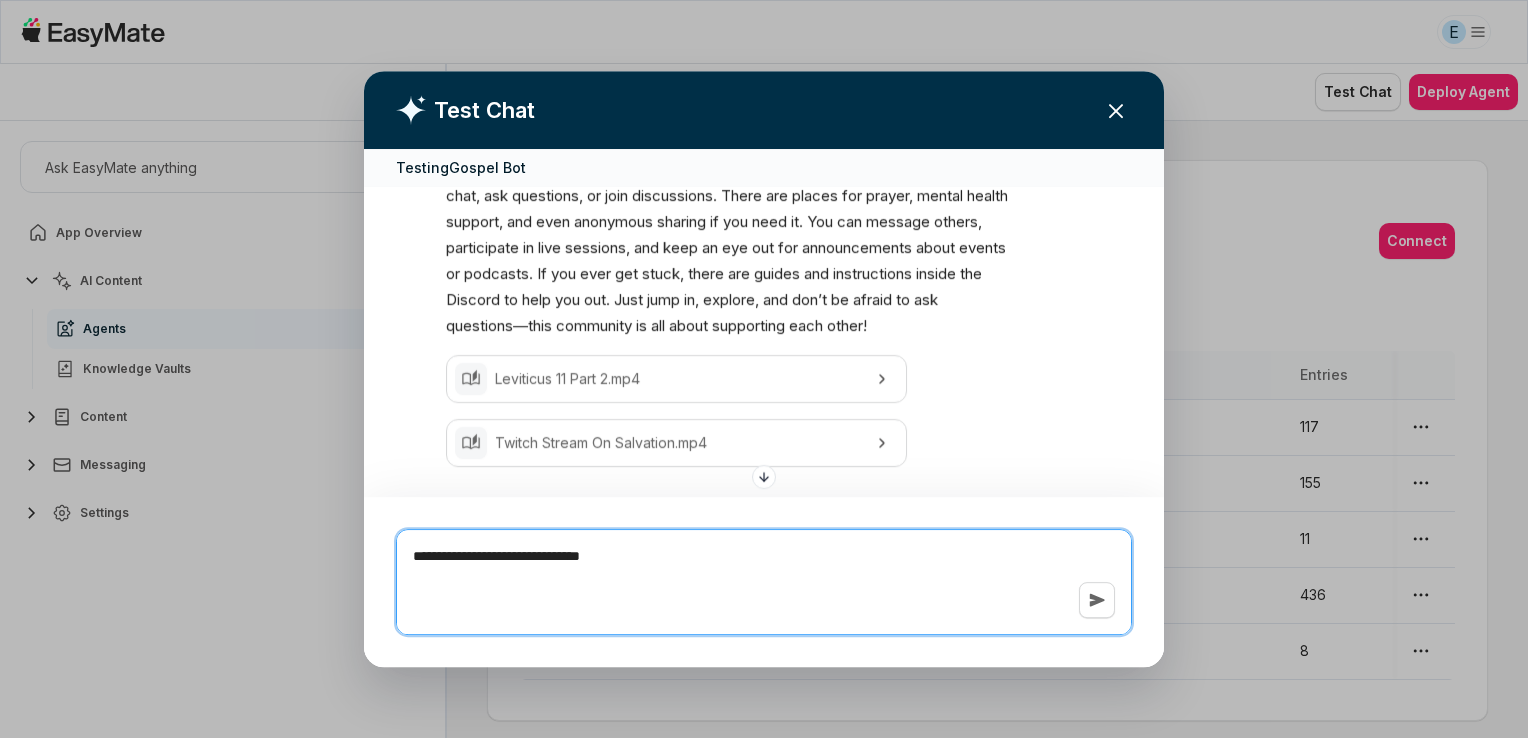 type 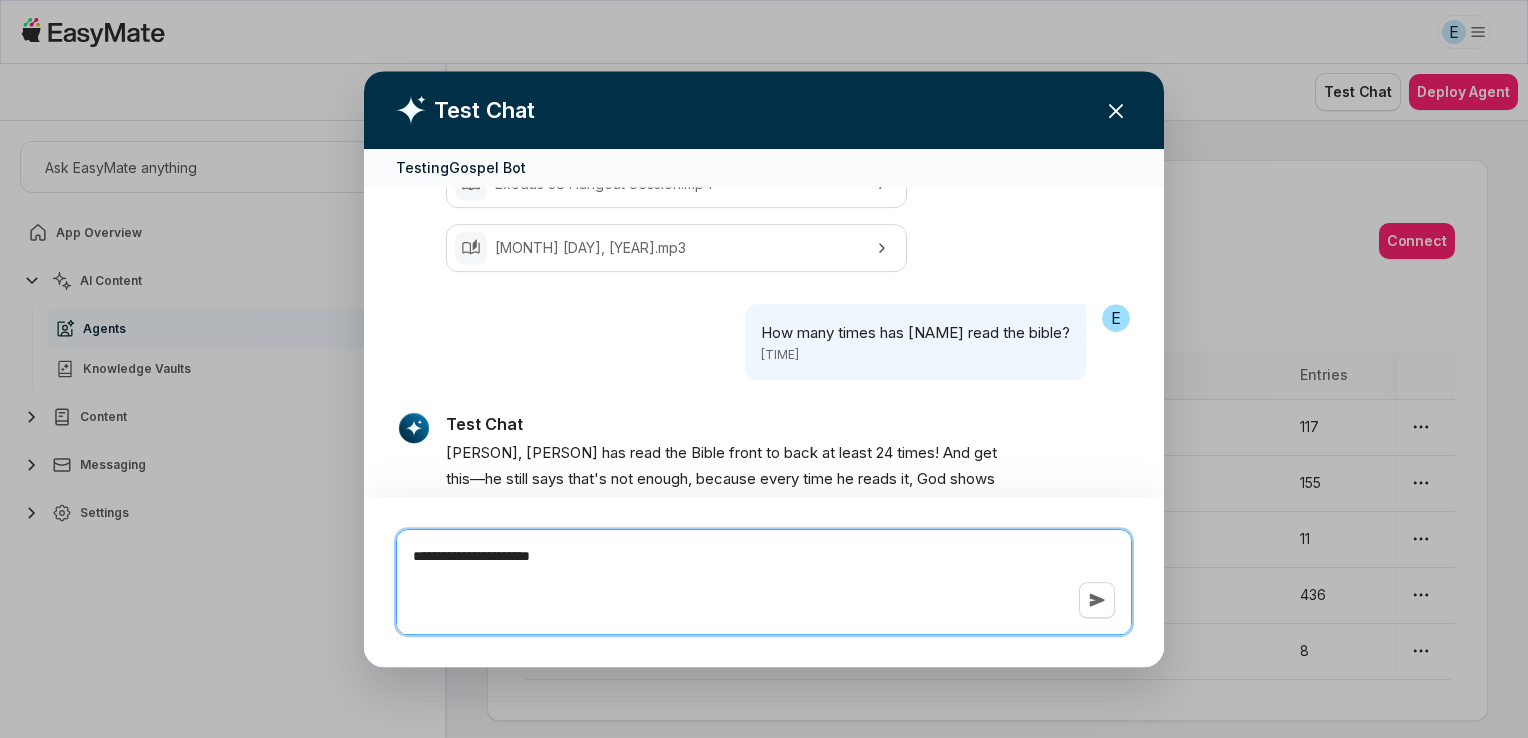 scroll, scrollTop: 6530, scrollLeft: 0, axis: vertical 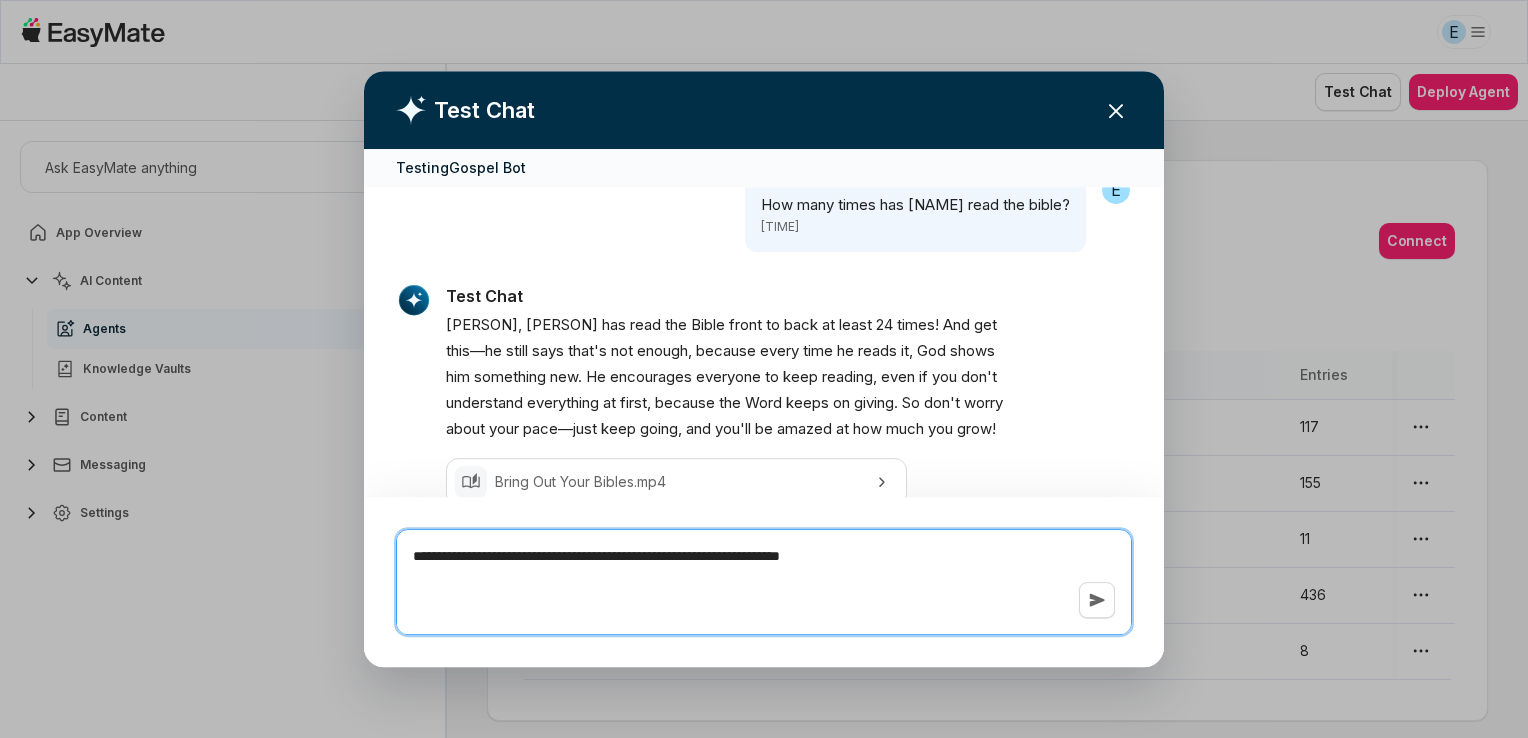 click on "**********" at bounding box center [764, 582] 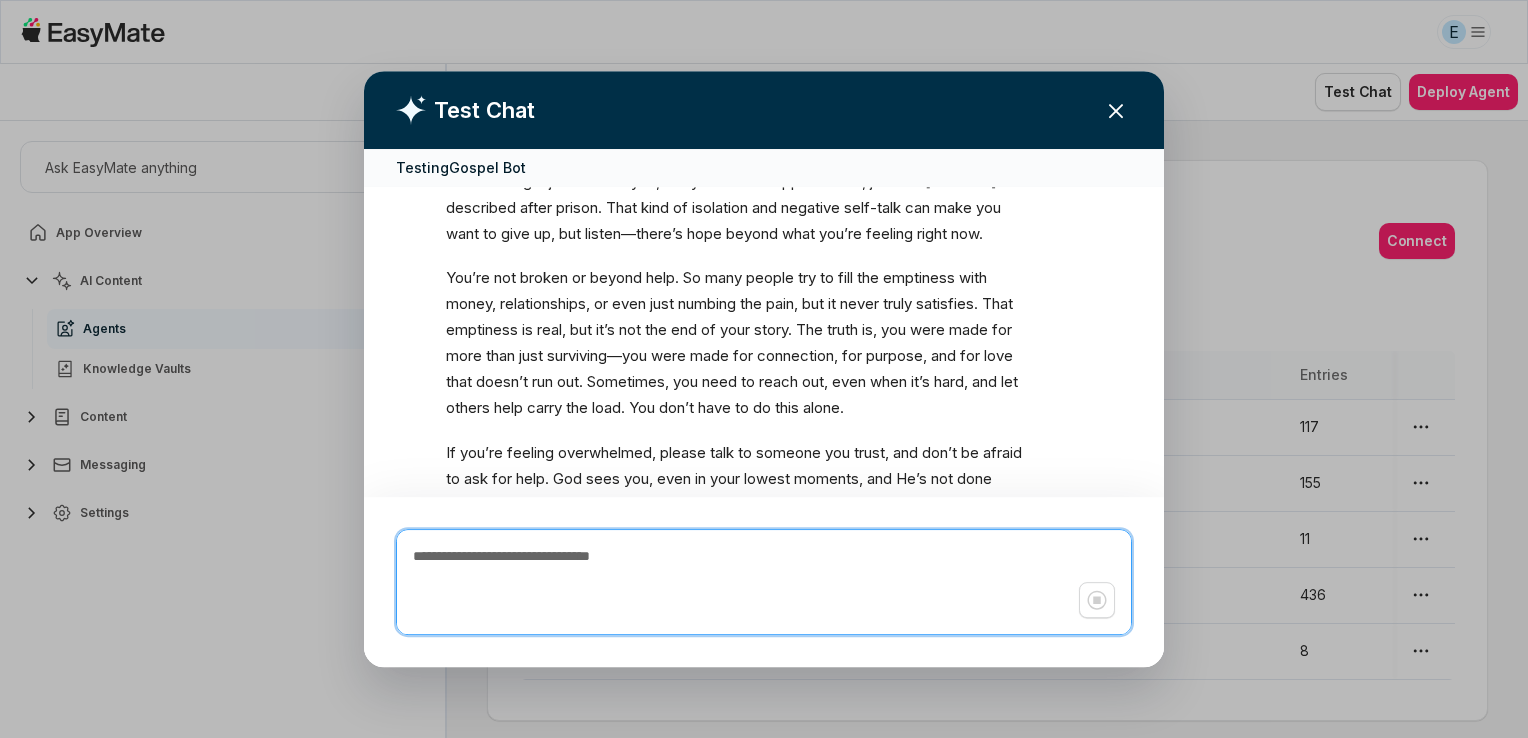scroll, scrollTop: 8086, scrollLeft: 0, axis: vertical 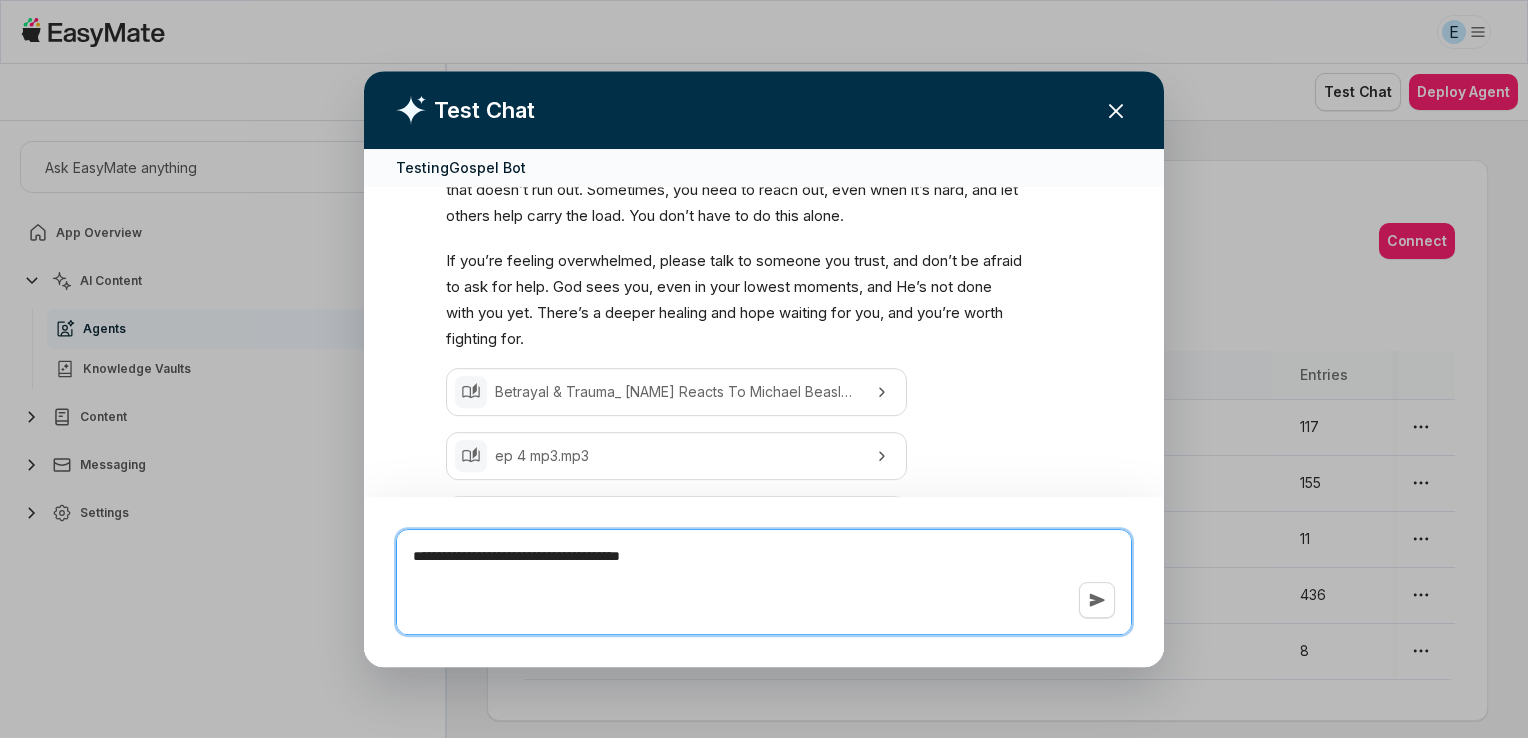 click on "**********" at bounding box center (764, 582) 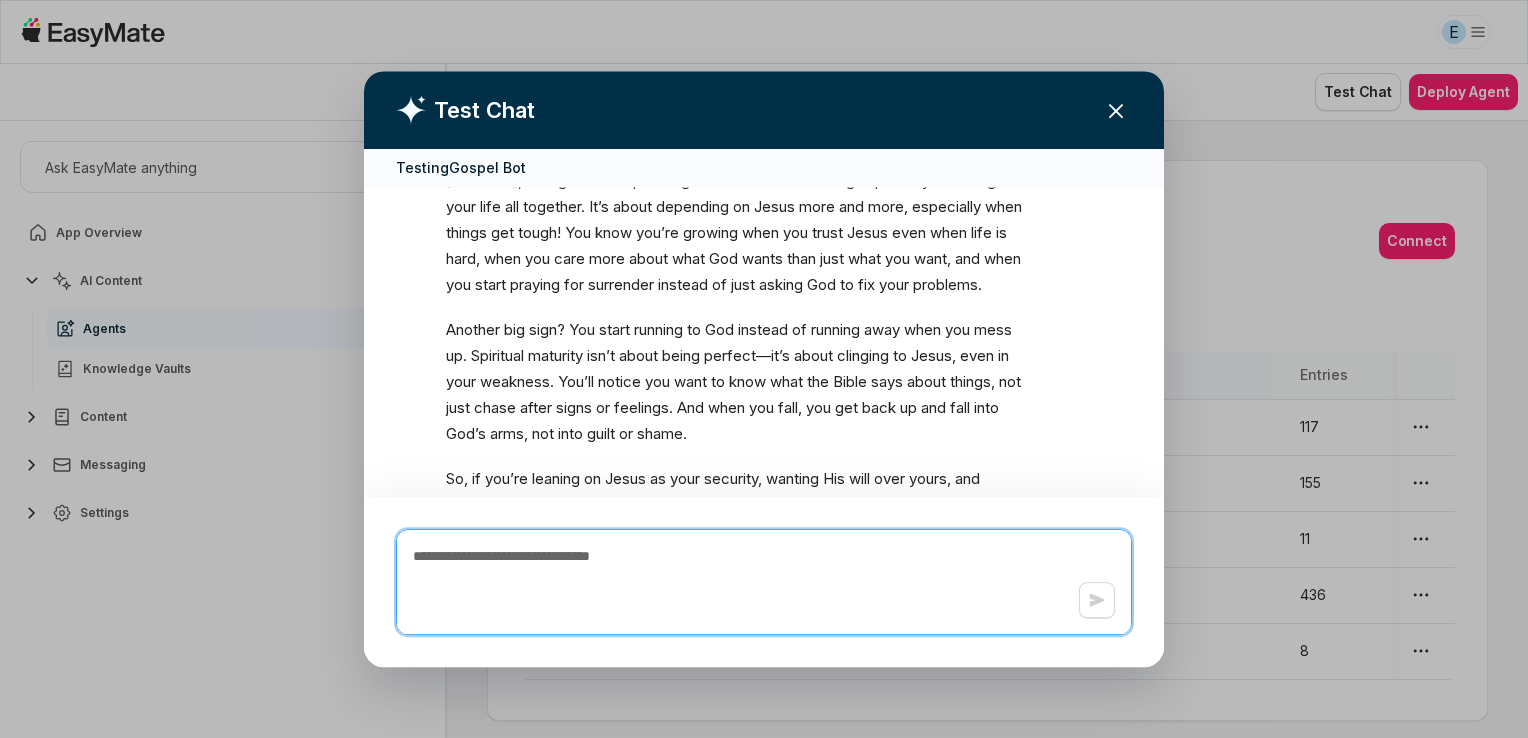 scroll, scrollTop: 8694, scrollLeft: 0, axis: vertical 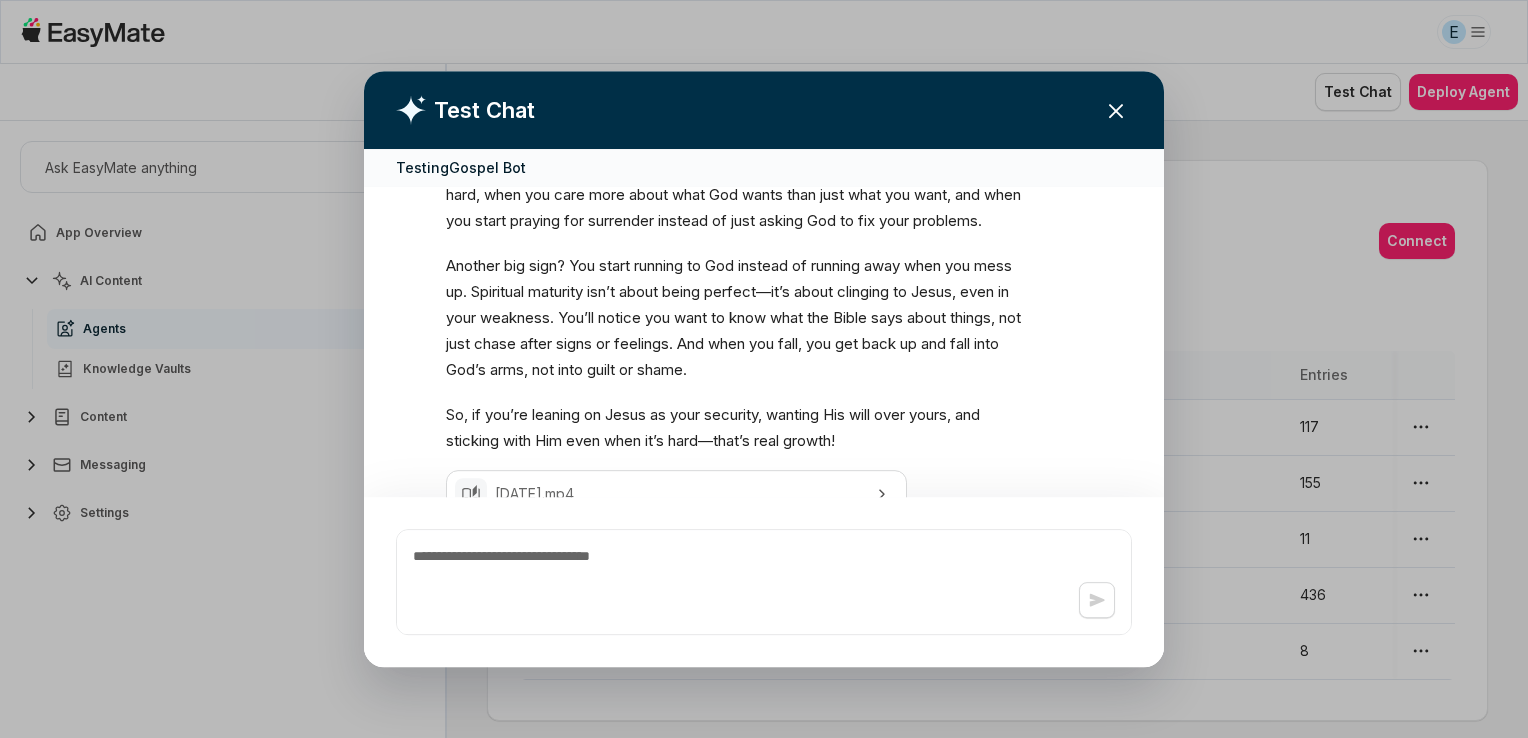 click 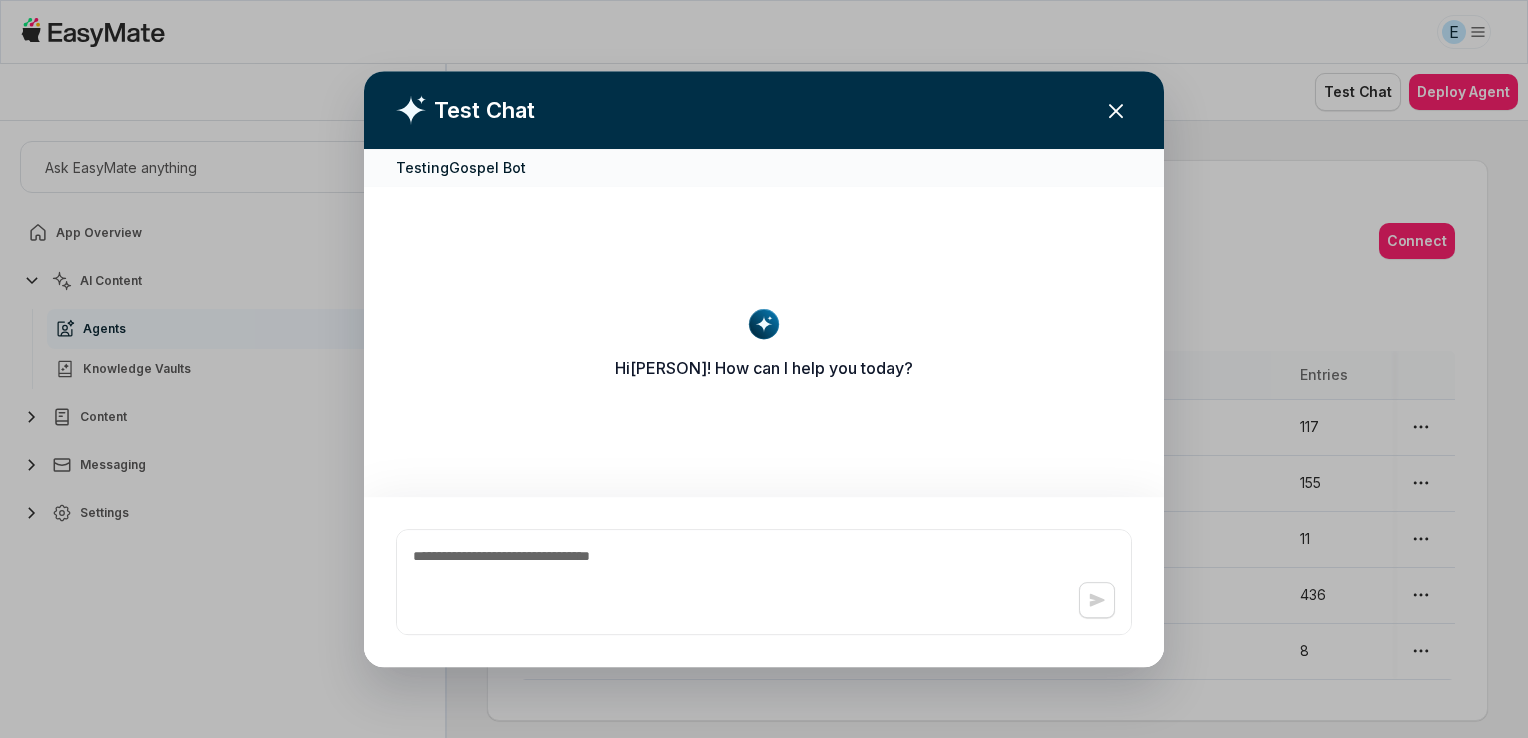 scroll, scrollTop: 0, scrollLeft: 0, axis: both 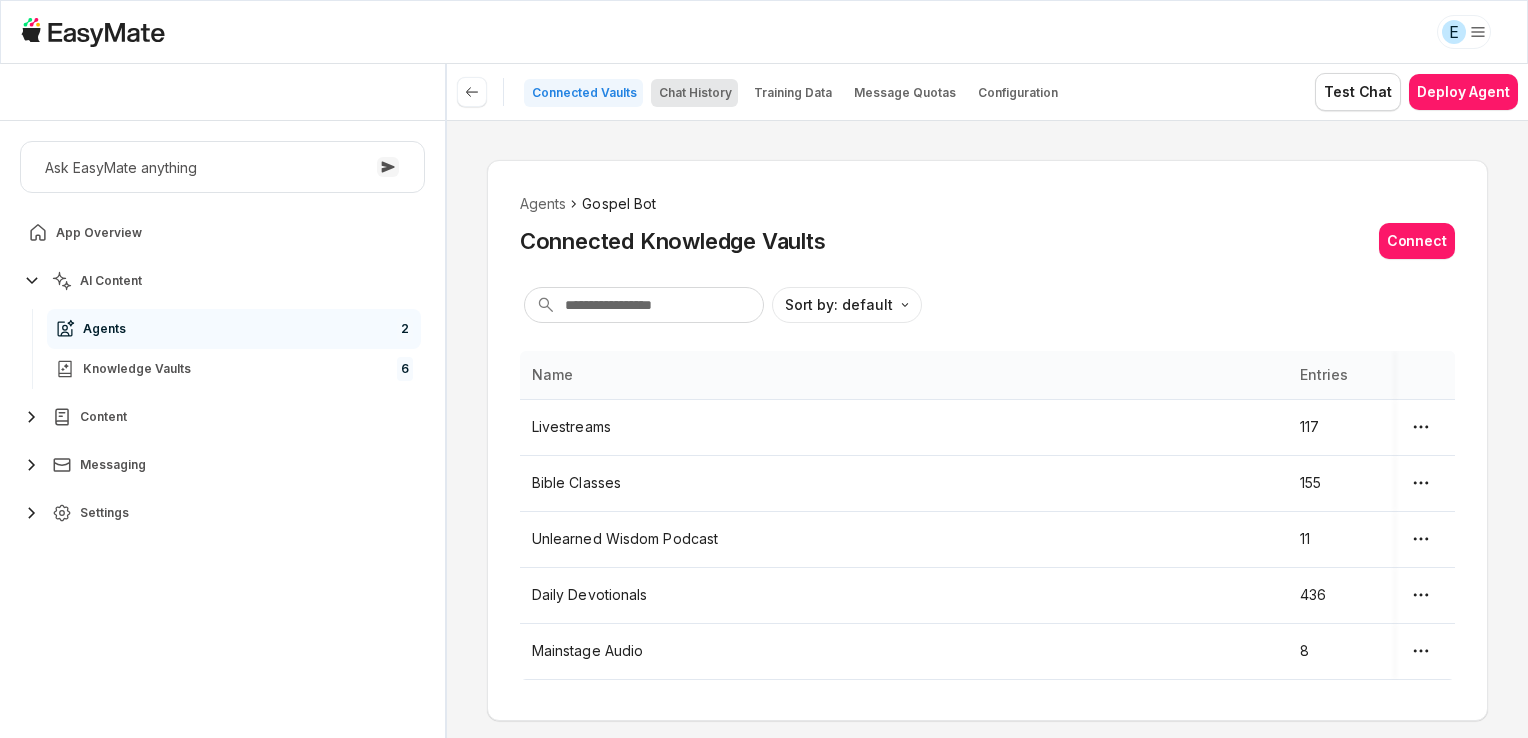 click on "Chat History" at bounding box center (695, 93) 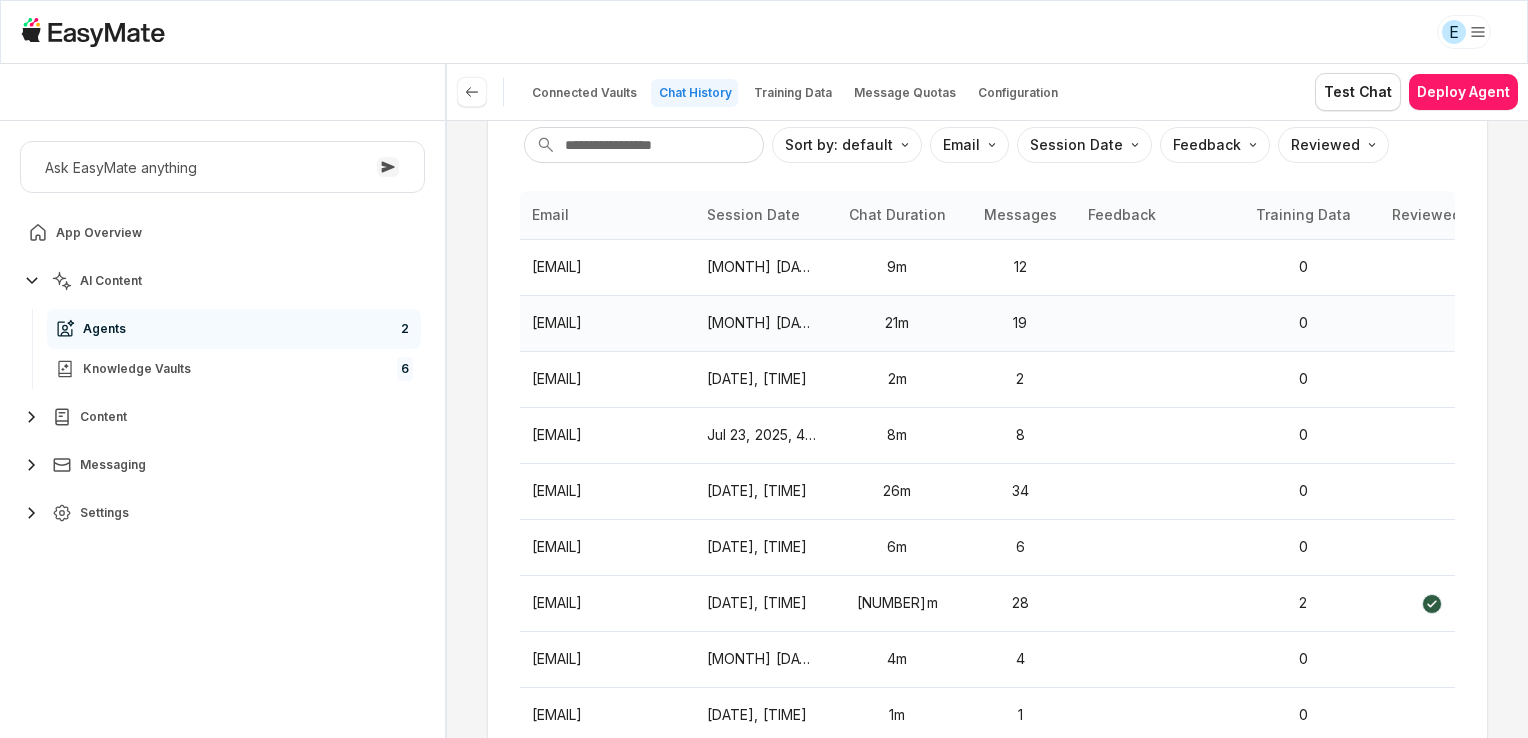 scroll, scrollTop: 156, scrollLeft: 0, axis: vertical 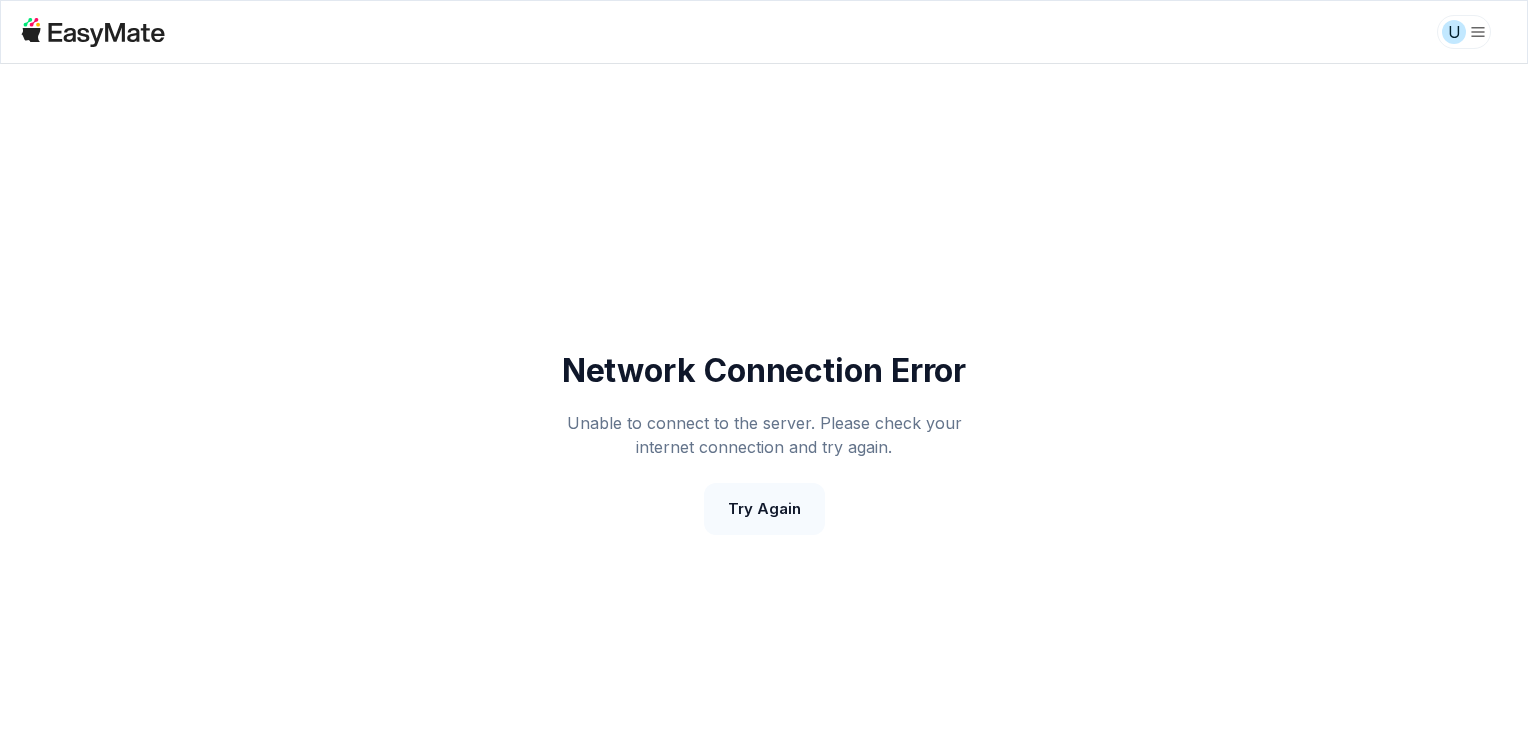 click on "Try Again" at bounding box center [764, 509] 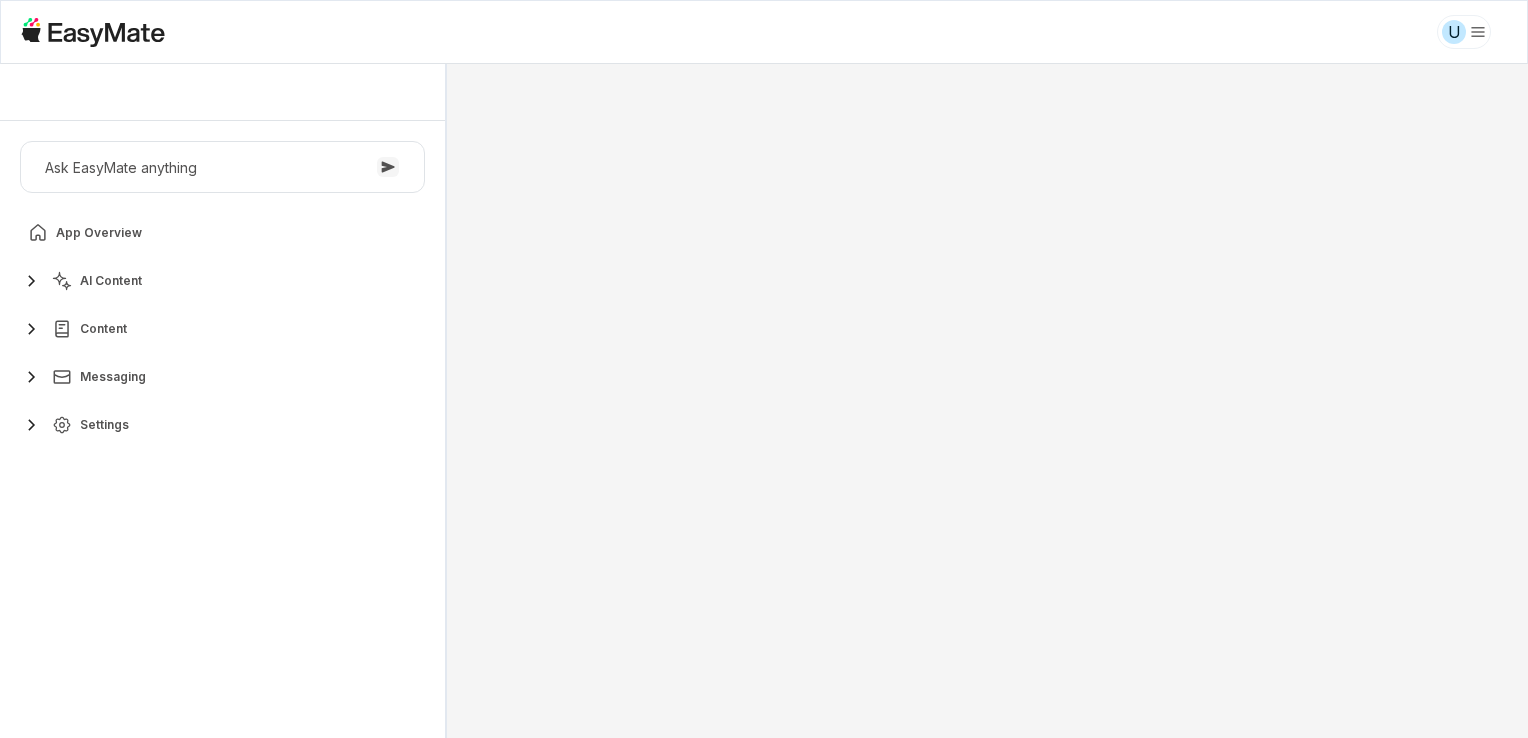 scroll, scrollTop: 0, scrollLeft: 0, axis: both 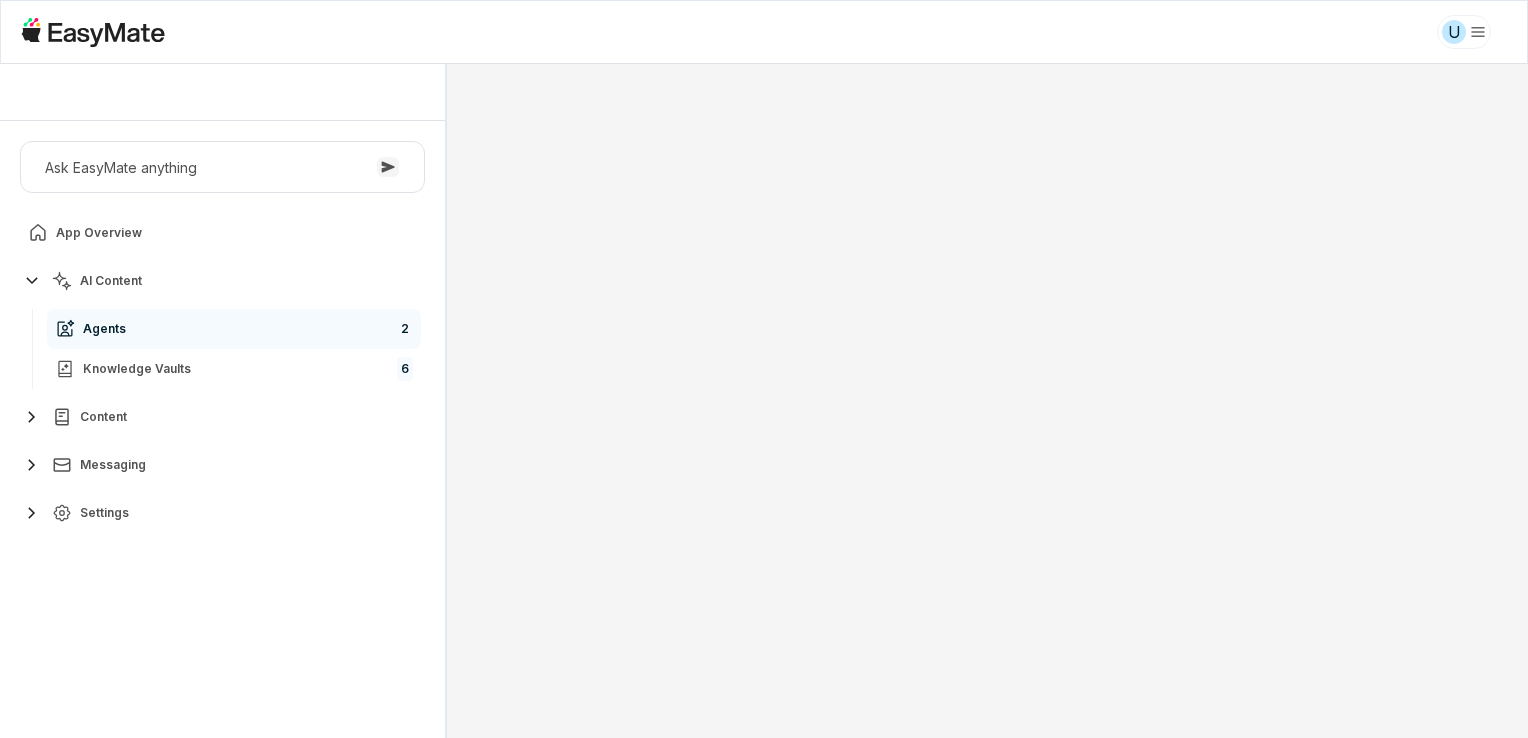 click on "Agents 2" at bounding box center (234, 329) 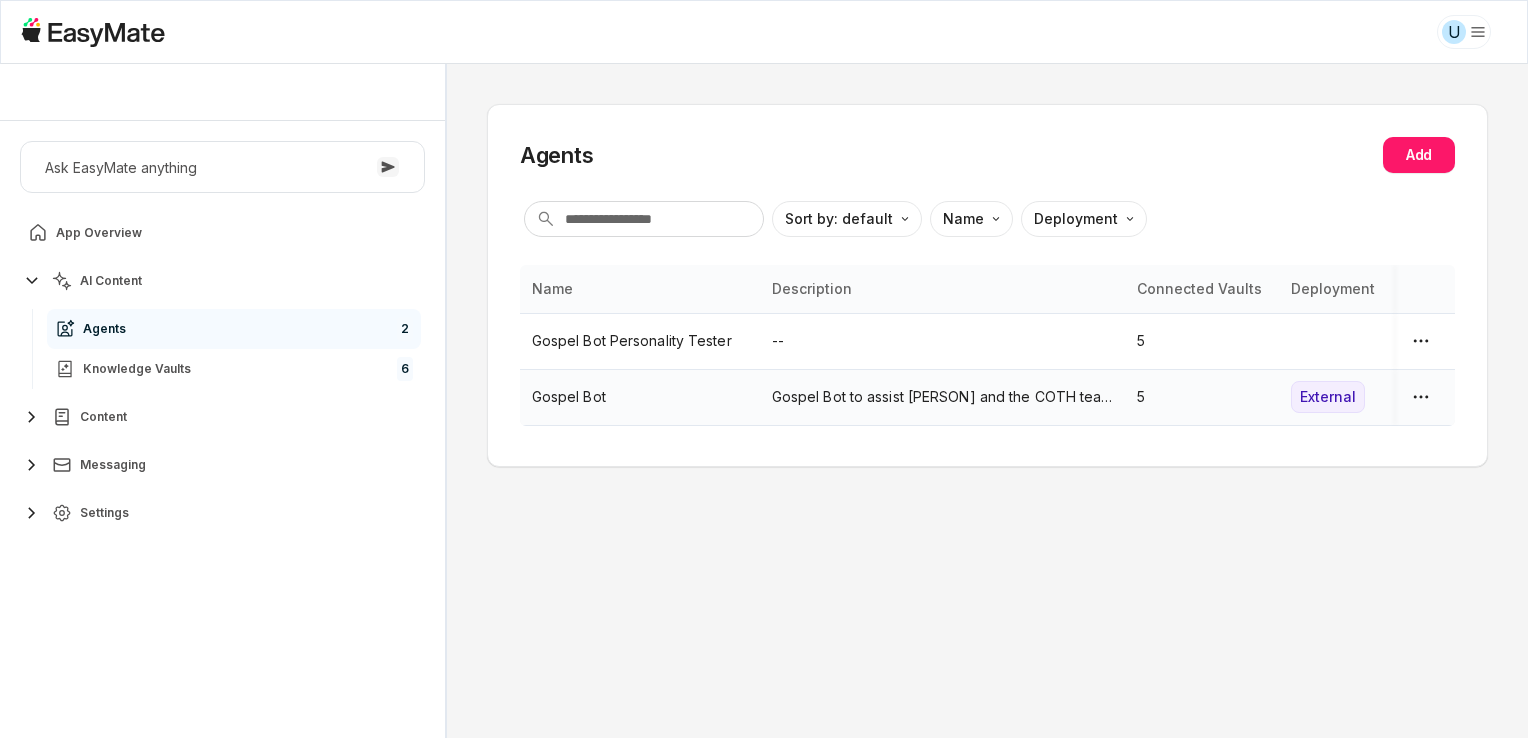 click on "Gospel Bot" at bounding box center (640, 397) 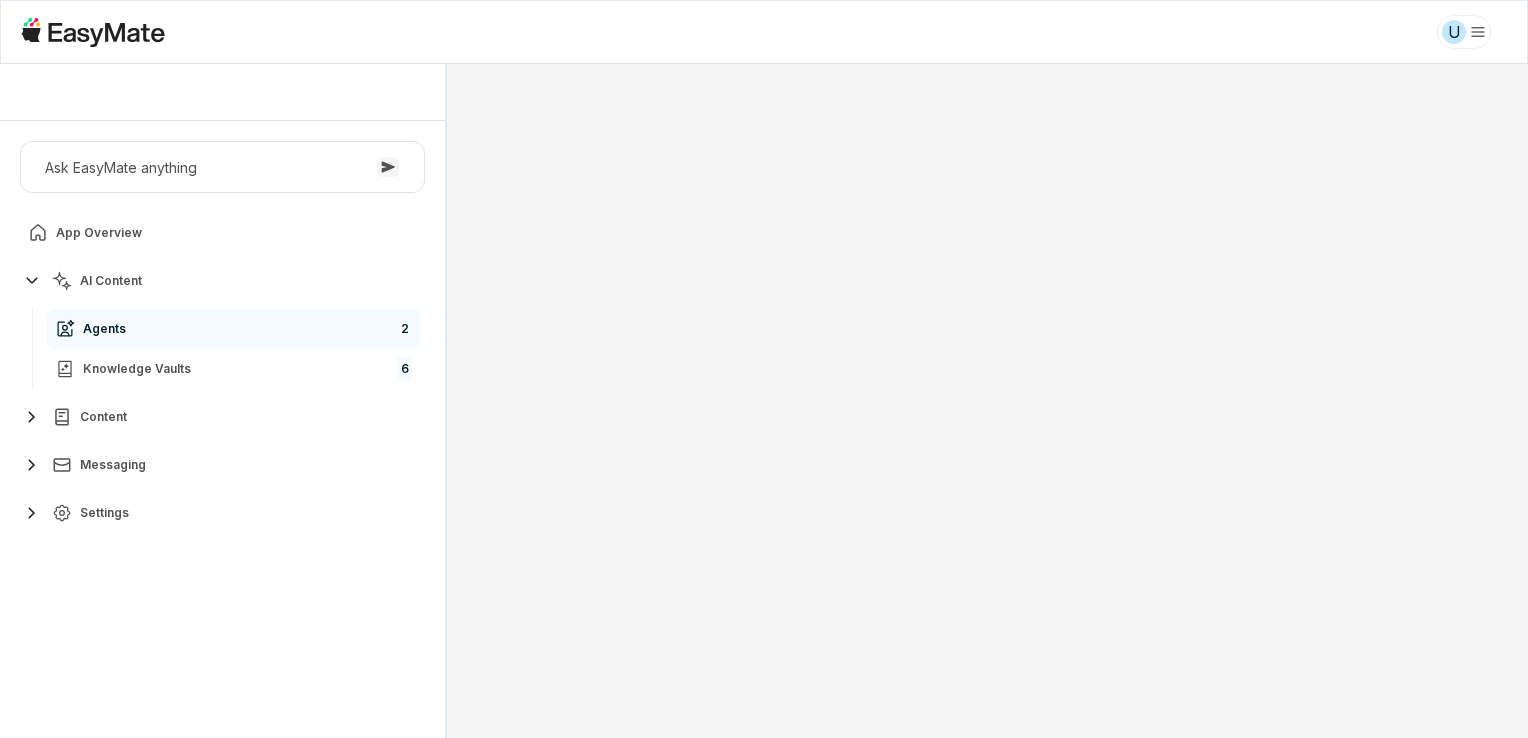 click on "Agents 2" at bounding box center [234, 329] 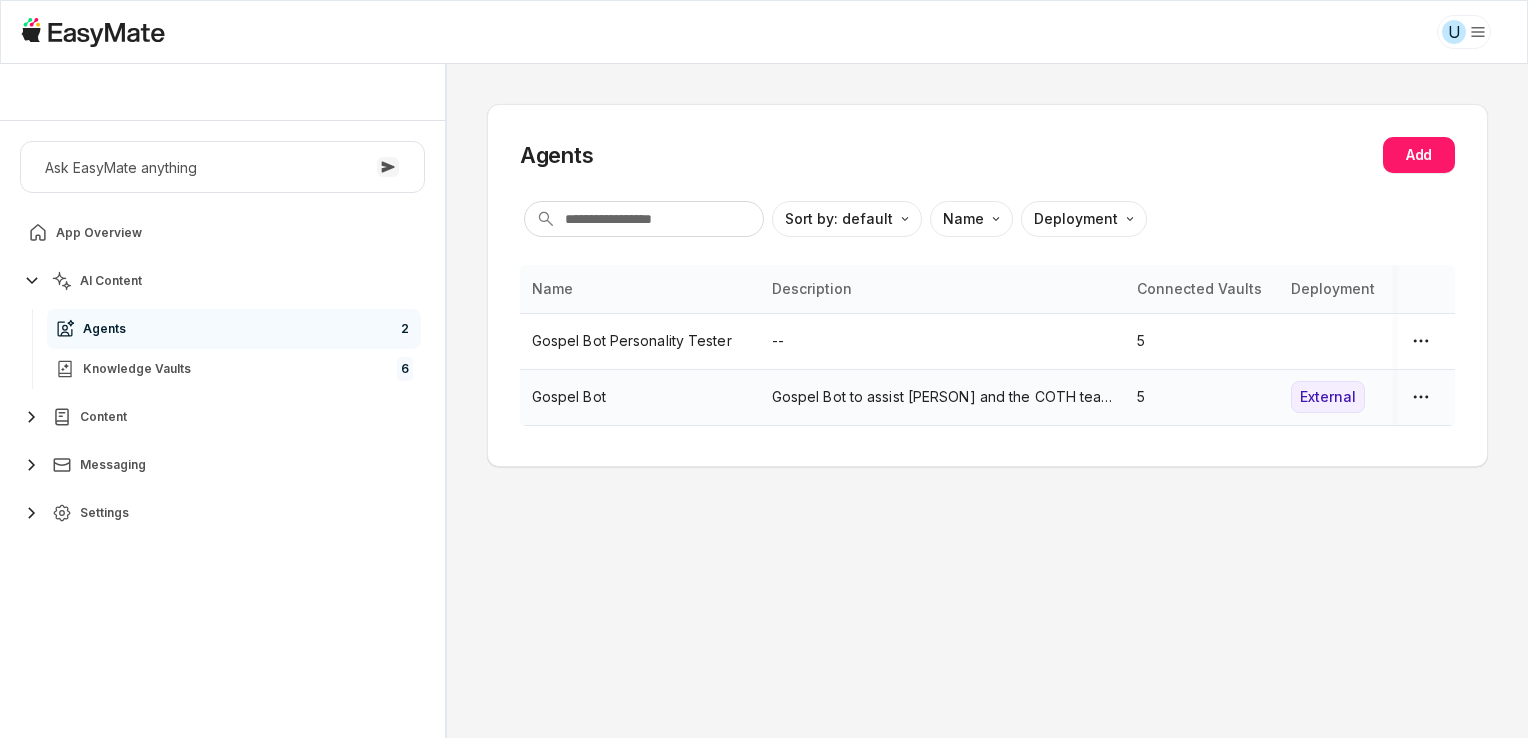 click on "Gospel Bot" at bounding box center [640, 397] 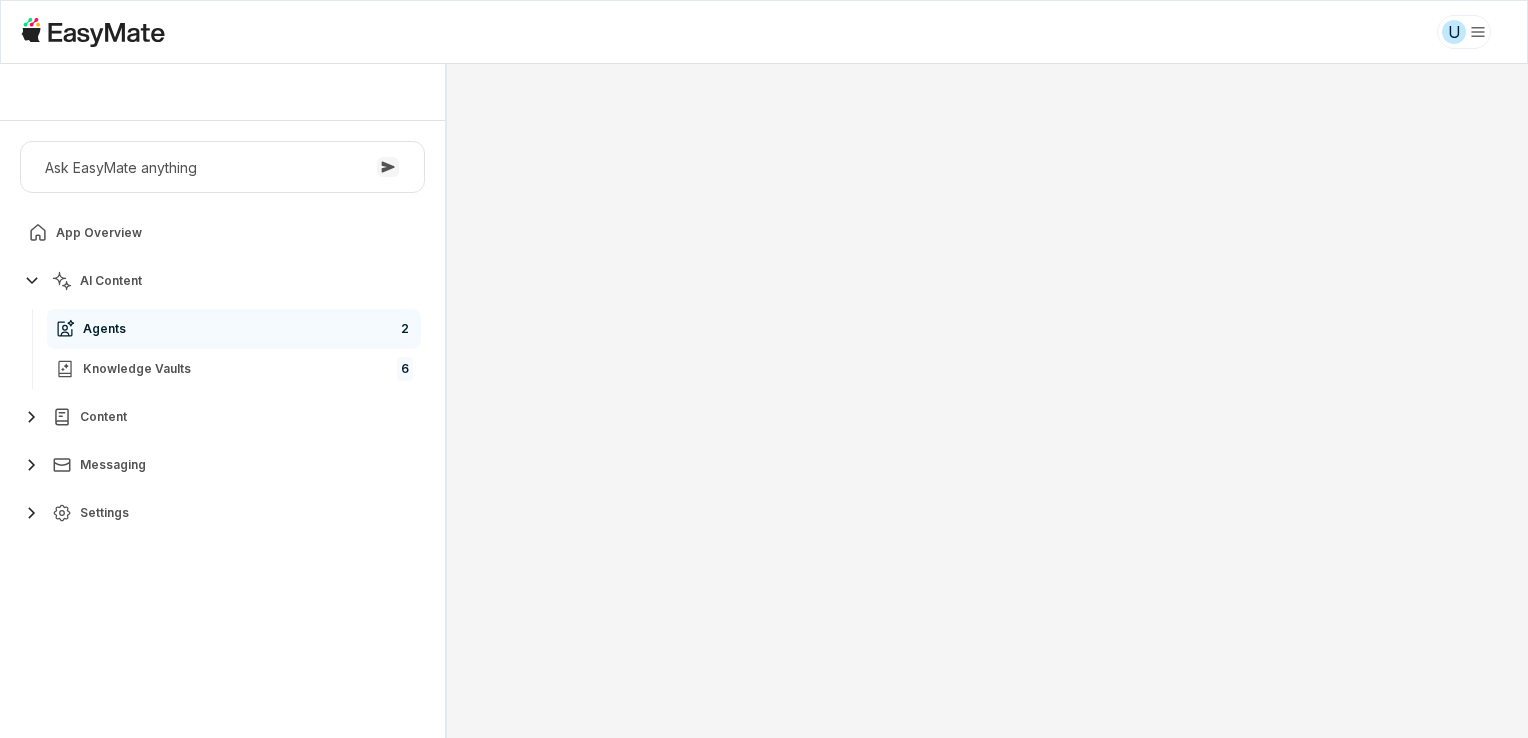 click at bounding box center (987, 401) 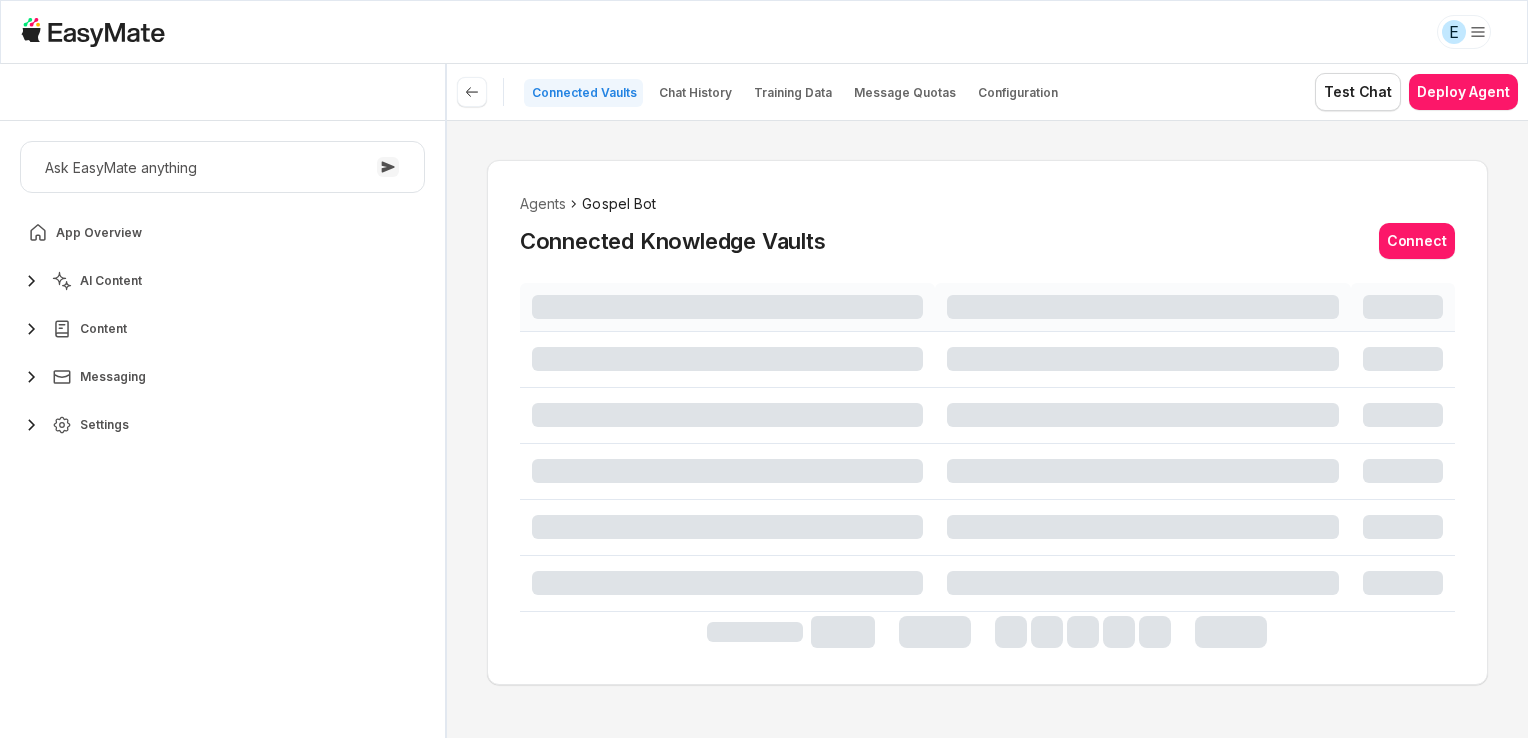 scroll, scrollTop: 0, scrollLeft: 0, axis: both 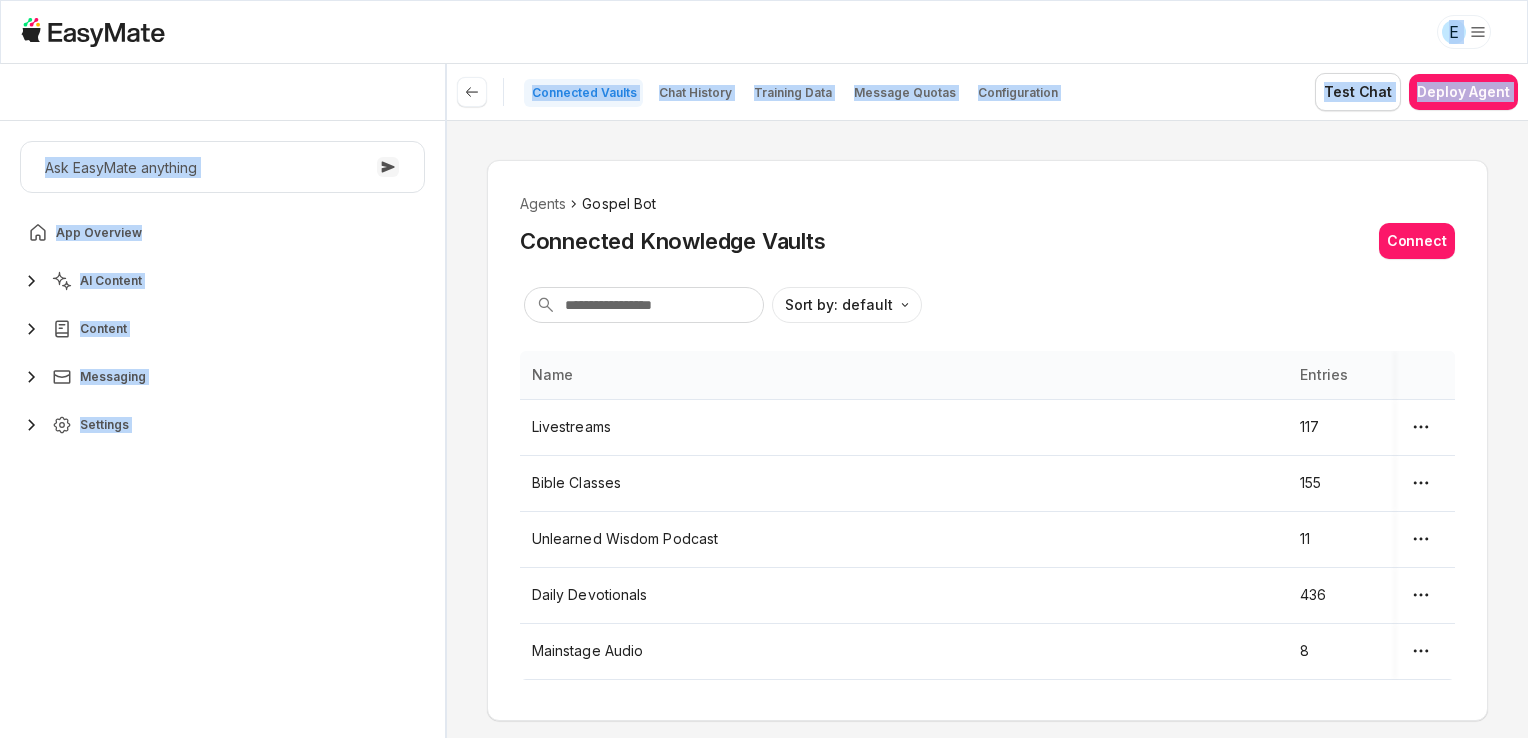 drag, startPoint x: 1116, startPoint y: 14, endPoint x: 500, endPoint y: 181, distance: 638.23584 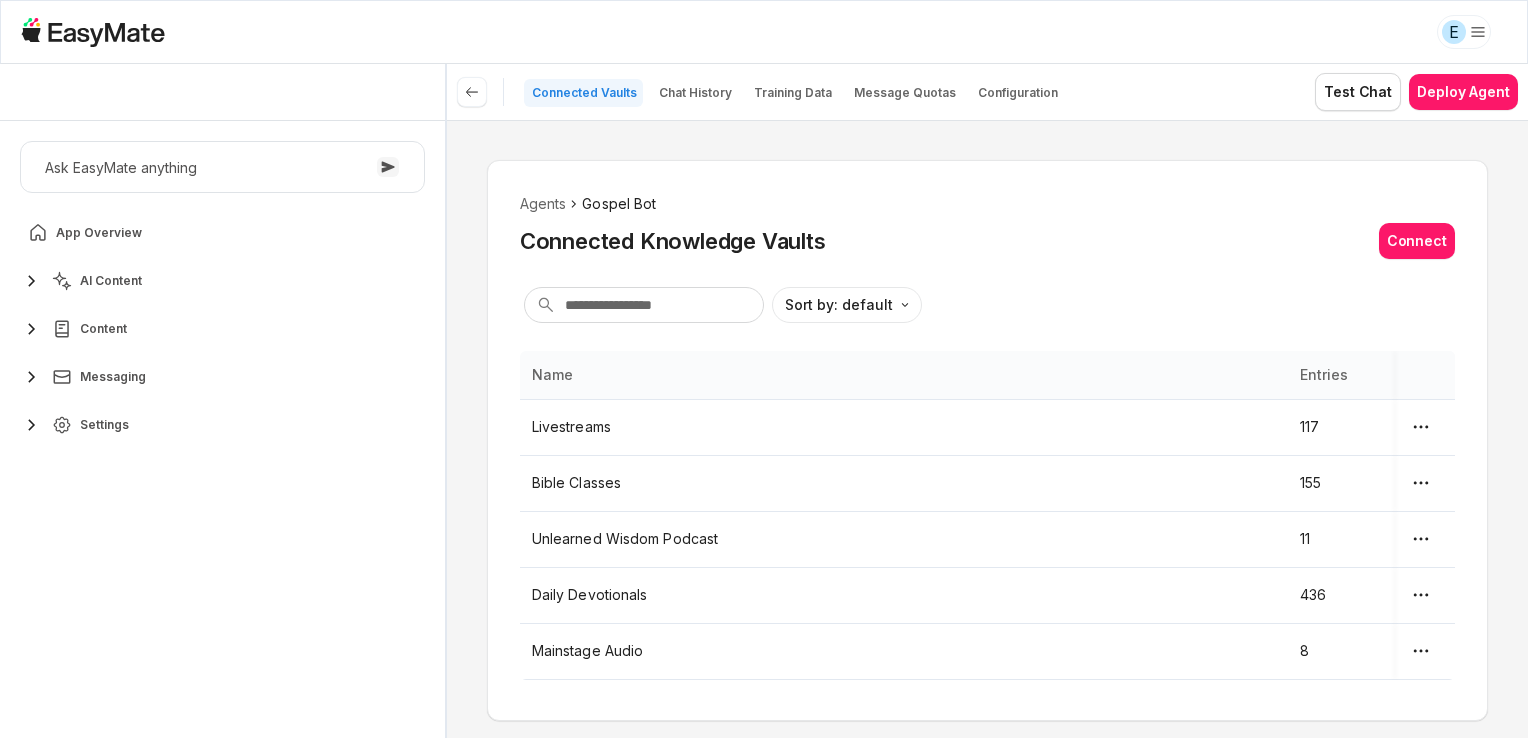 drag, startPoint x: 500, startPoint y: 181, endPoint x: 692, endPoint y: 174, distance: 192.12756 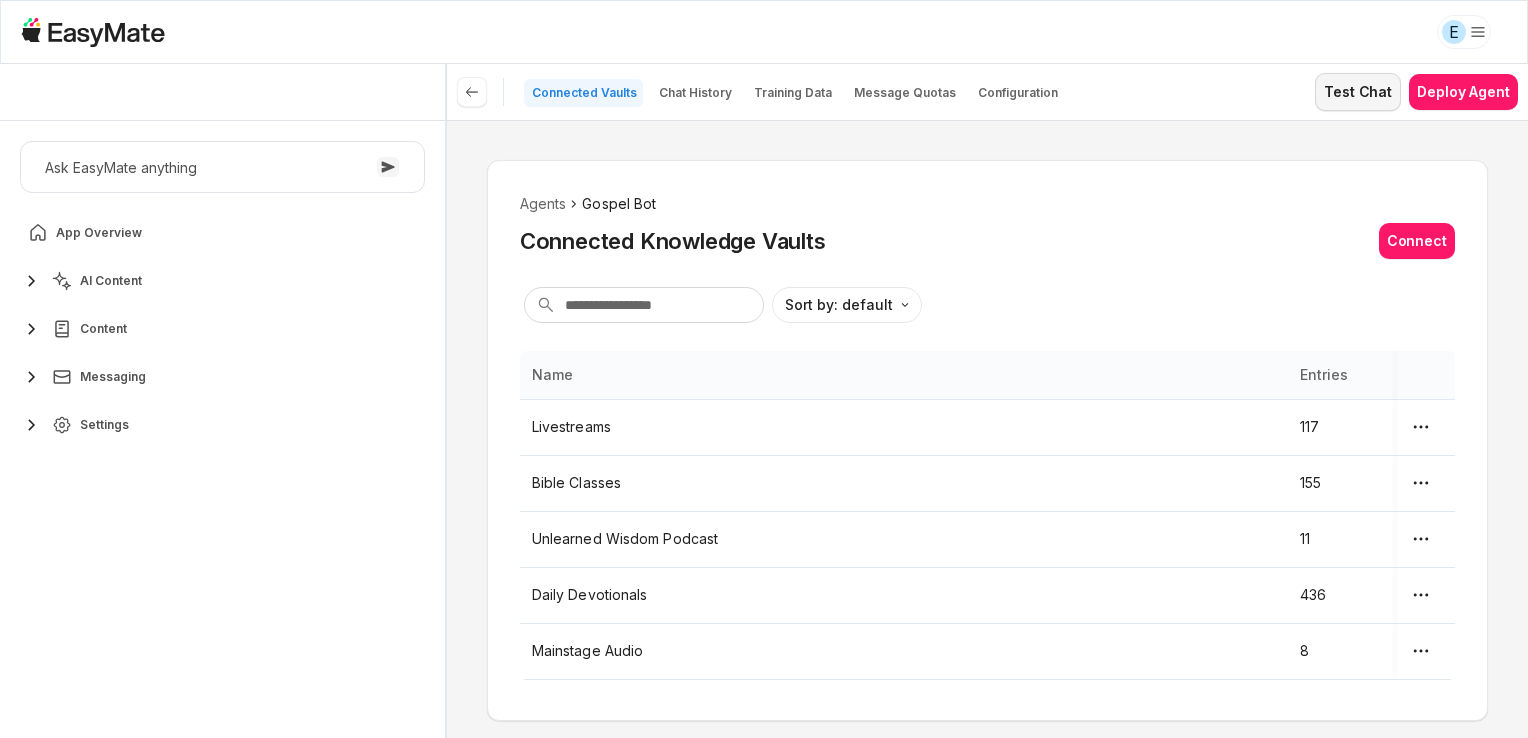 click on "Test Chat" at bounding box center [1358, 92] 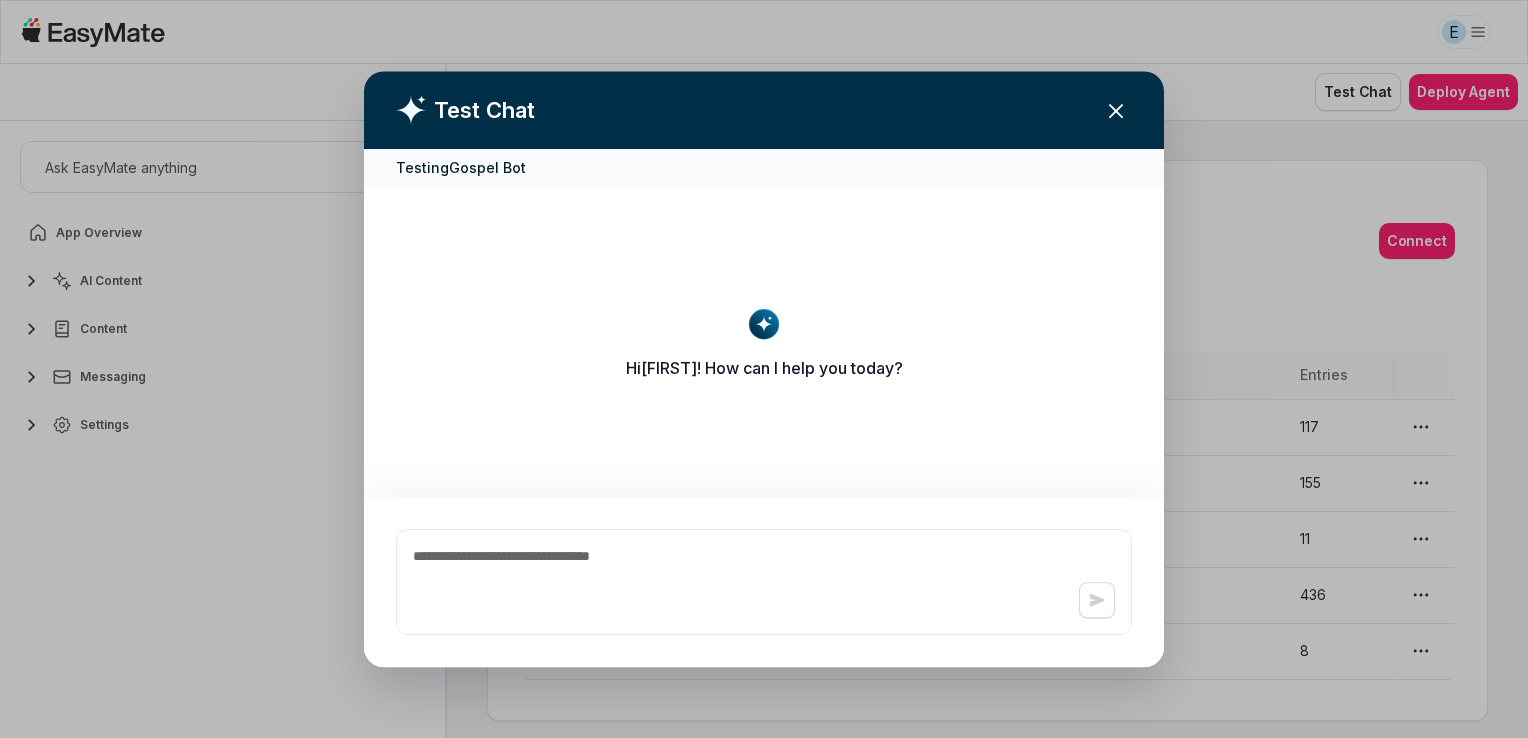 click 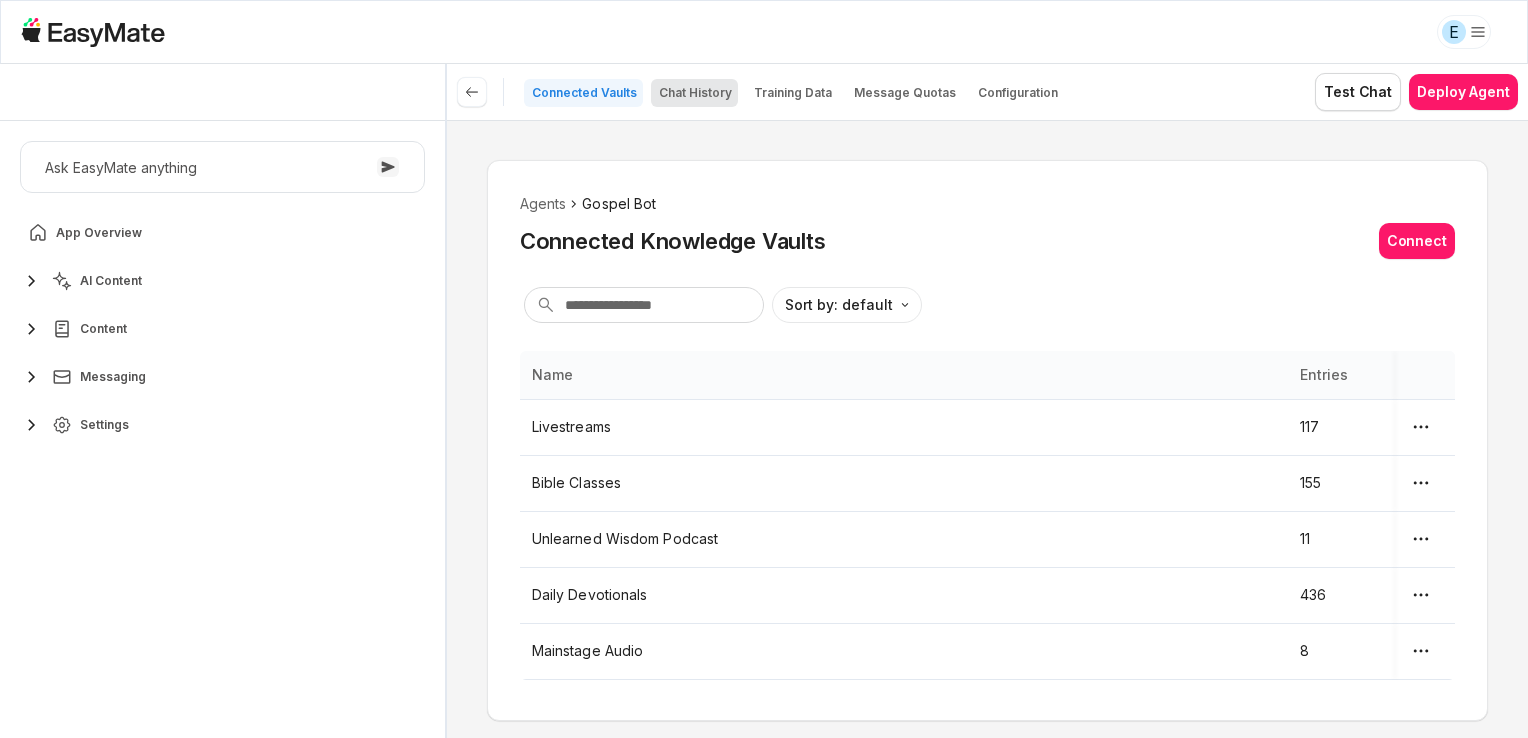 click on "Chat History" at bounding box center [695, 93] 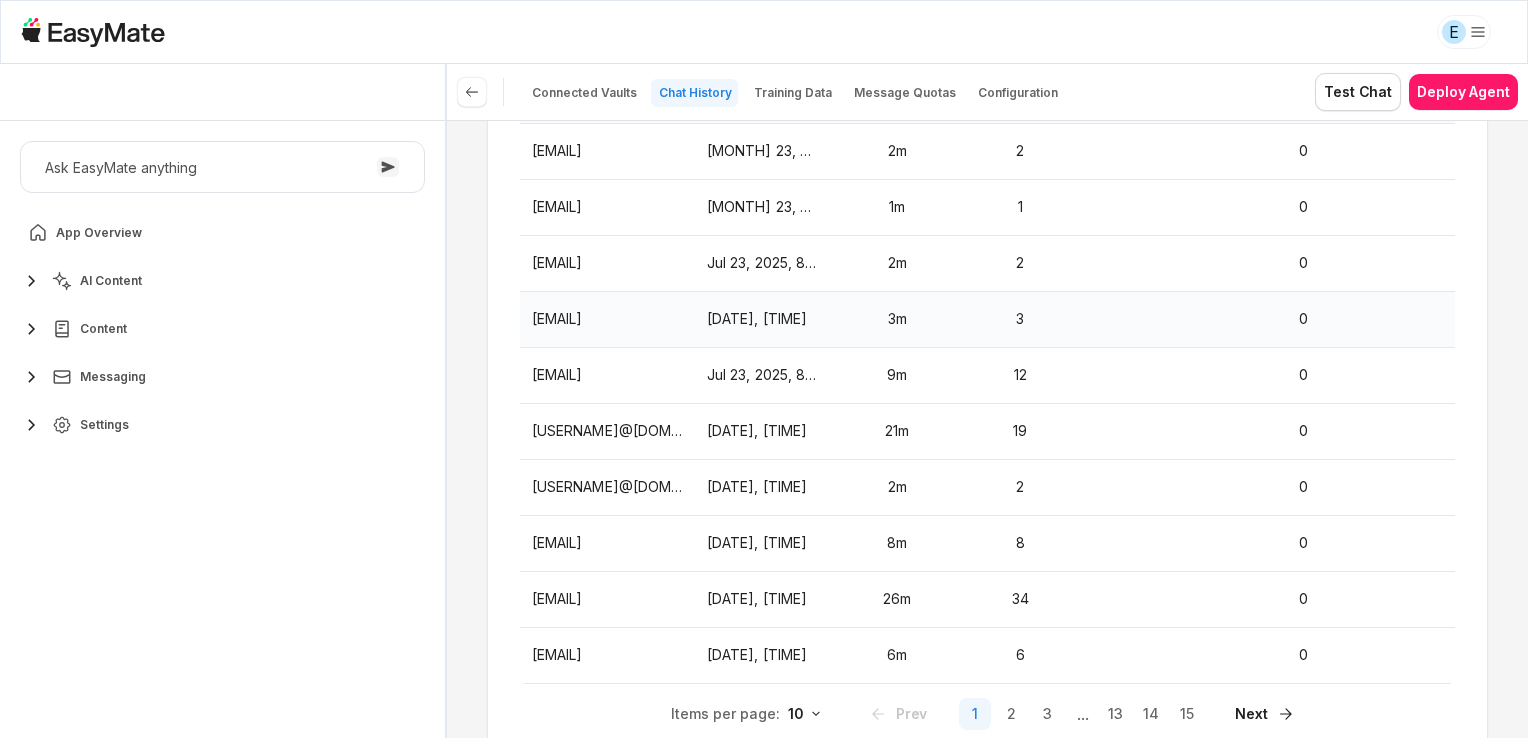 scroll, scrollTop: 282, scrollLeft: 0, axis: vertical 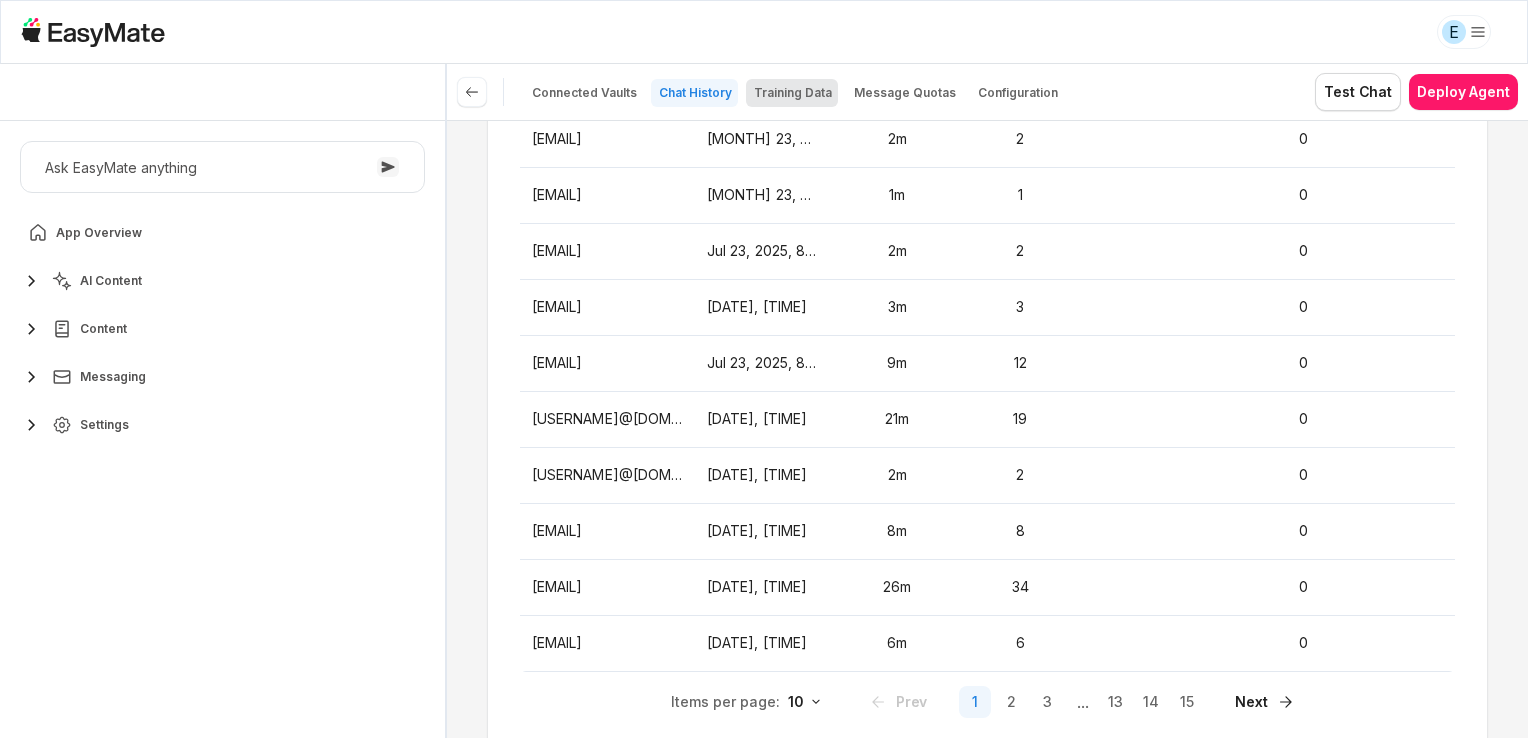 click on "Training Data" at bounding box center (793, 93) 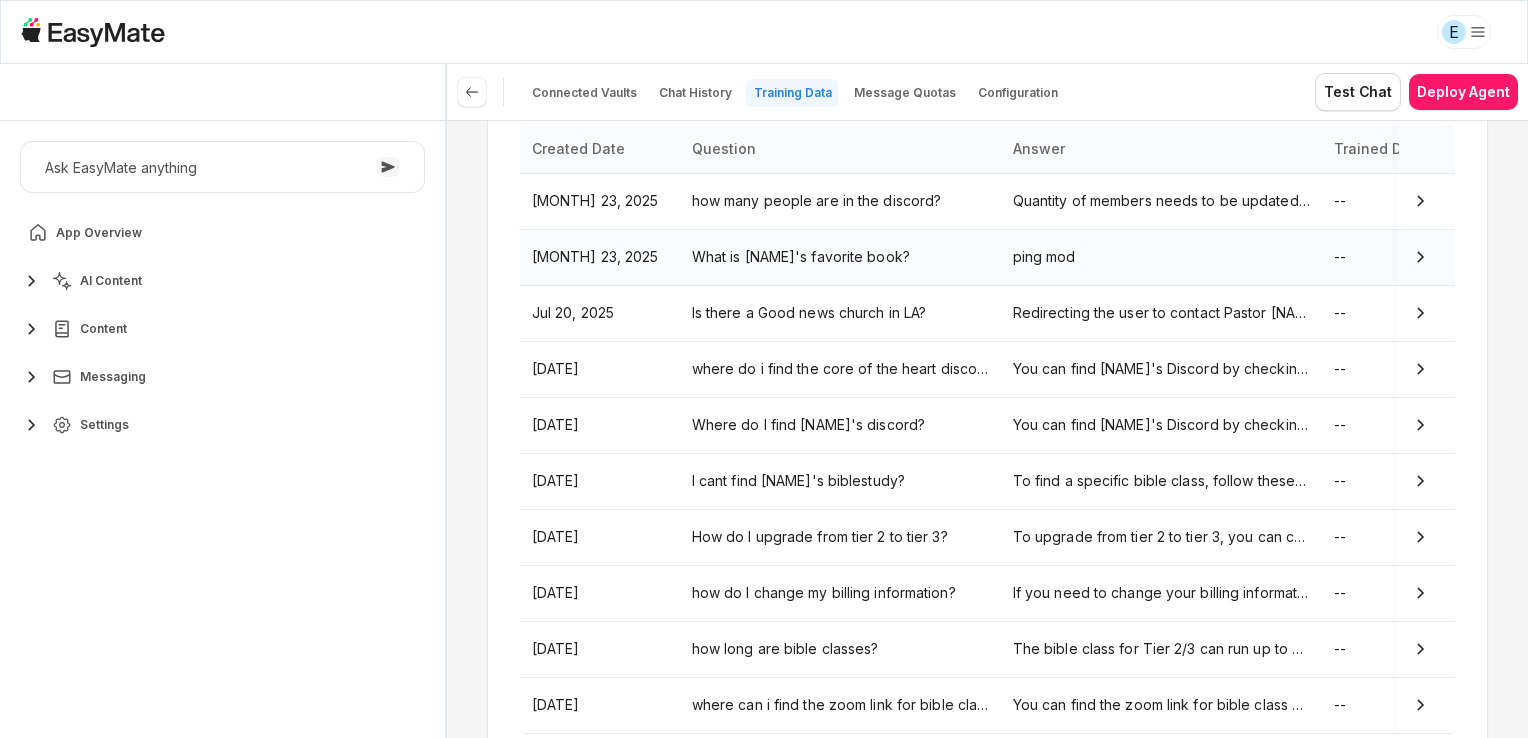 scroll, scrollTop: 345, scrollLeft: 0, axis: vertical 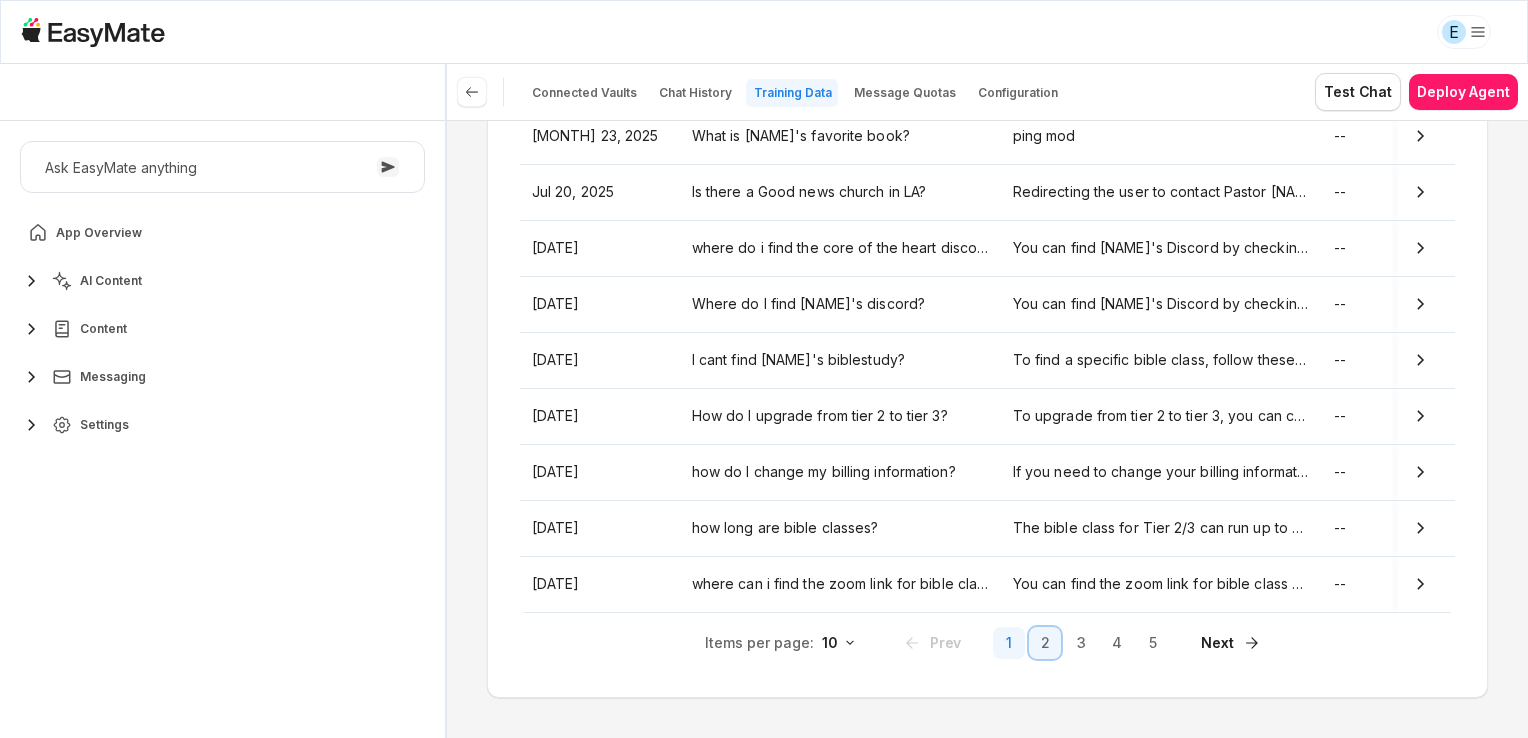 click on "2" at bounding box center [1045, 643] 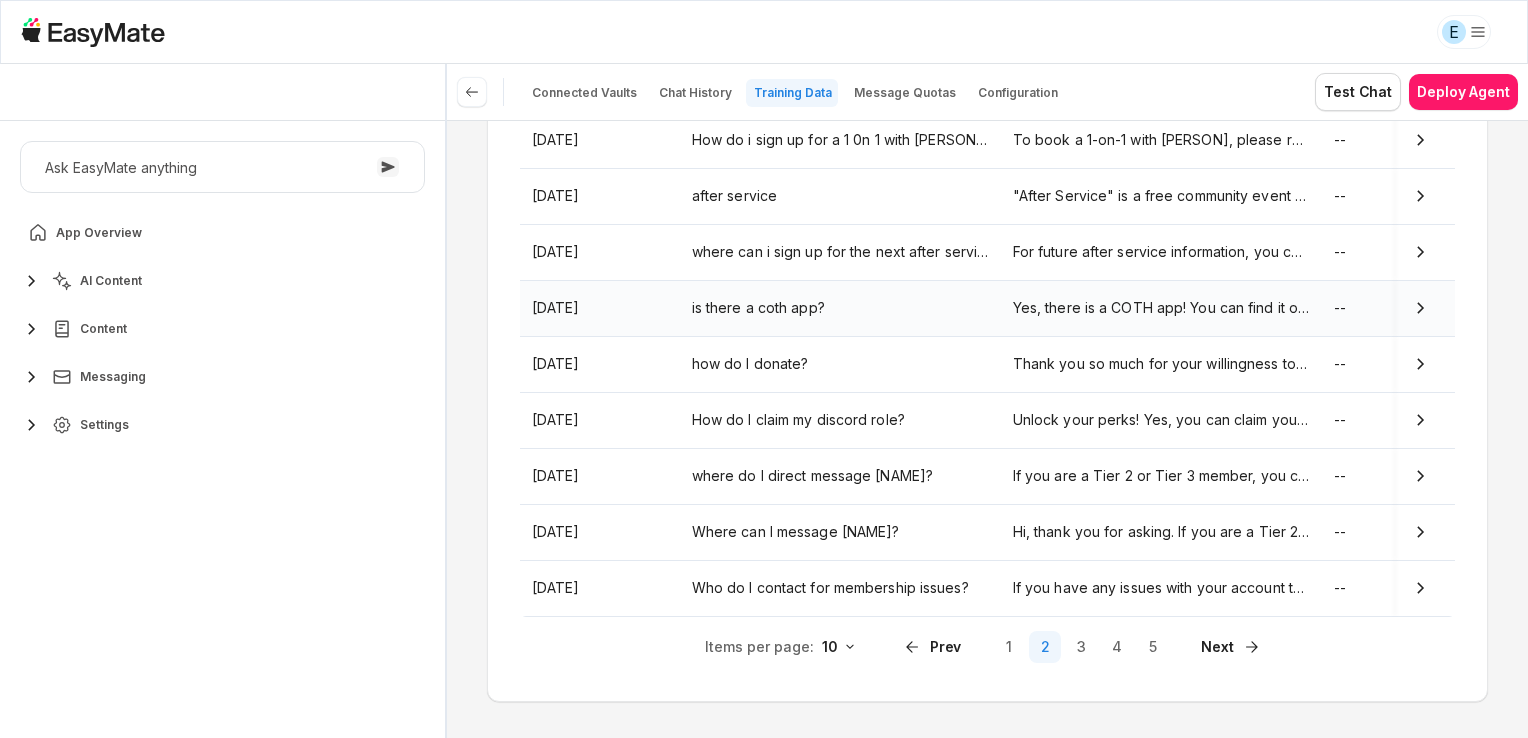 scroll, scrollTop: 345, scrollLeft: 0, axis: vertical 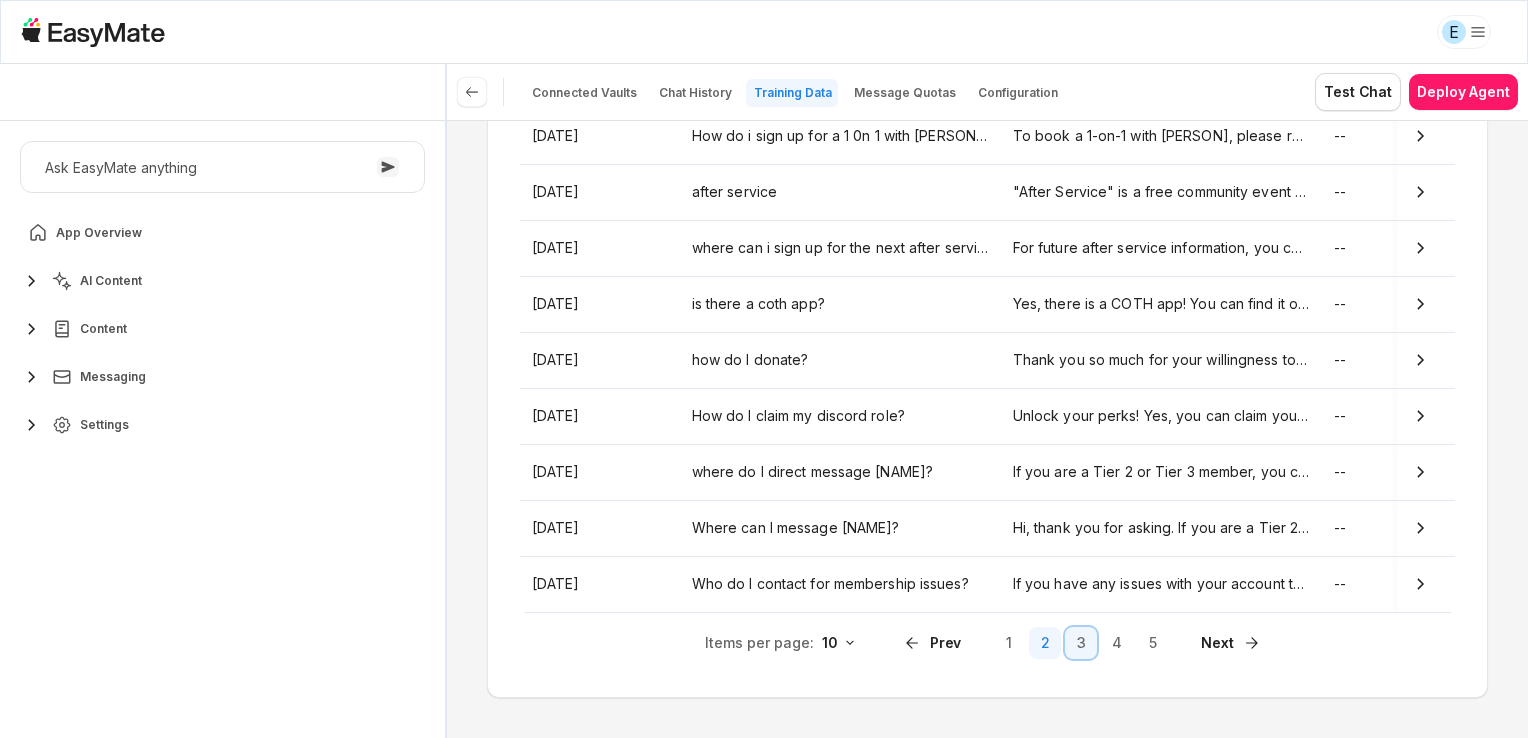 click on "3" at bounding box center (1081, 643) 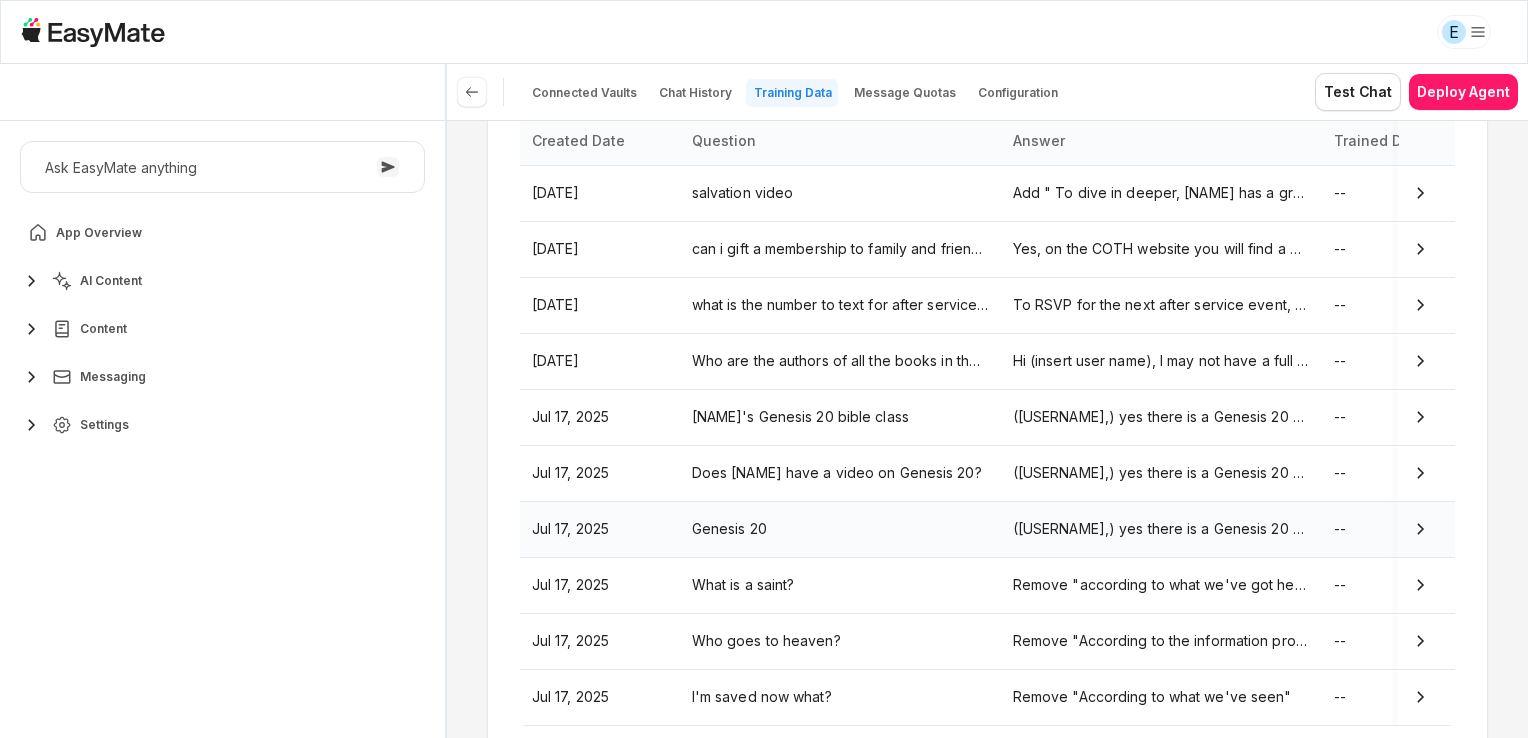scroll, scrollTop: 345, scrollLeft: 0, axis: vertical 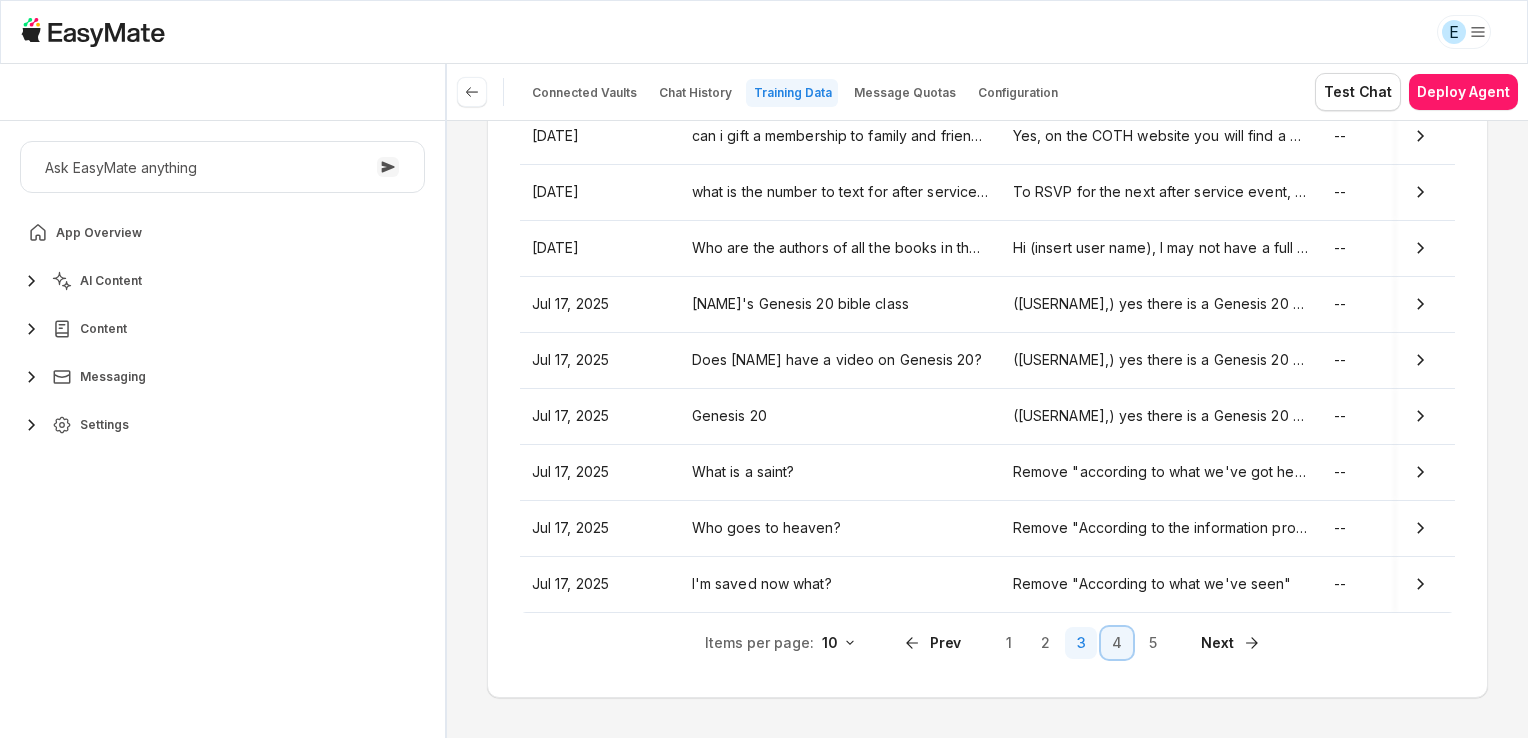 click on "4" at bounding box center (1117, 643) 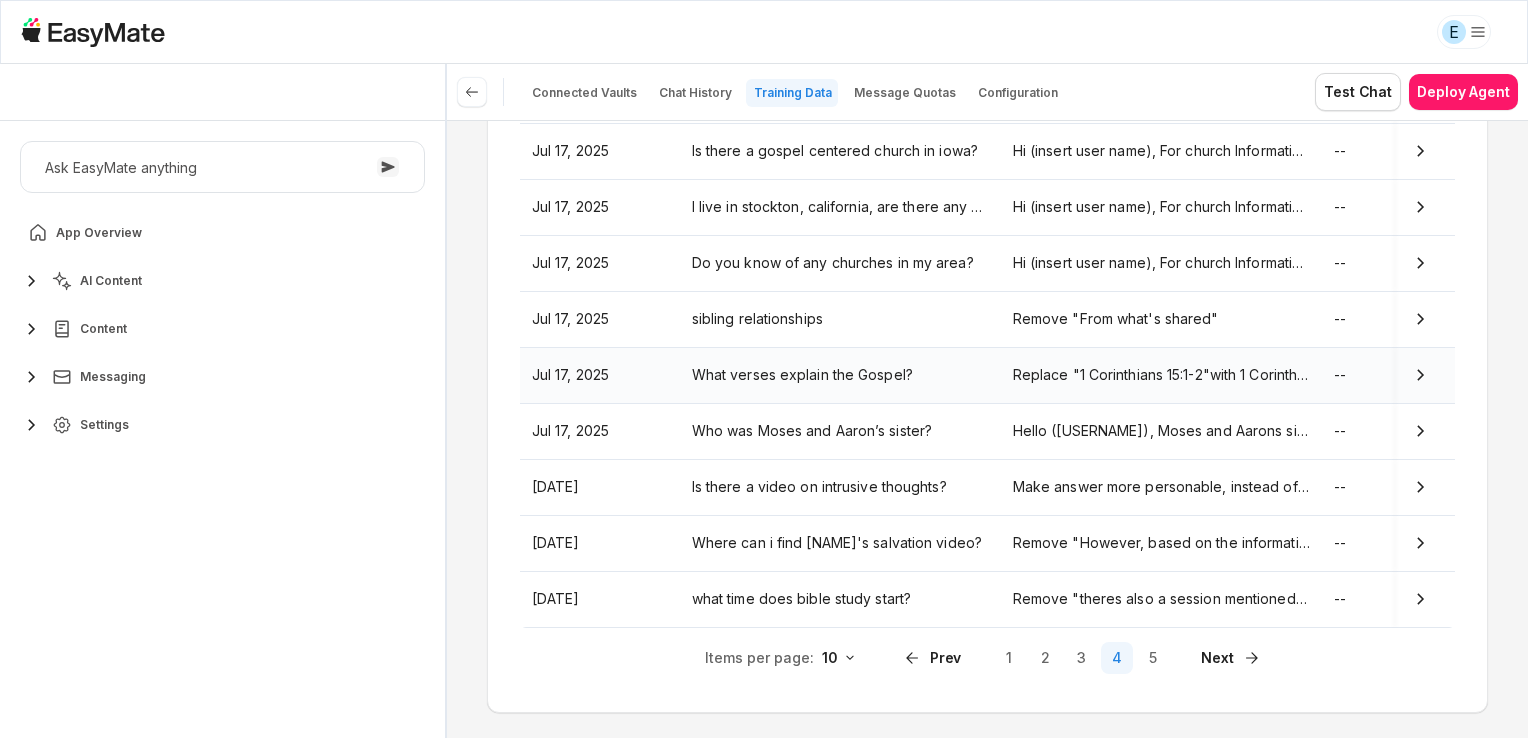 scroll, scrollTop: 345, scrollLeft: 0, axis: vertical 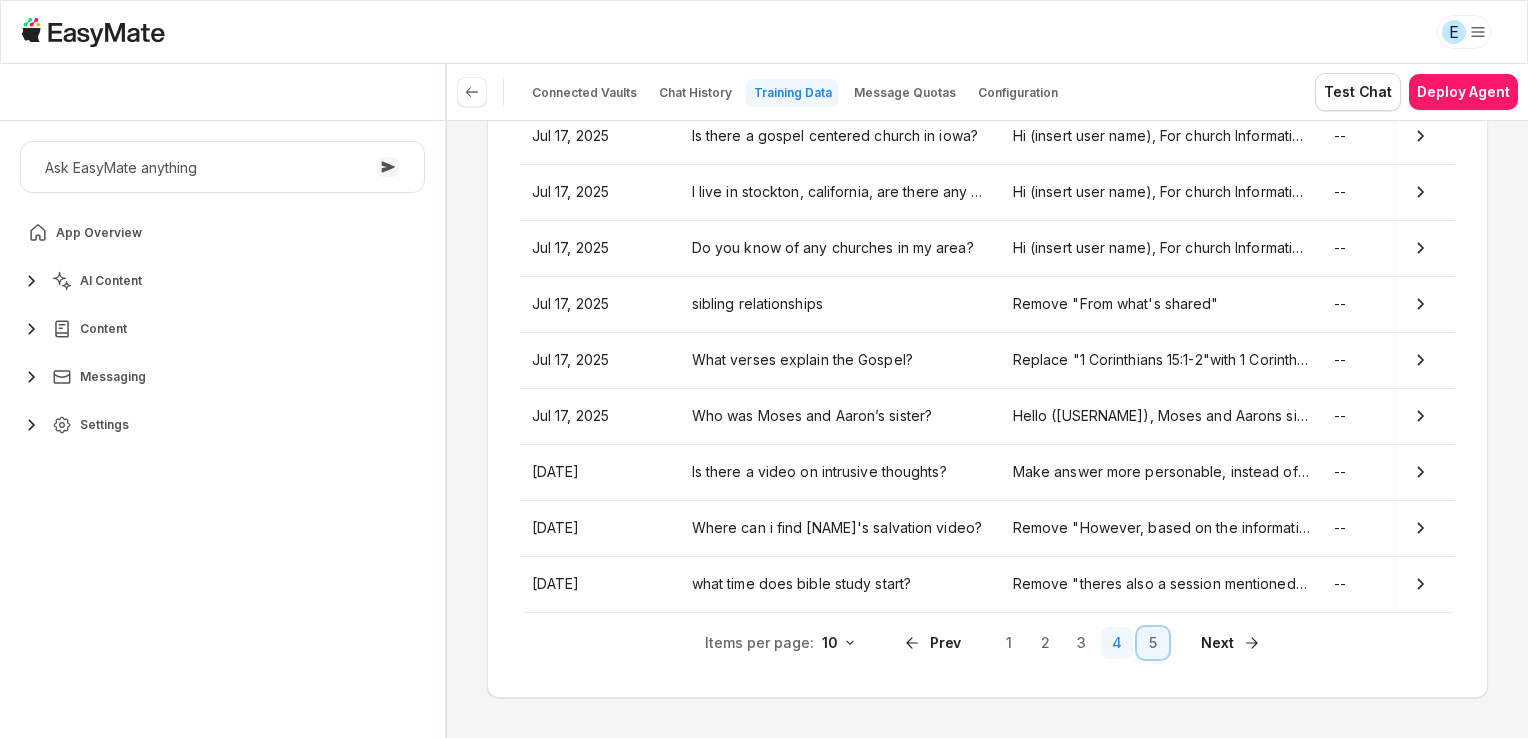 click on "5" at bounding box center [1153, 643] 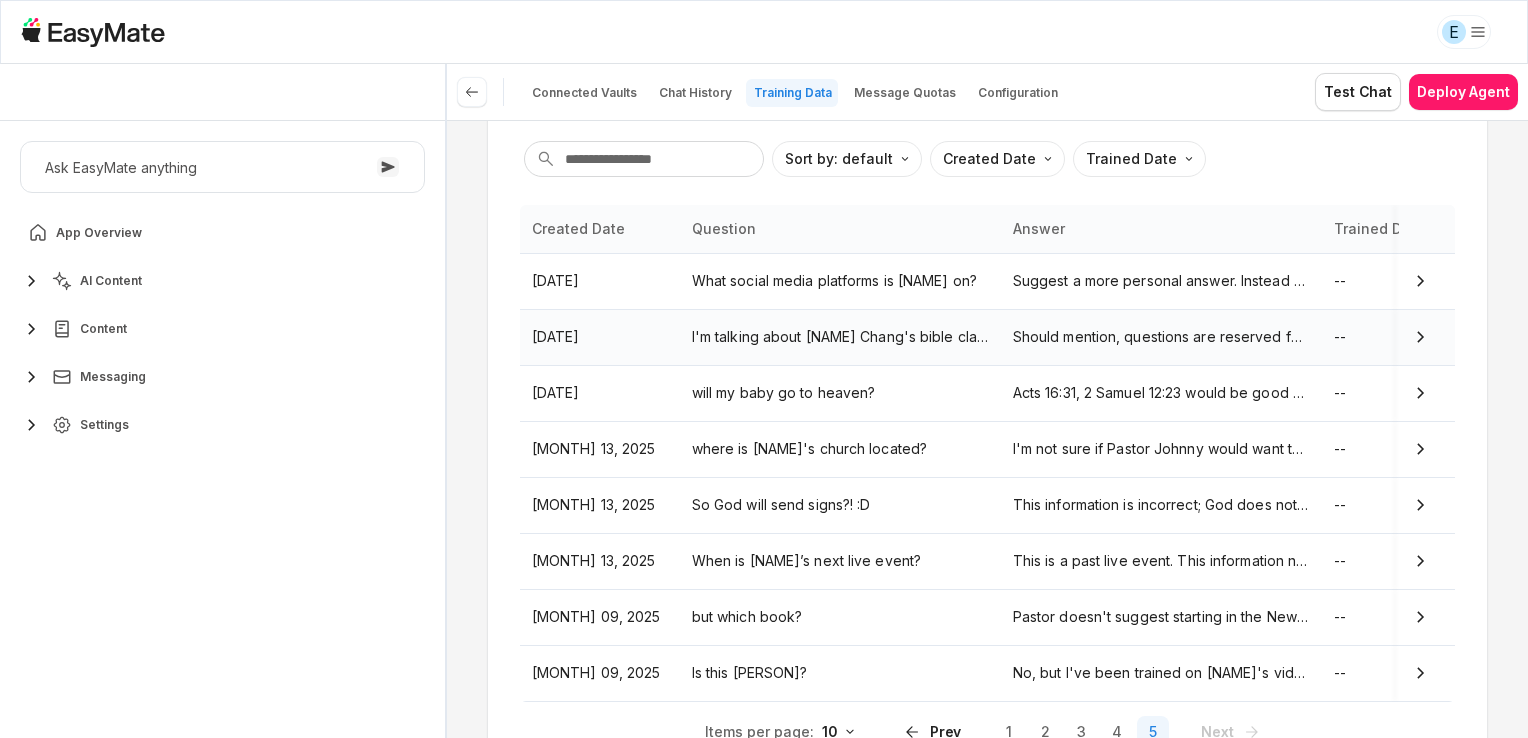 scroll, scrollTop: 233, scrollLeft: 0, axis: vertical 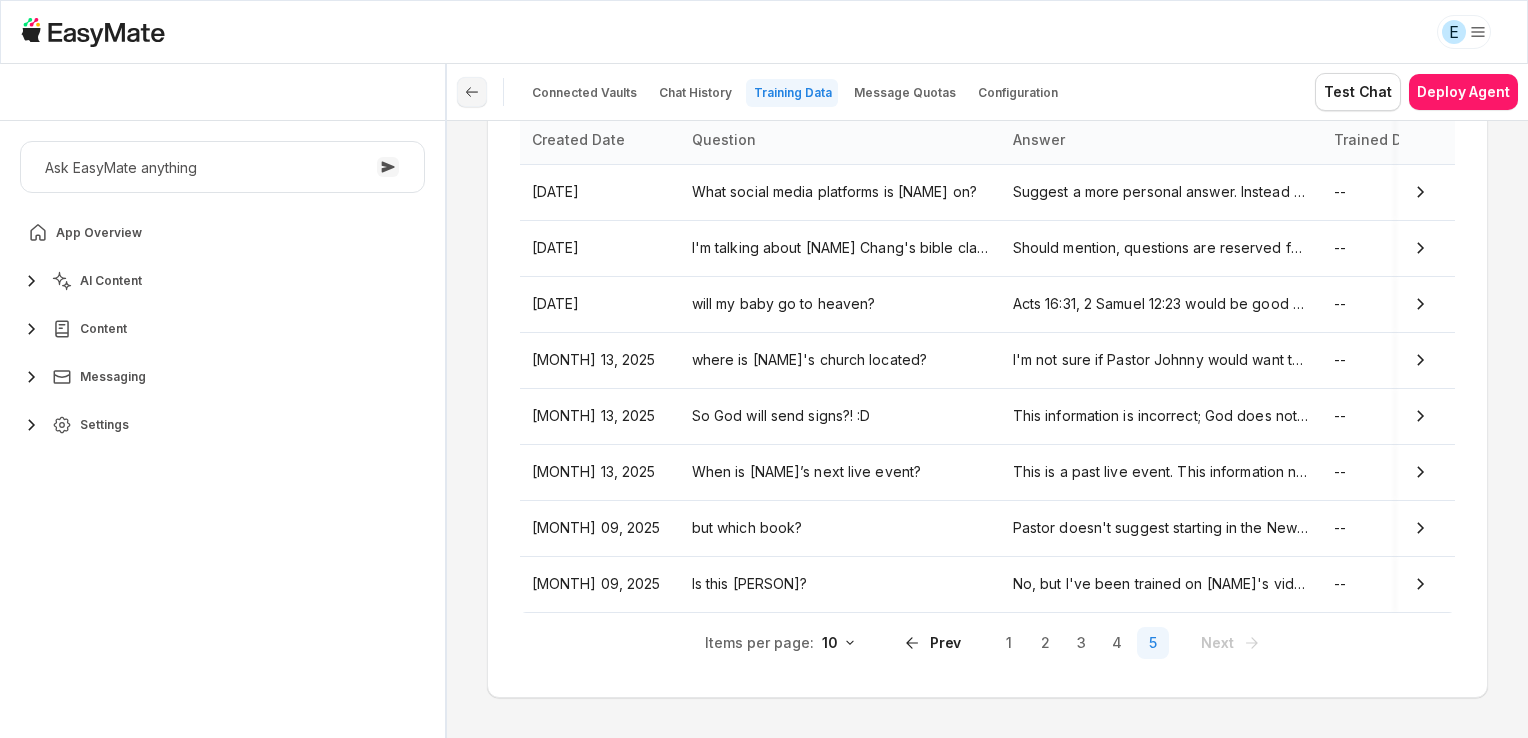 click at bounding box center (472, 92) 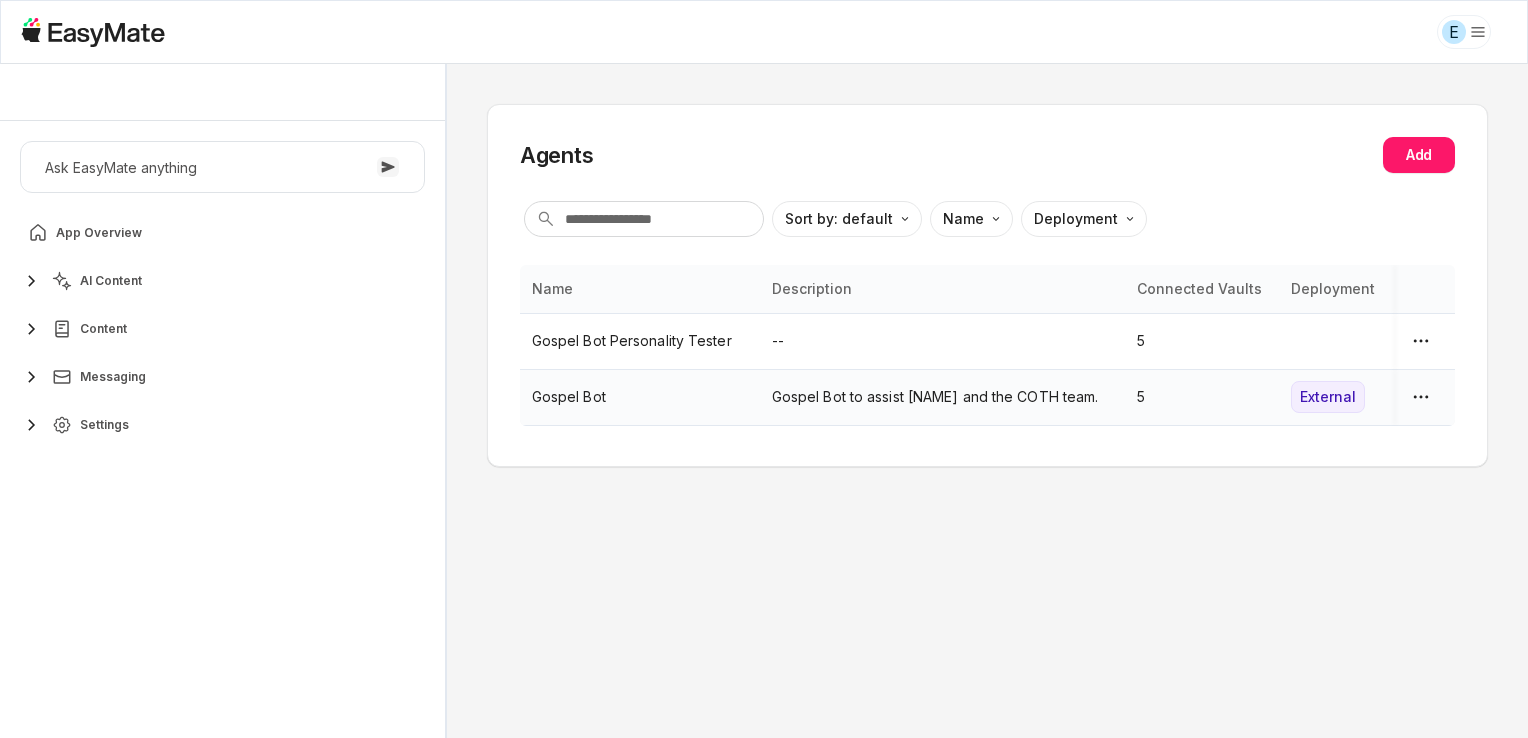 click on "Gospel Bot" at bounding box center [640, 397] 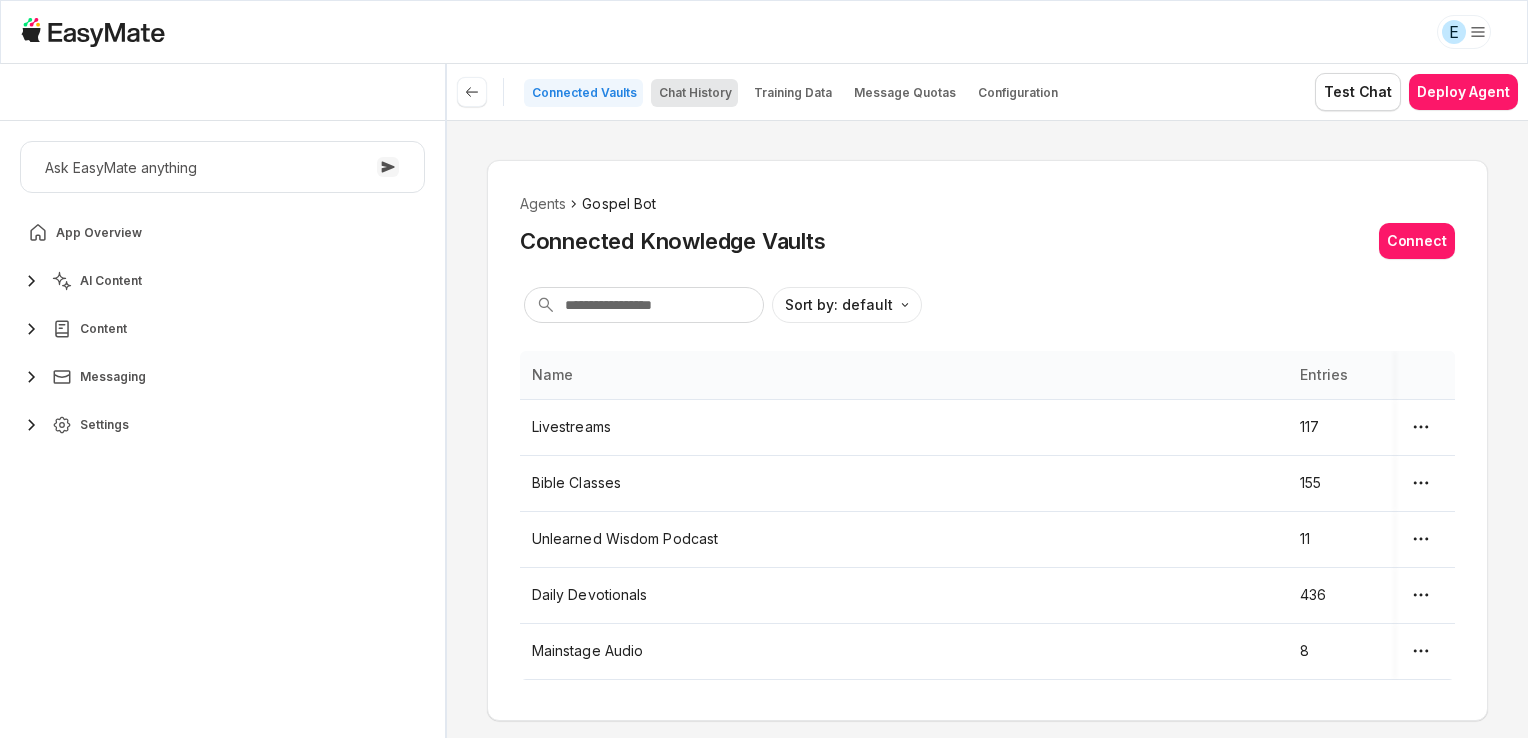 click on "Chat History" at bounding box center (695, 93) 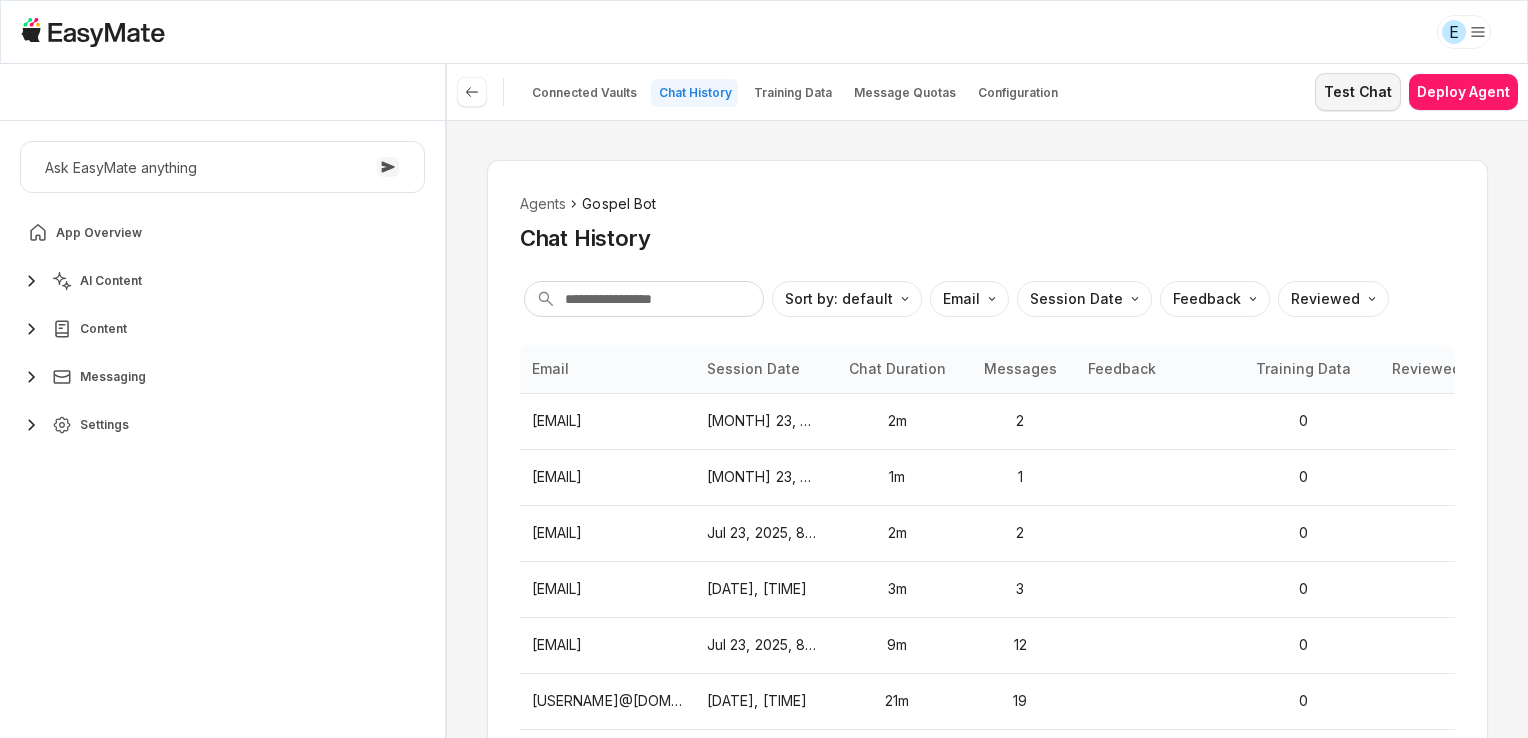 click on "Test Chat" at bounding box center (1358, 92) 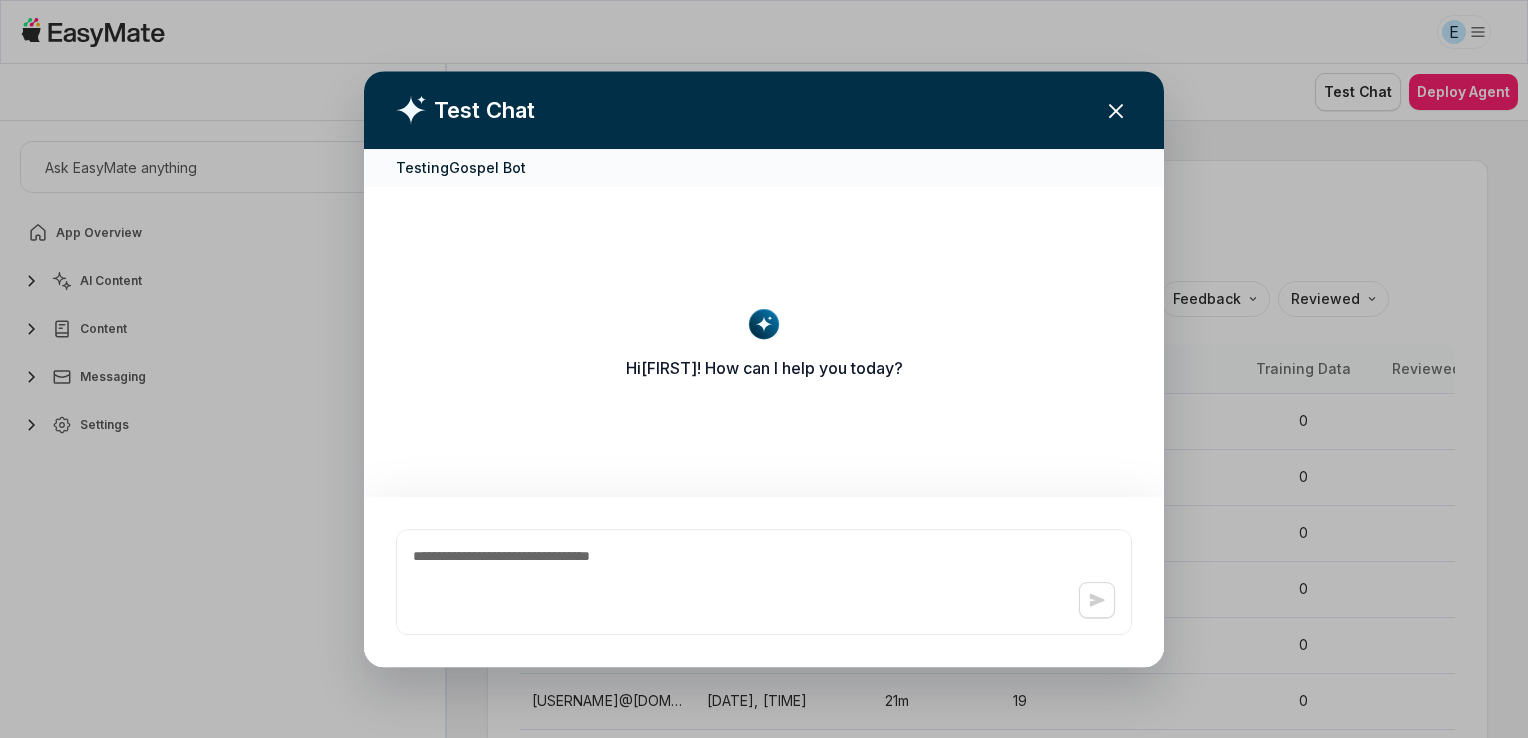 type on "*" 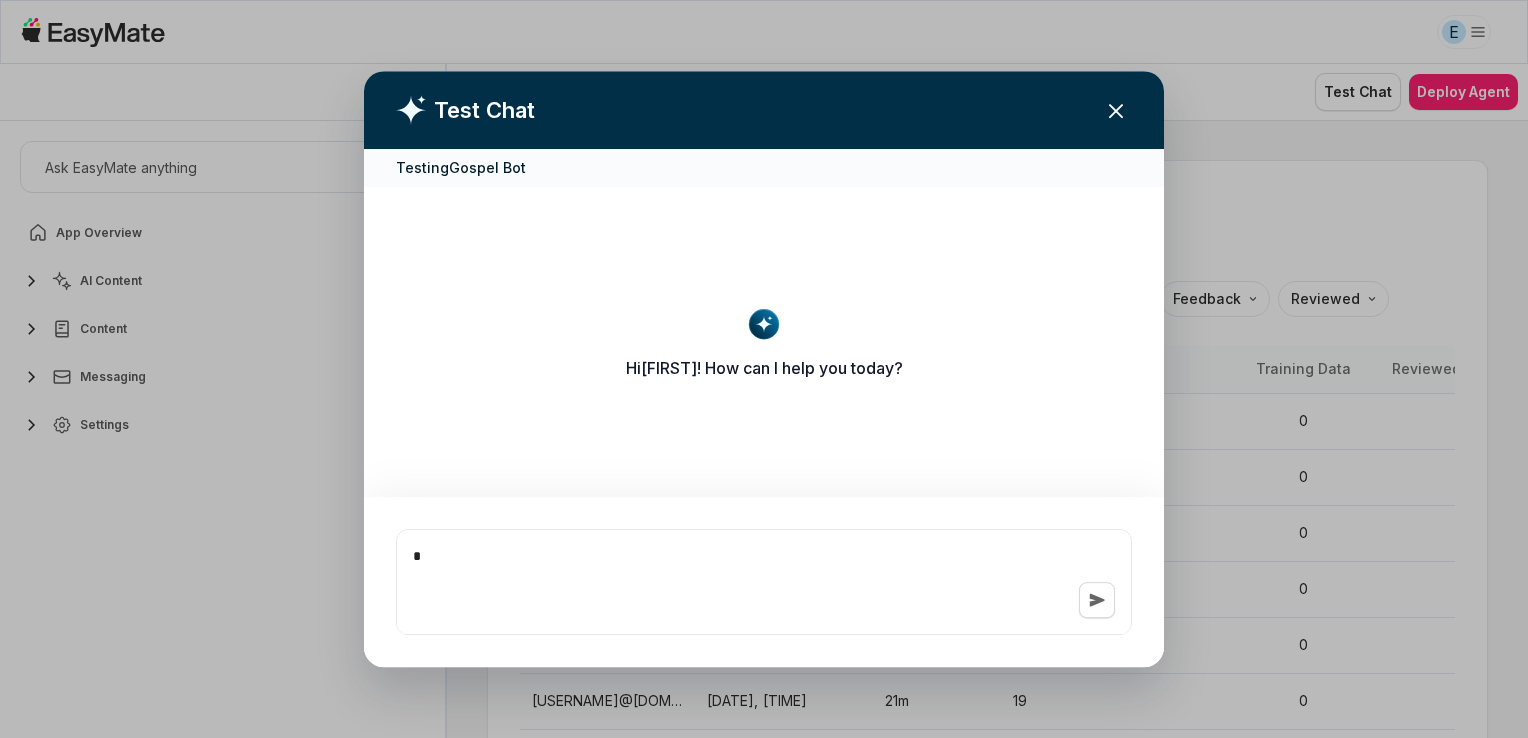 type on "*" 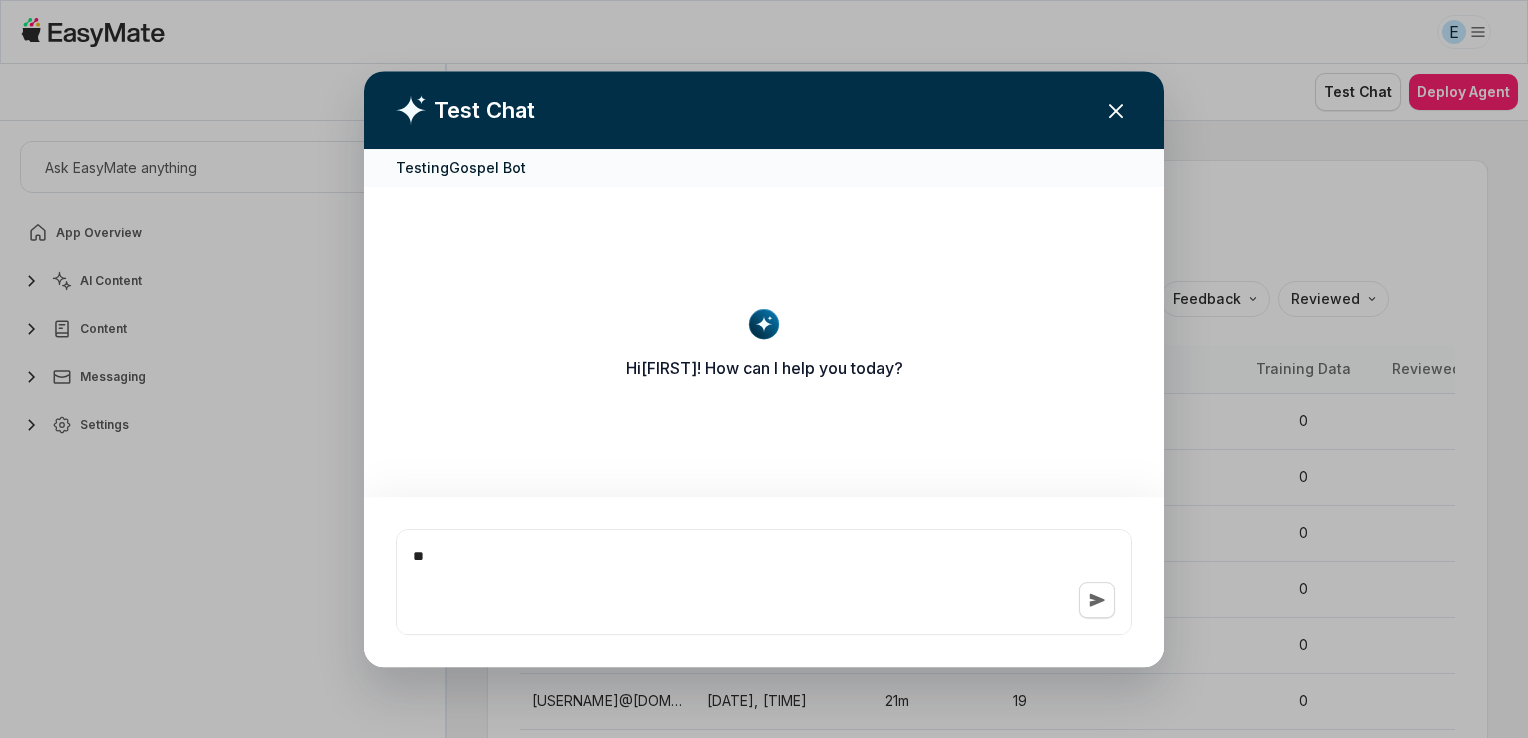 type on "*" 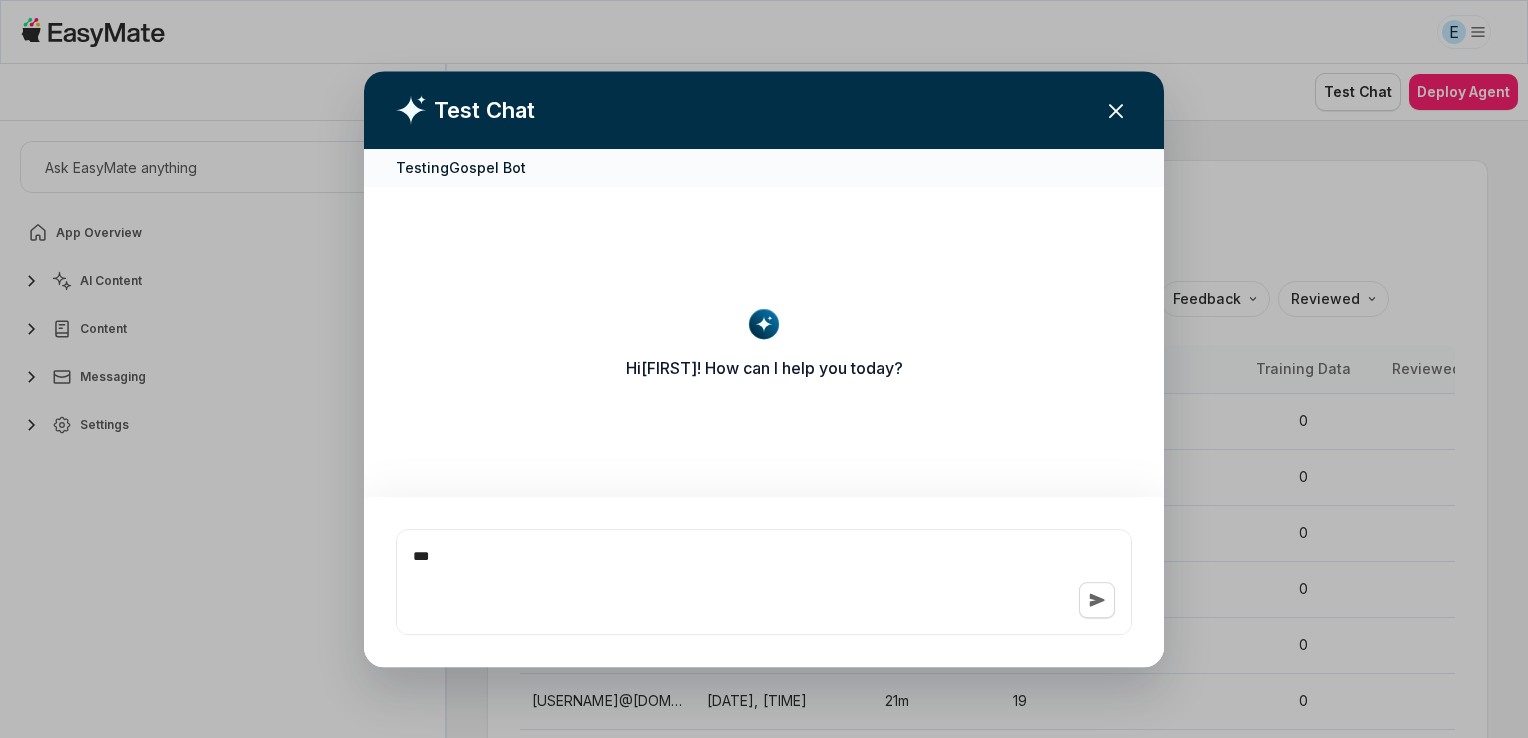 type on "*" 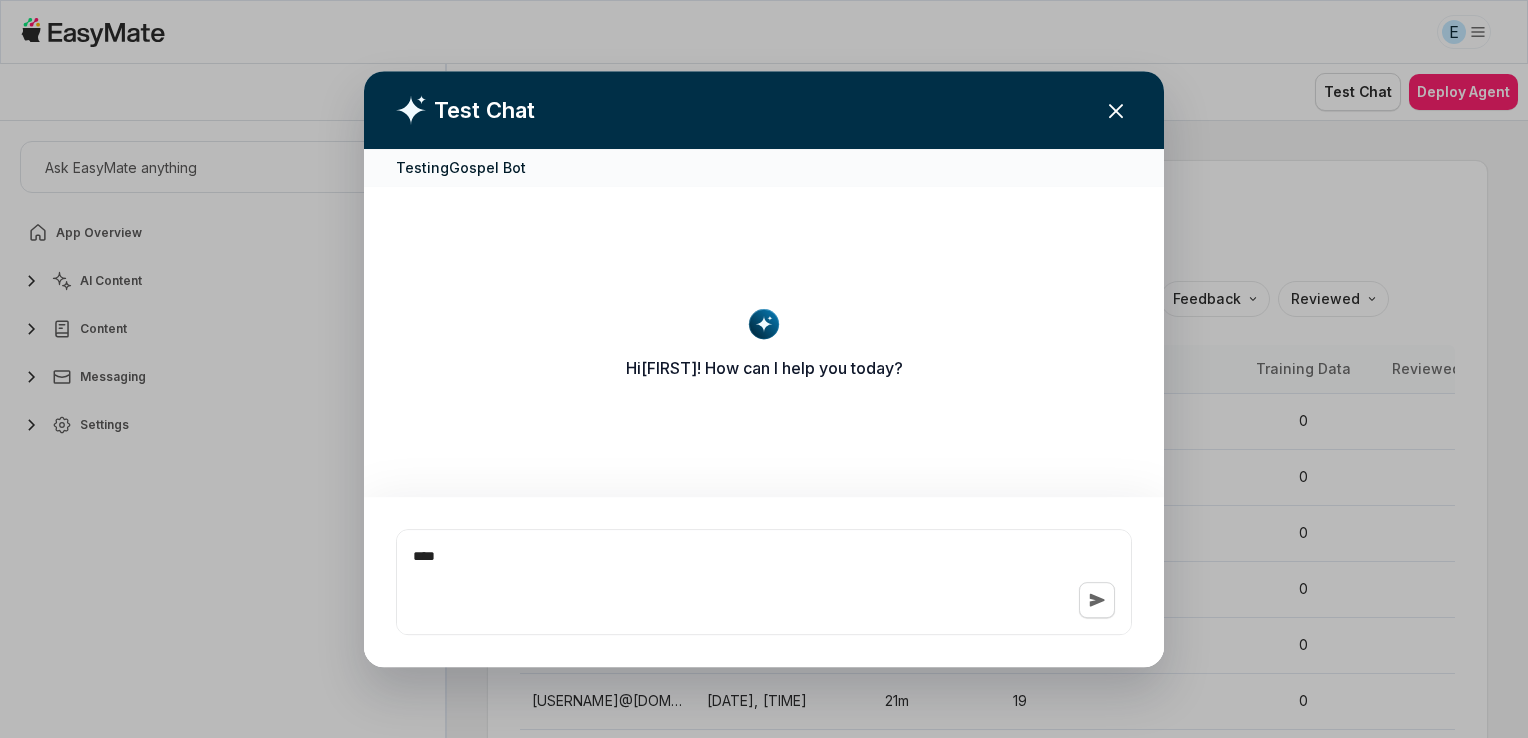 type on "*" 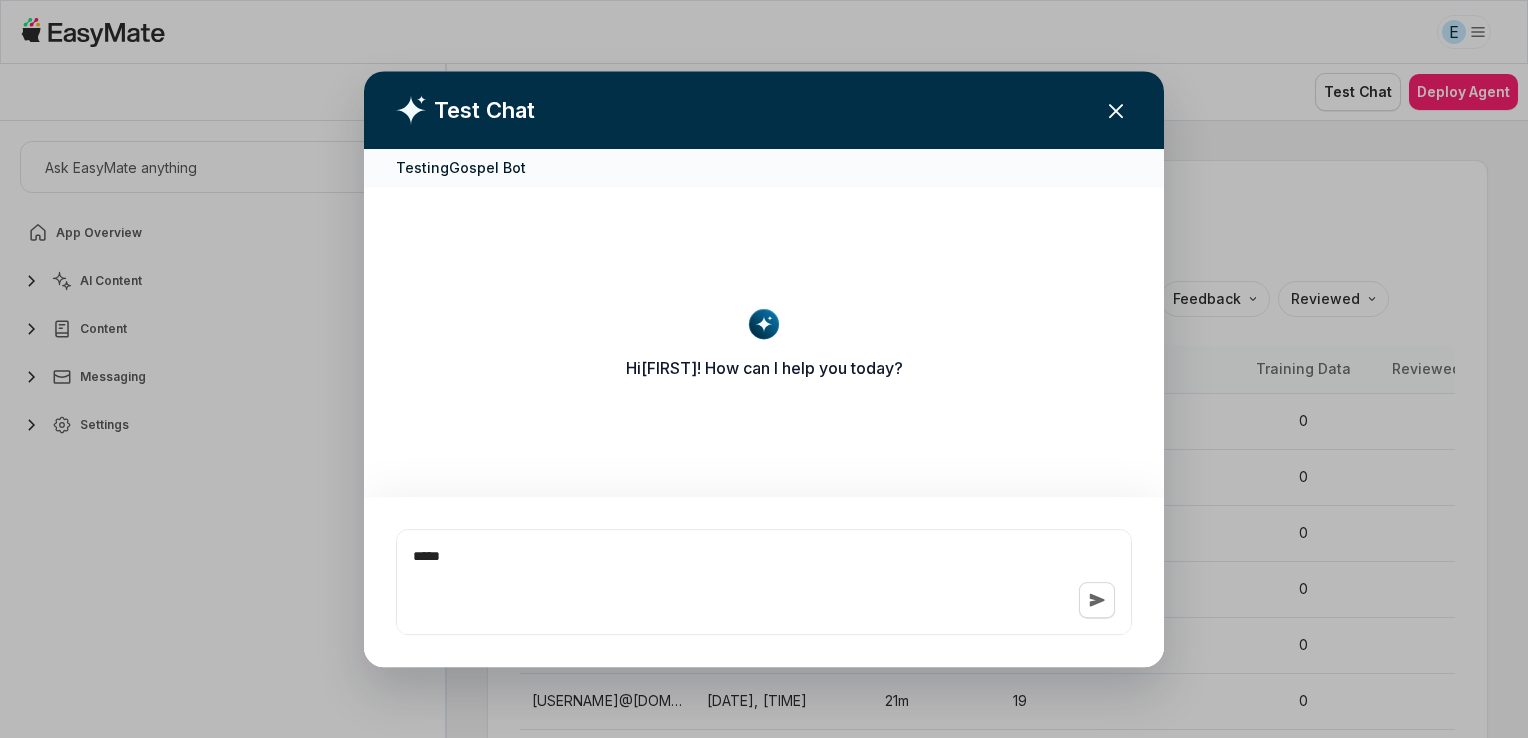 type on "*" 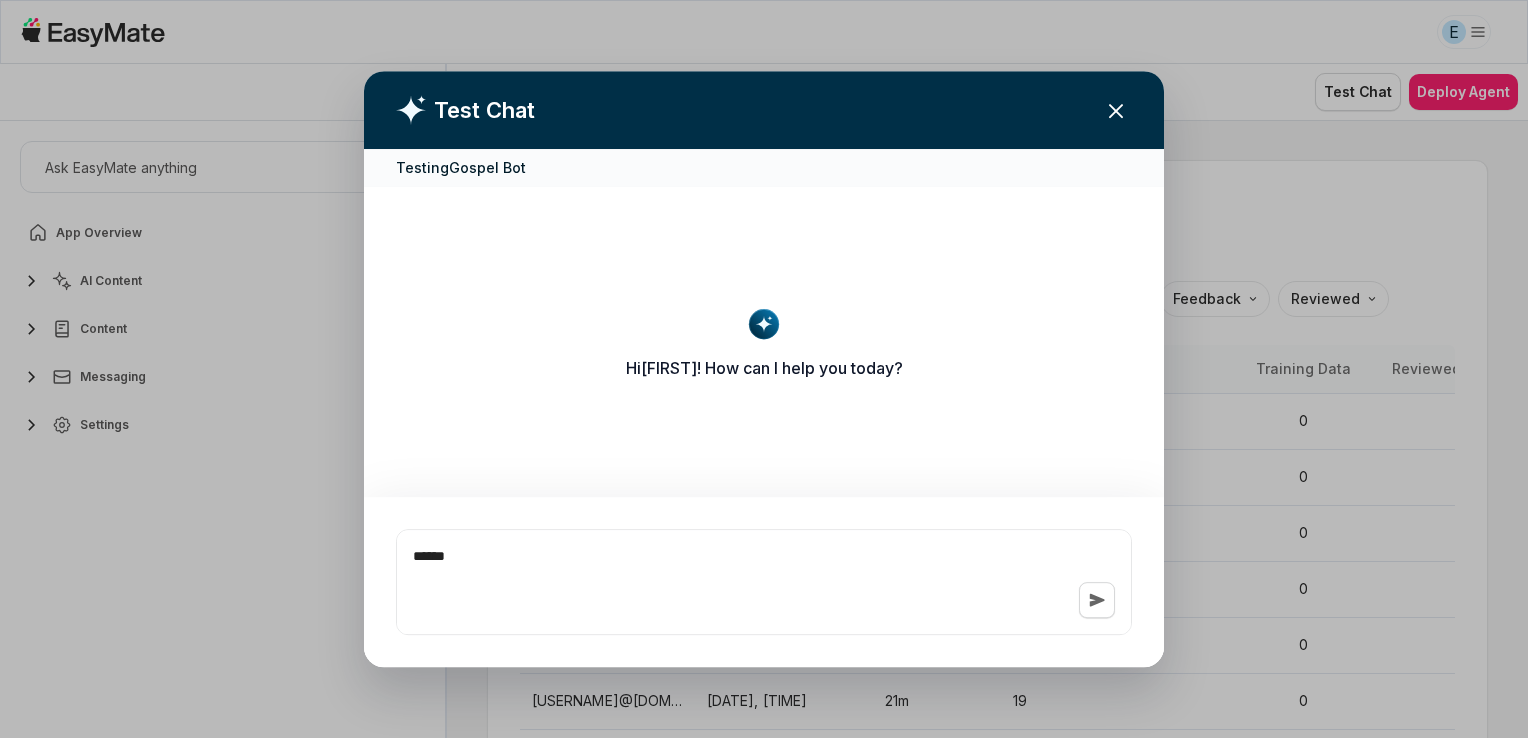 type on "*" 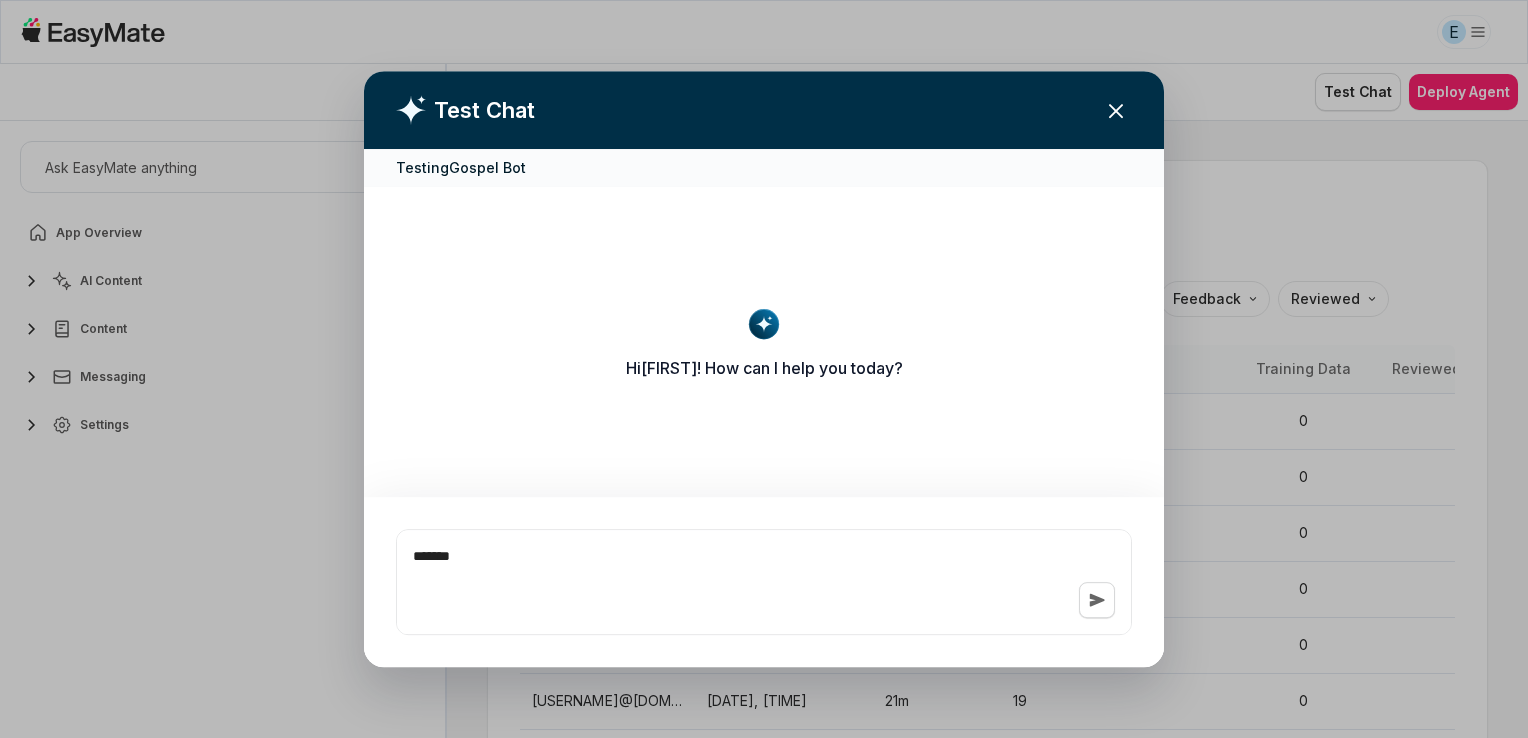 type on "*" 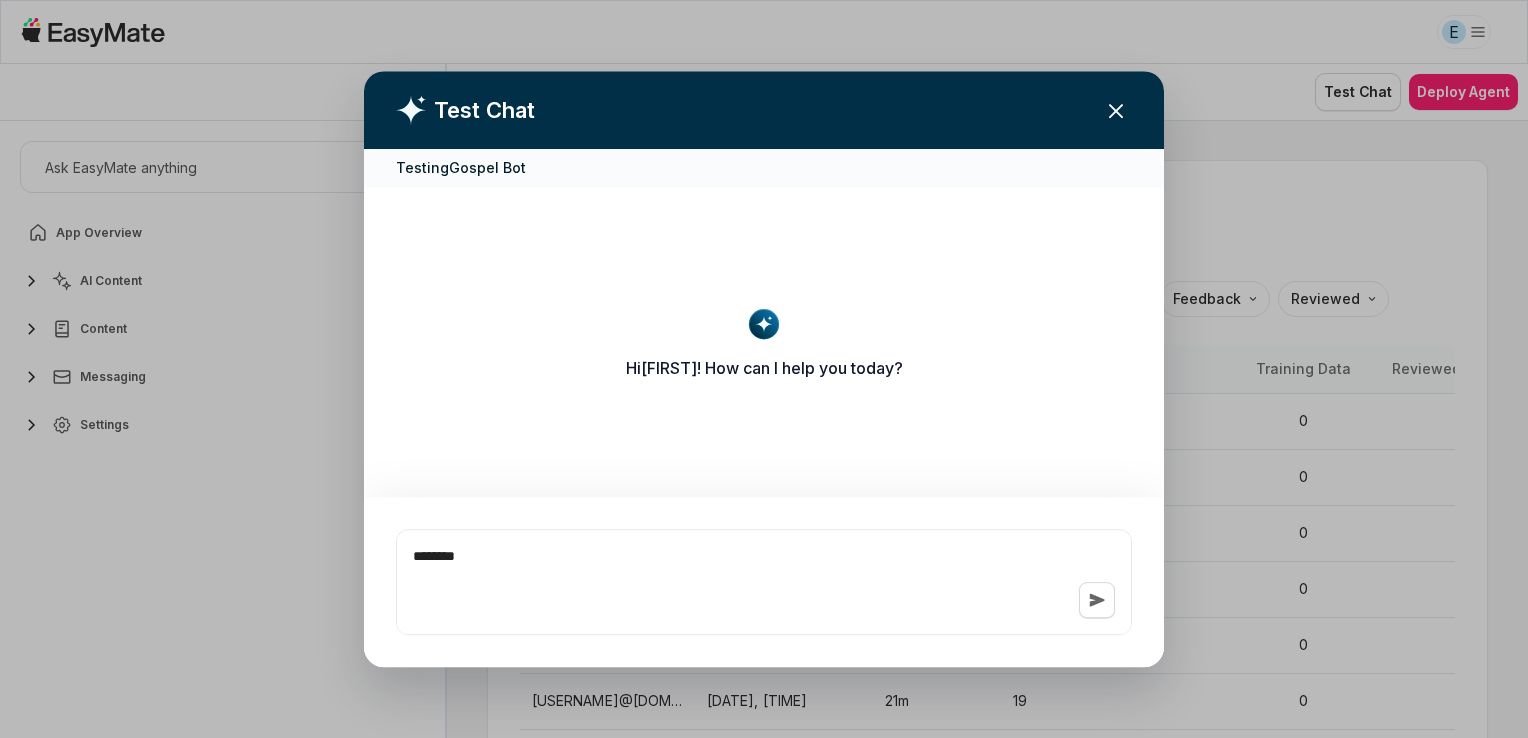 type on "*" 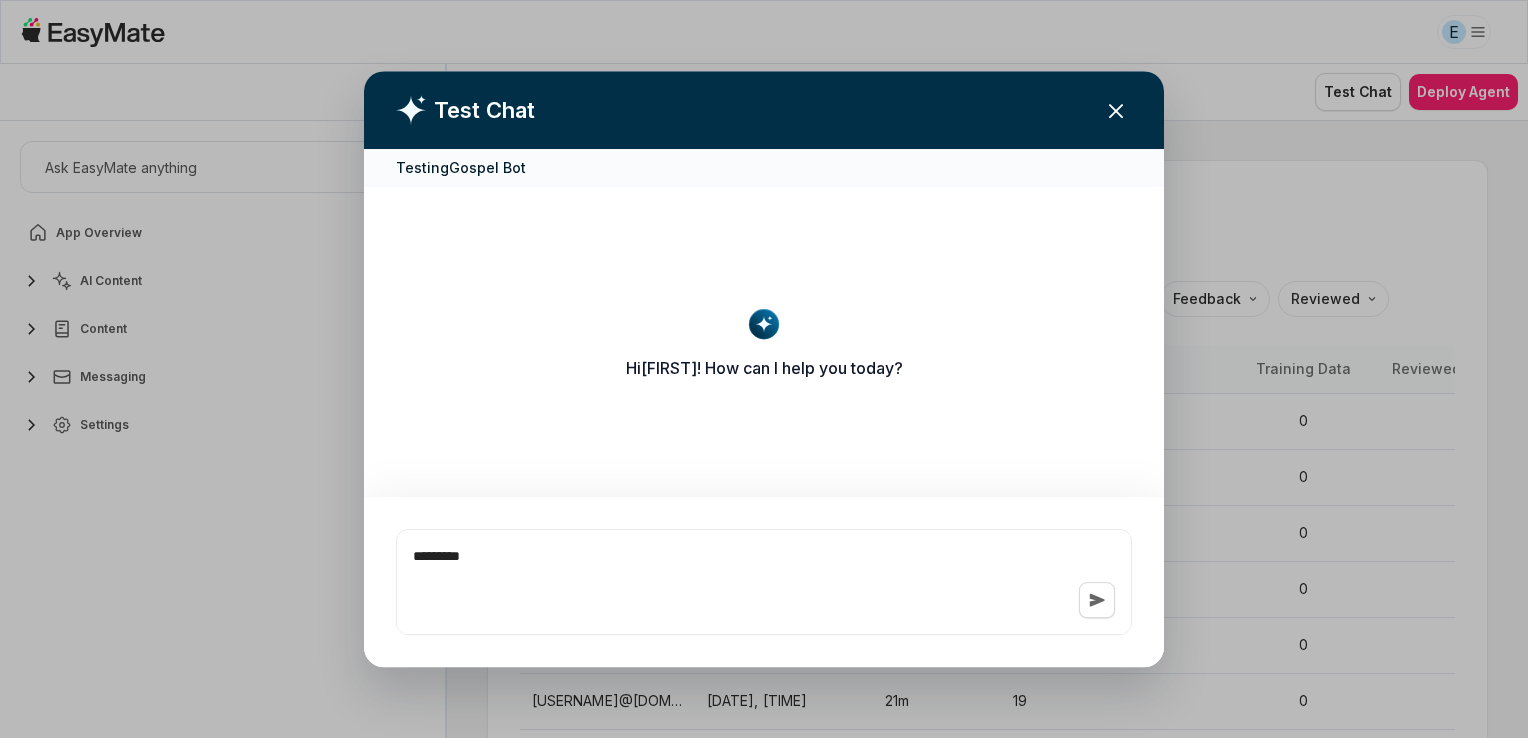 type on "*" 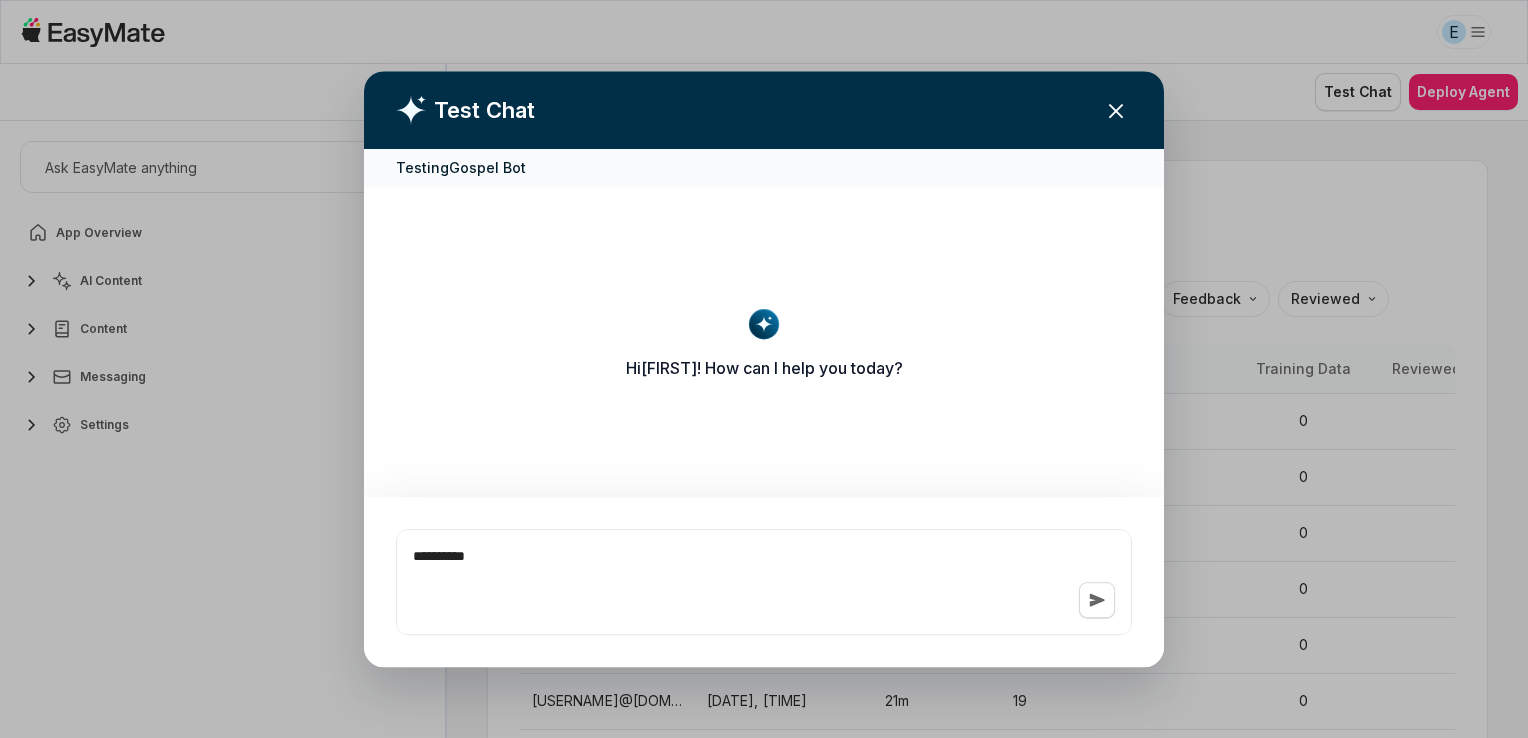 type on "*" 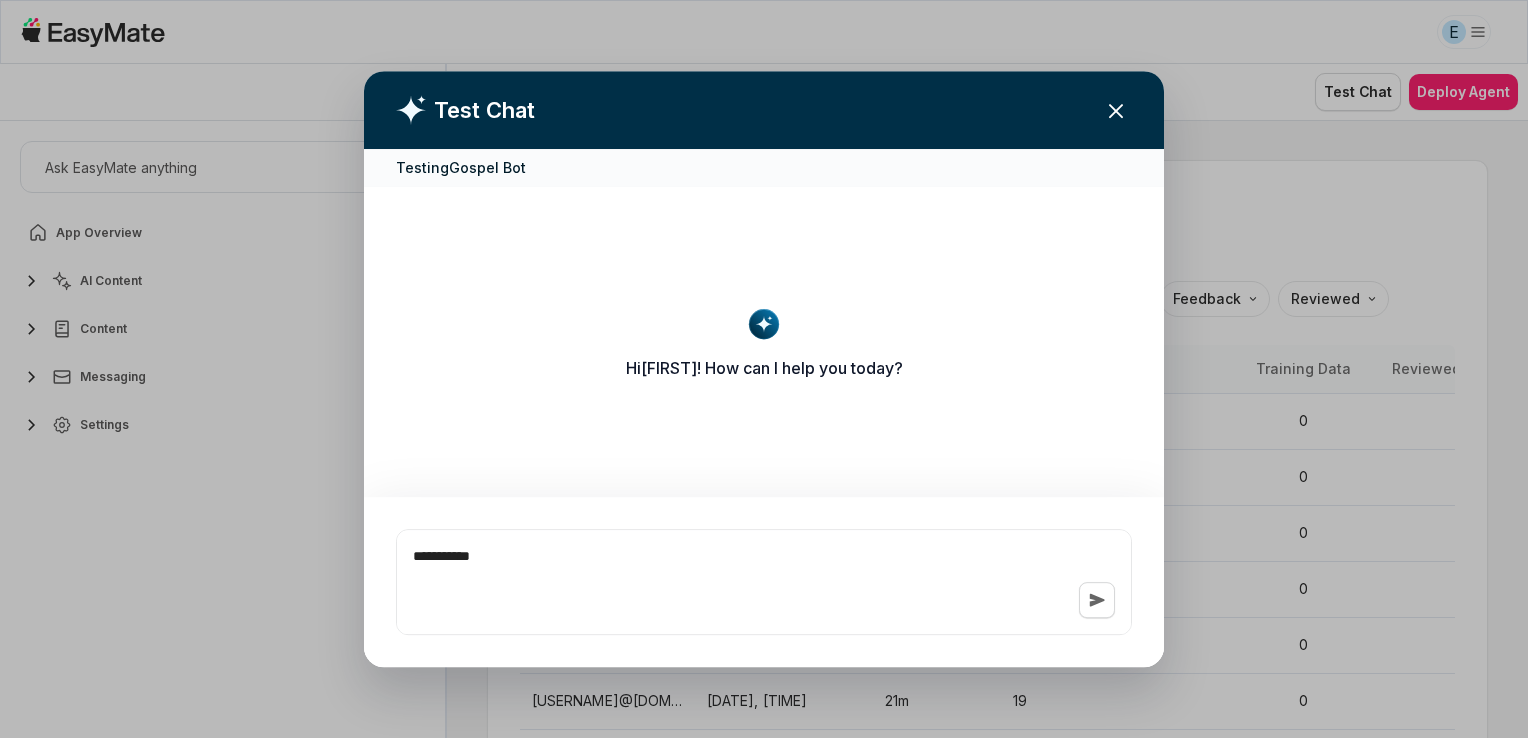 type on "*" 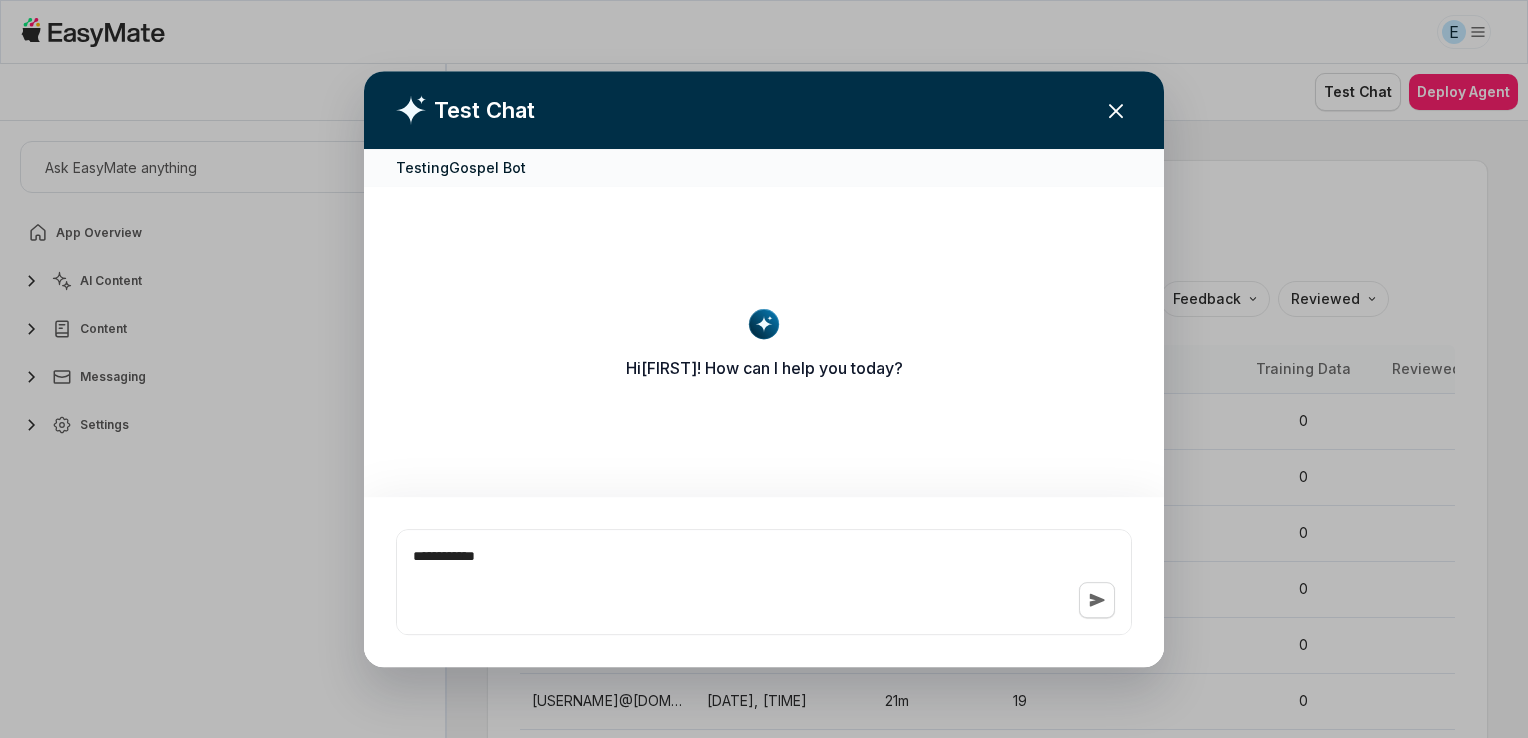 type on "*" 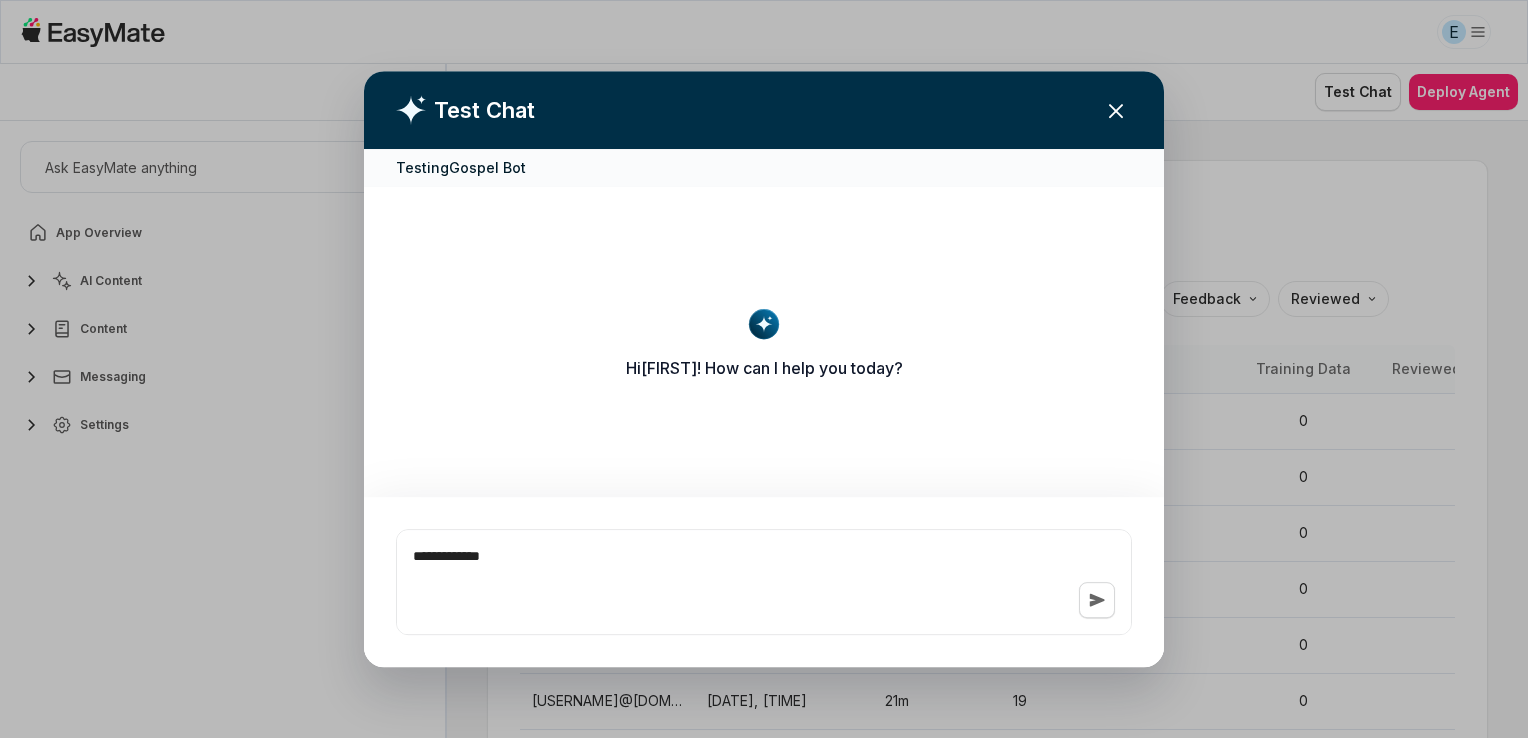 type on "*" 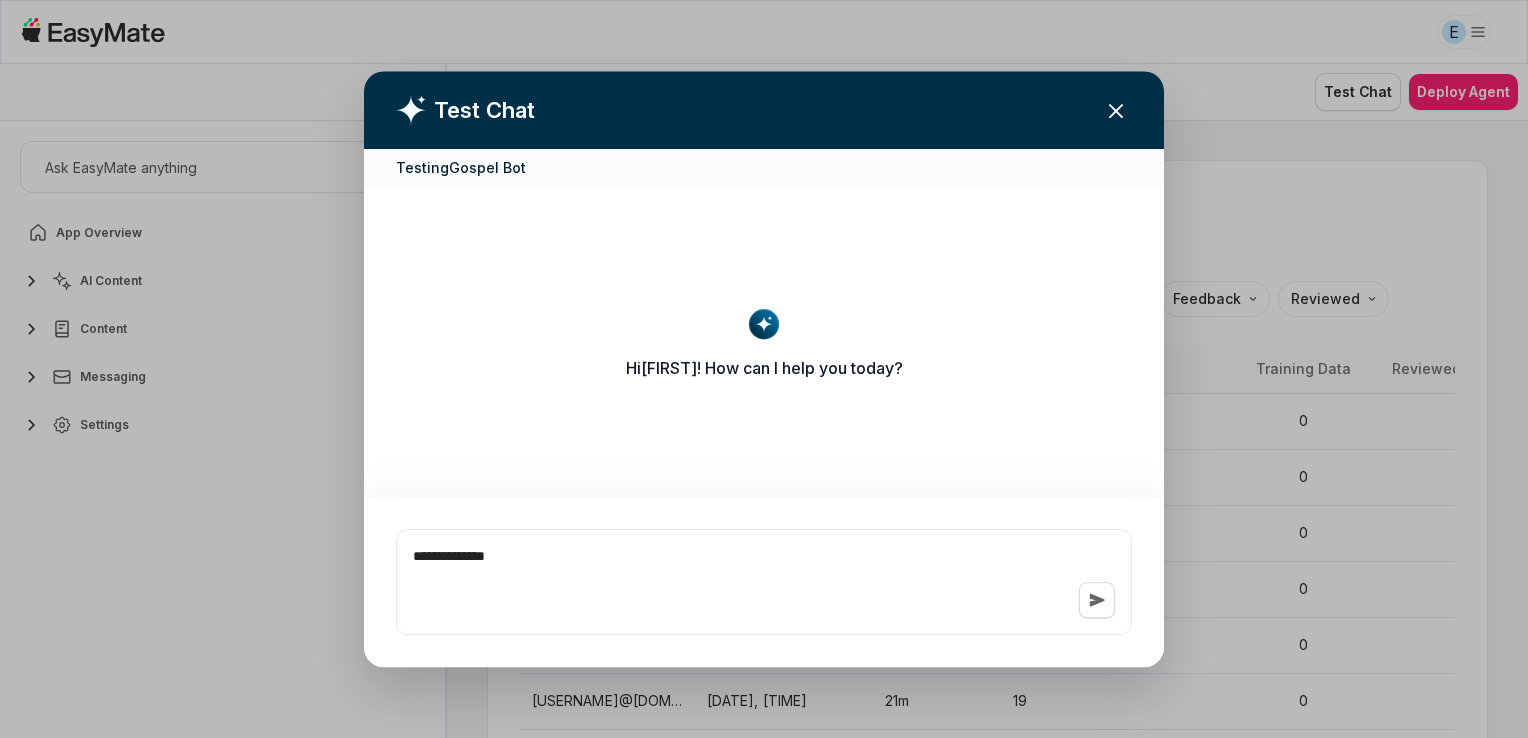 type on "*" 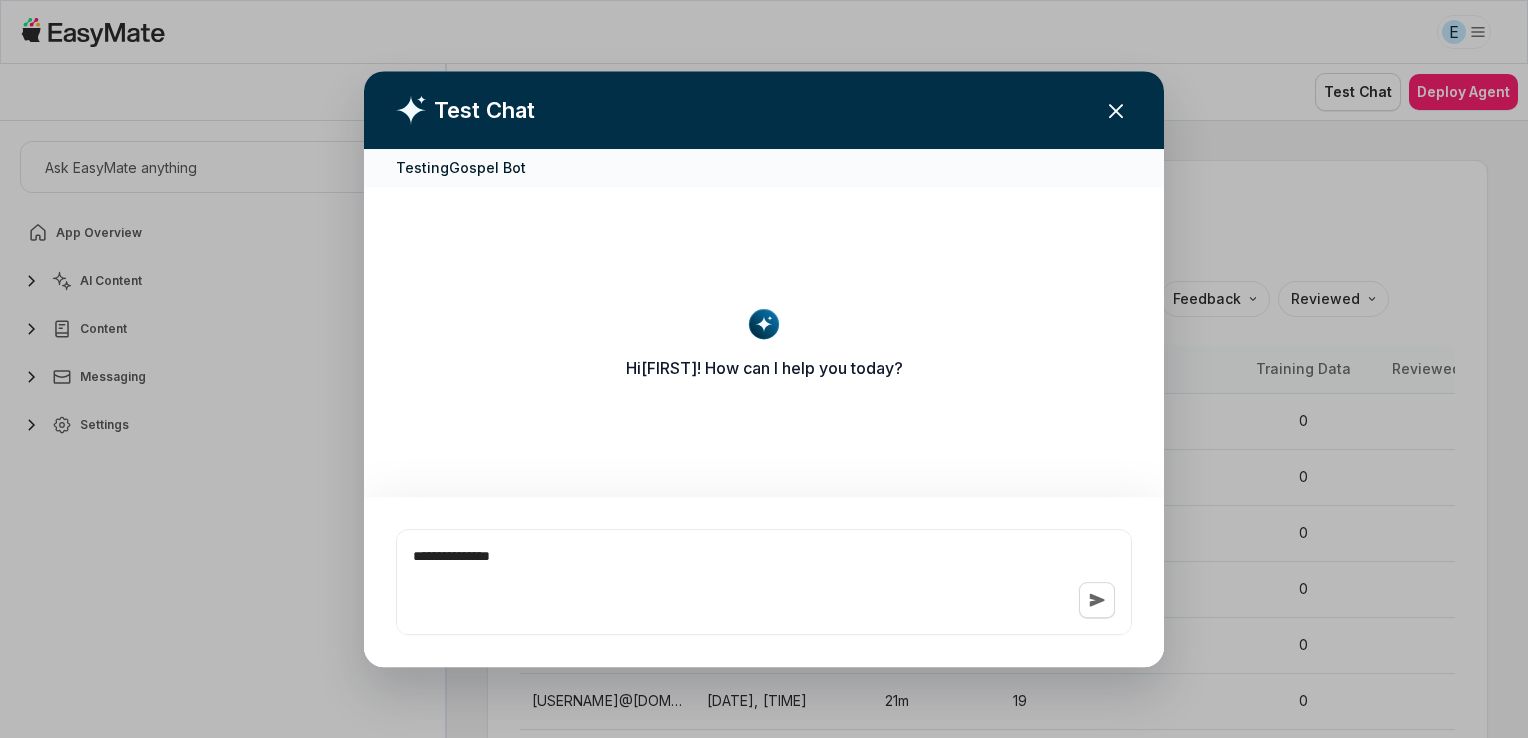 type on "*" 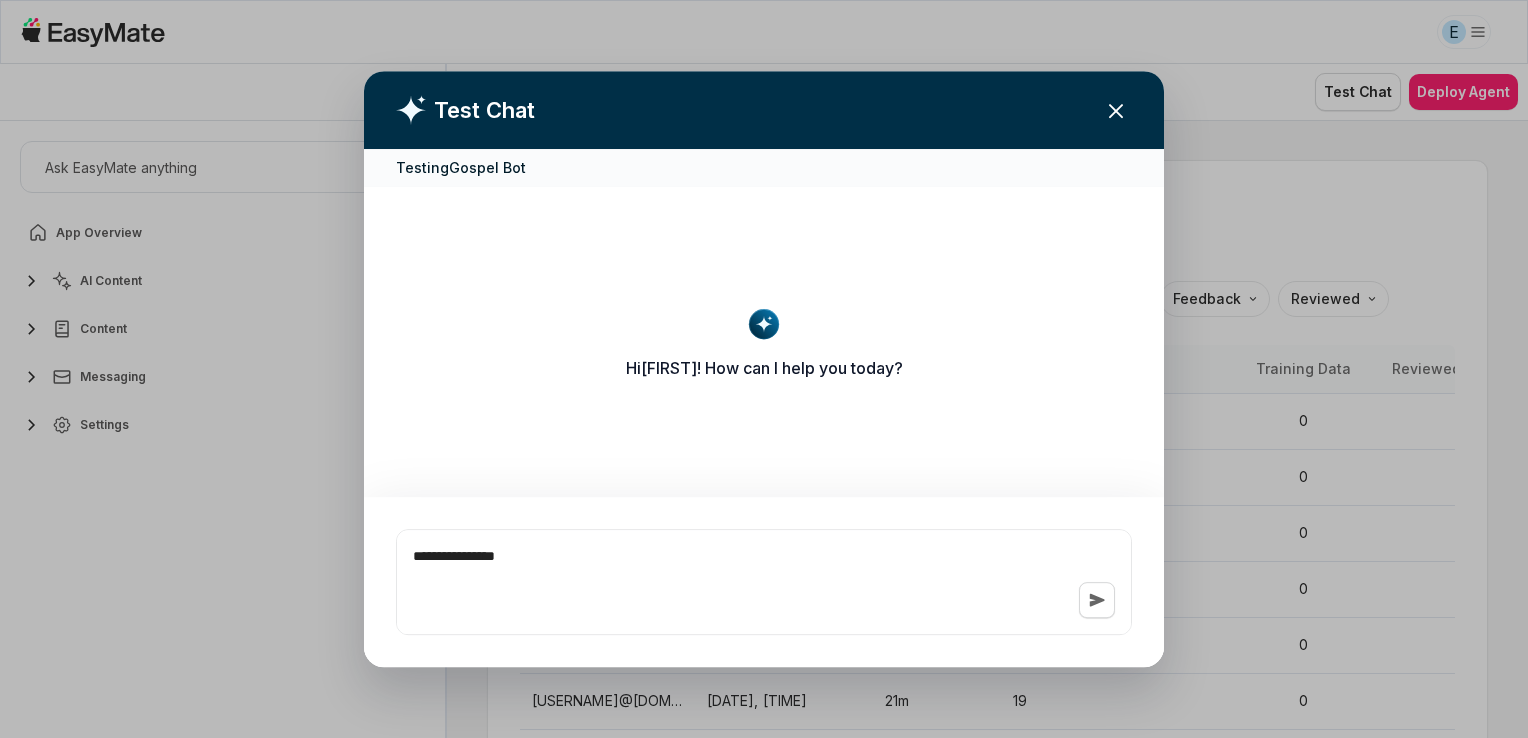 type on "*" 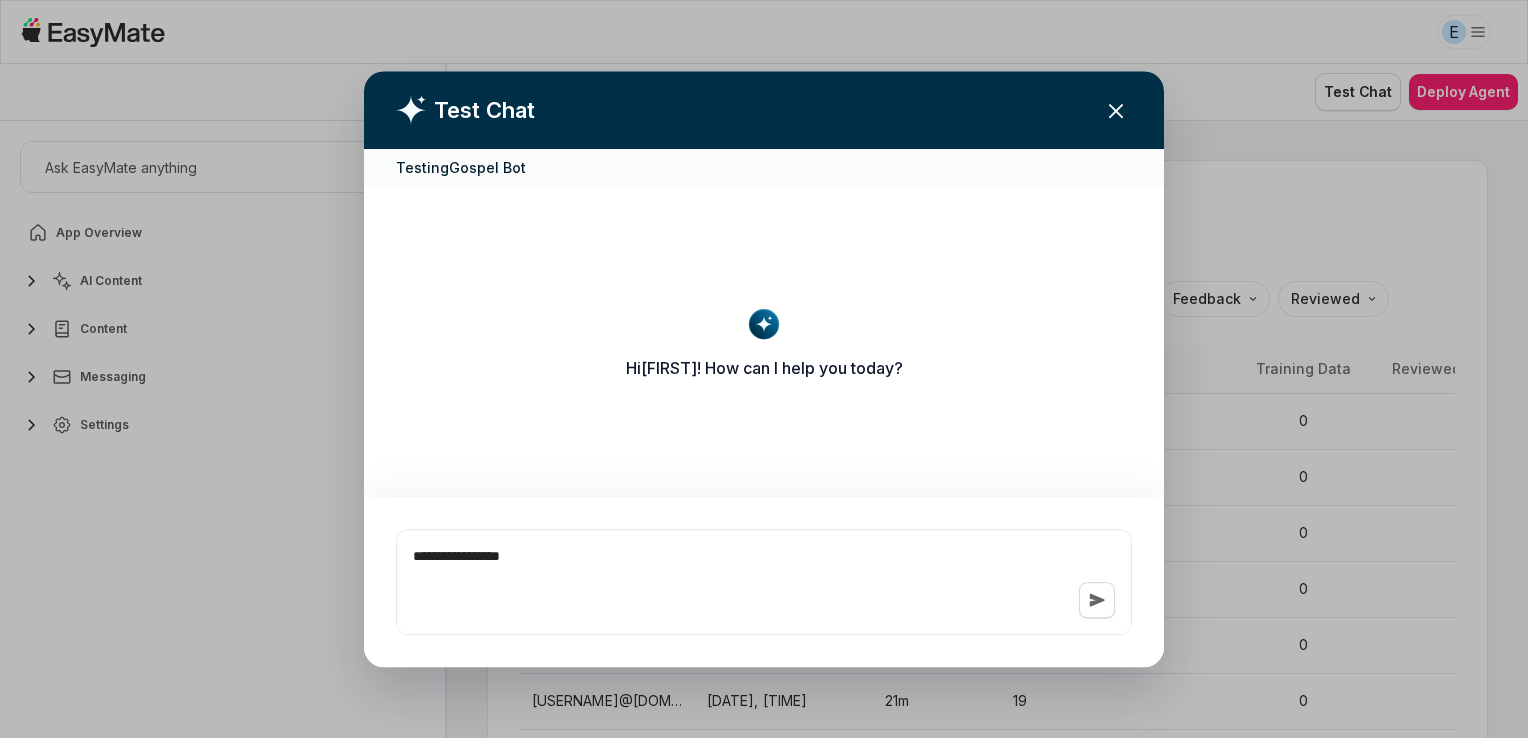 type on "*" 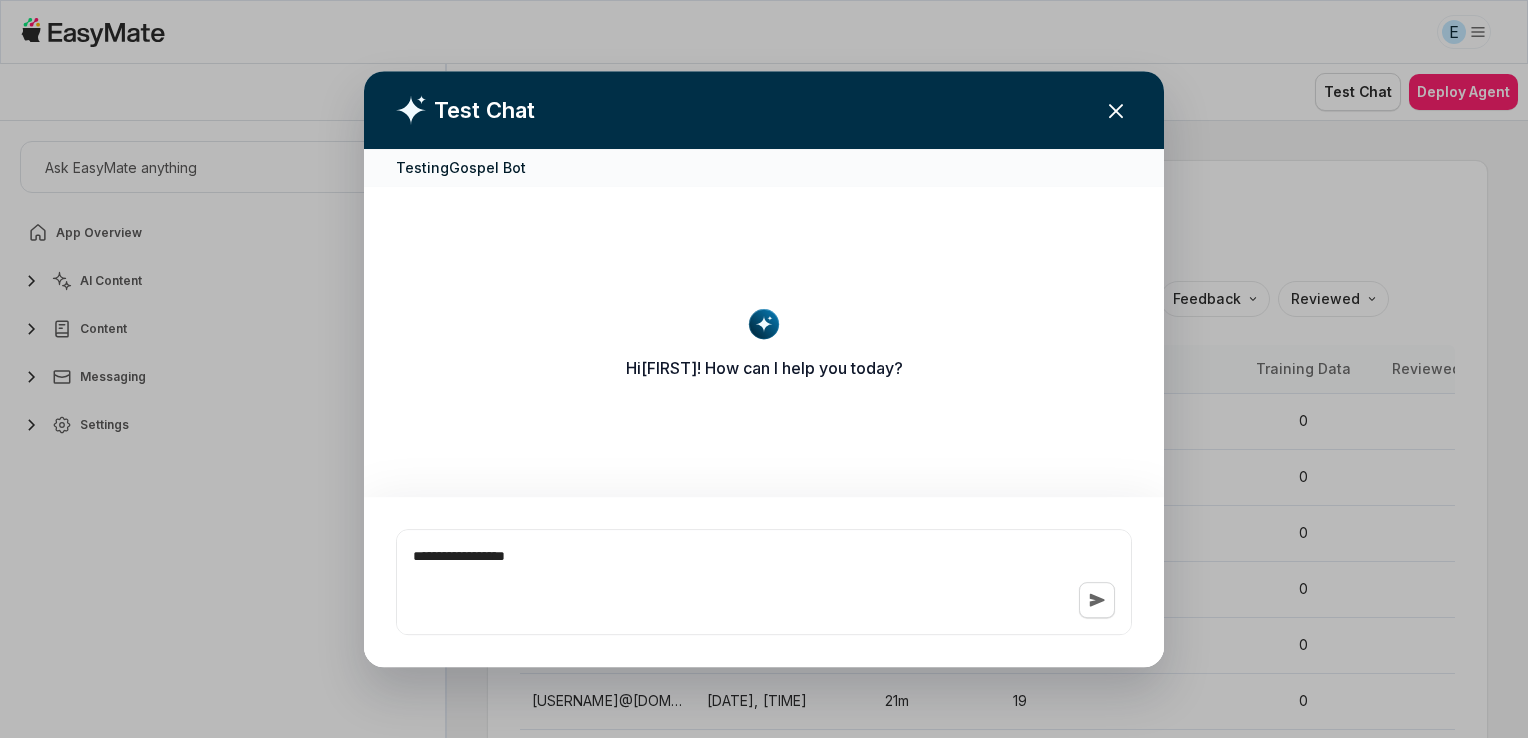 type on "*" 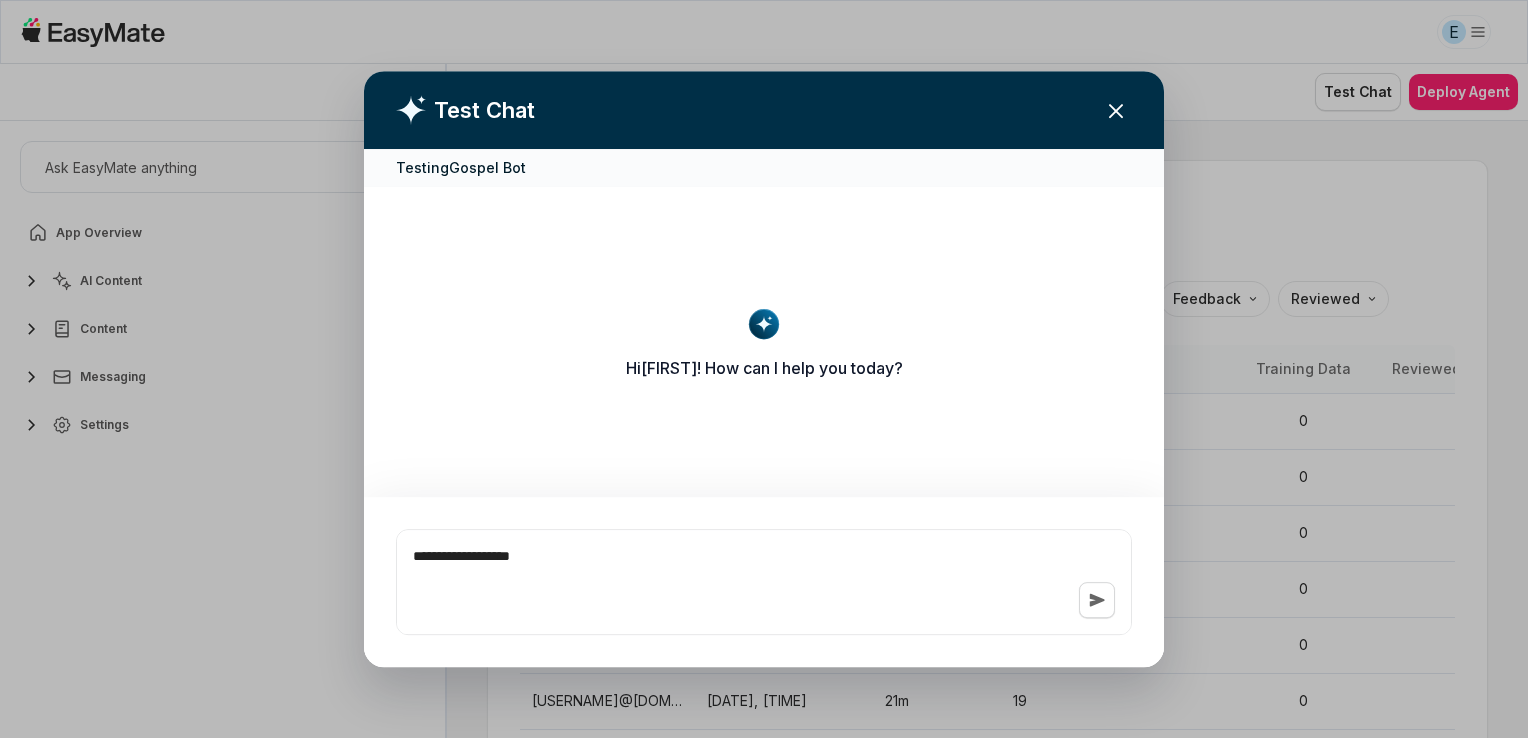 type on "*" 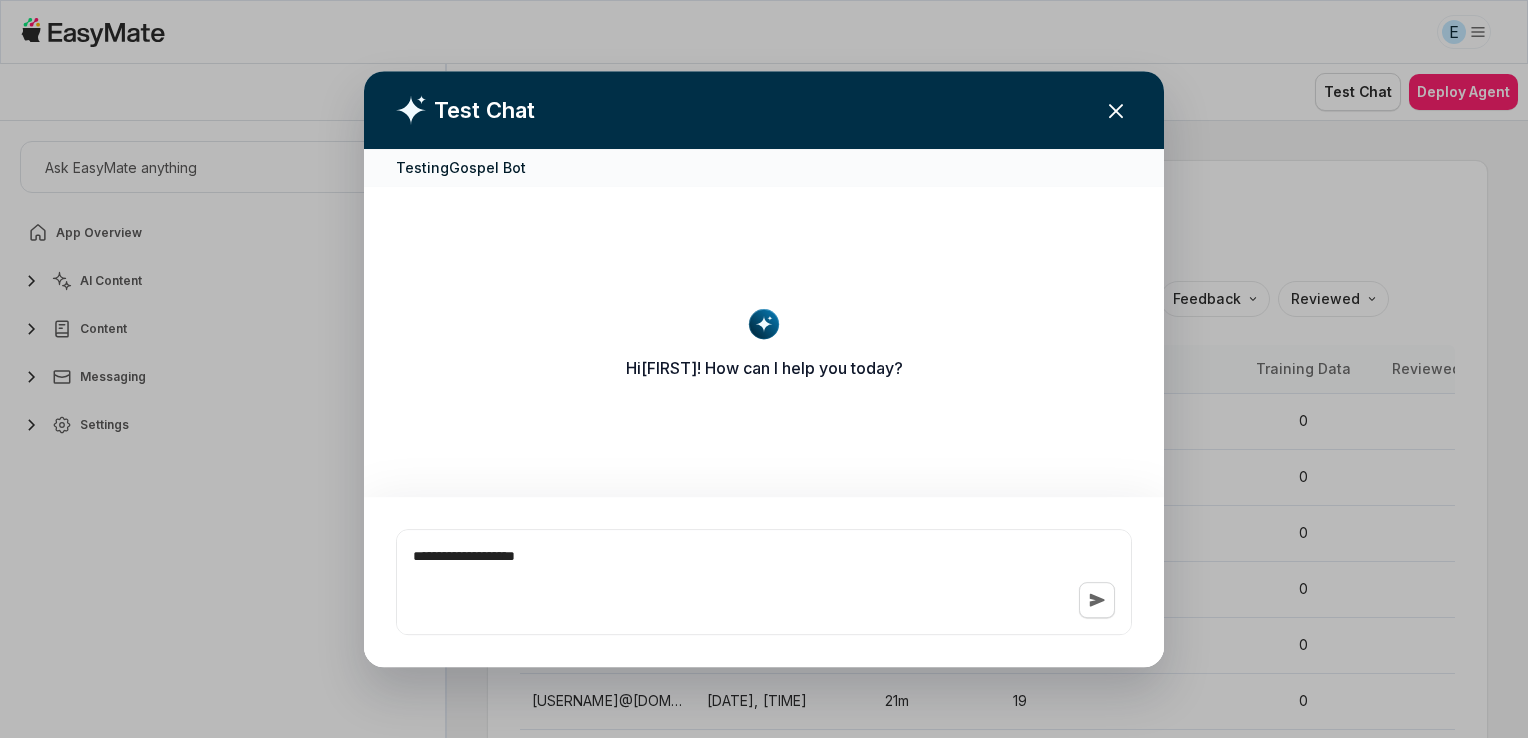 type on "*" 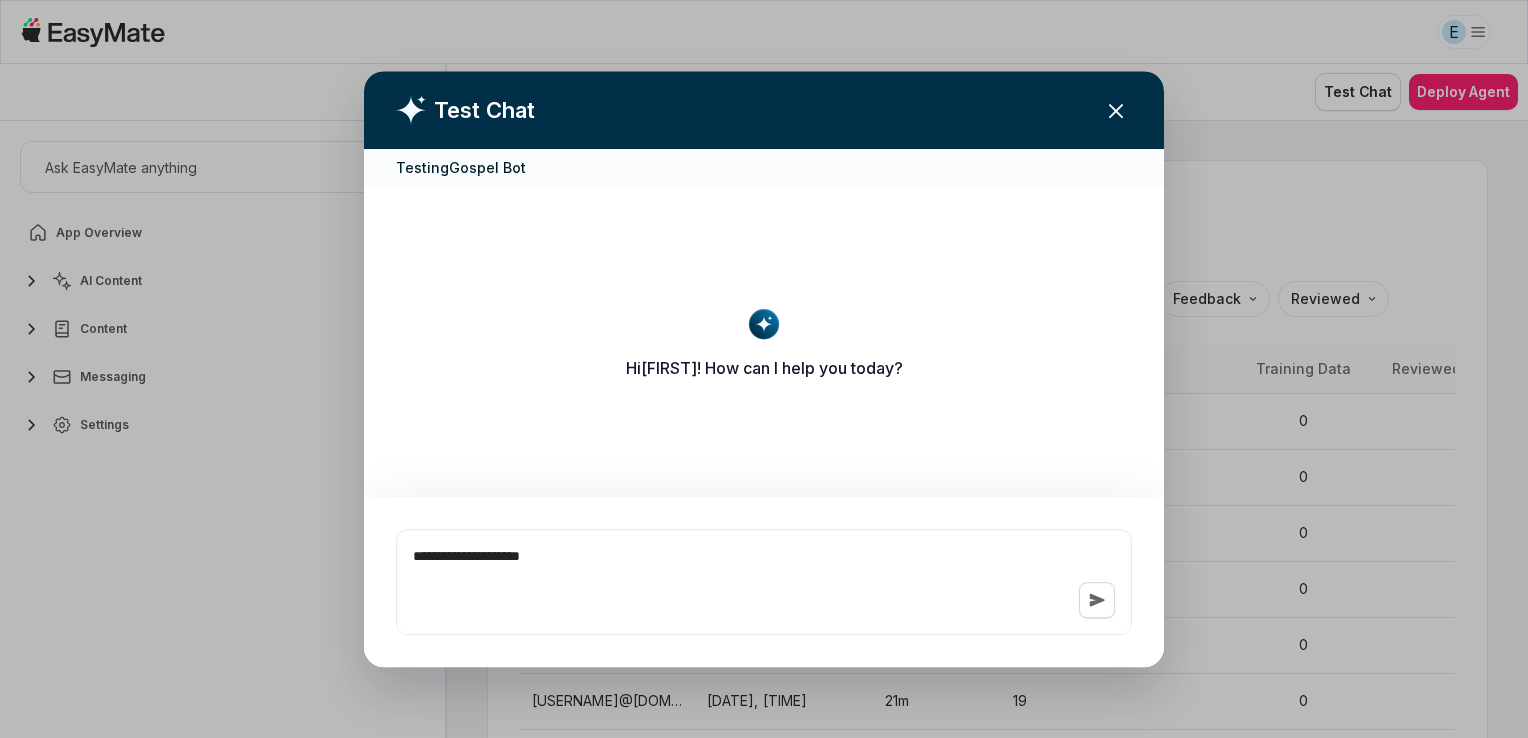 type on "*" 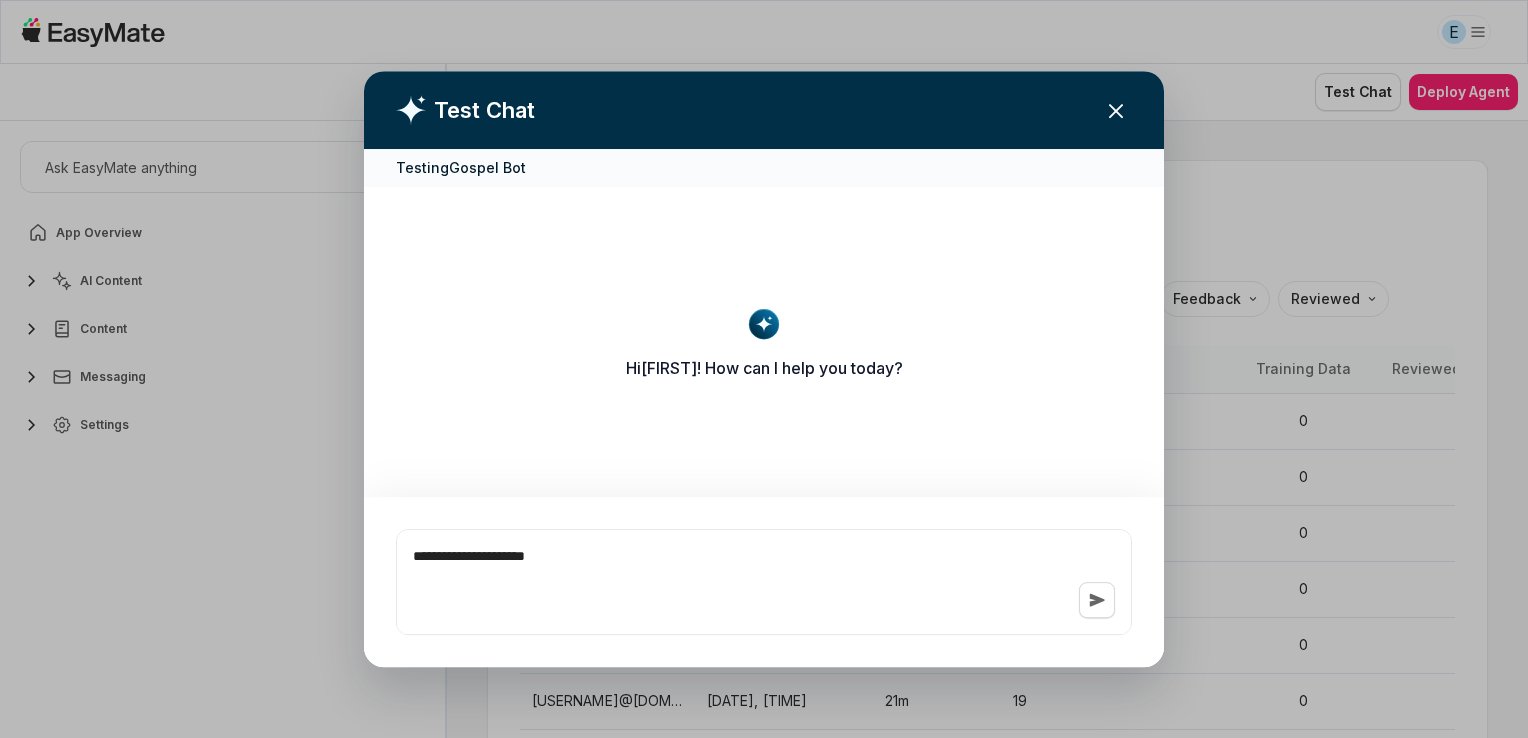 type on "*" 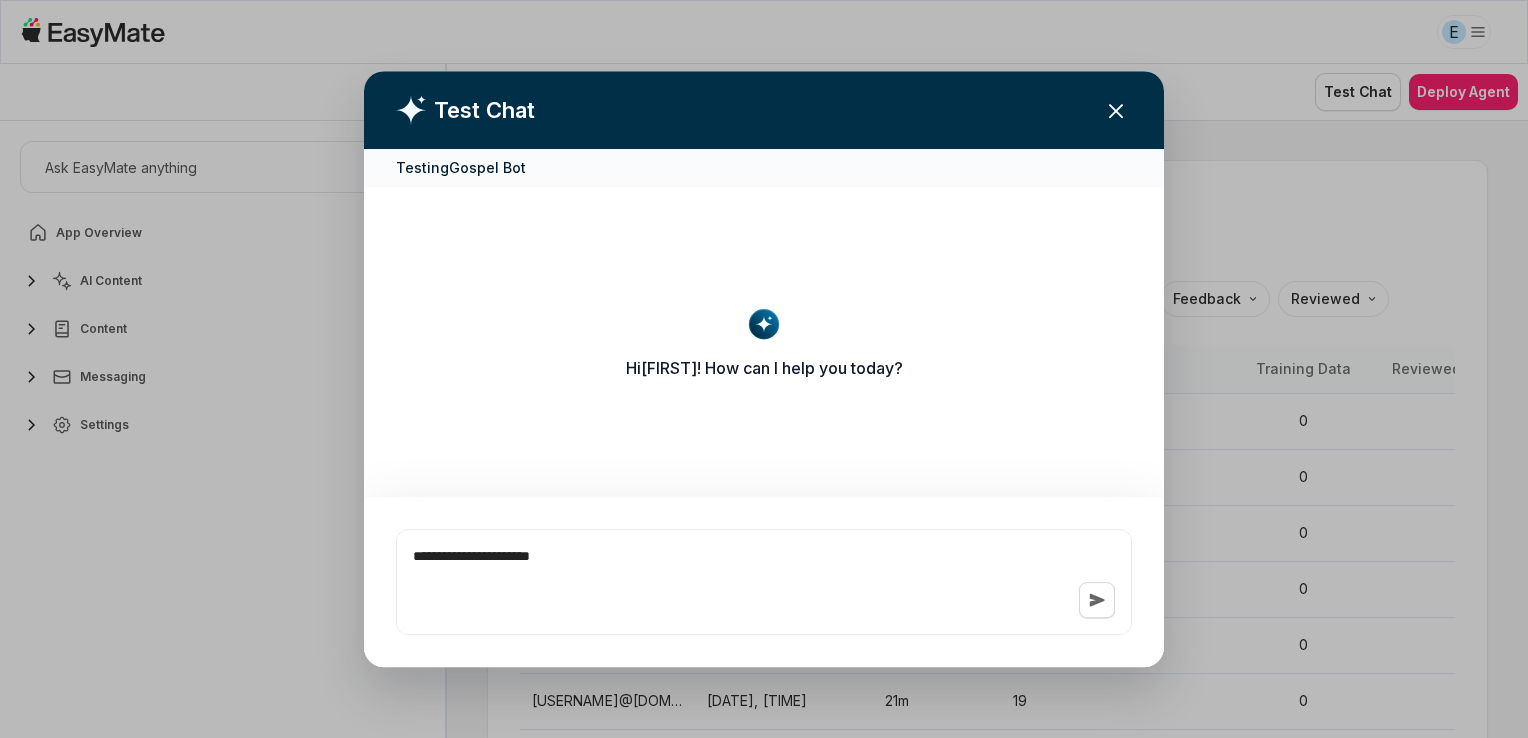 type on "*" 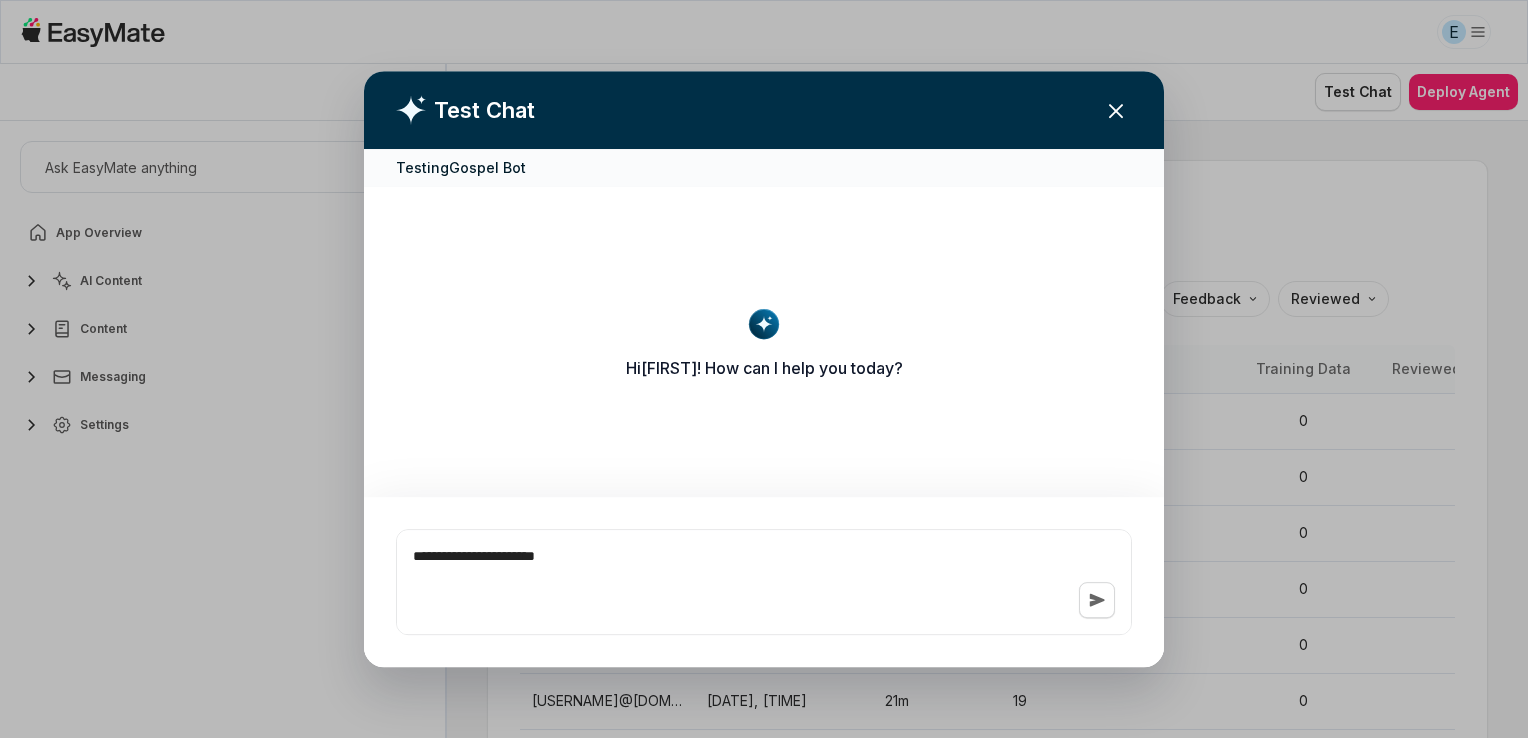 type on "*" 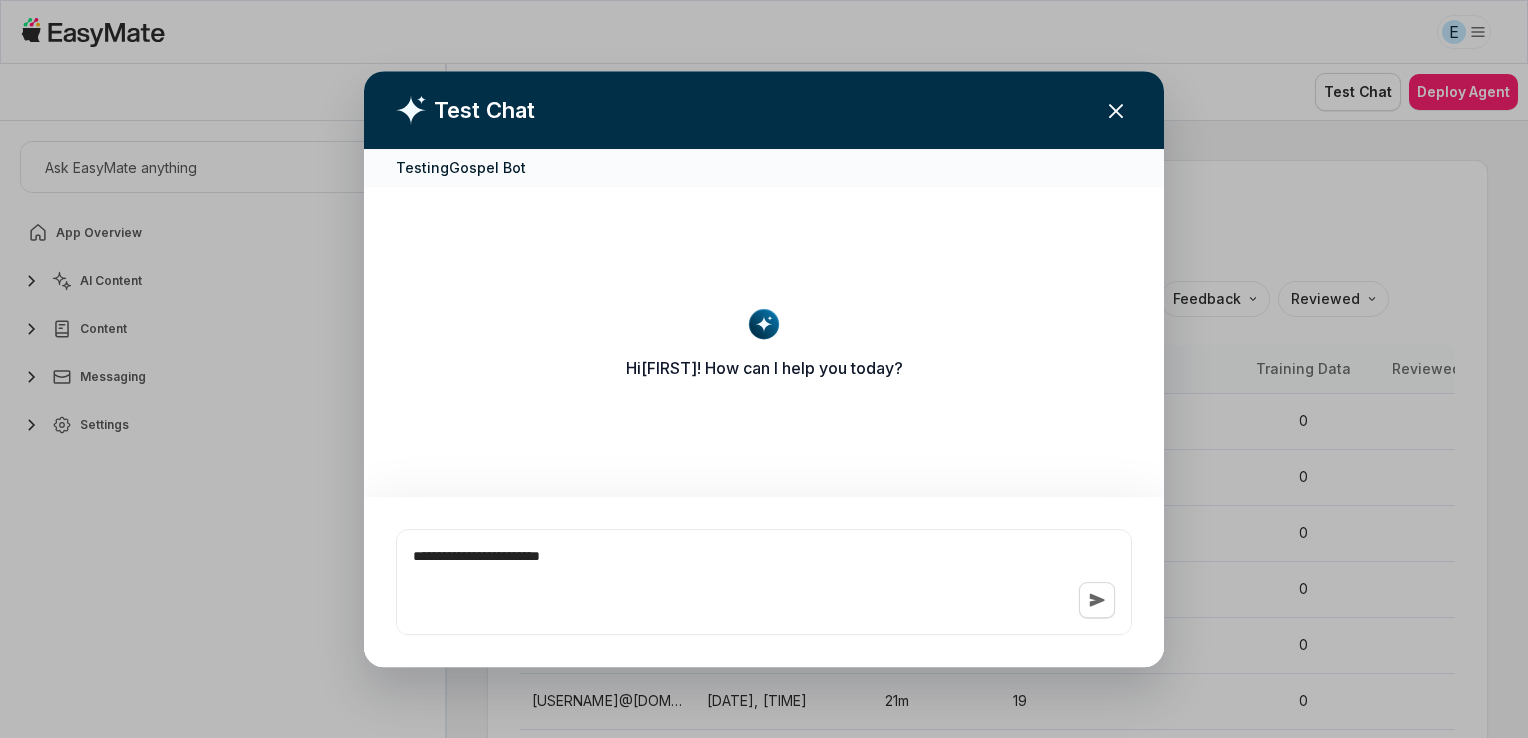 type on "*" 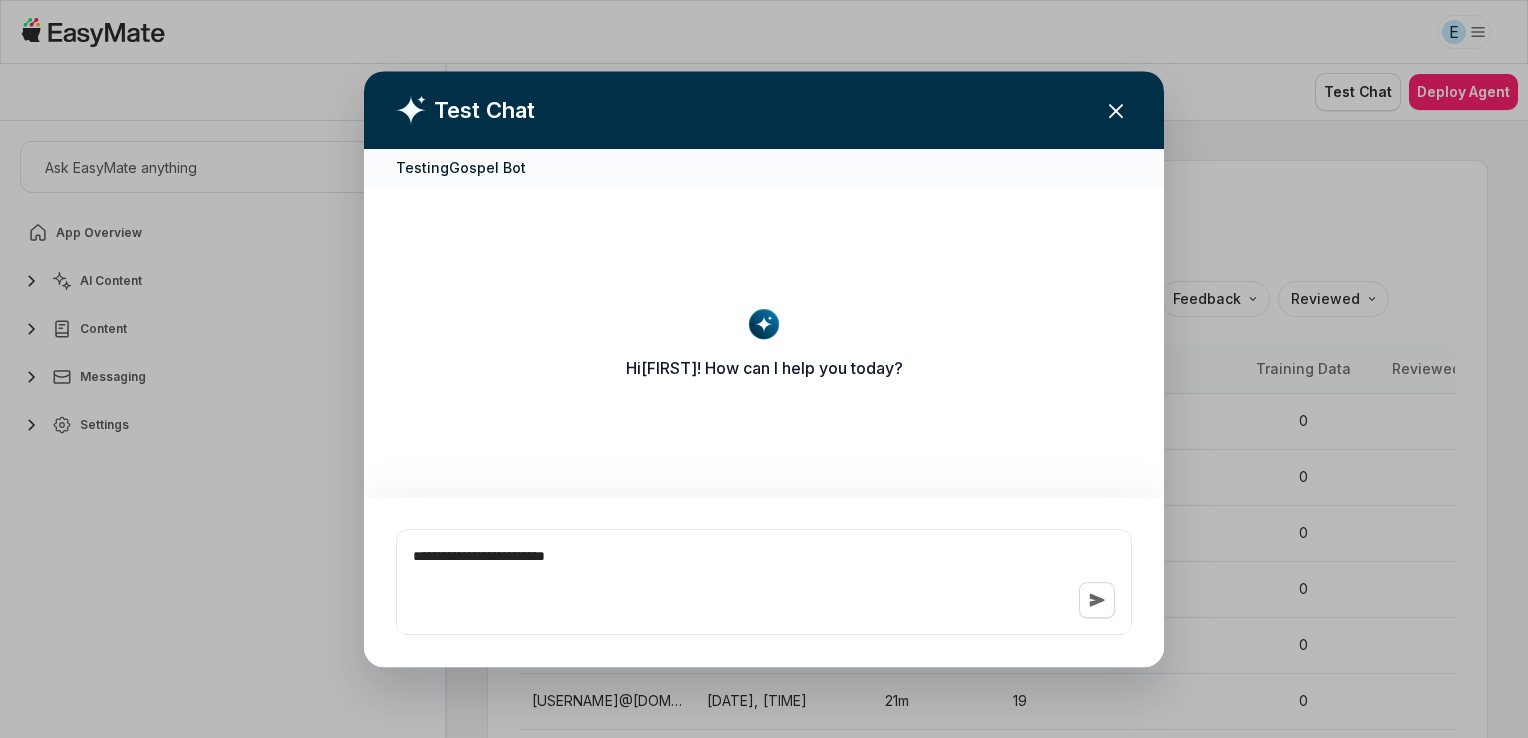 type on "*" 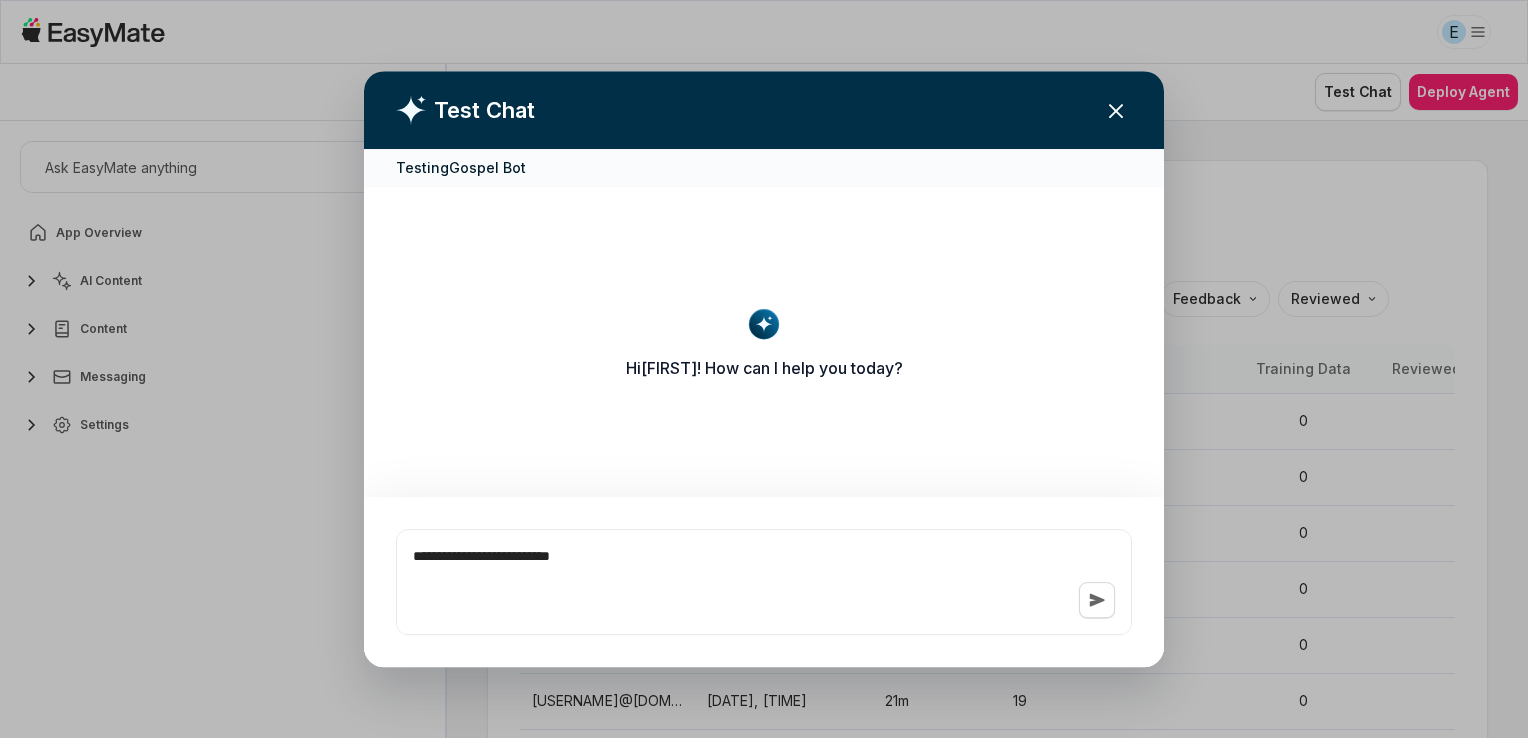 type on "*" 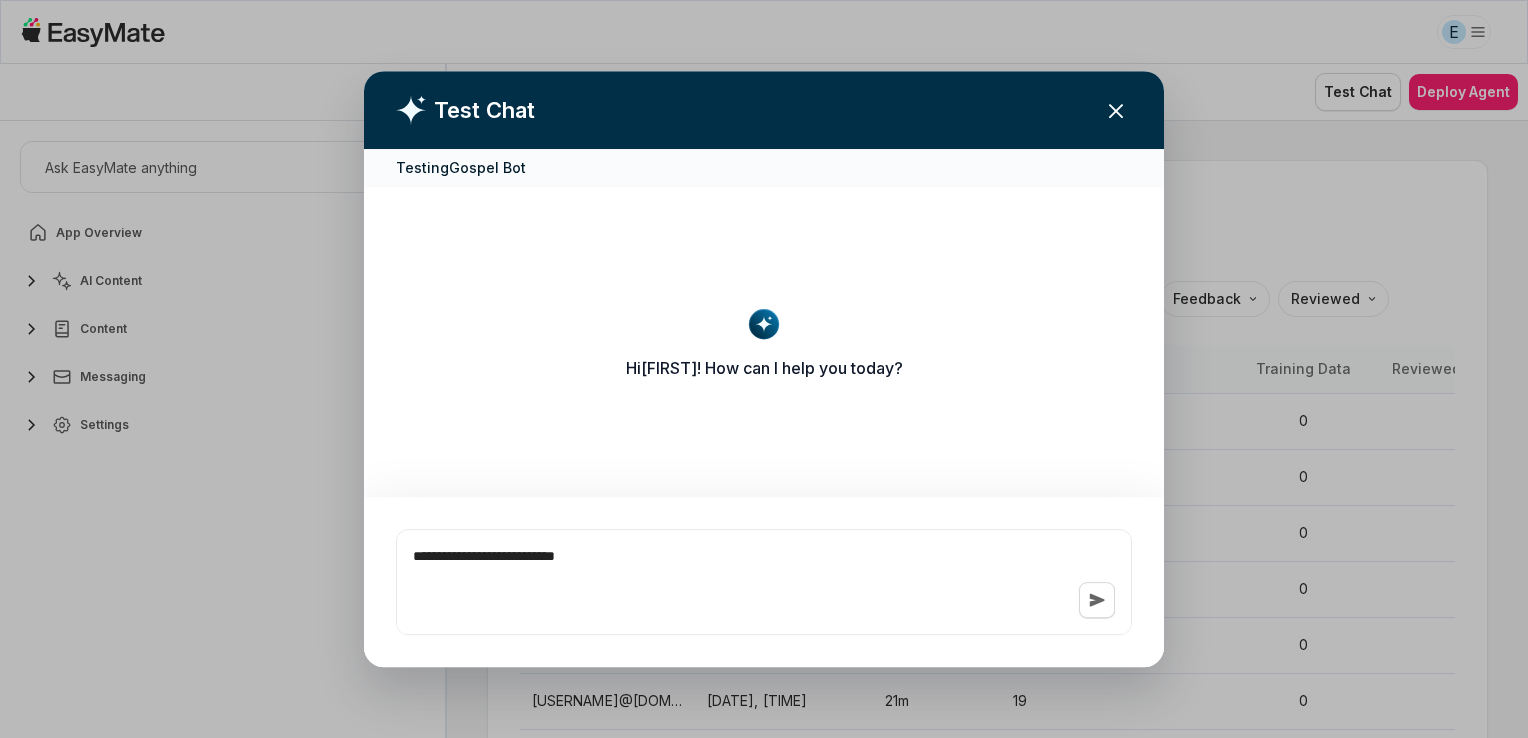 type on "*" 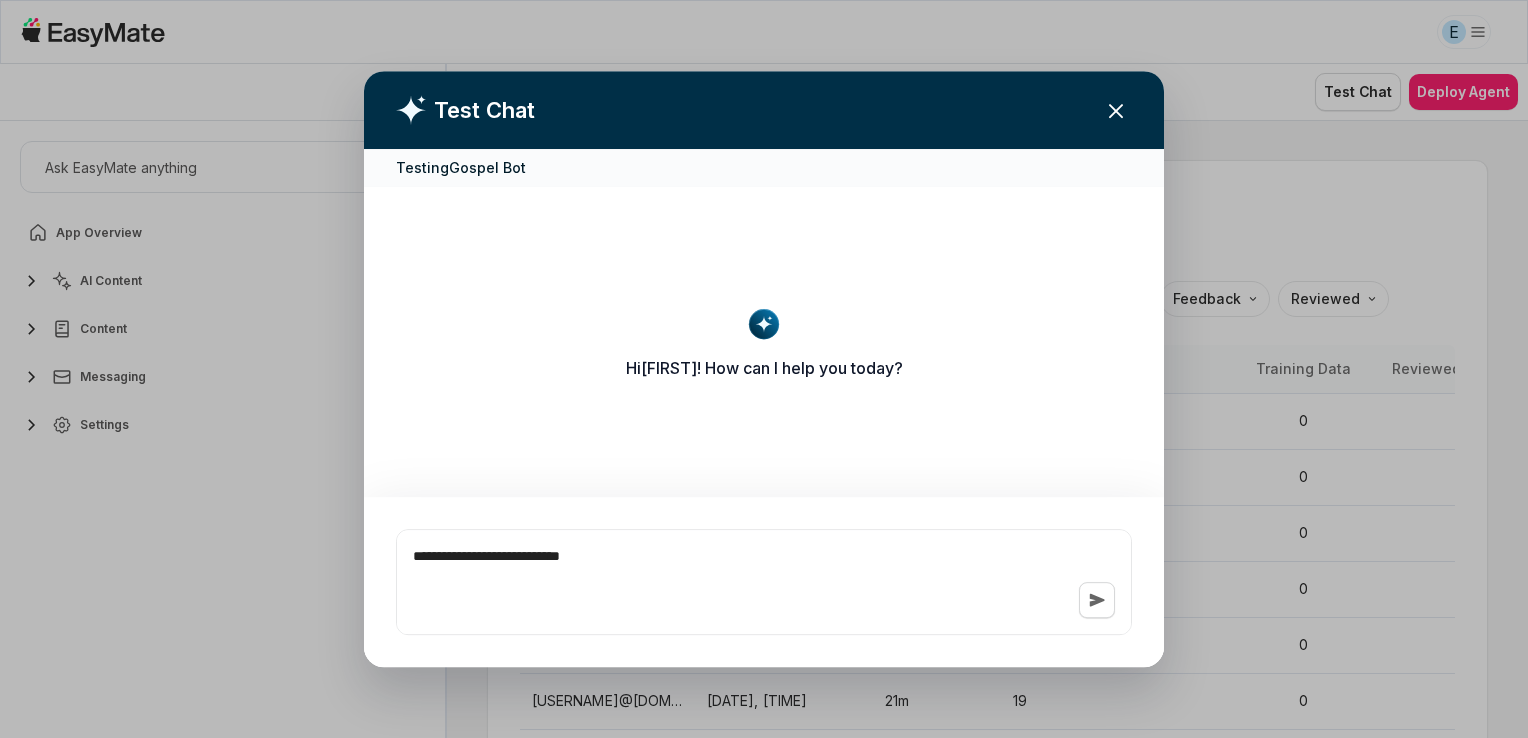 type on "*" 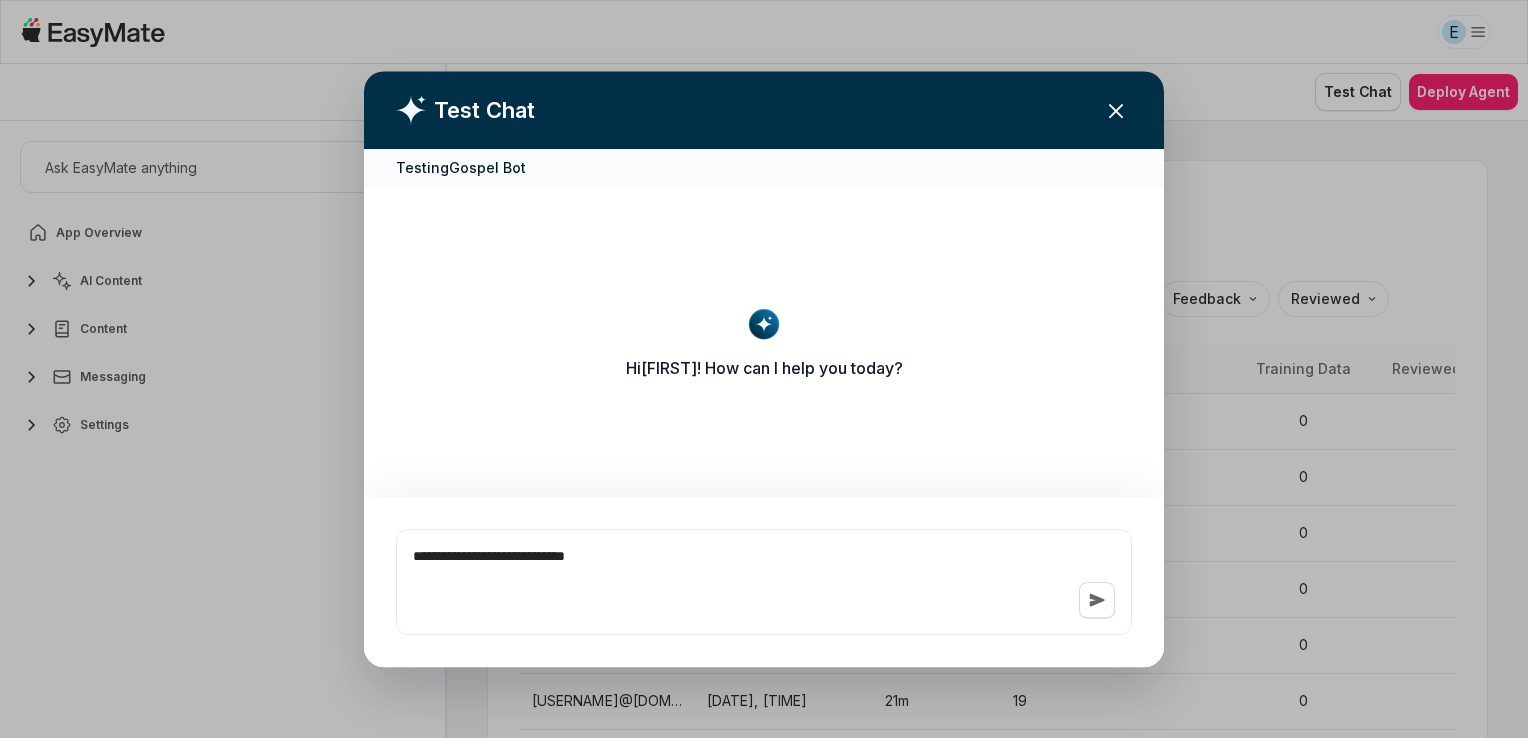 type on "**********" 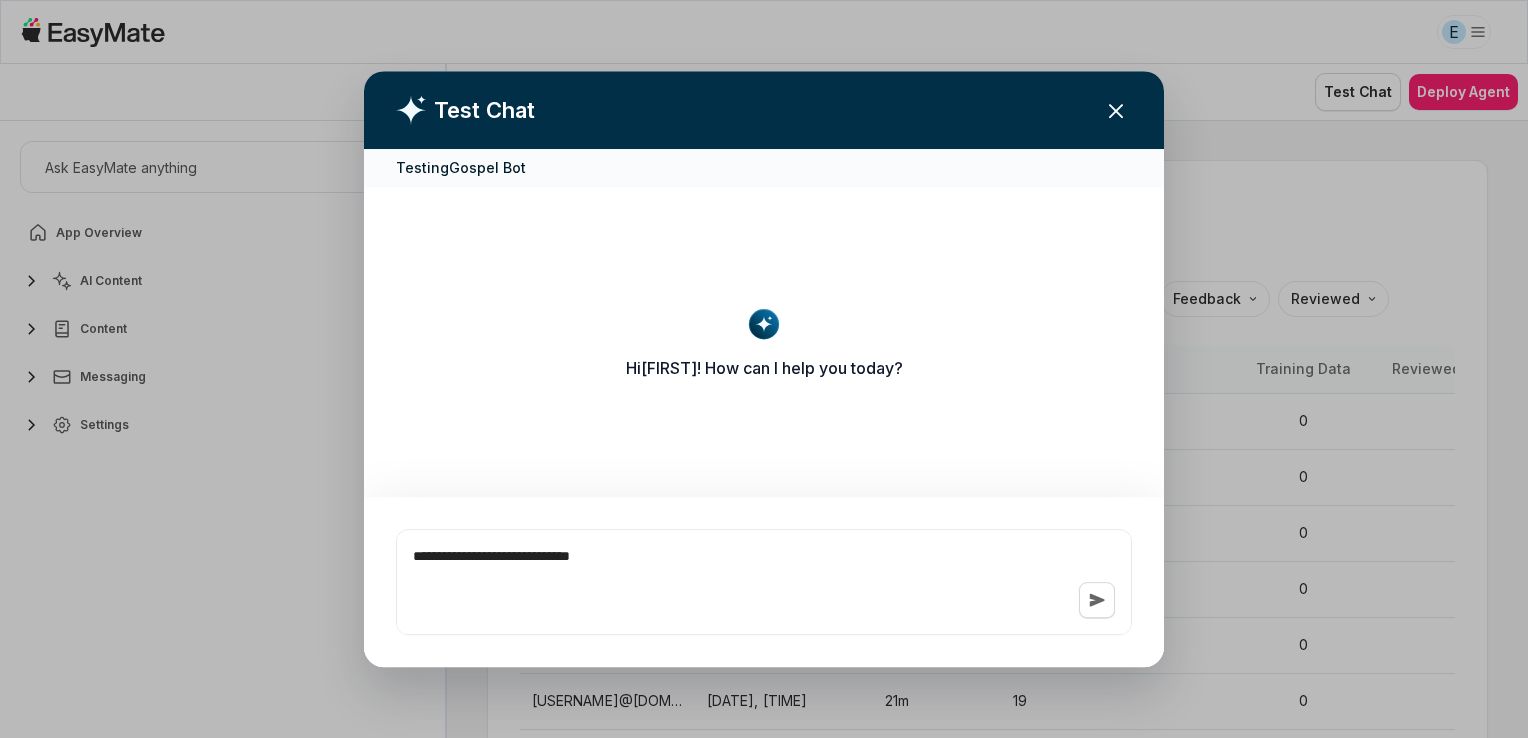 type on "*" 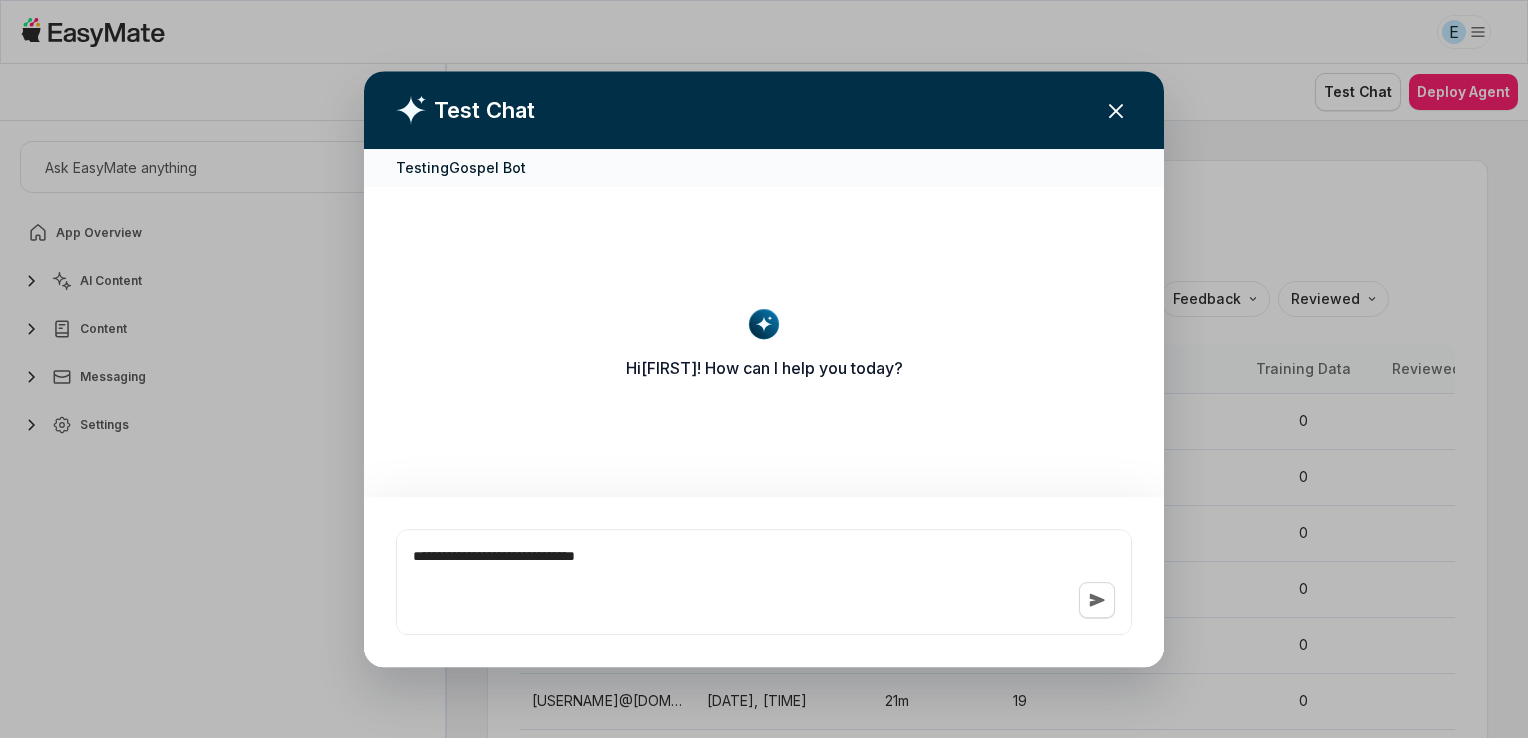 type on "*" 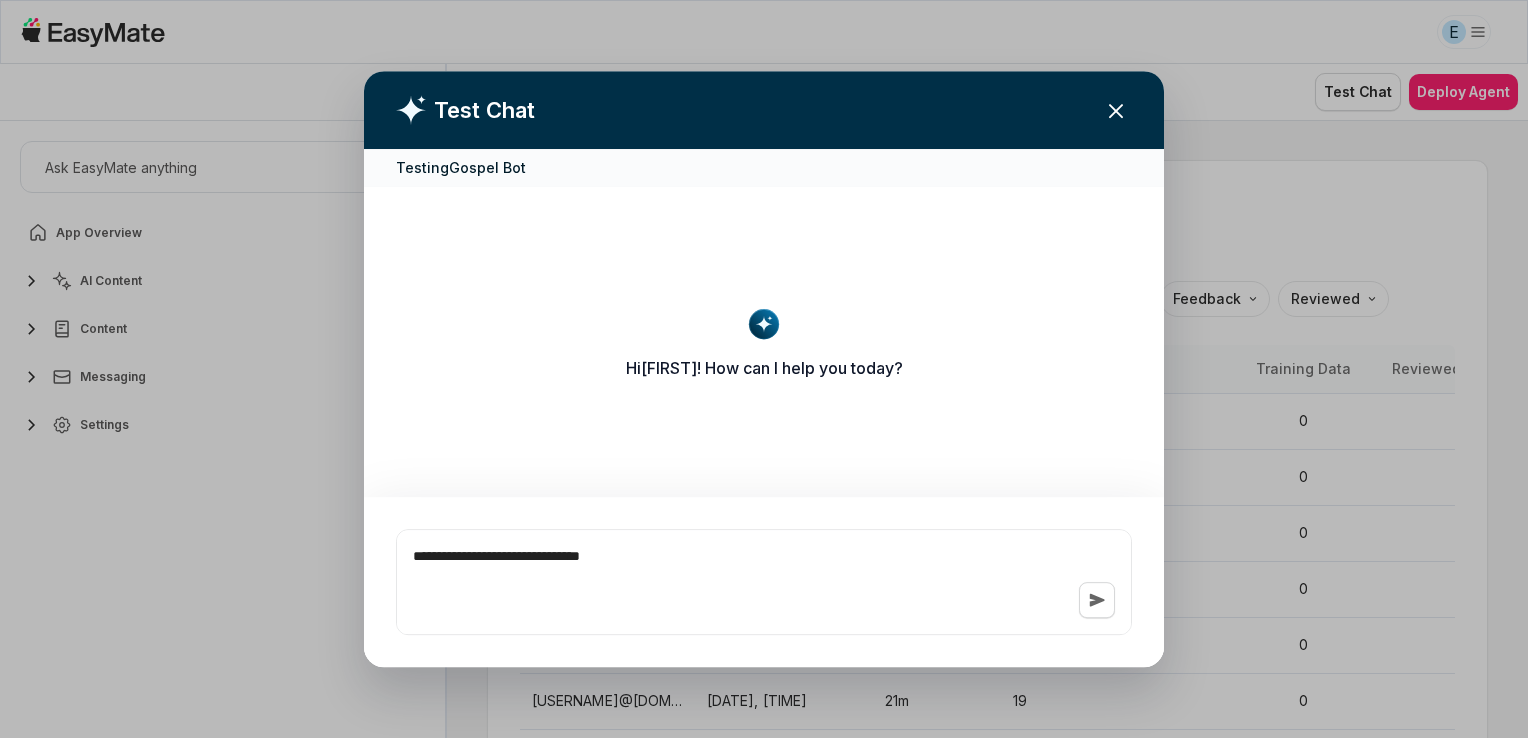 type on "*" 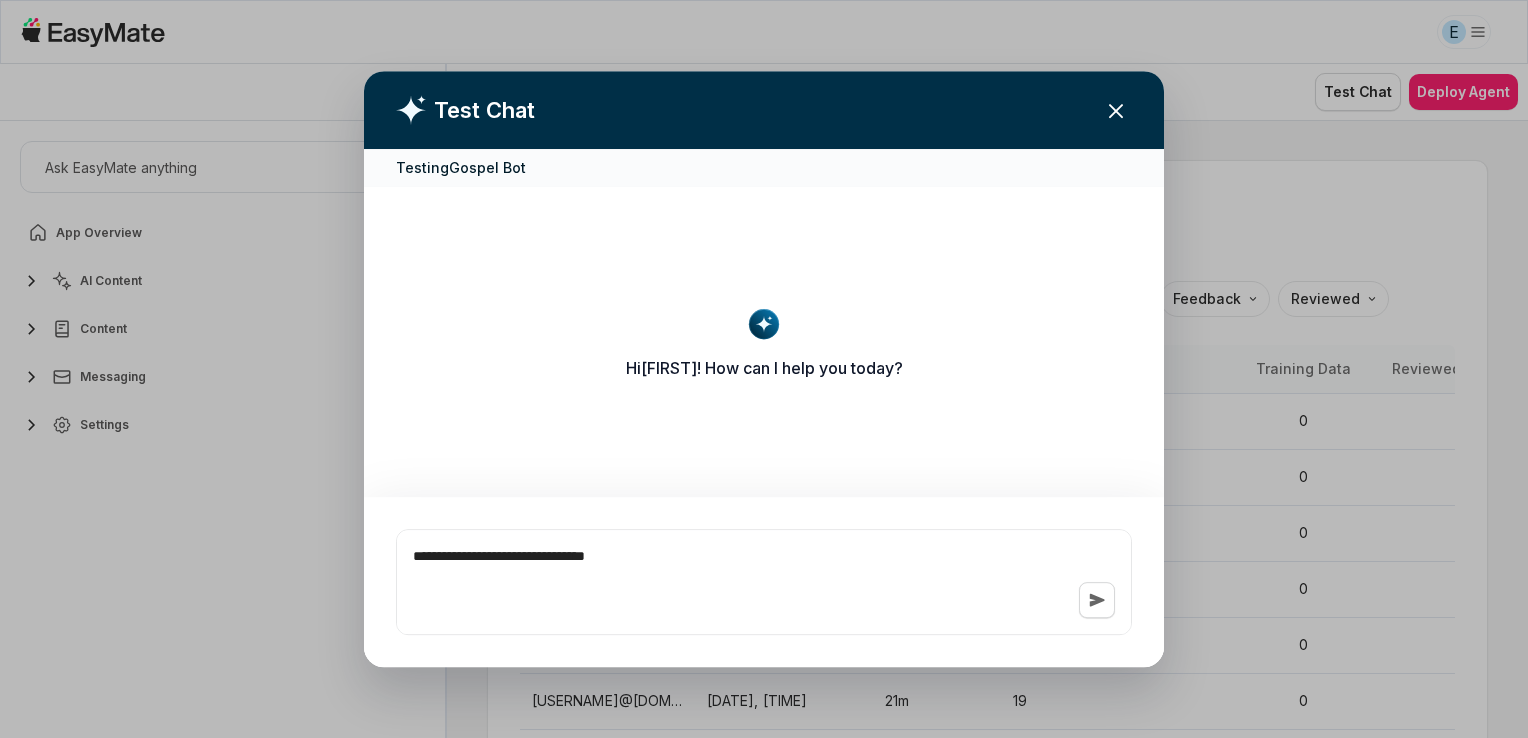 type on "*" 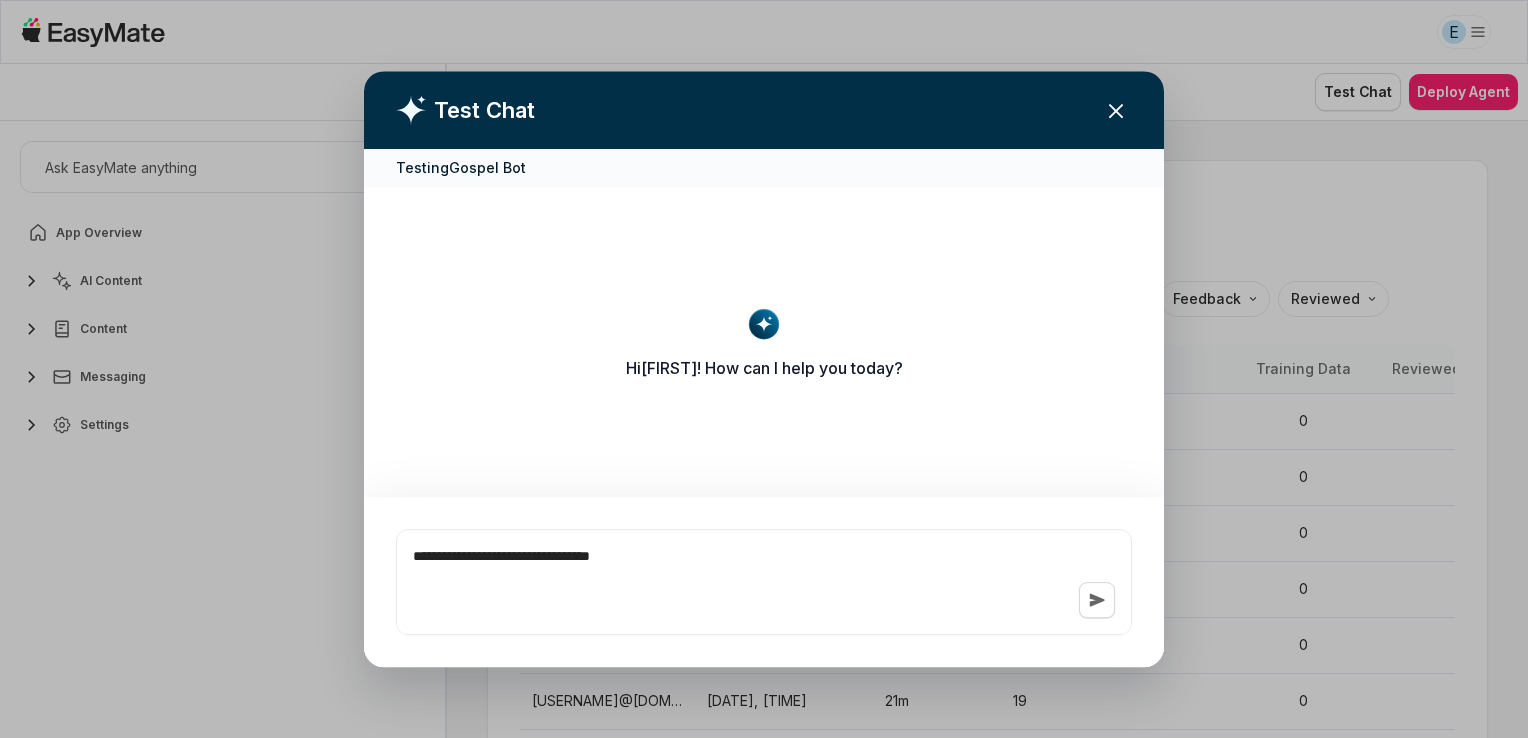 type on "*" 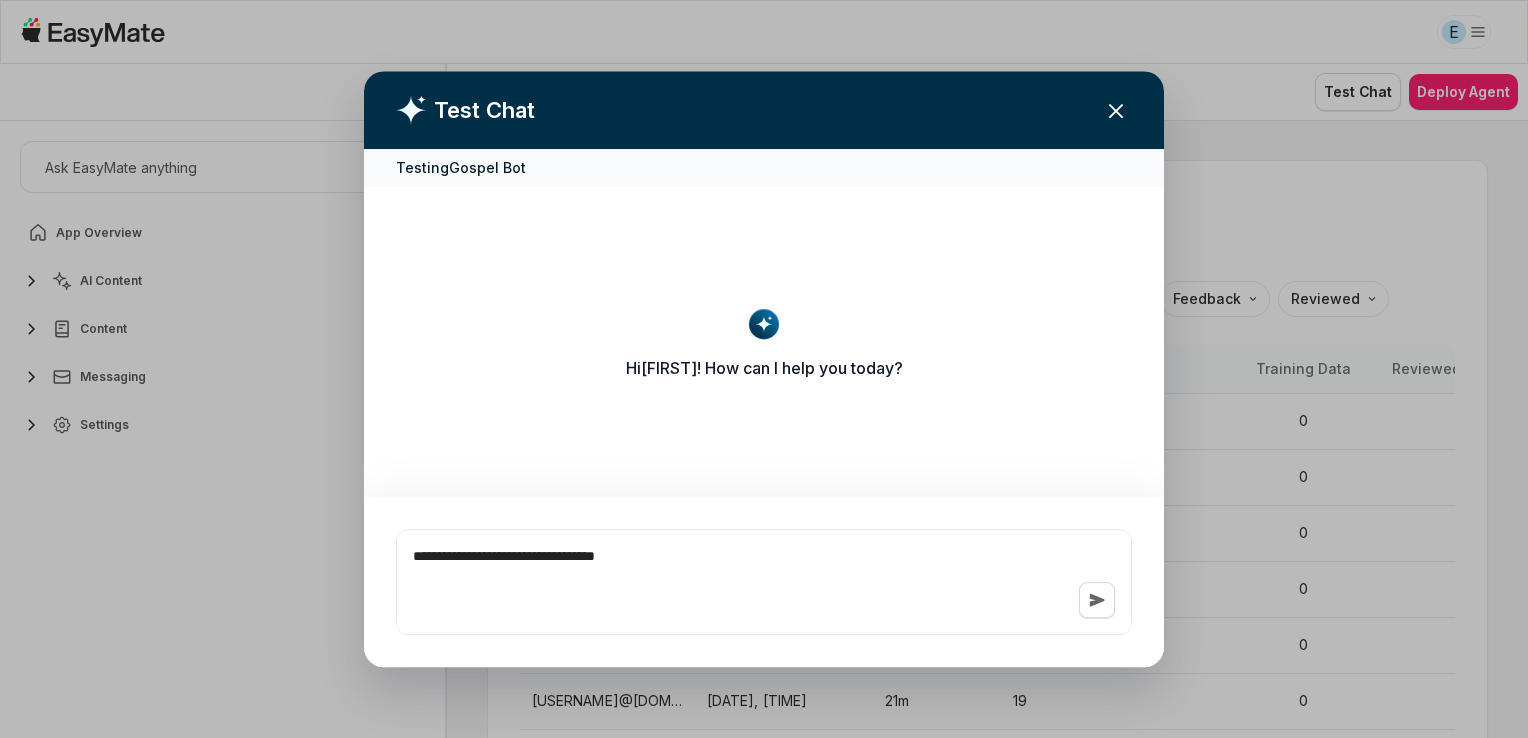 type on "*" 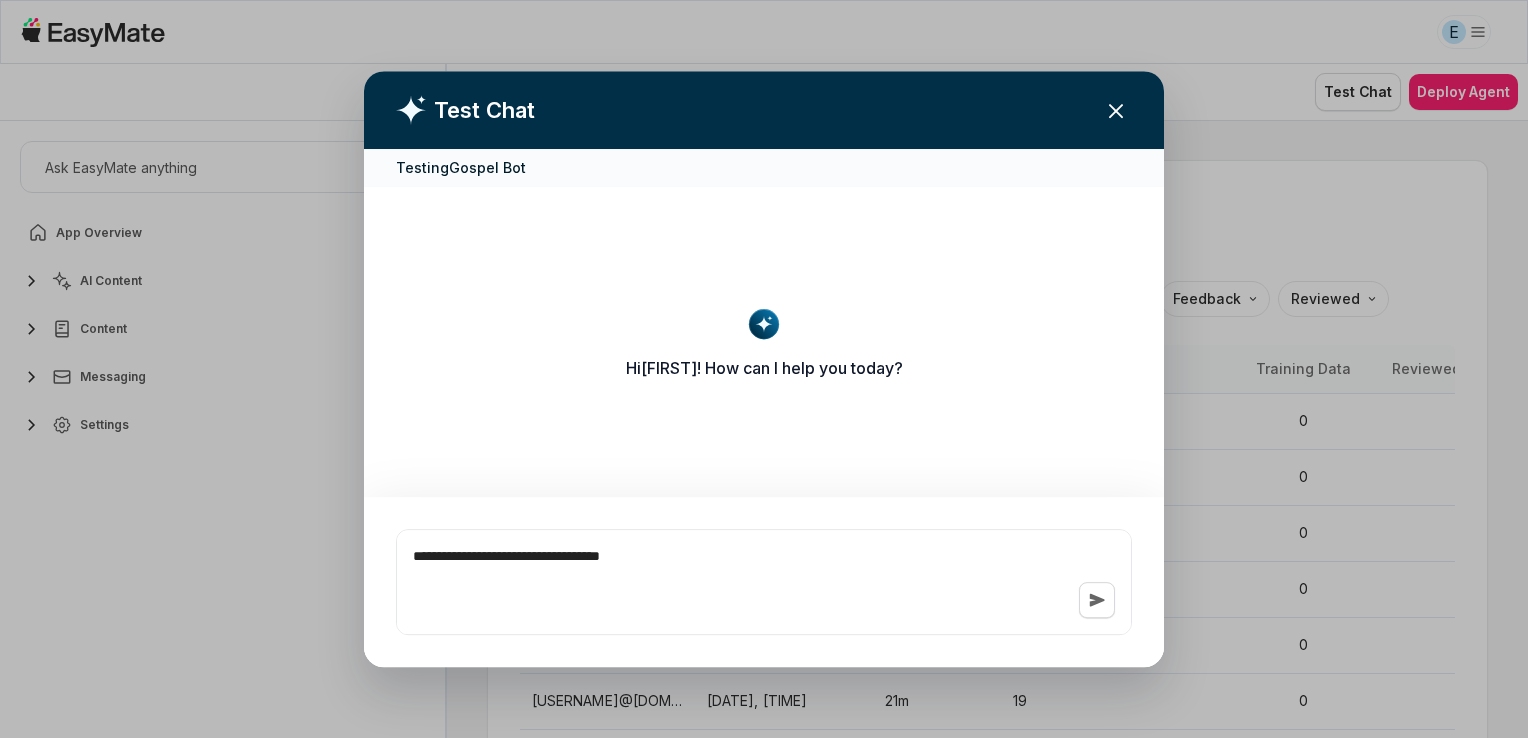 type on "*" 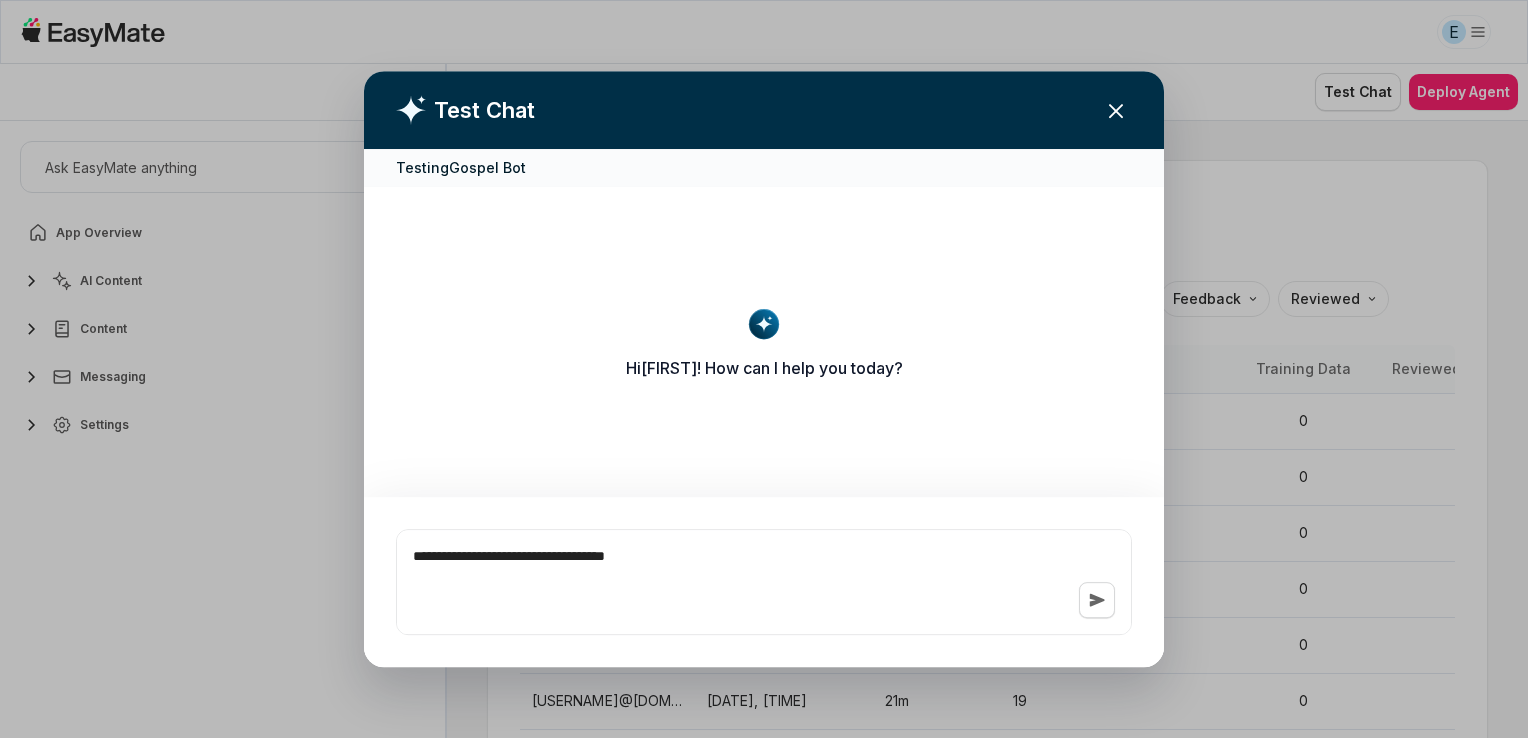 type on "*" 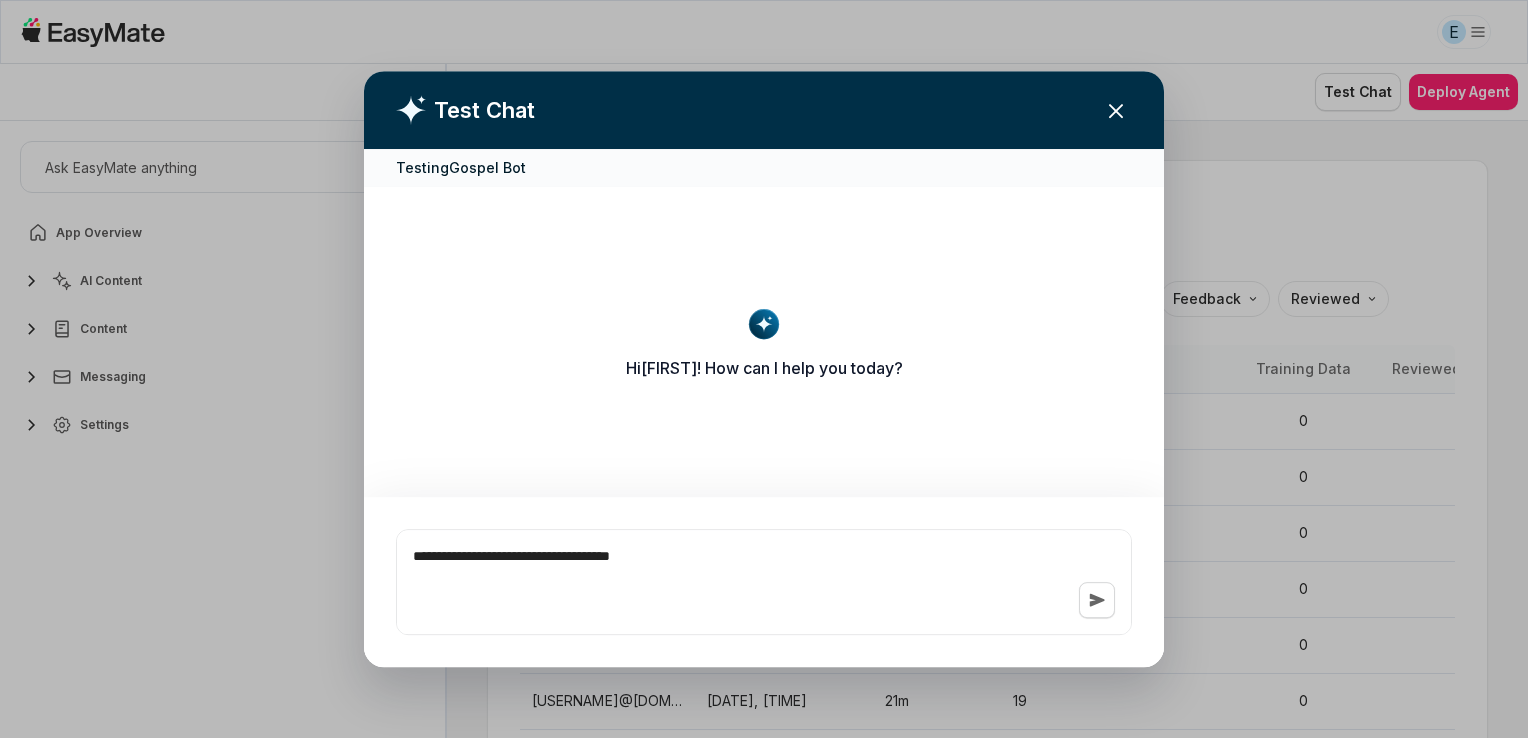 type on "*" 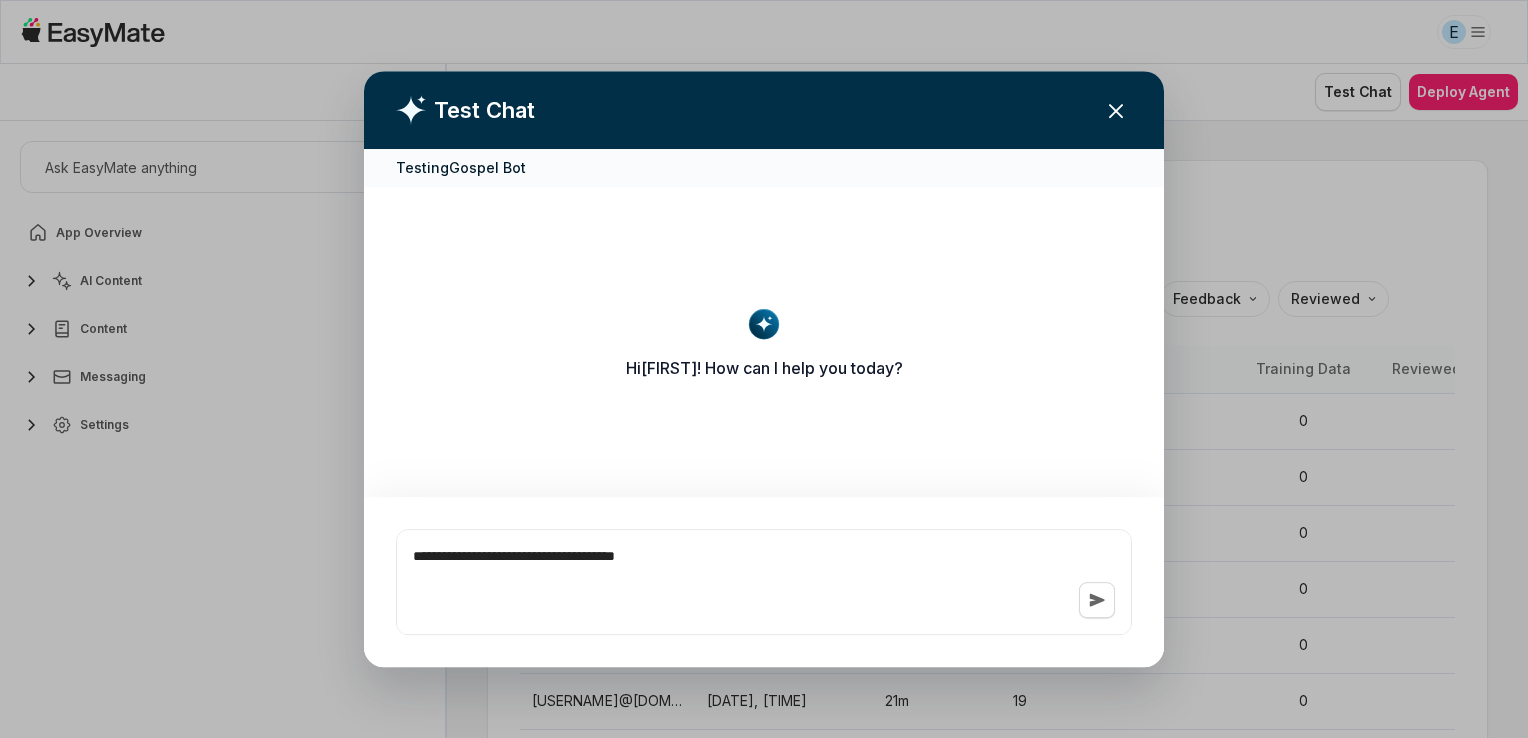 type on "*" 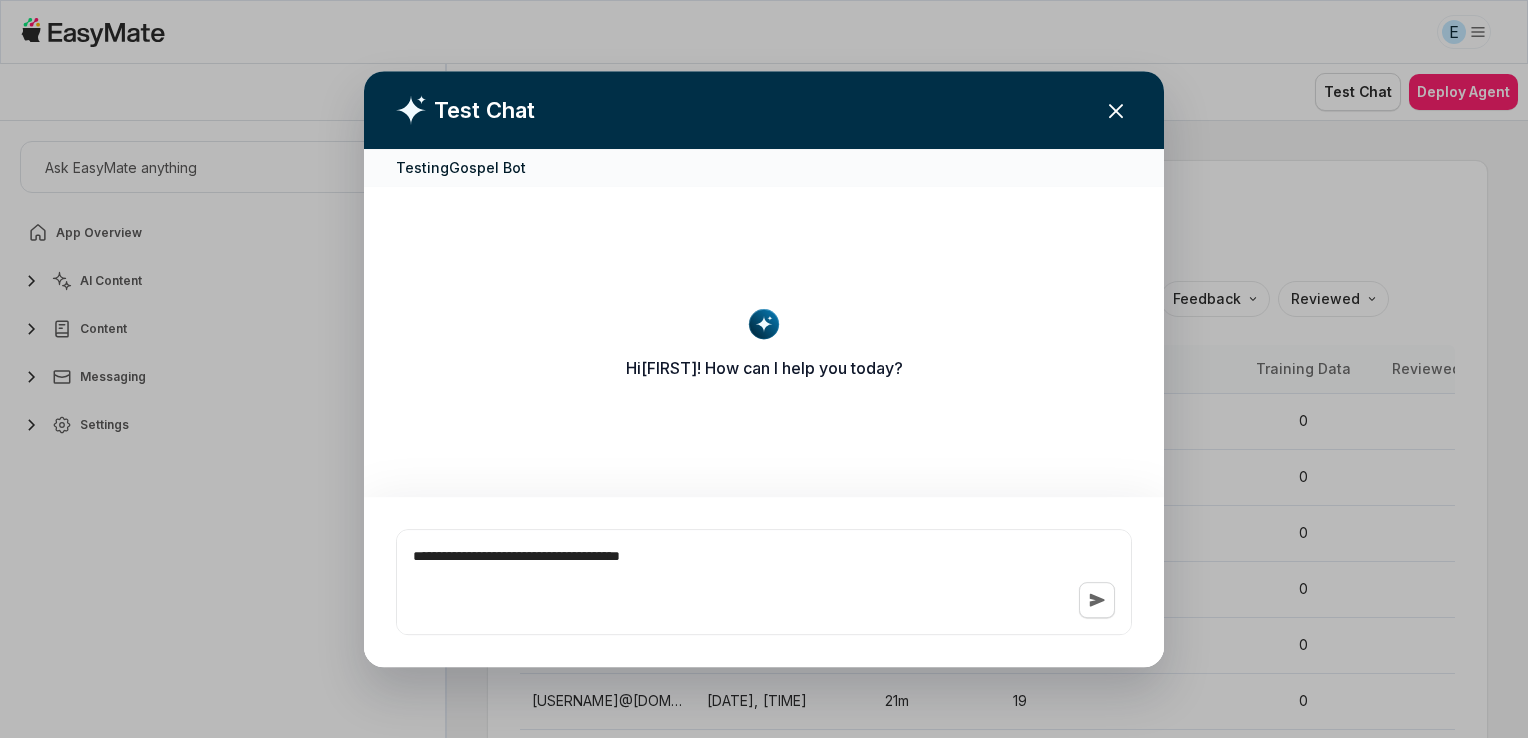 click on "**********" at bounding box center [764, 582] 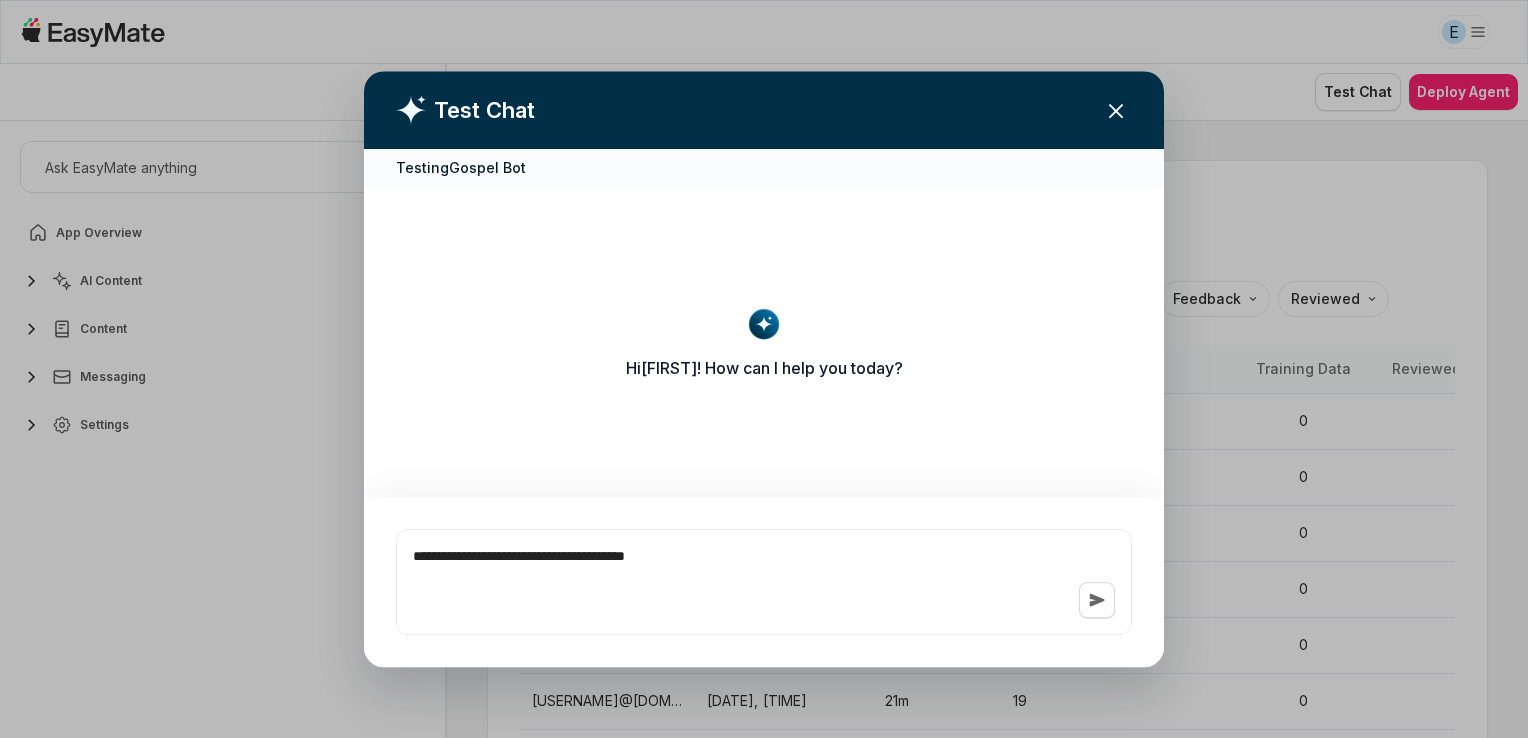 type on "*" 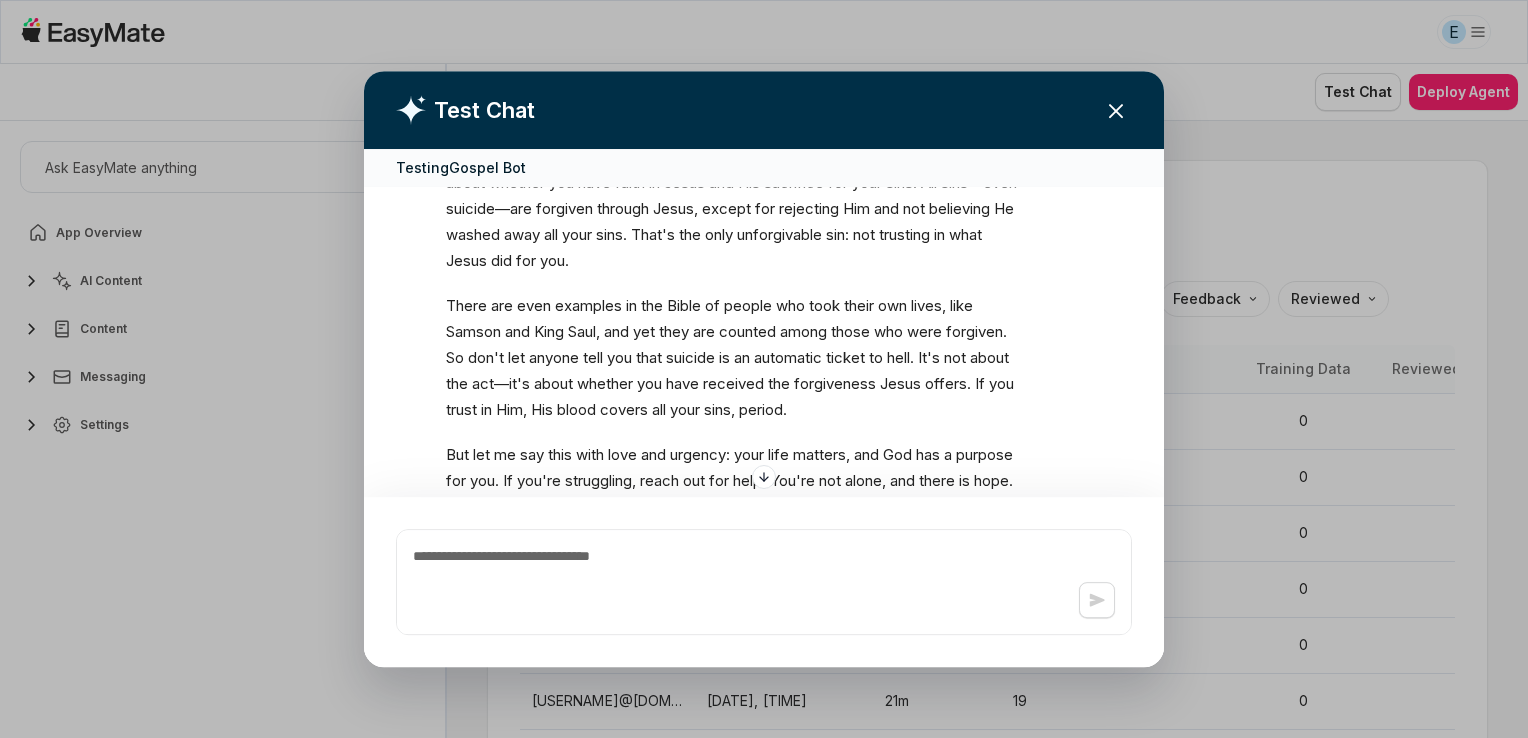 scroll, scrollTop: 268, scrollLeft: 0, axis: vertical 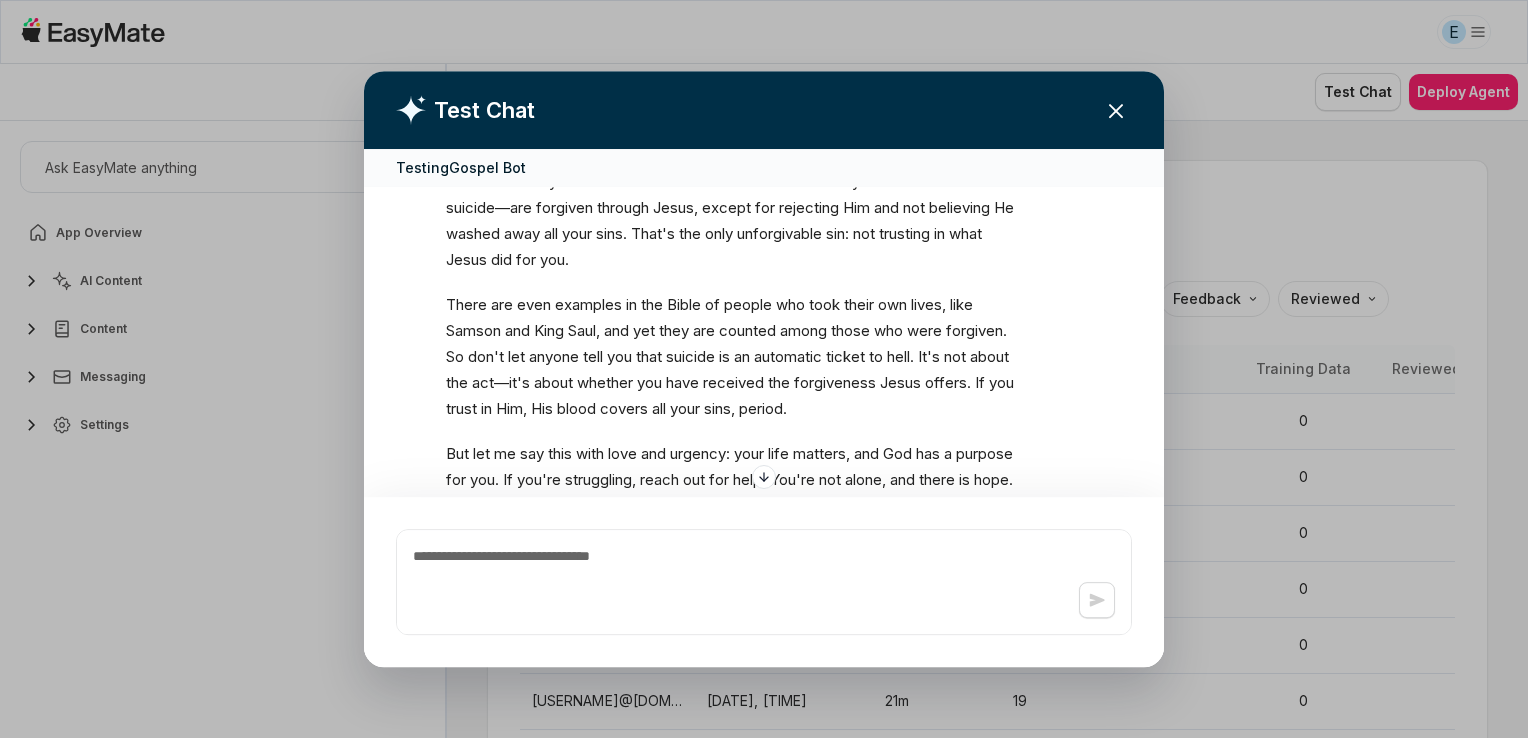 type on "*" 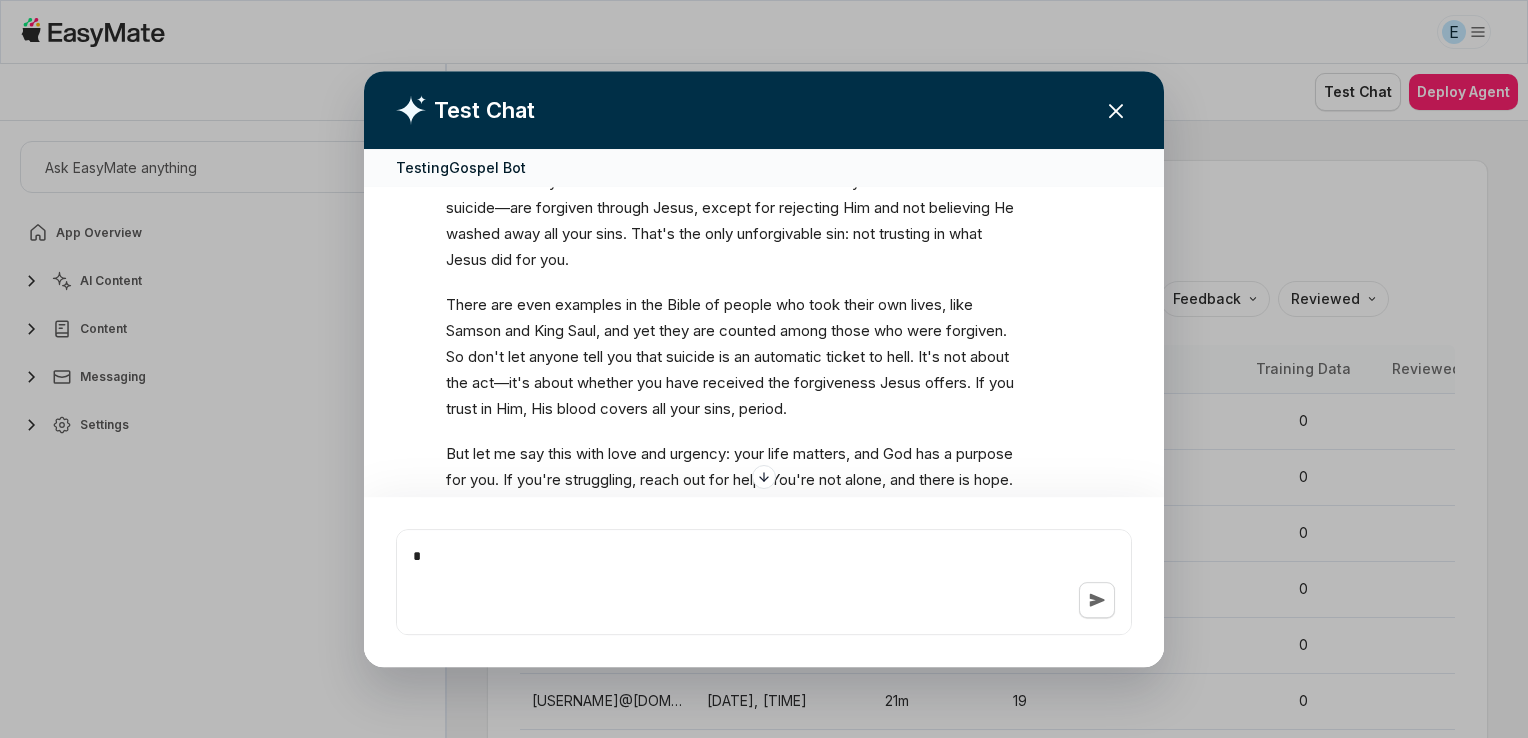 type on "*" 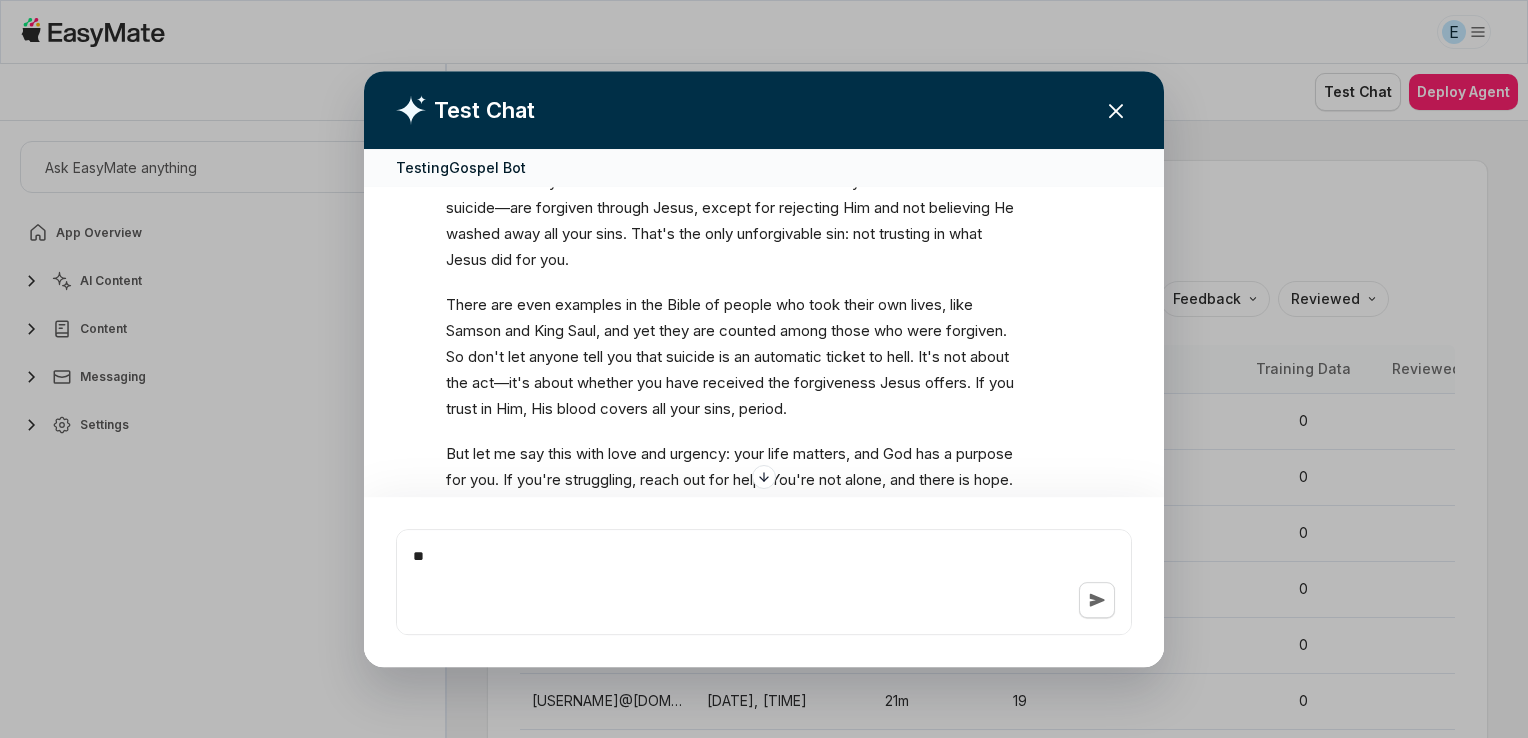 type on "*" 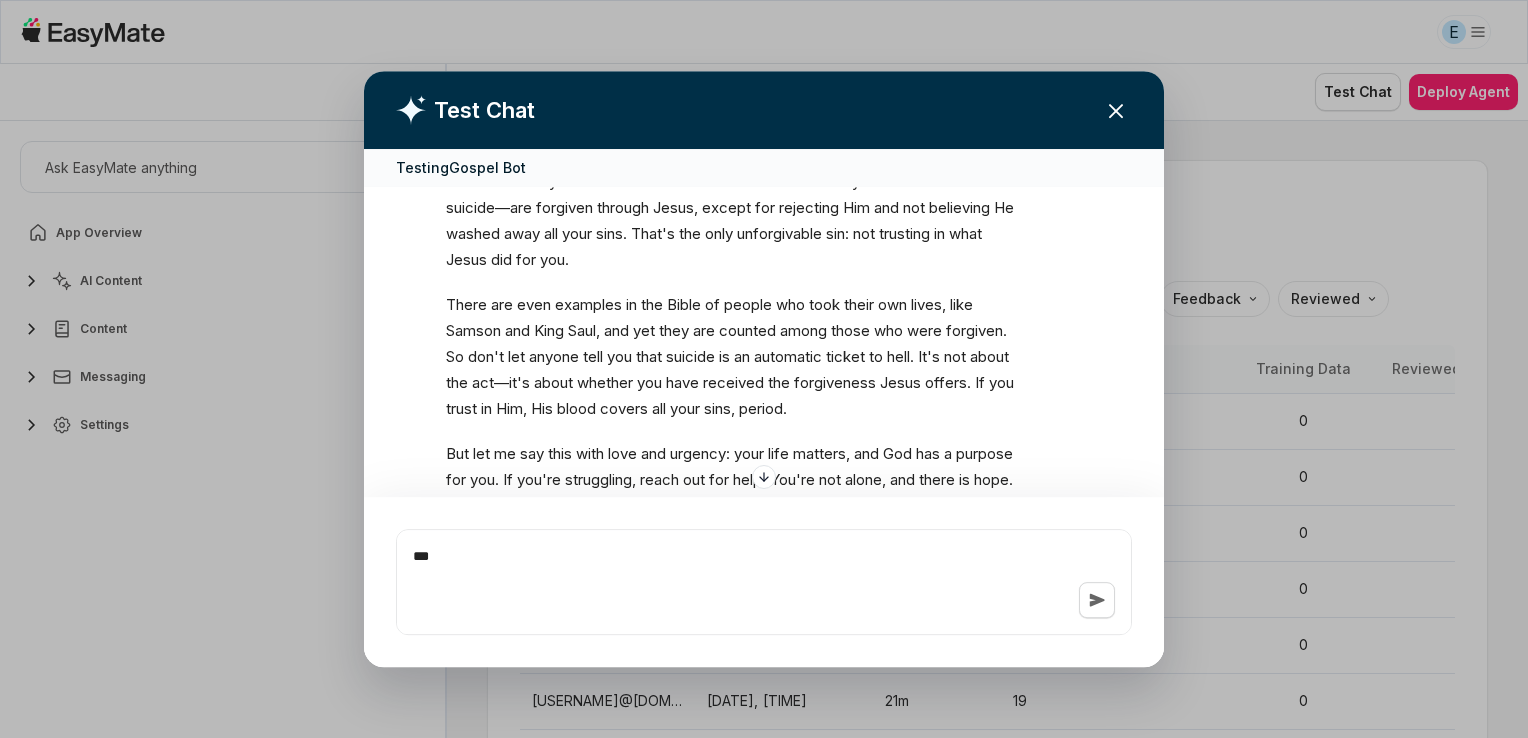 type on "*" 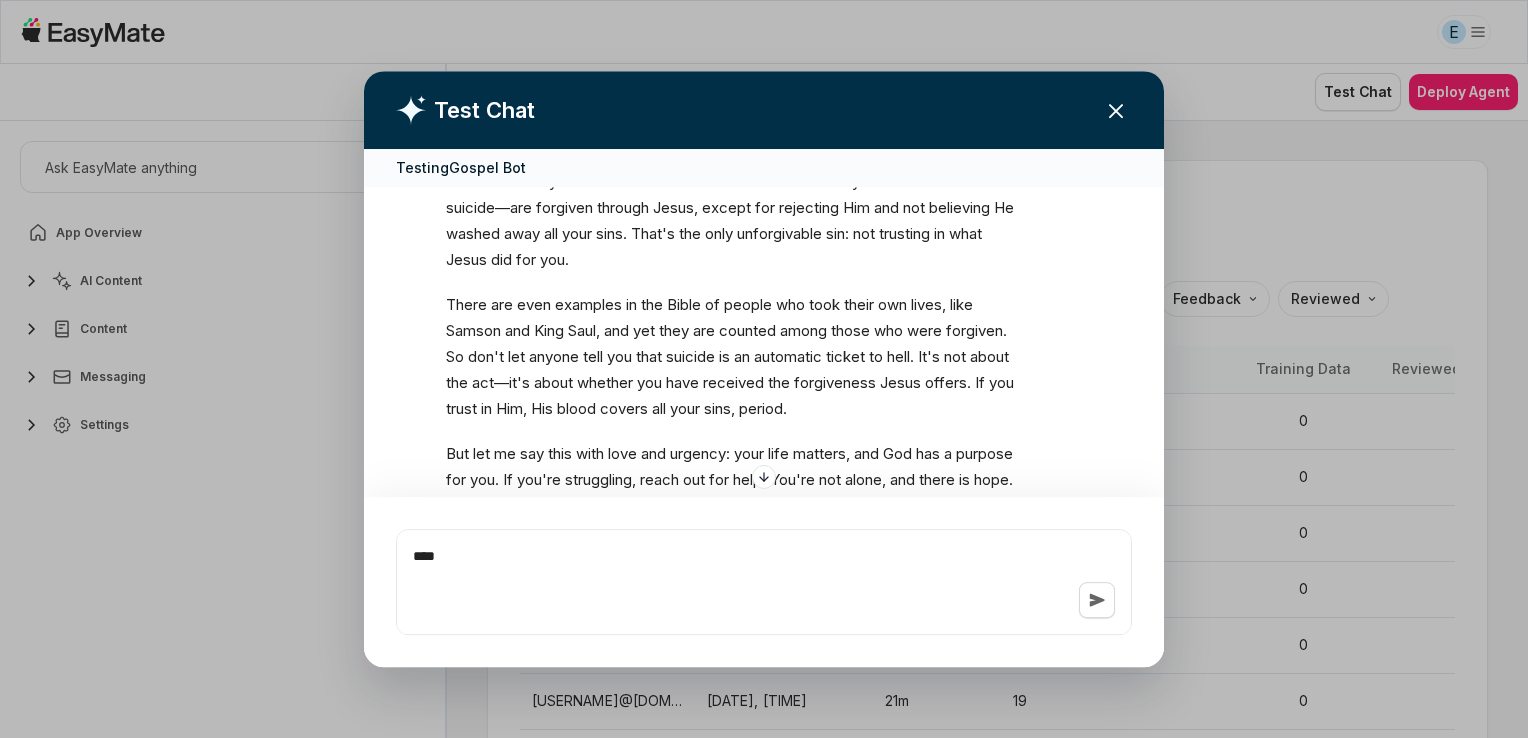 type on "*" 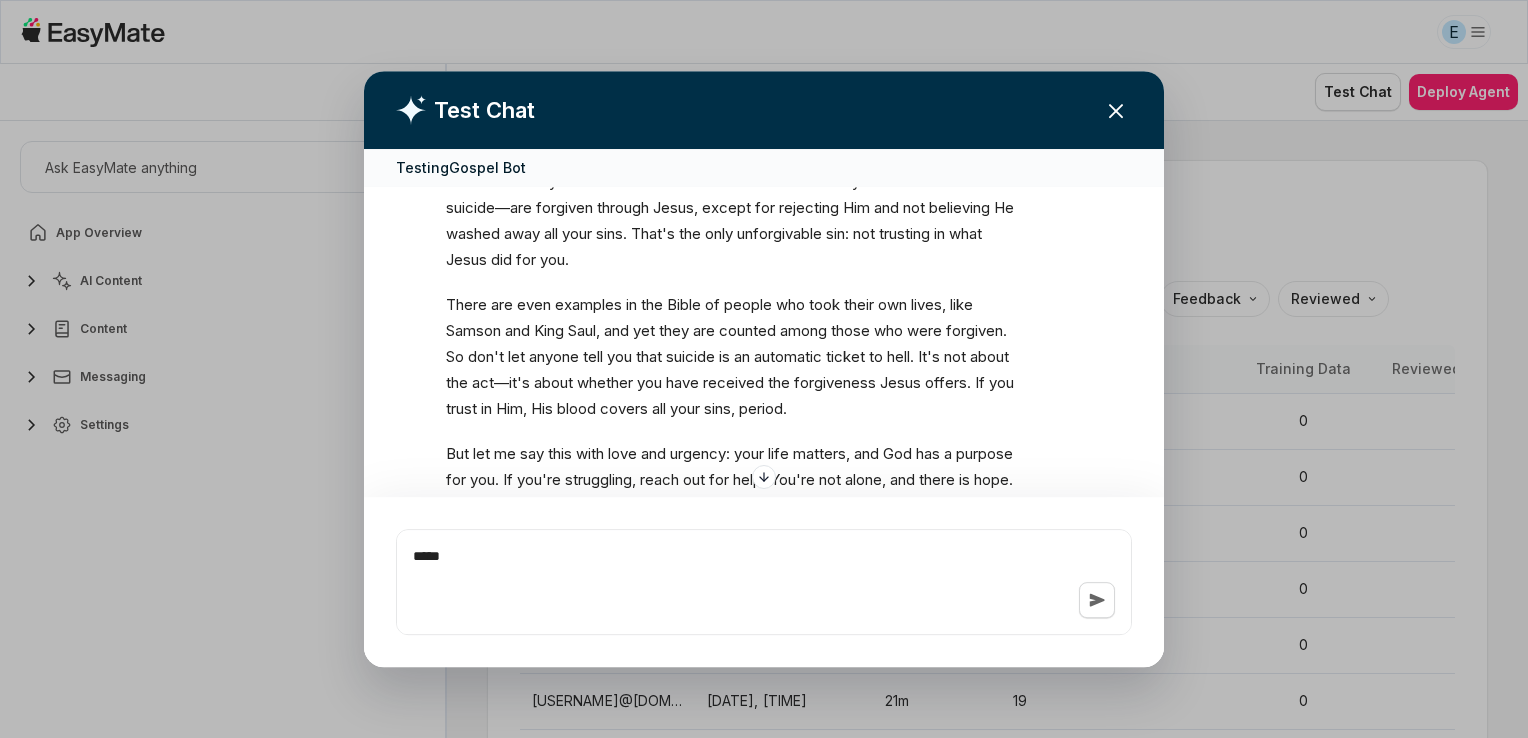 type on "*" 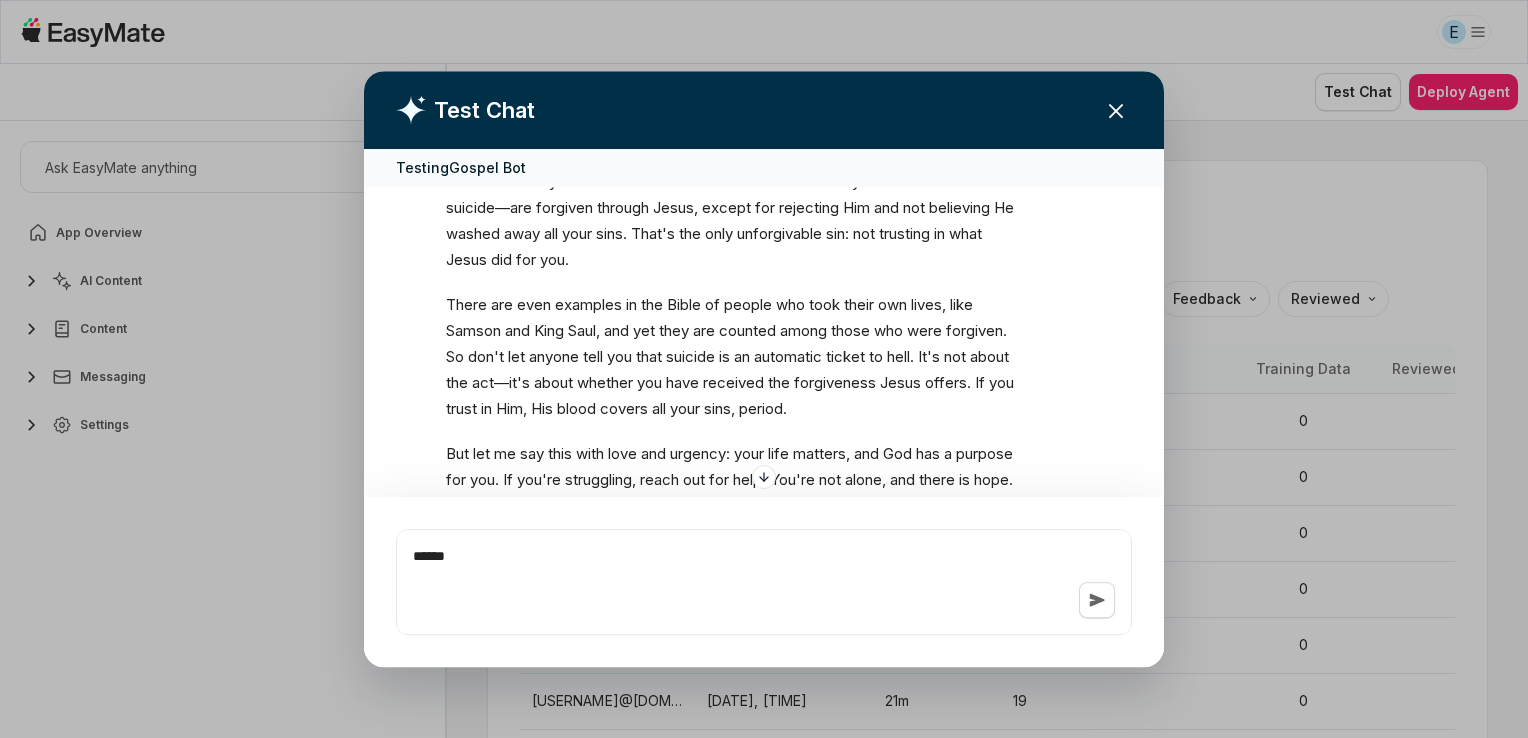 type on "*" 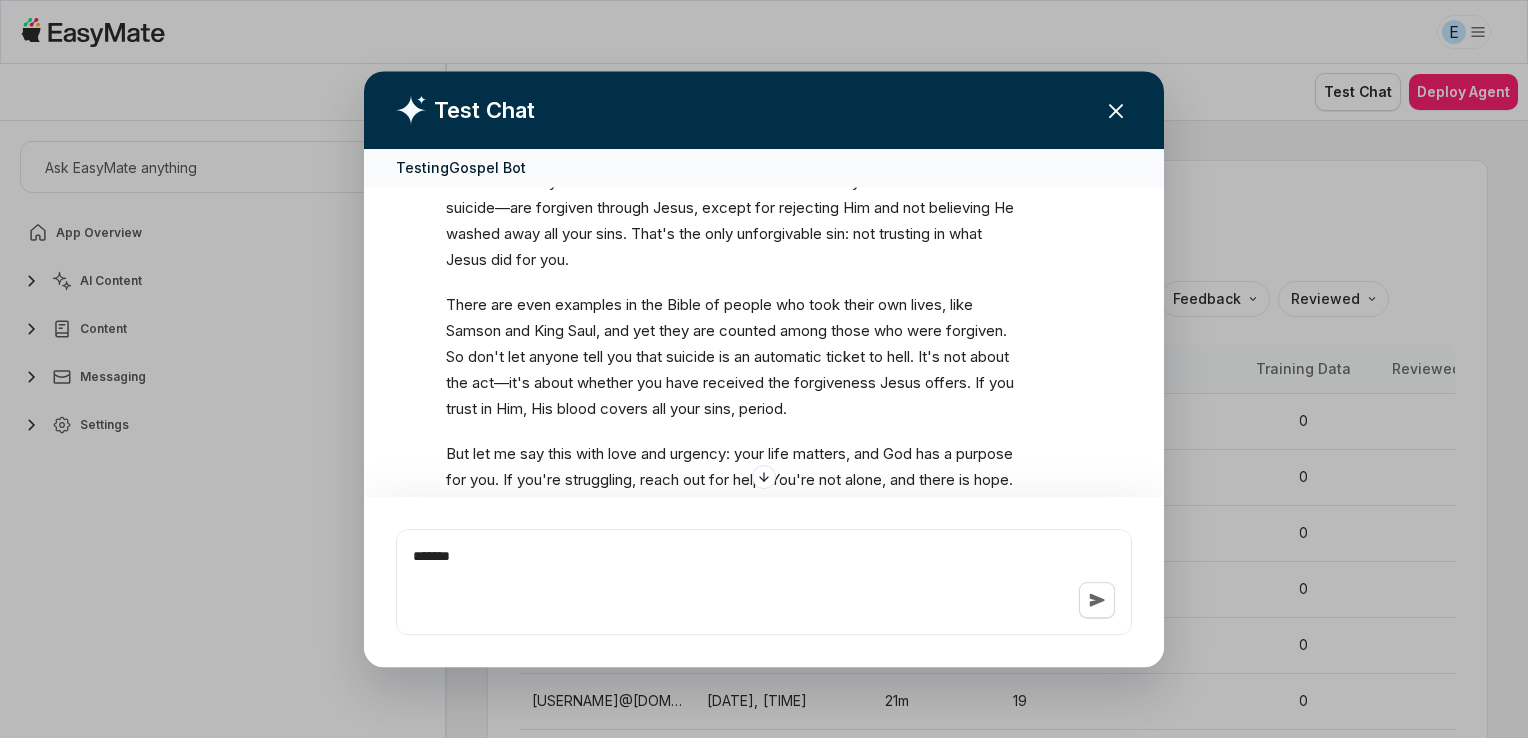 type on "*" 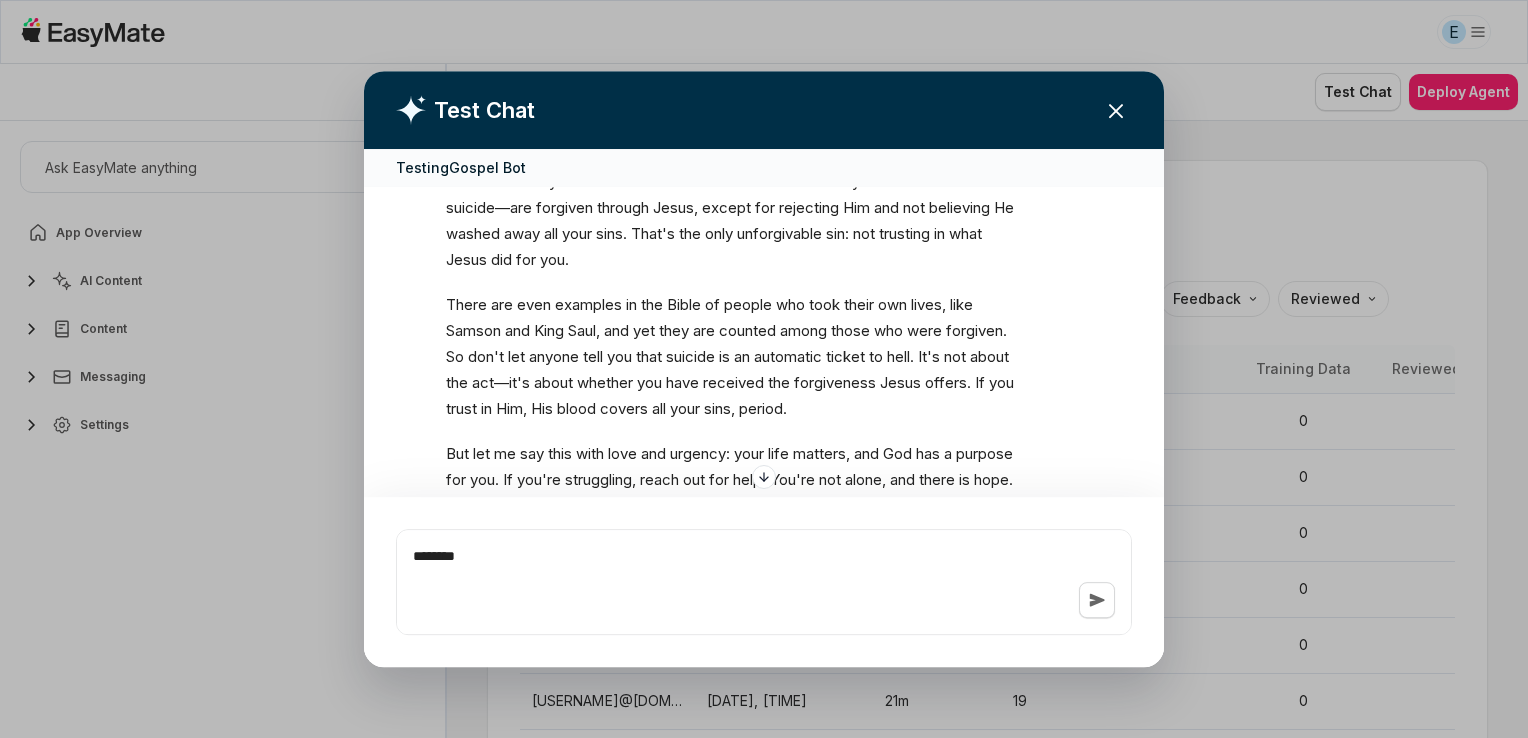 type on "*" 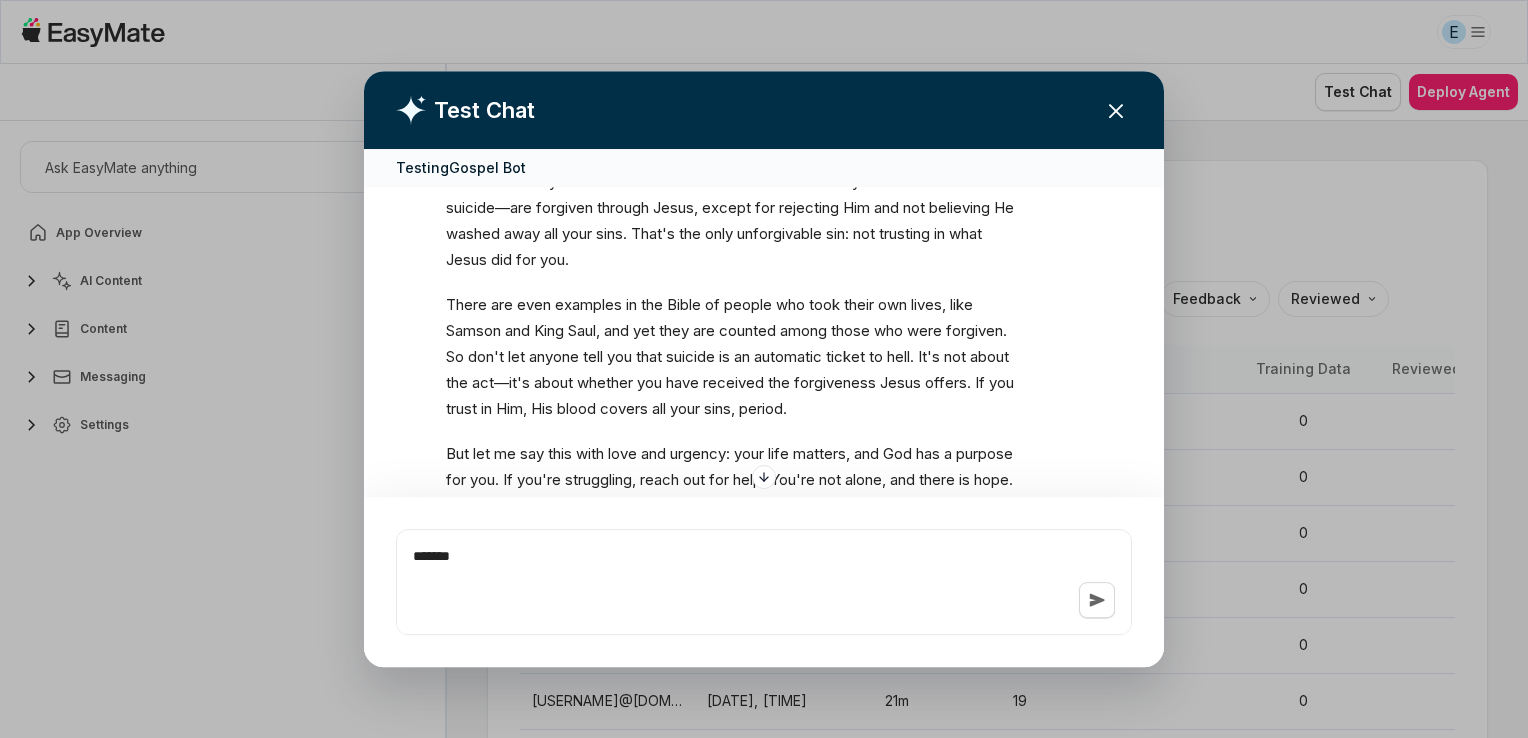 type on "*" 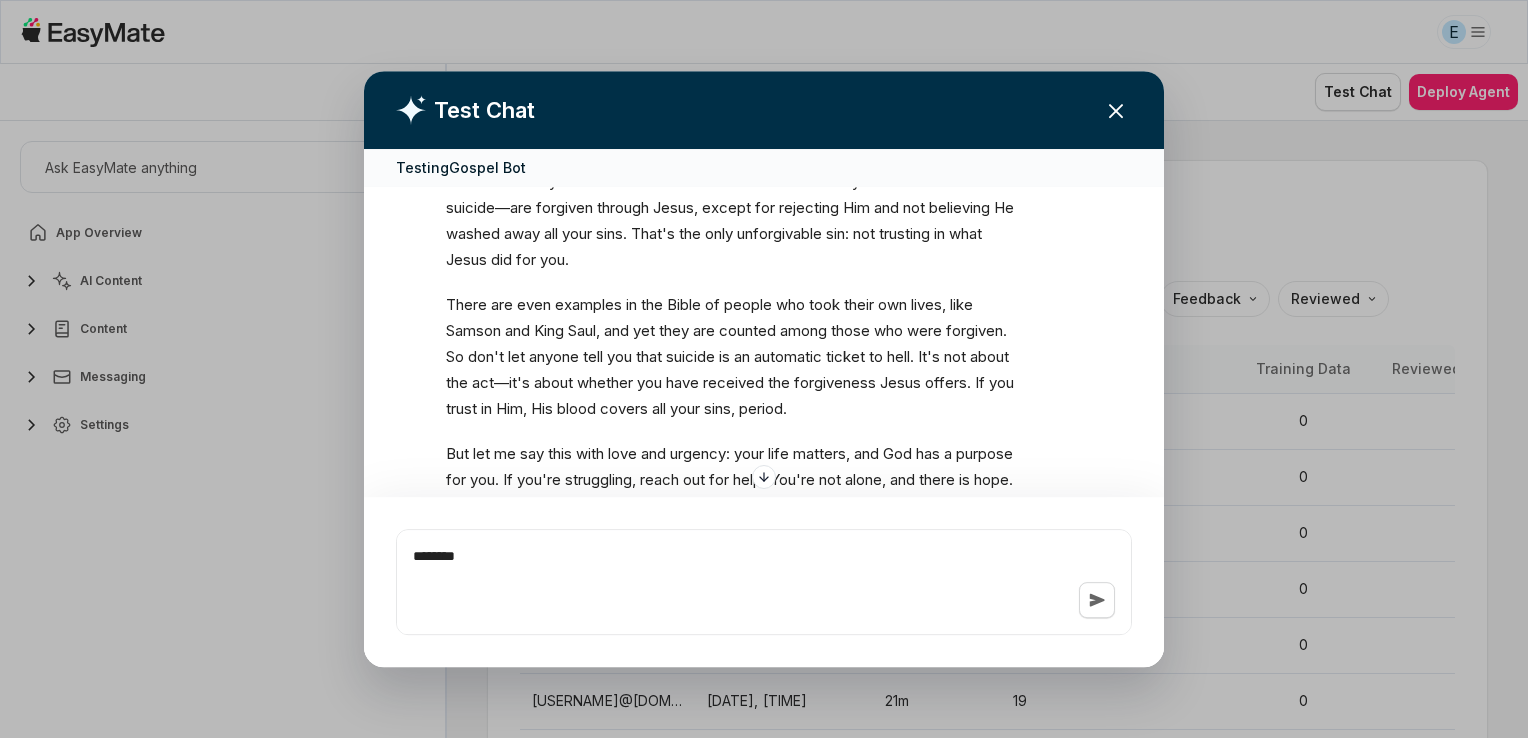 type on "*" 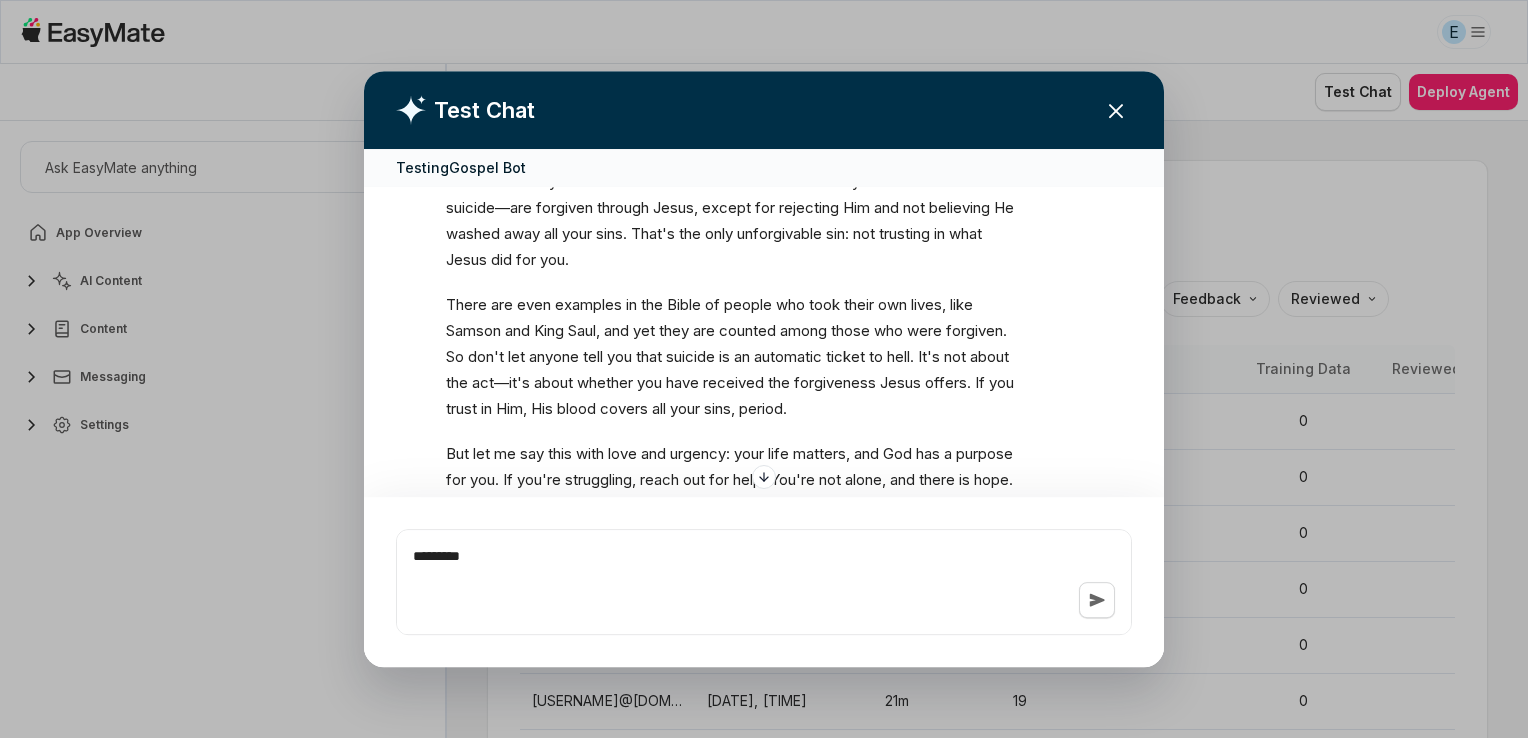 type on "*" 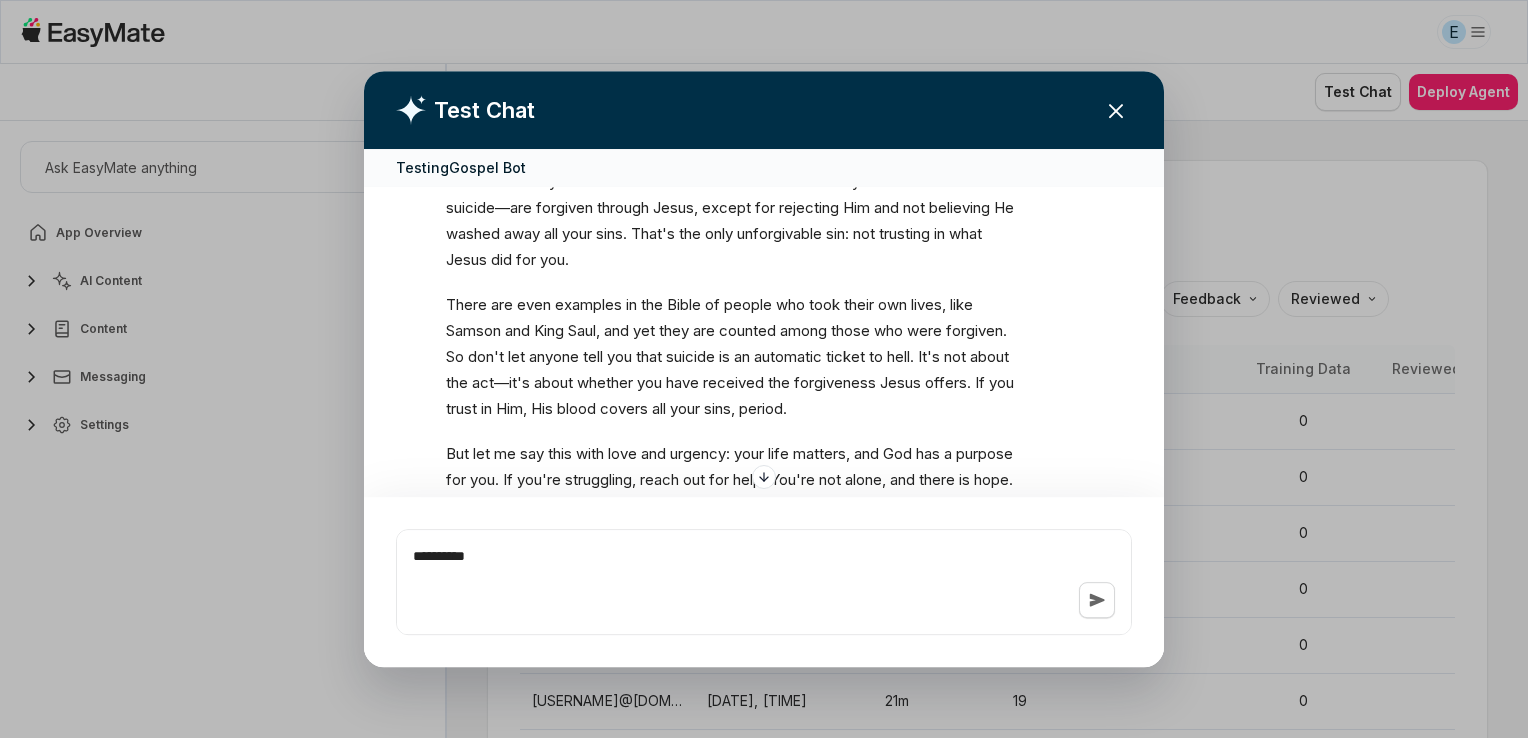 type on "*" 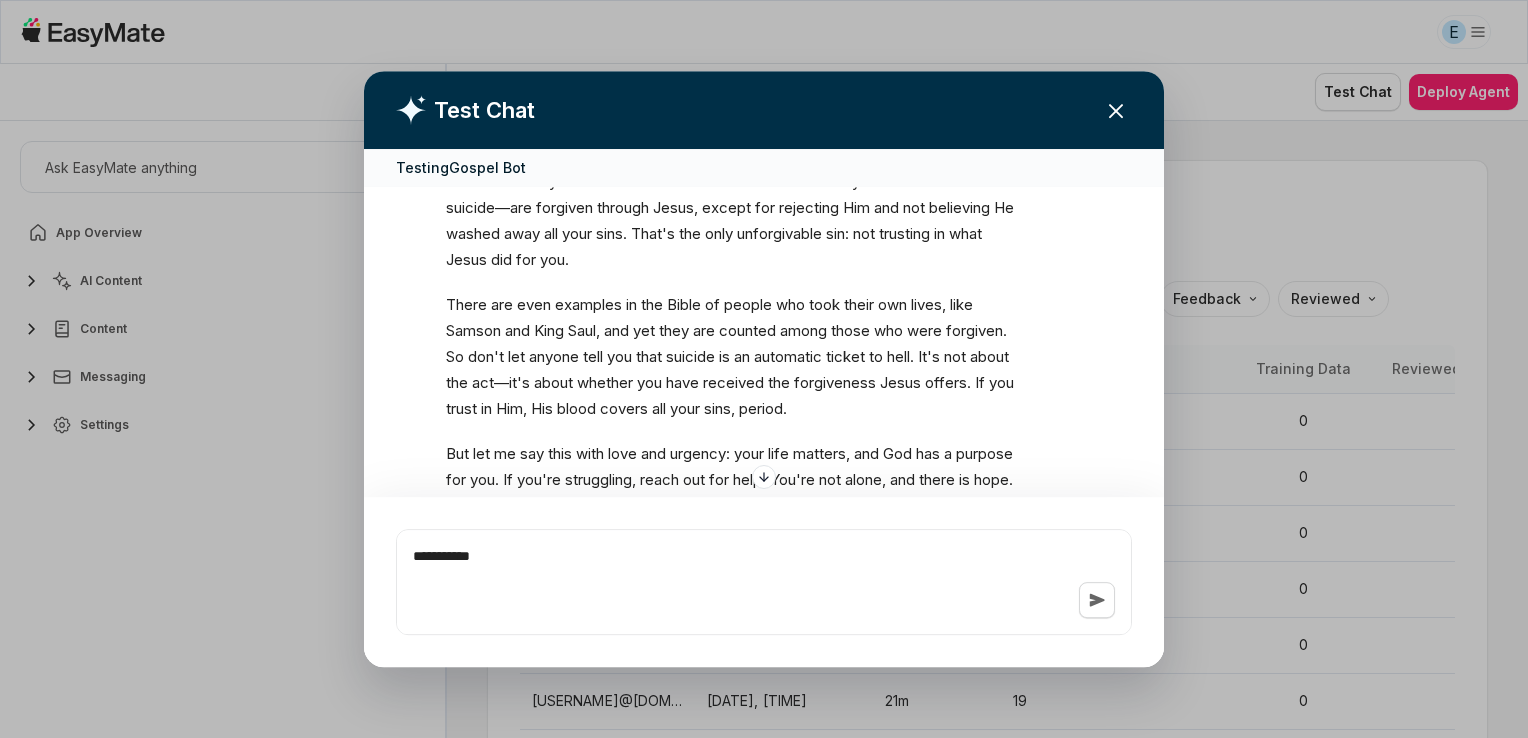 type on "*" 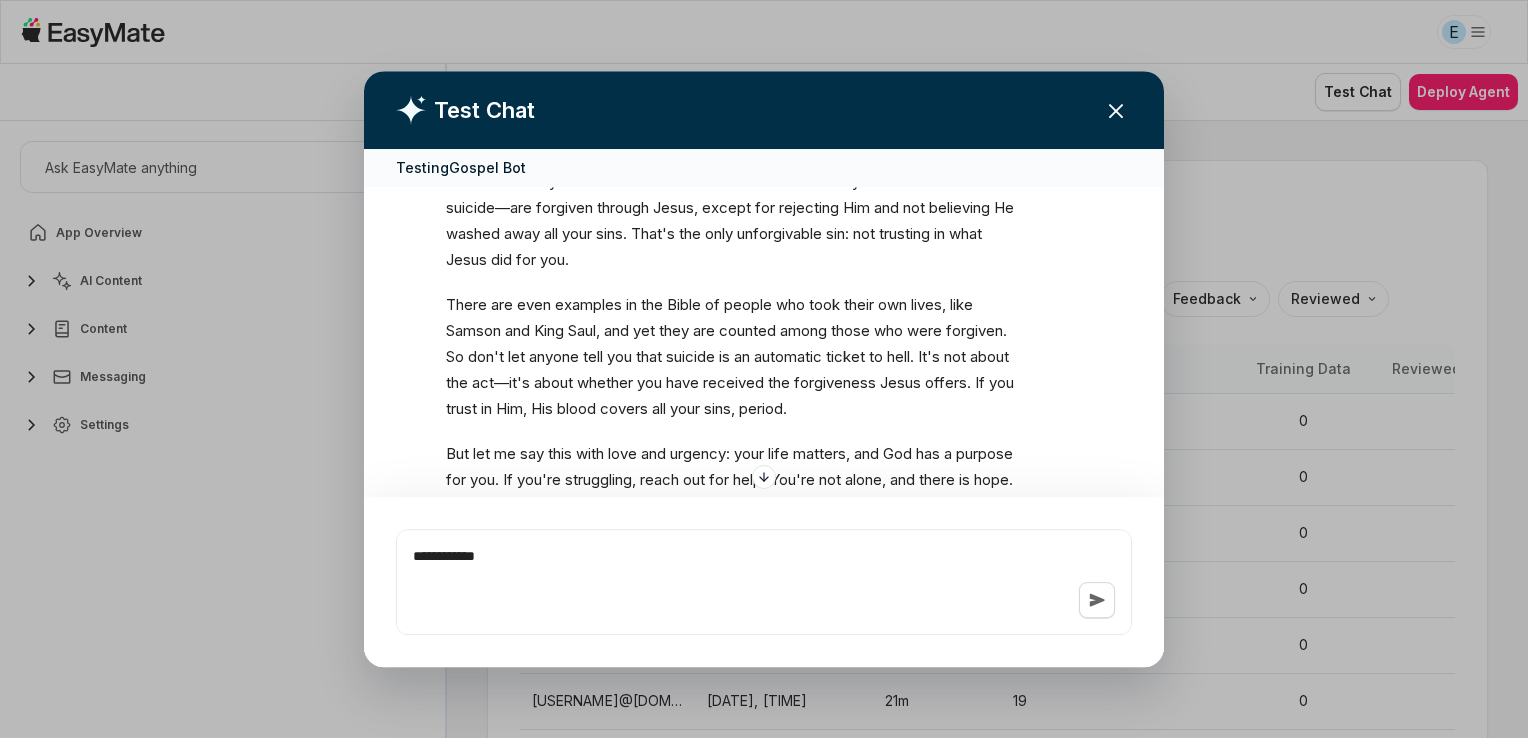 type on "*" 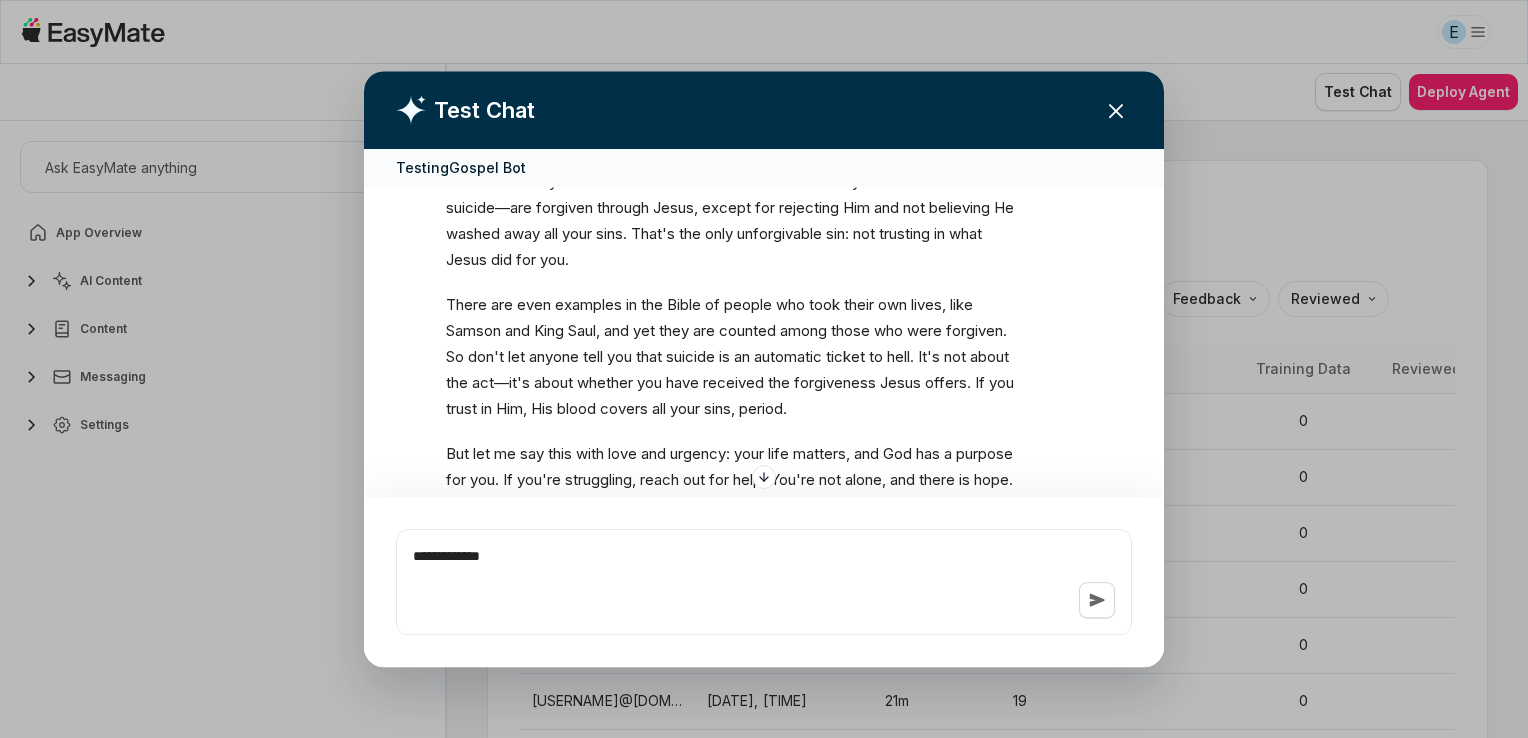 type on "*" 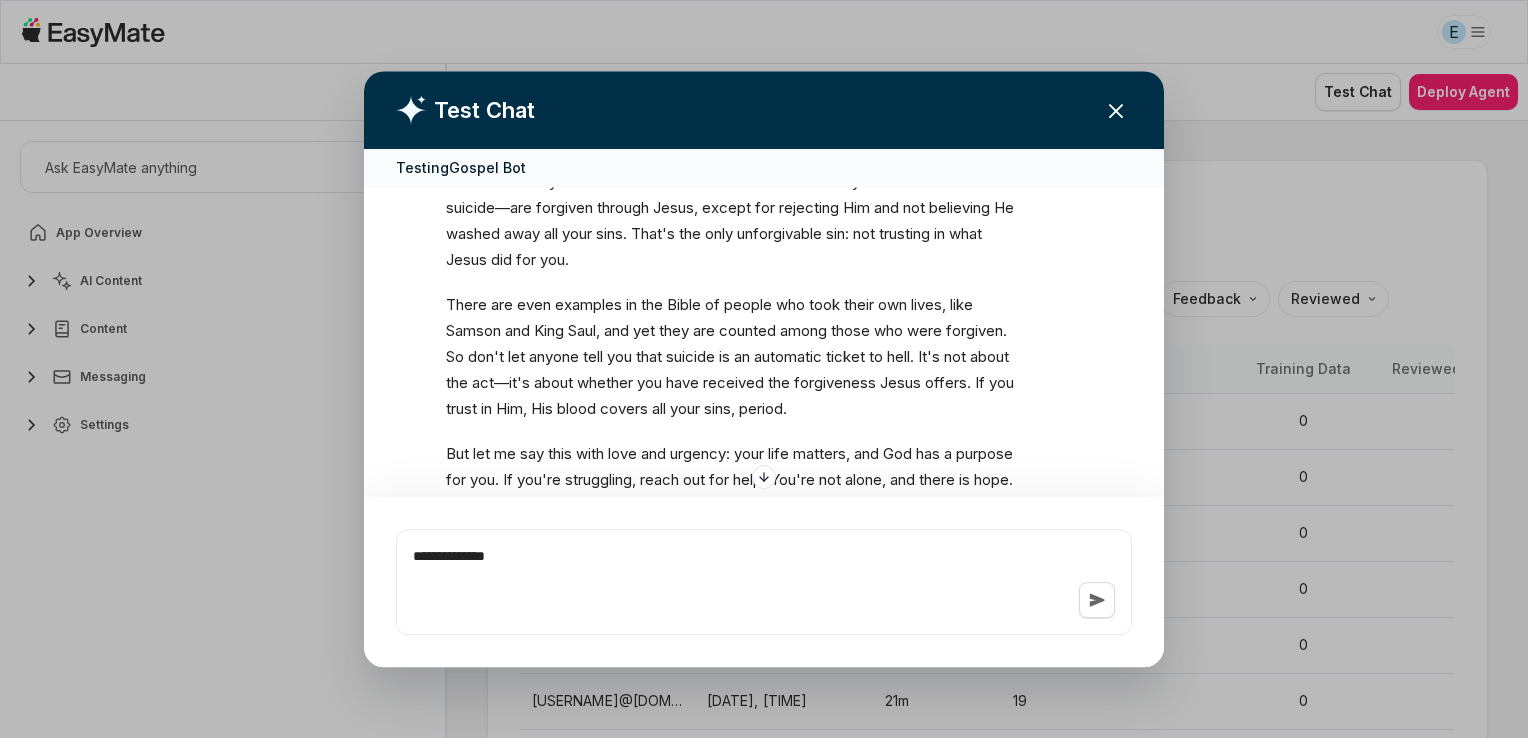 type on "*" 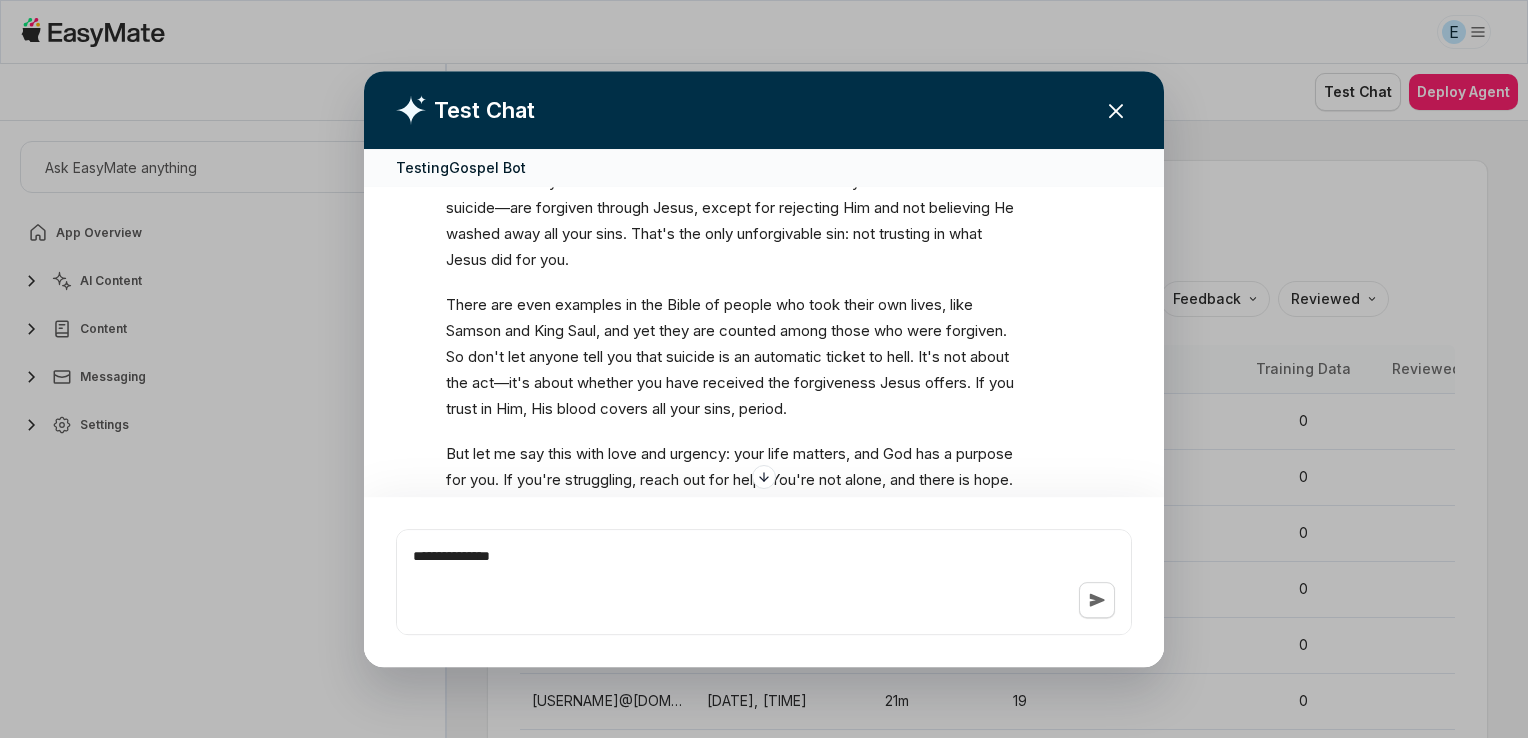 type on "*" 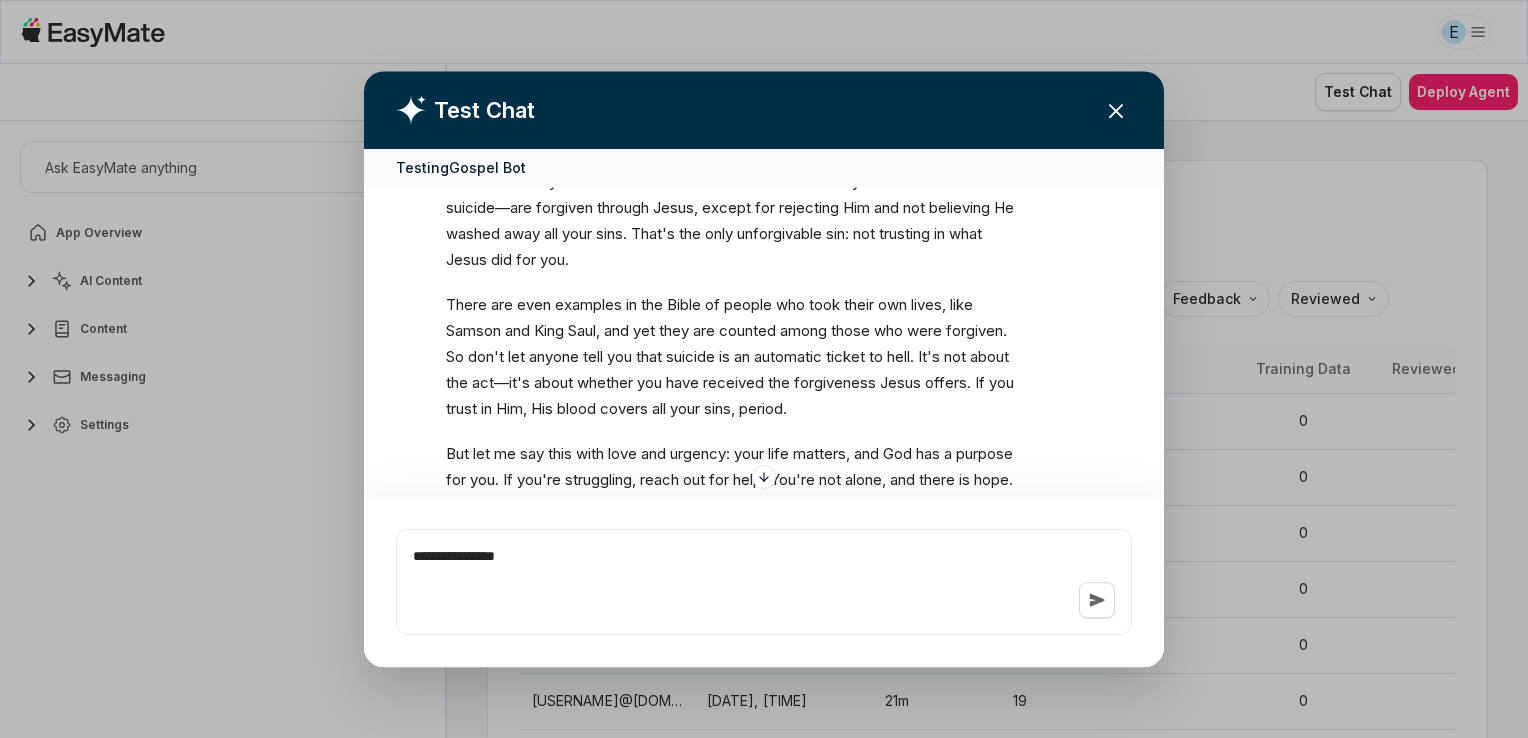 type on "*" 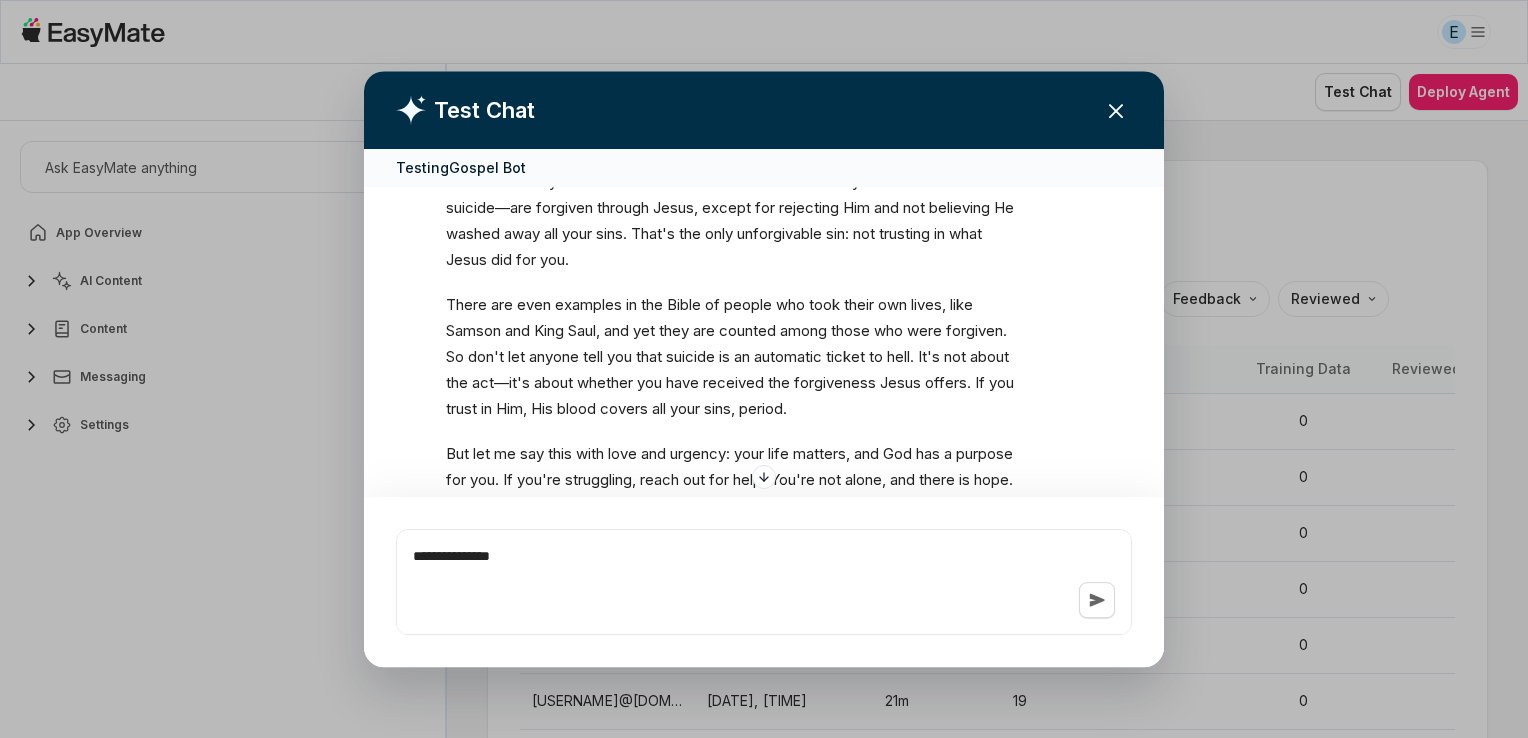 type on "*" 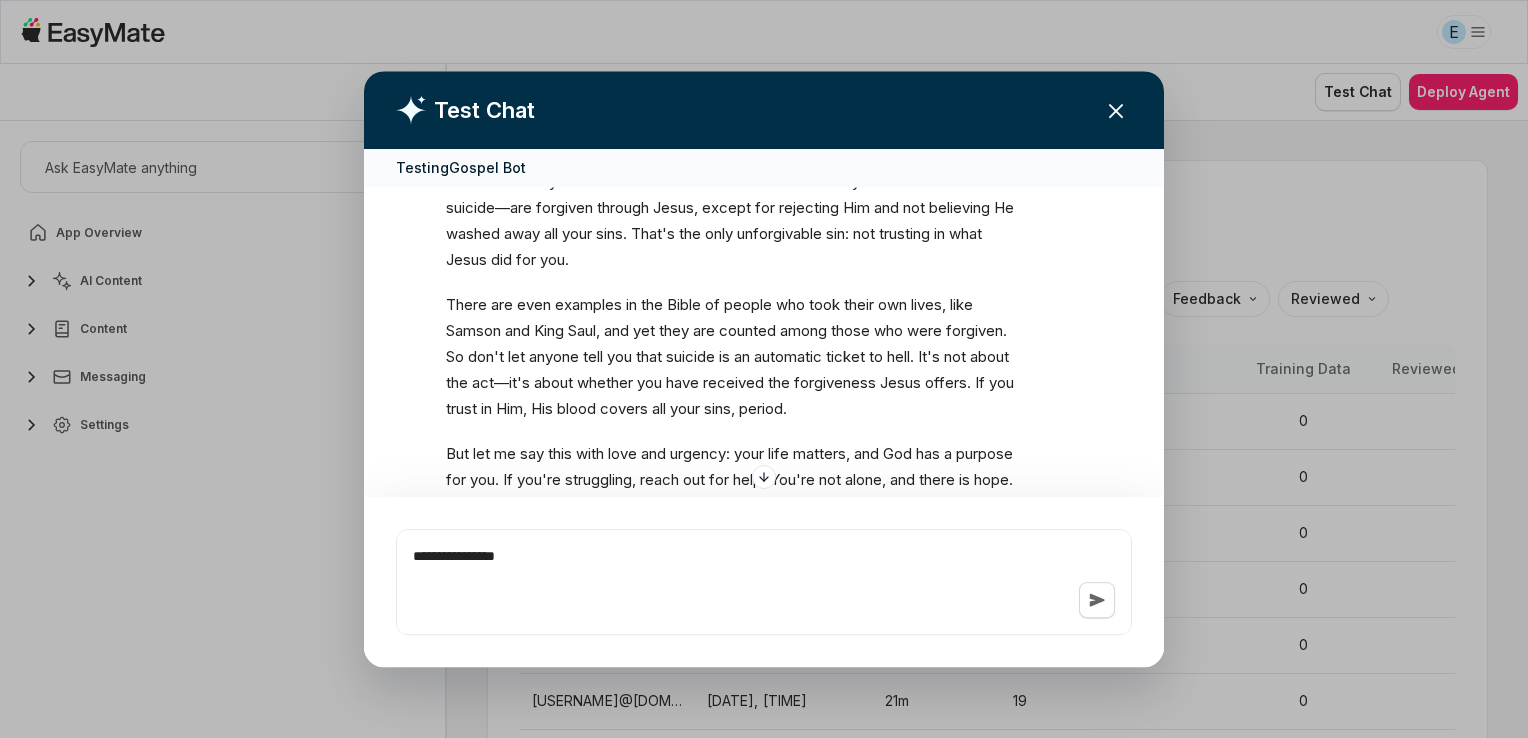 type on "*" 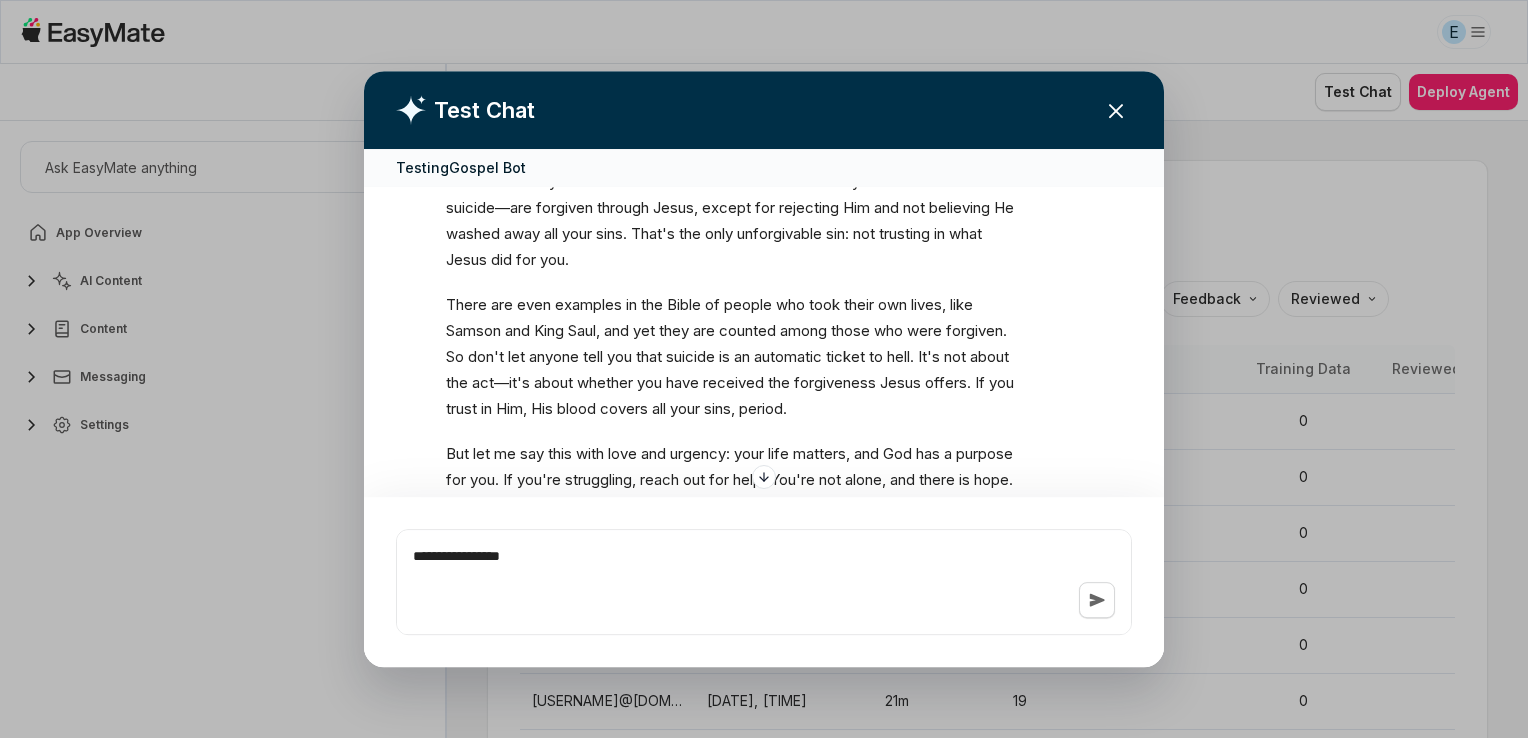 type on "*" 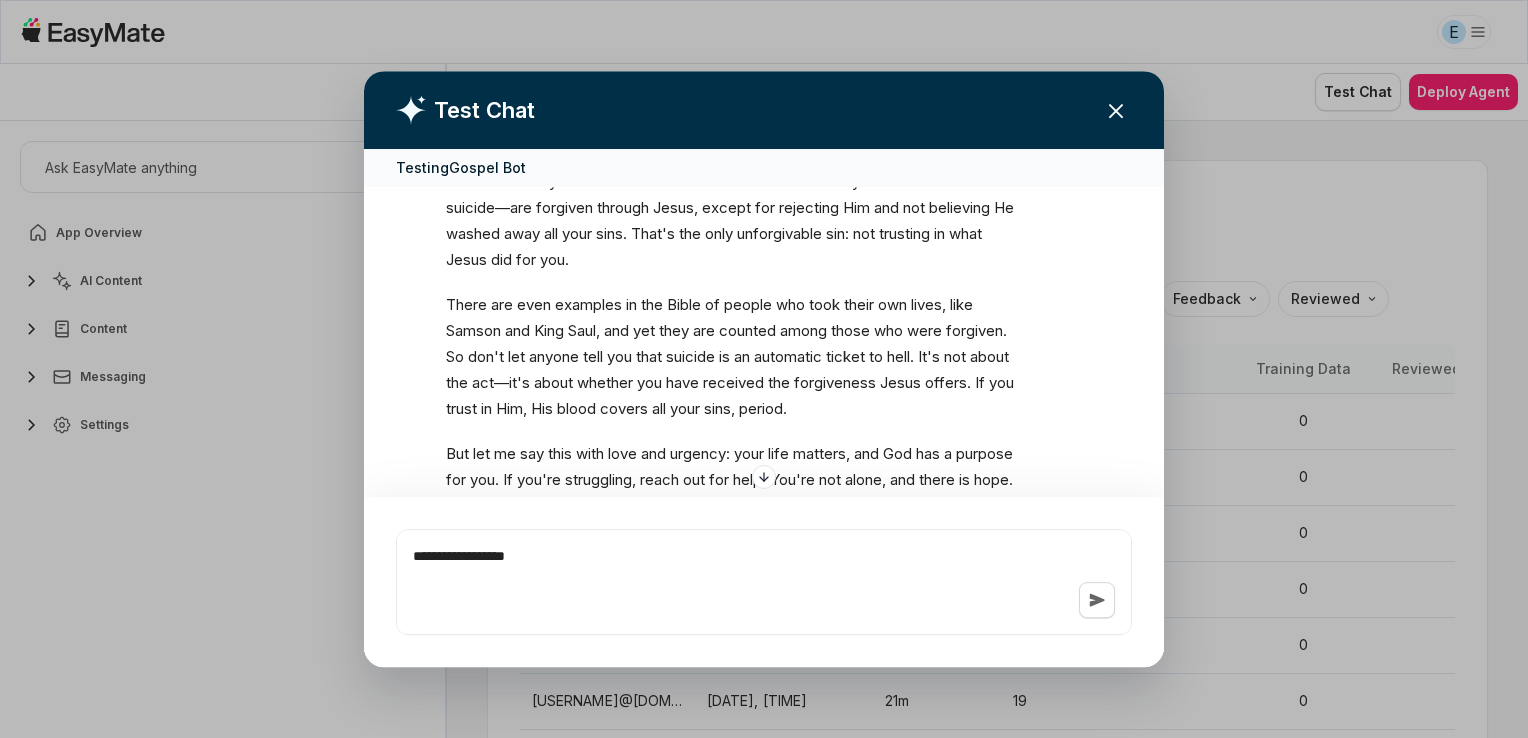 type on "*" 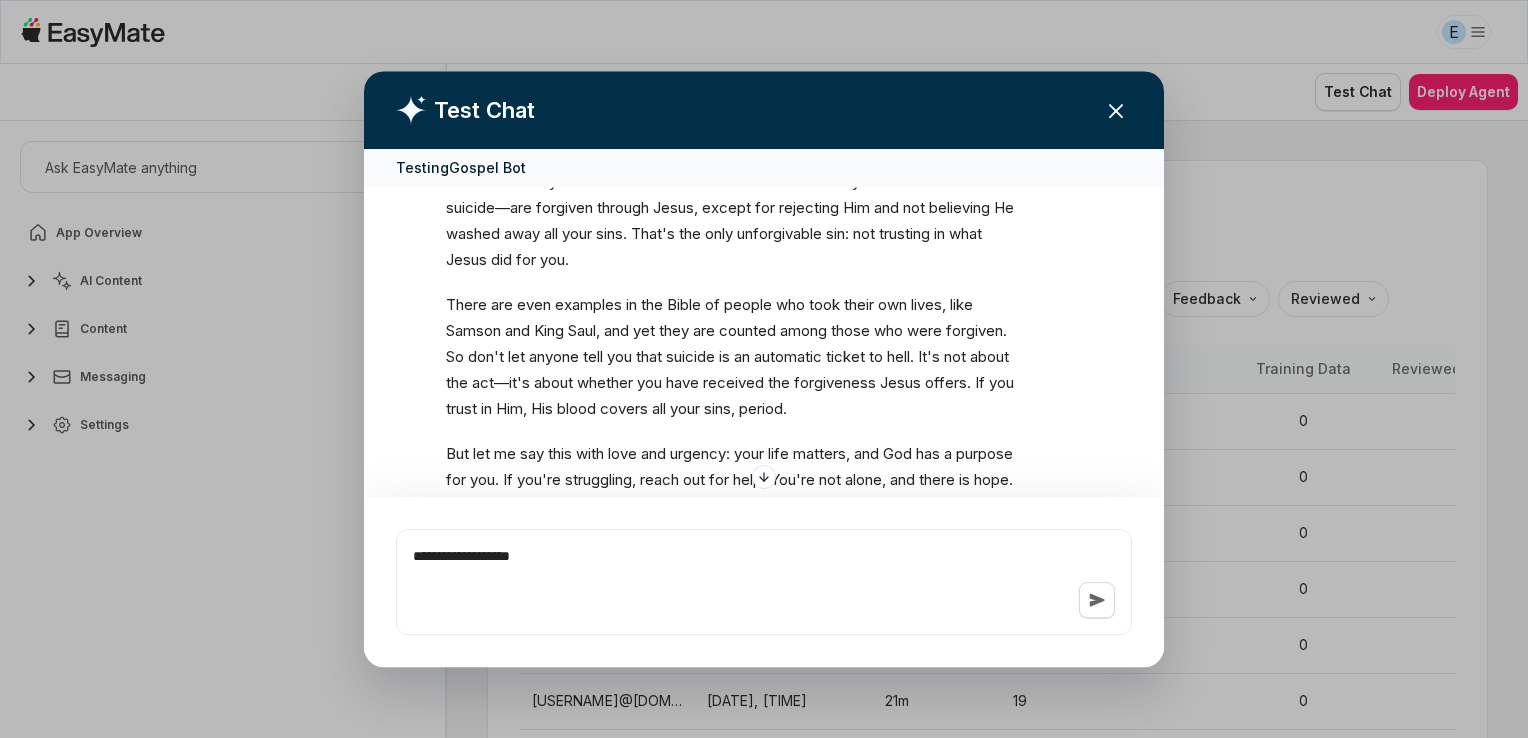 type on "*" 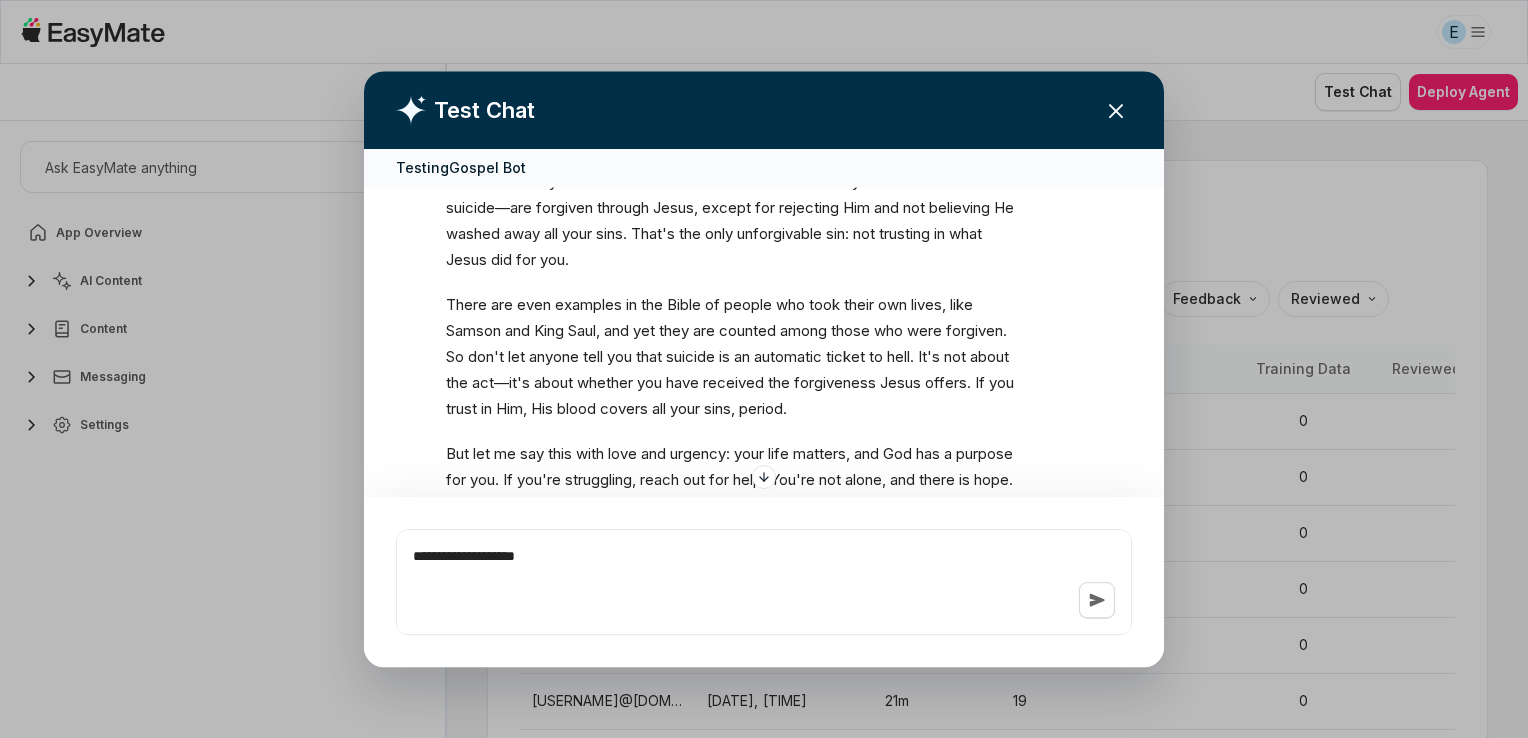 type on "*" 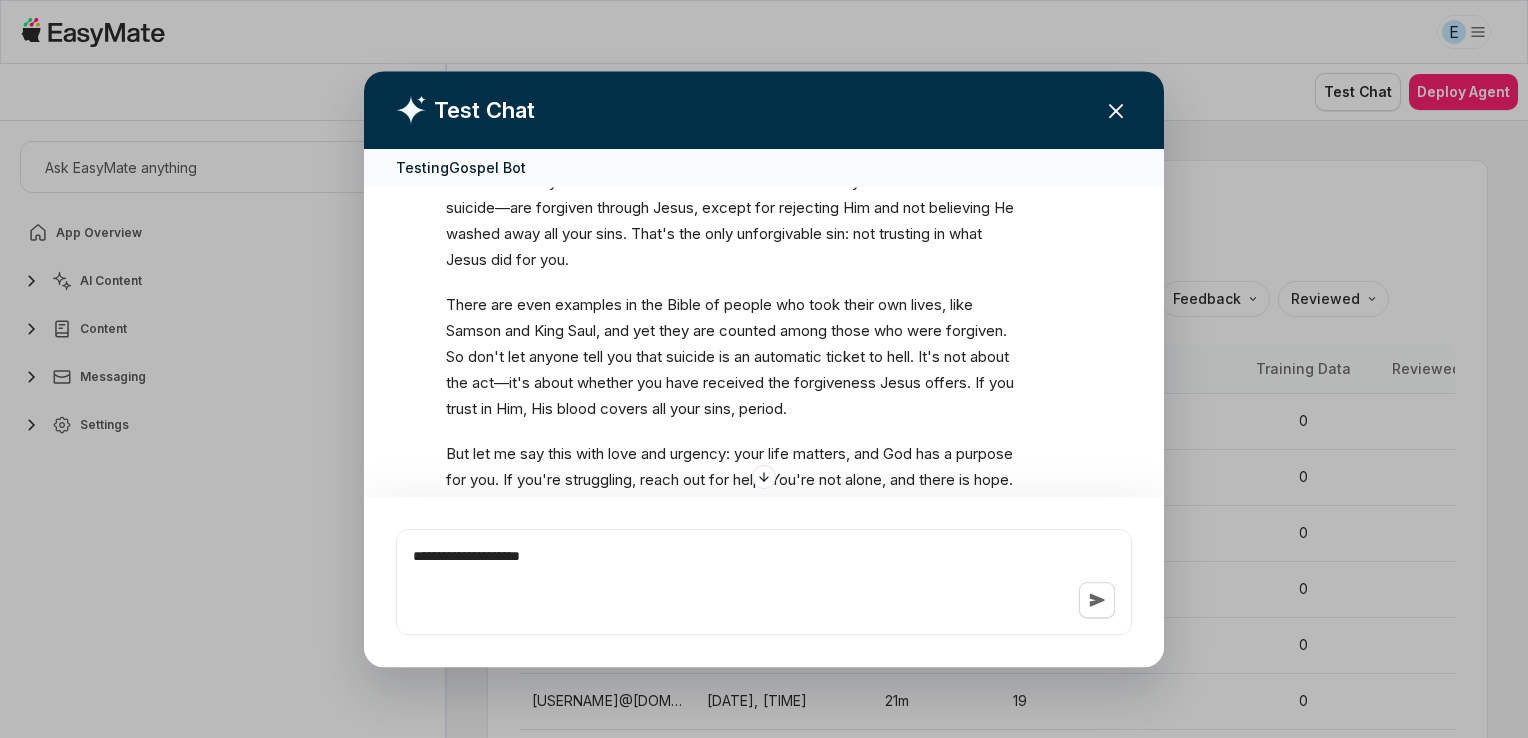 type on "*" 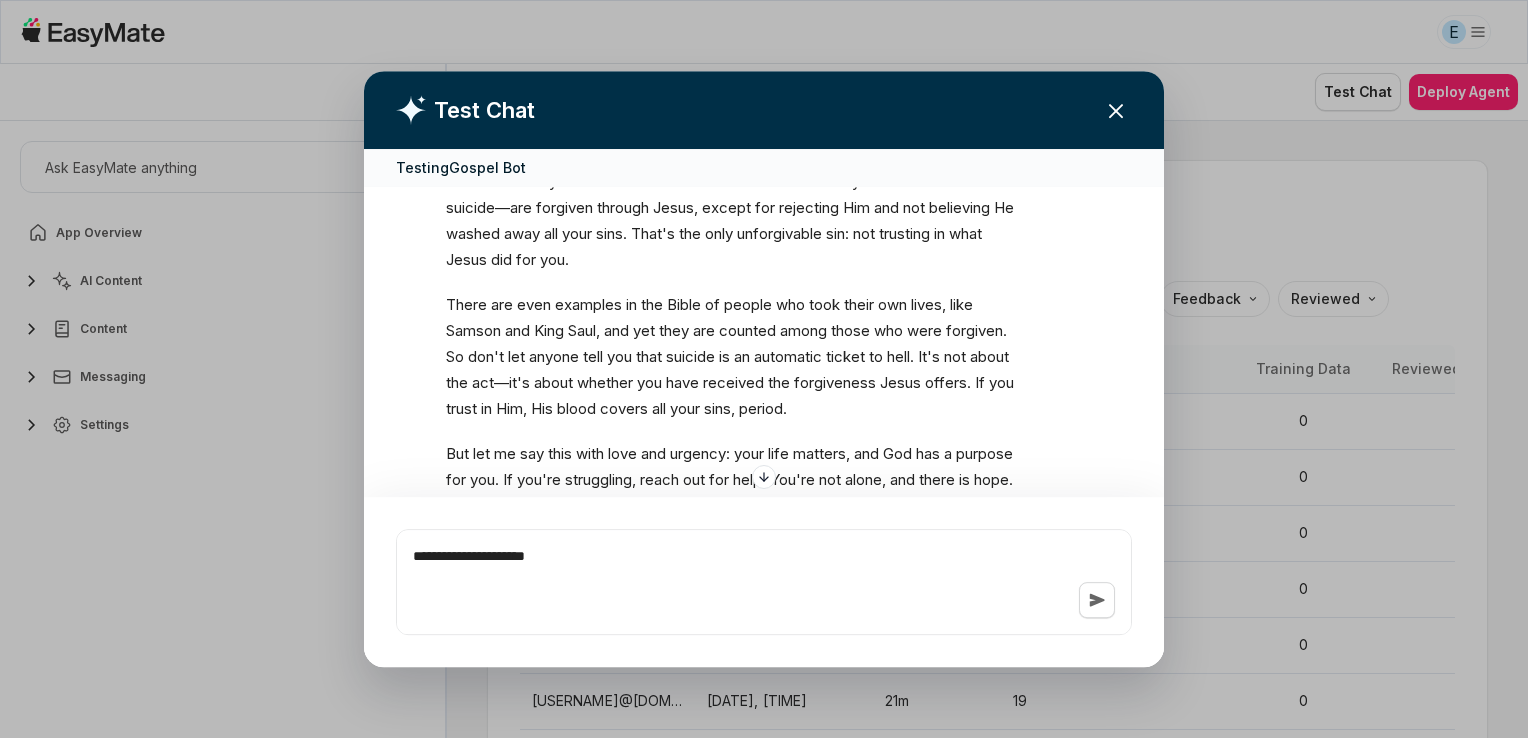 type on "*" 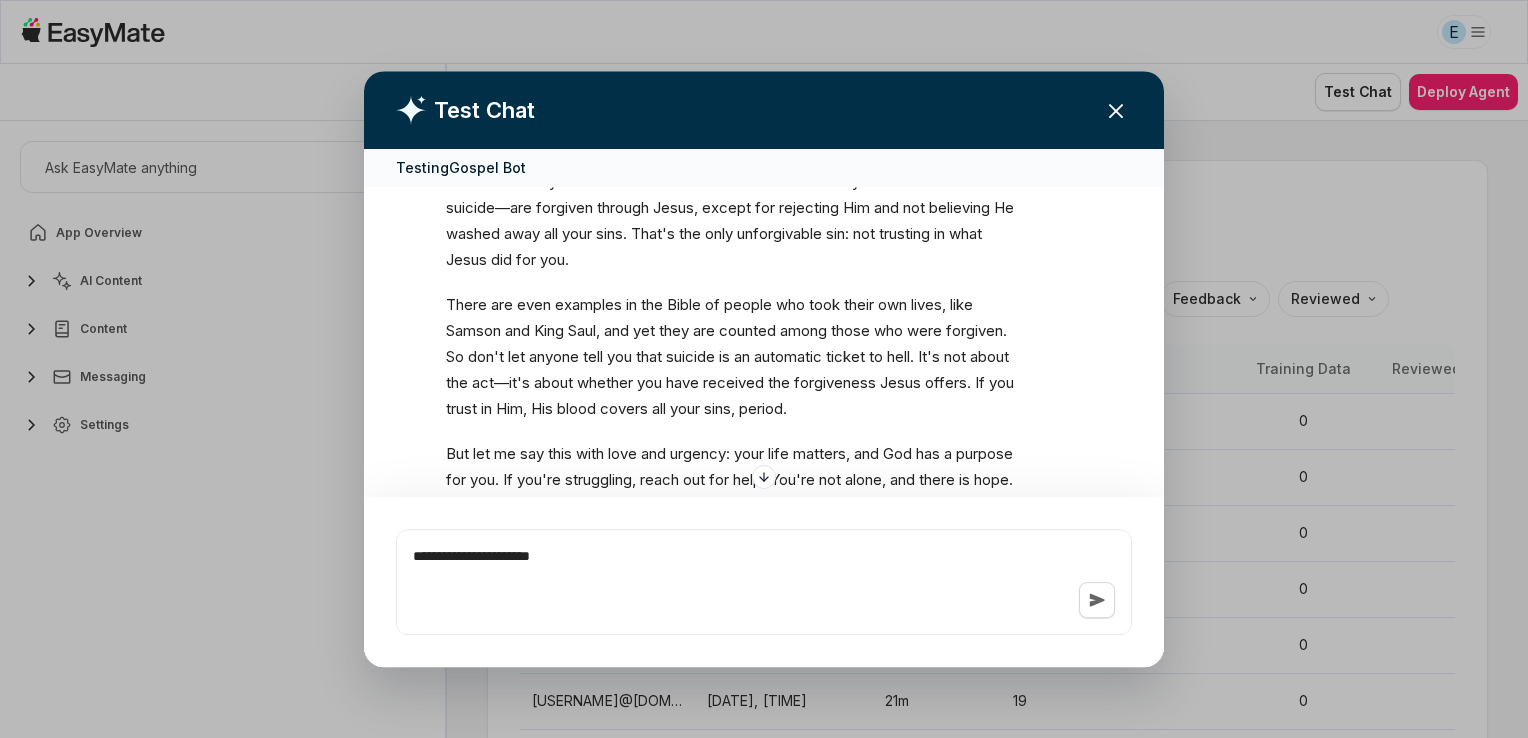 type on "*" 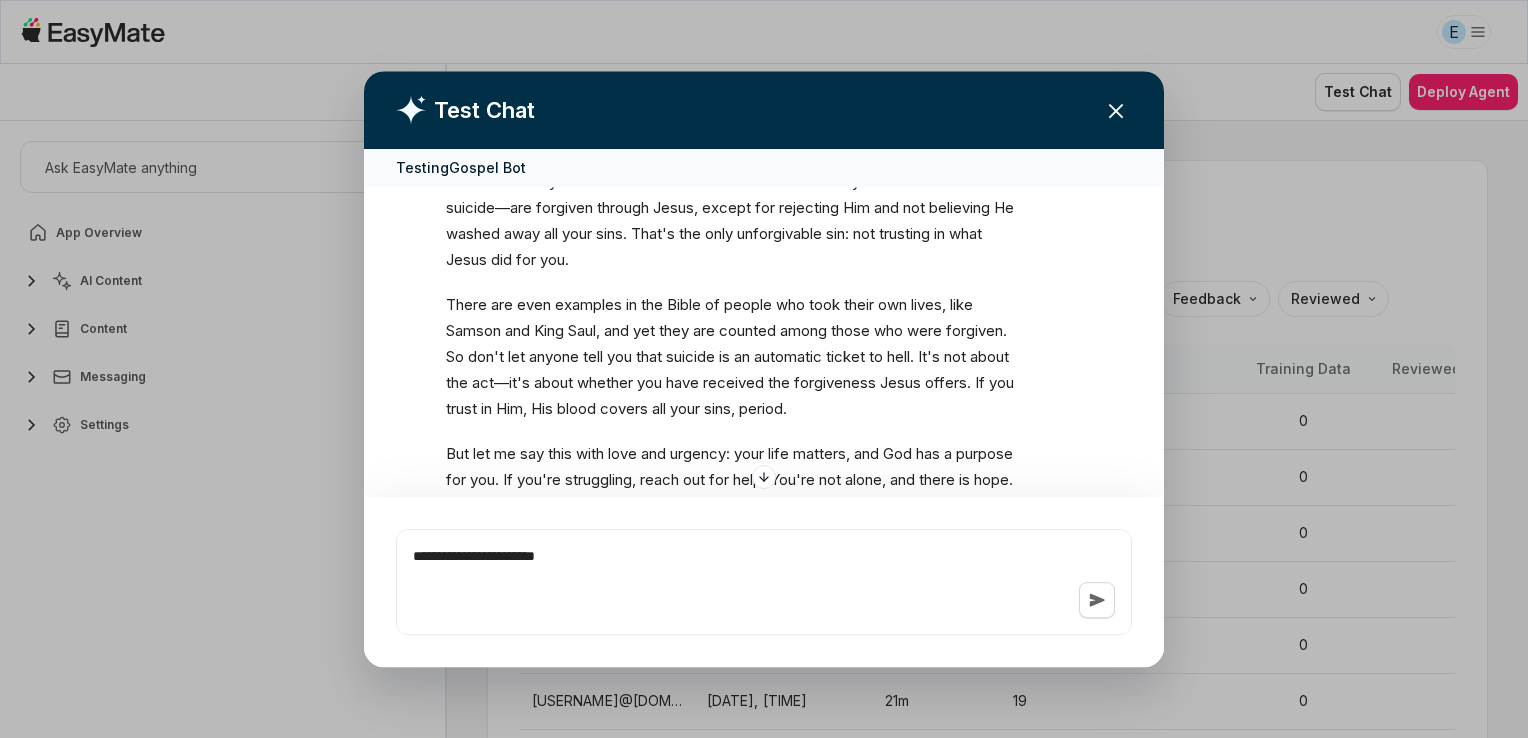 type on "*" 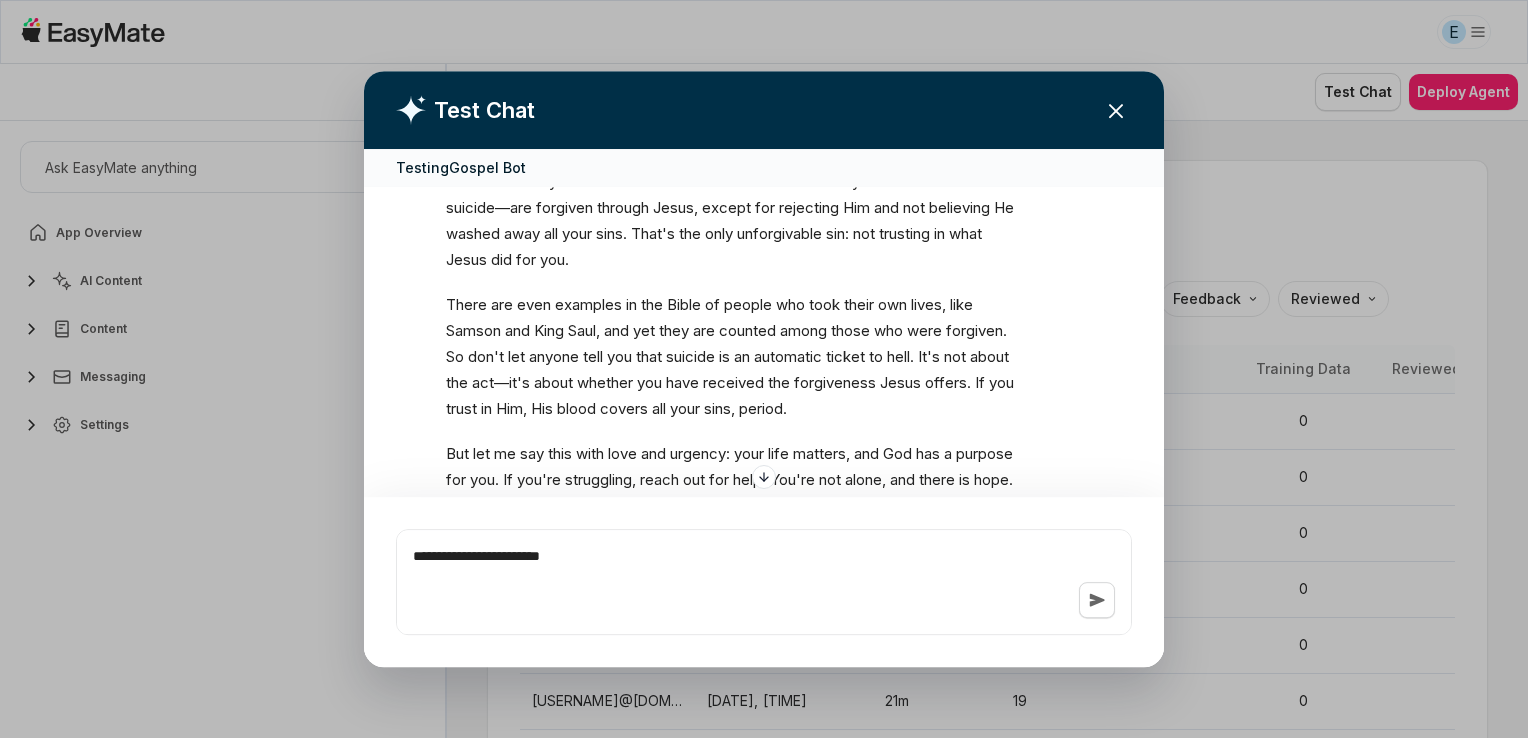 type on "*" 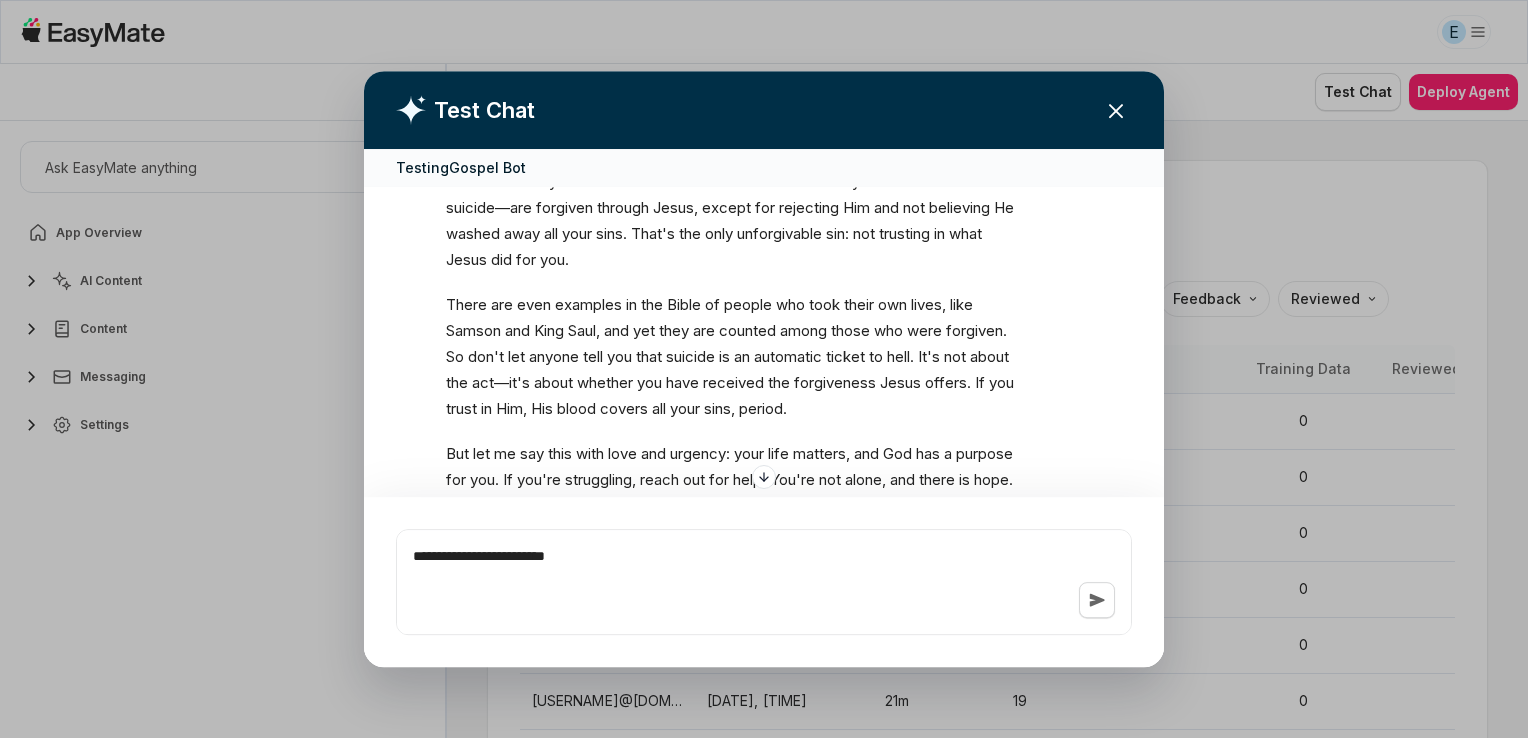 type on "*" 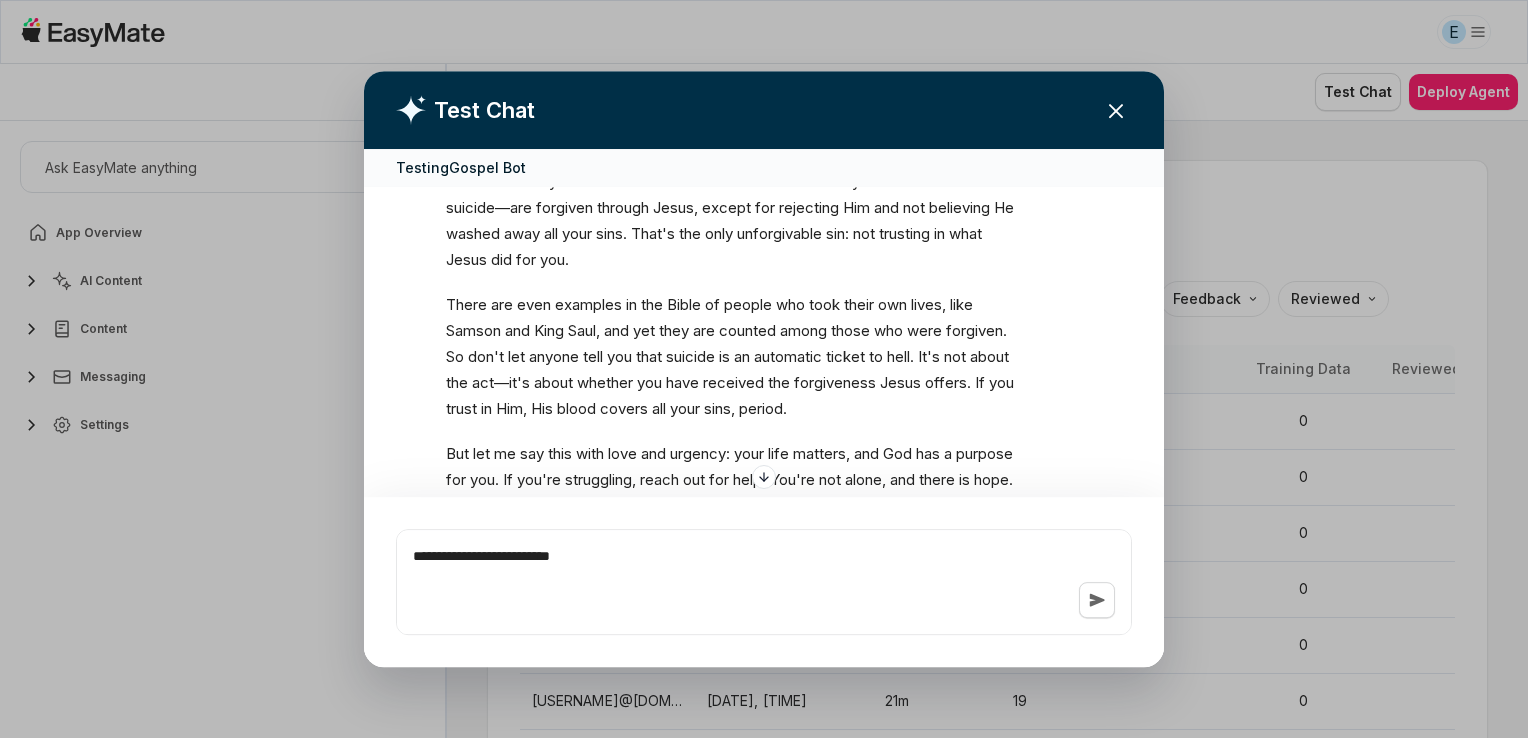 type on "*" 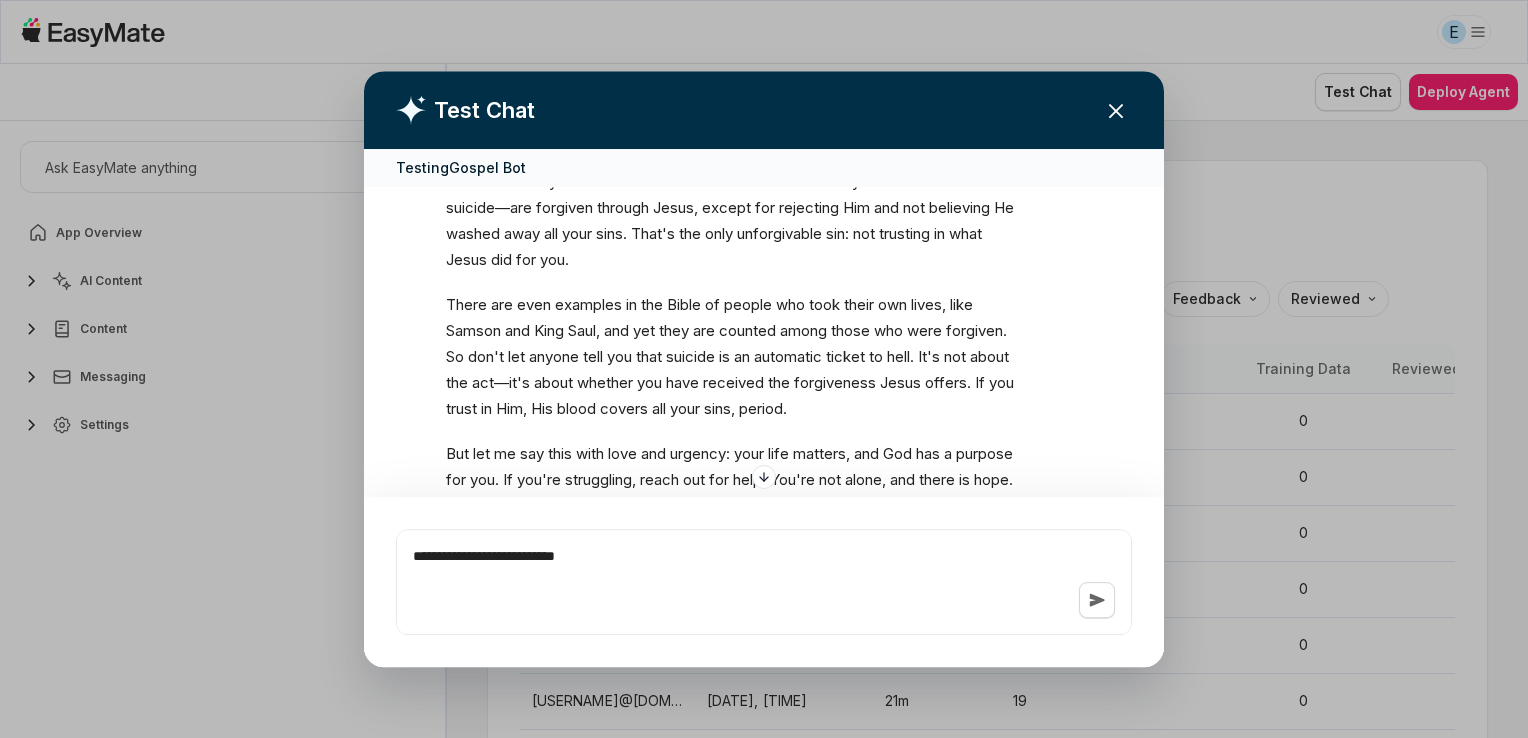 type on "*" 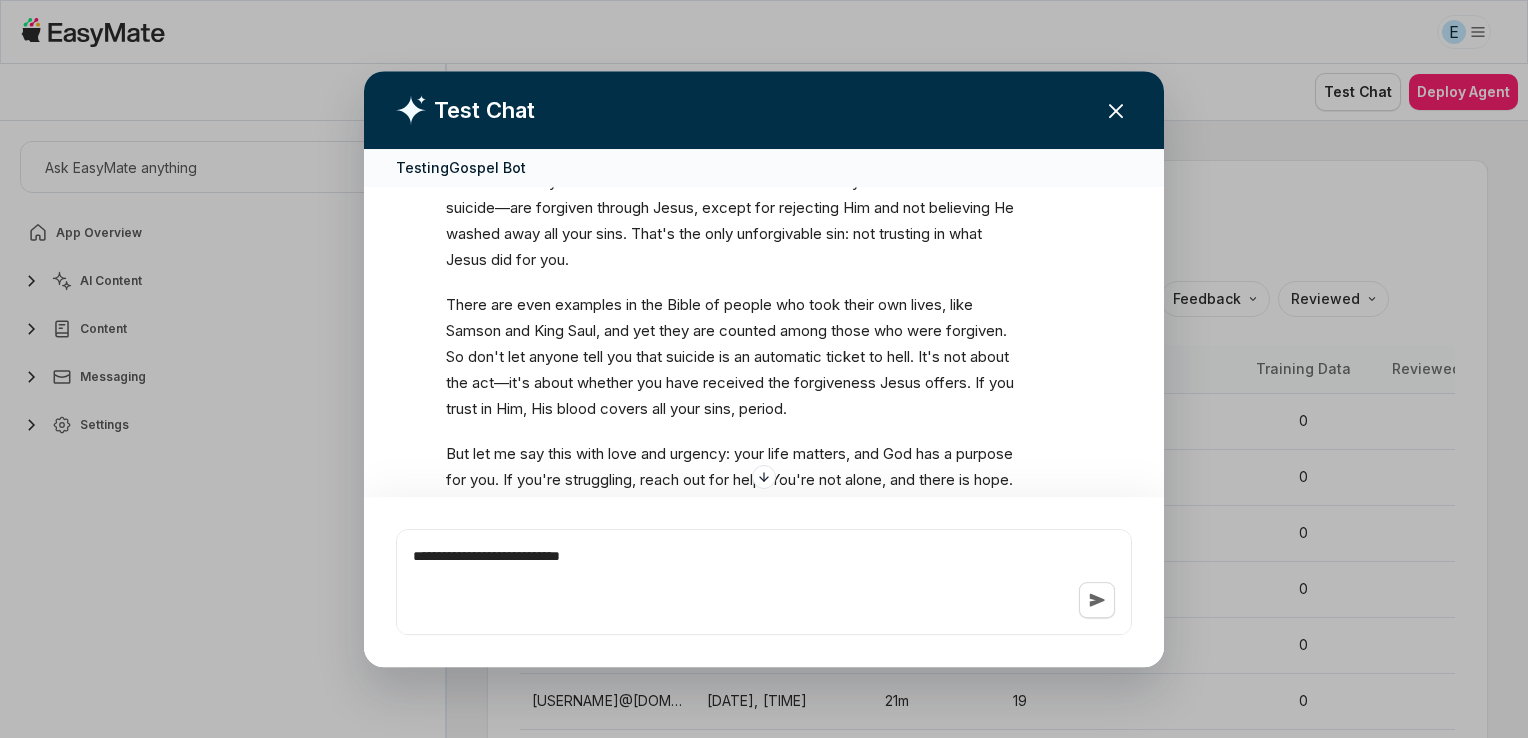 type on "*" 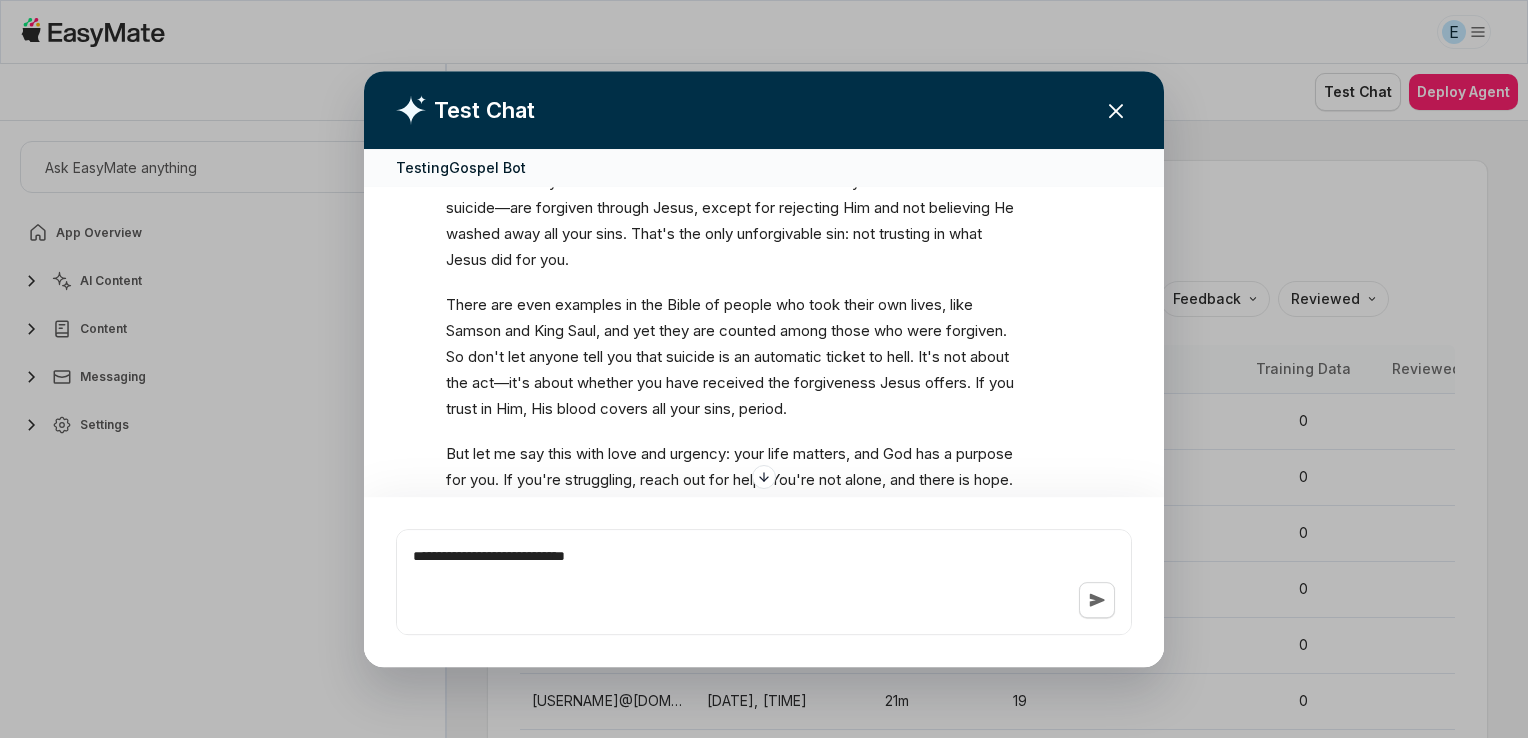 type on "*" 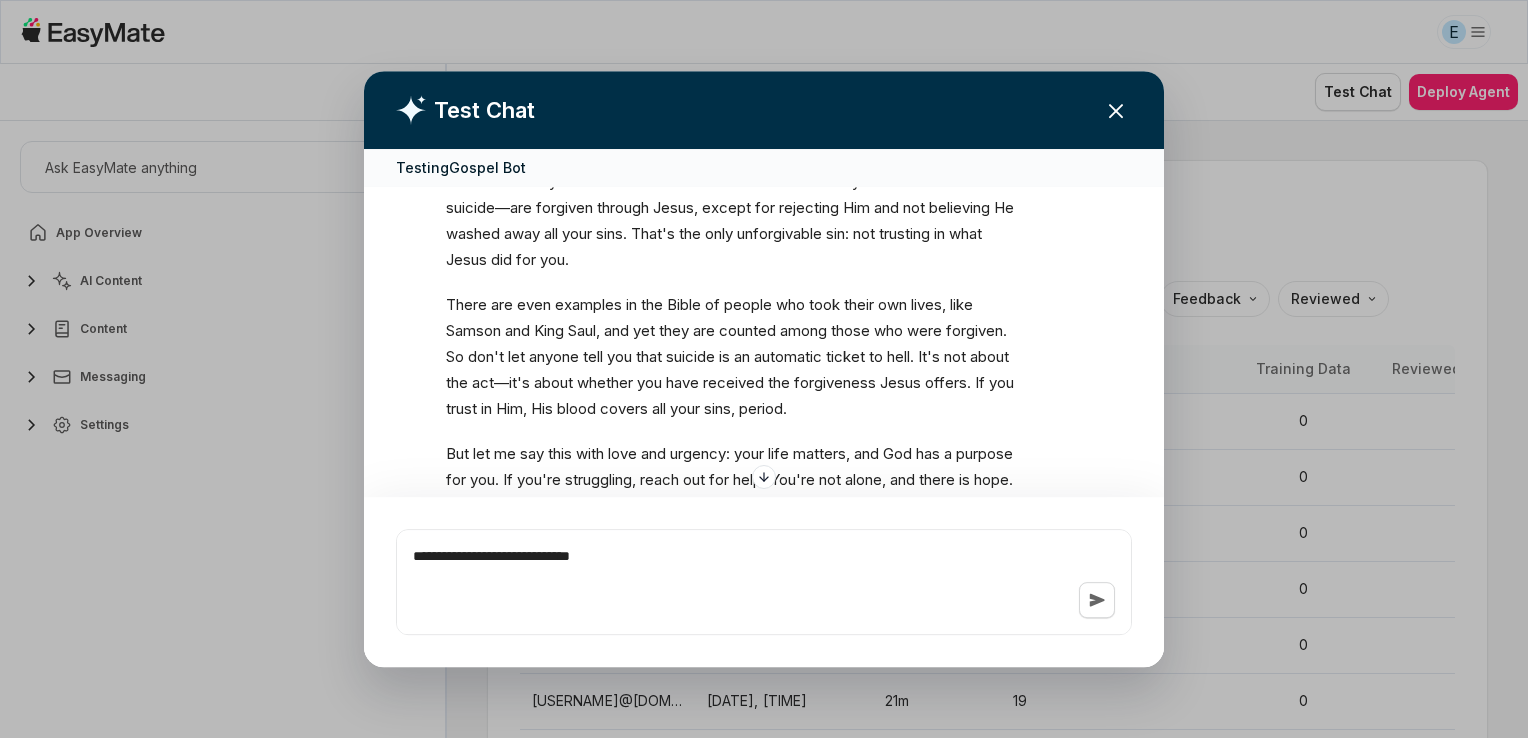 type on "*" 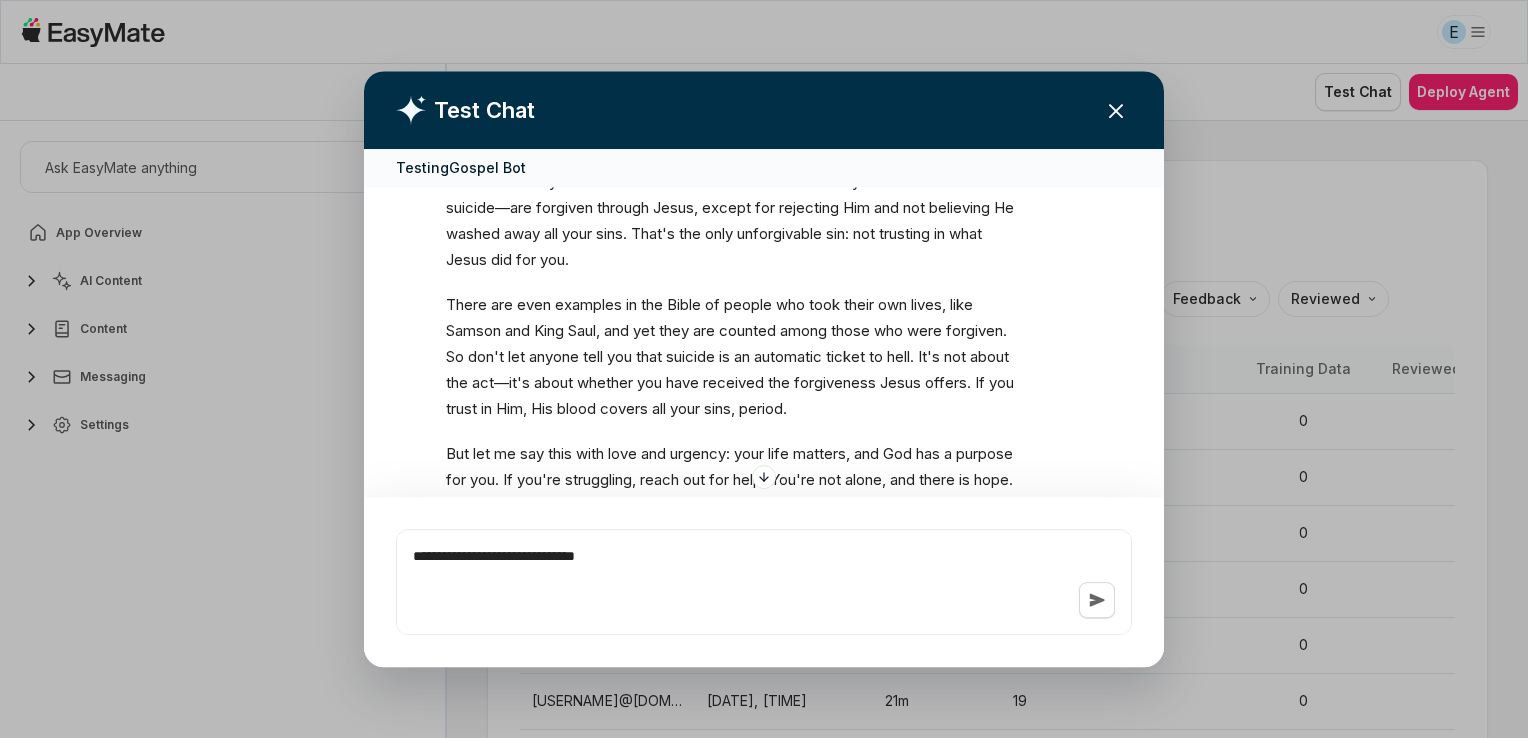 type on "*" 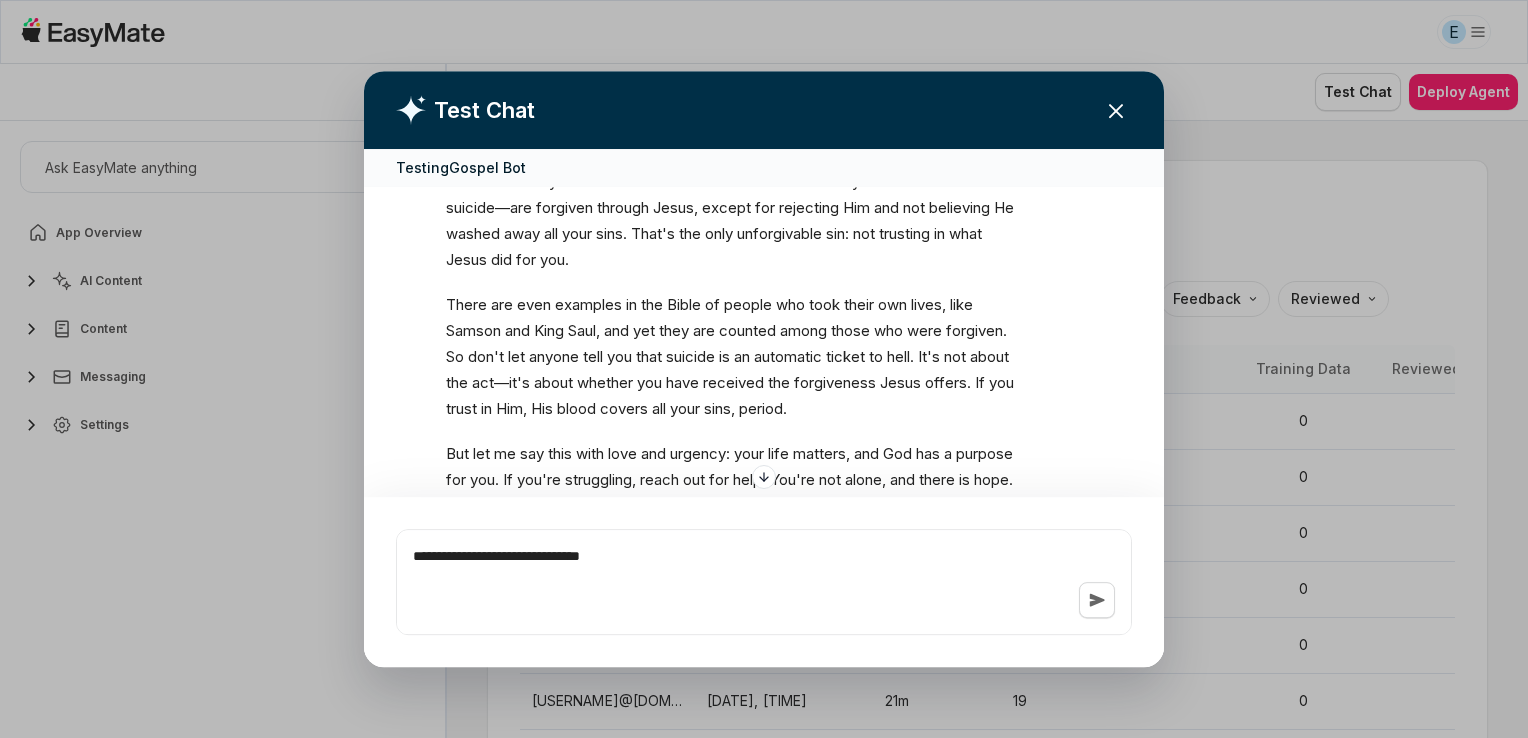 type on "*" 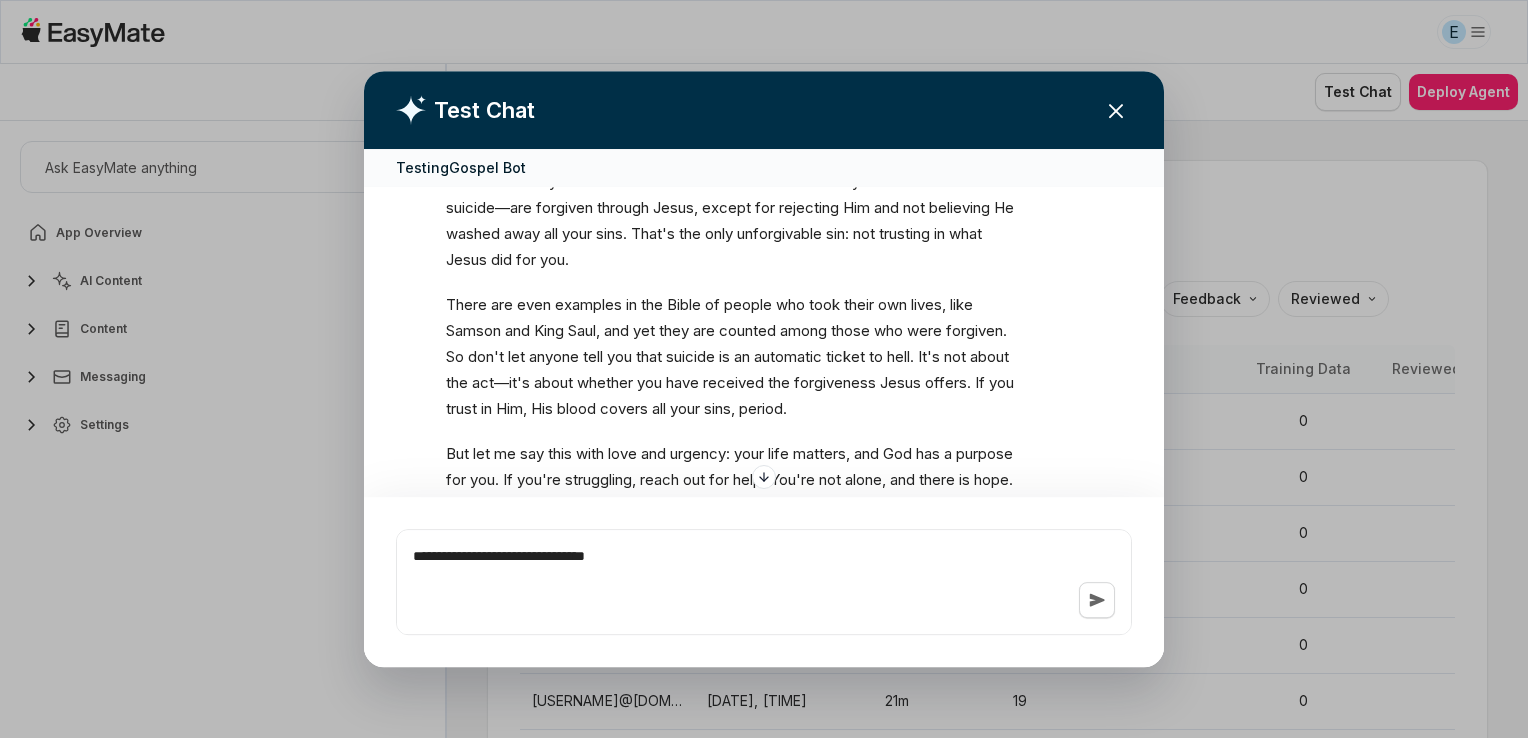 type on "*" 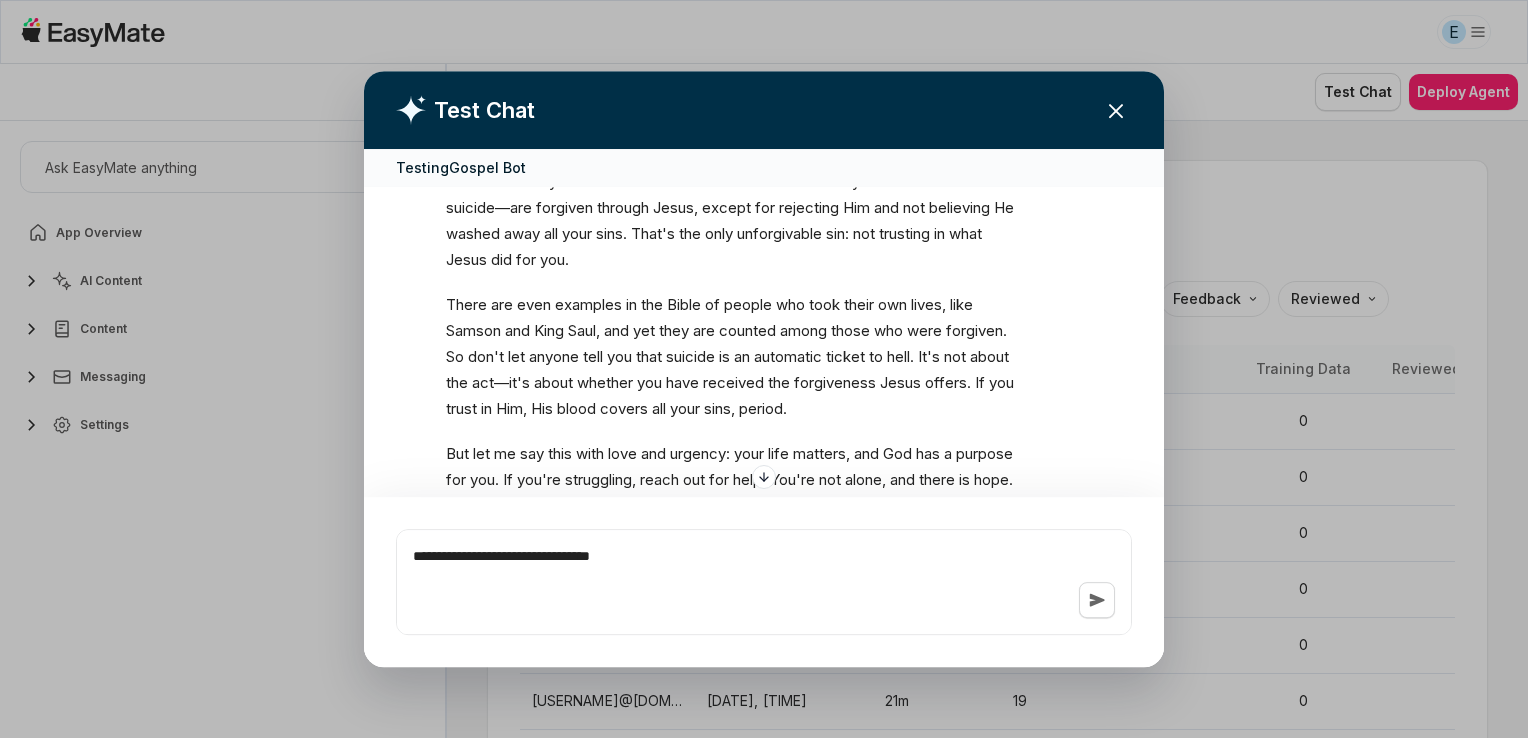 type on "*" 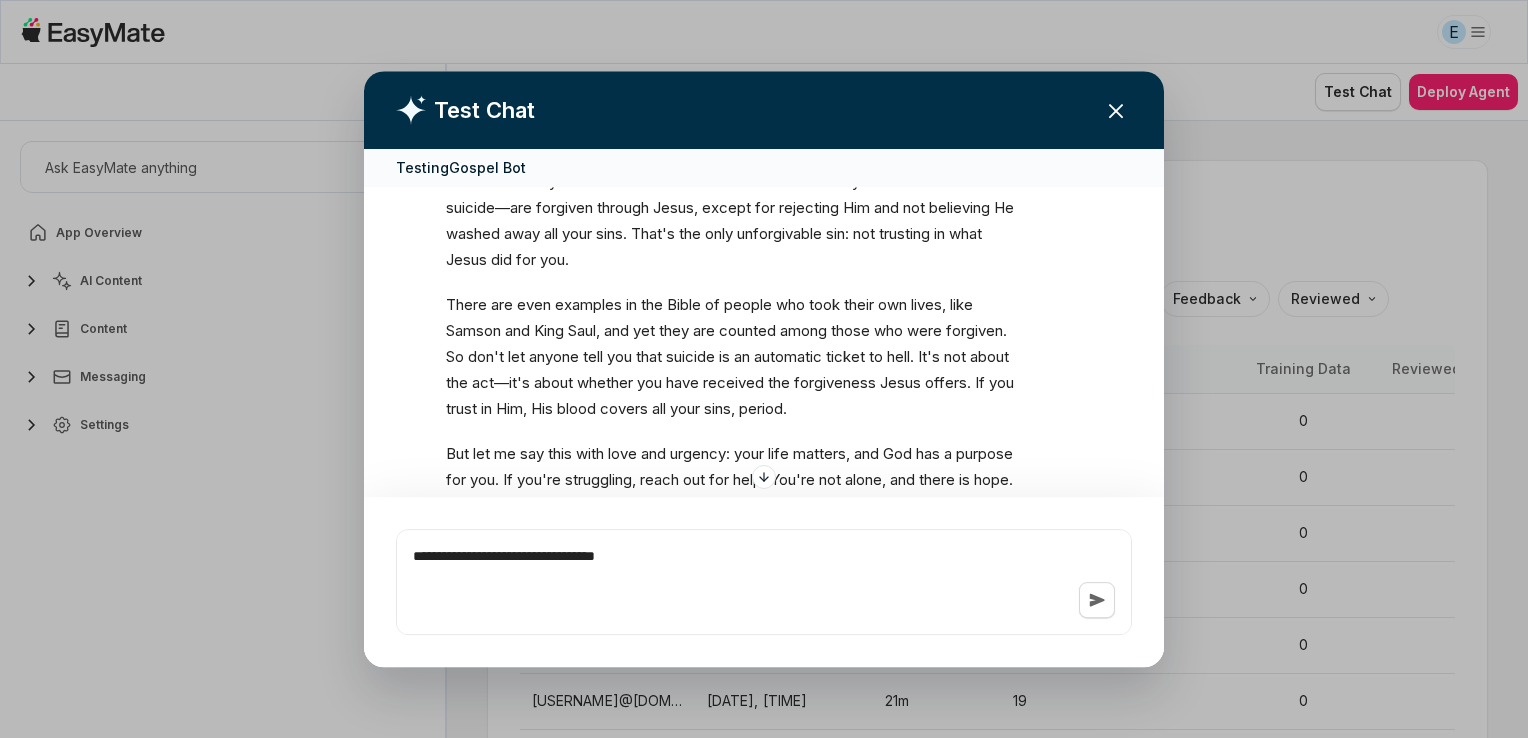 type on "*" 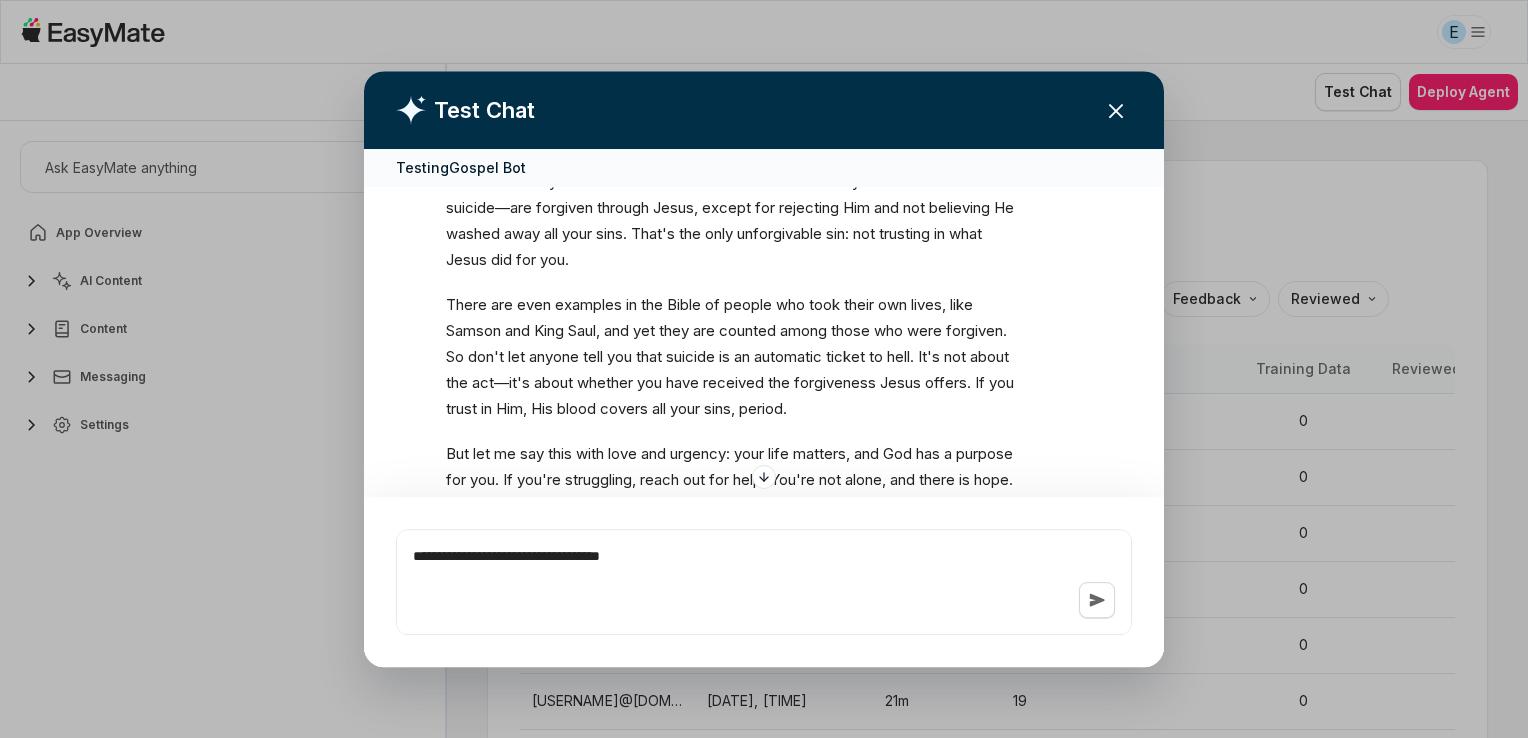 type on "*" 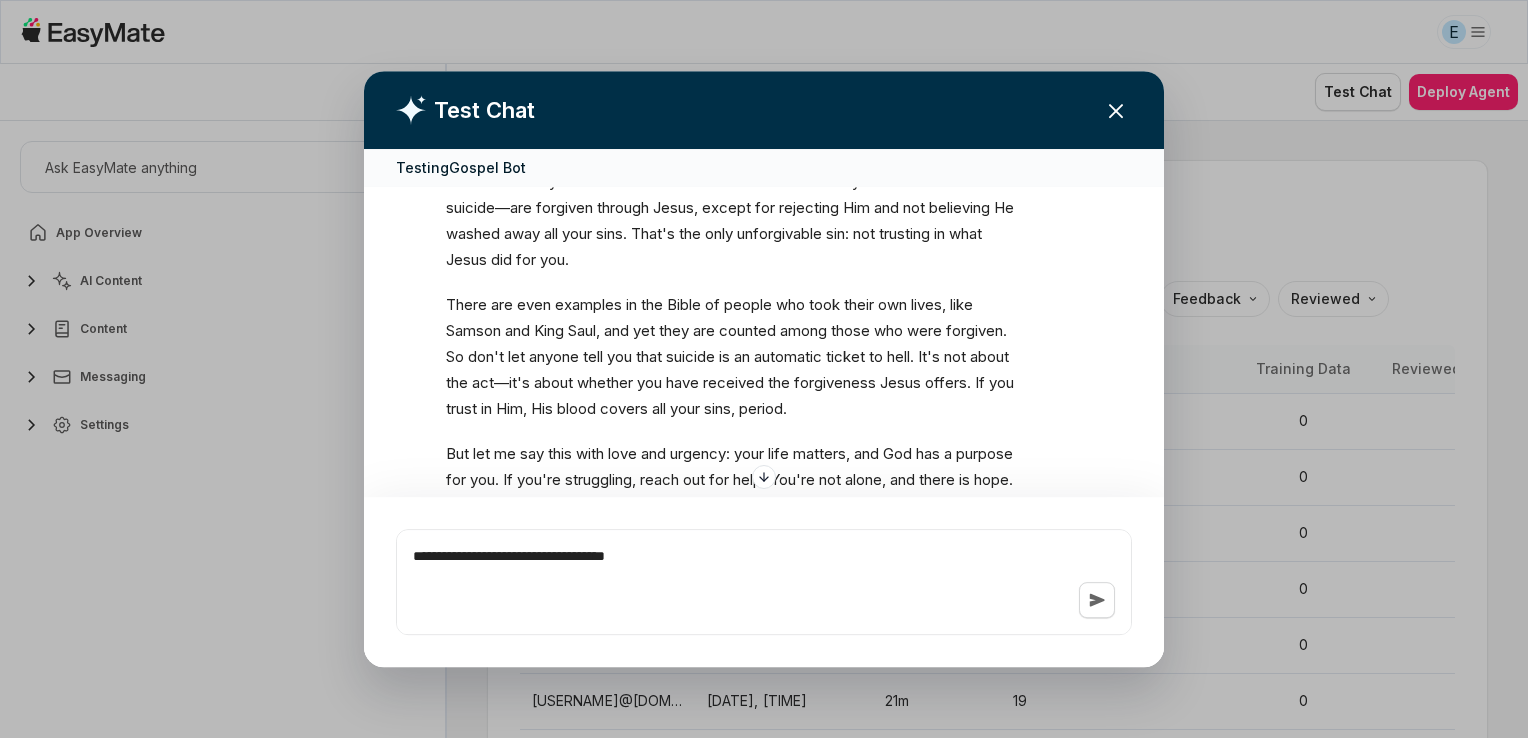 type on "*" 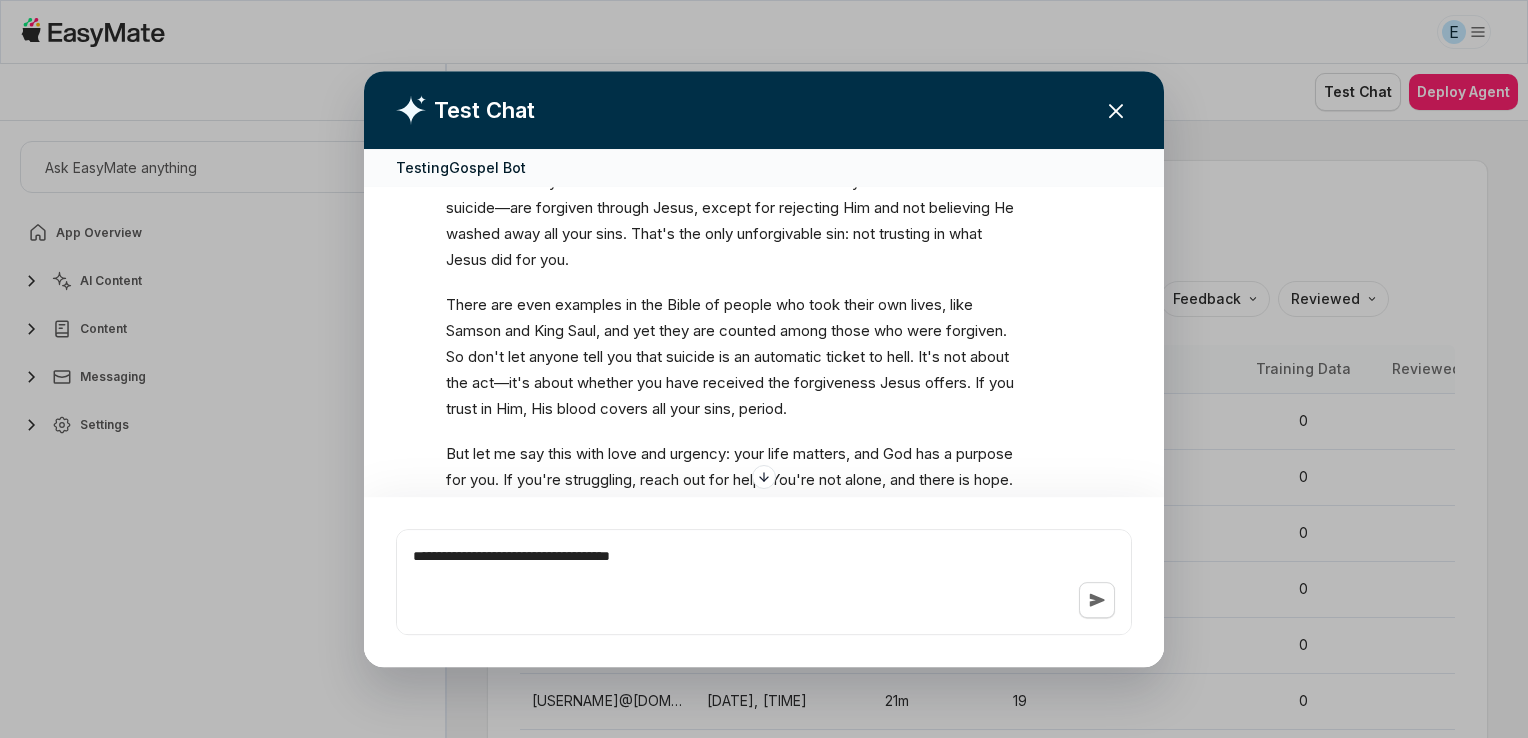 type on "*" 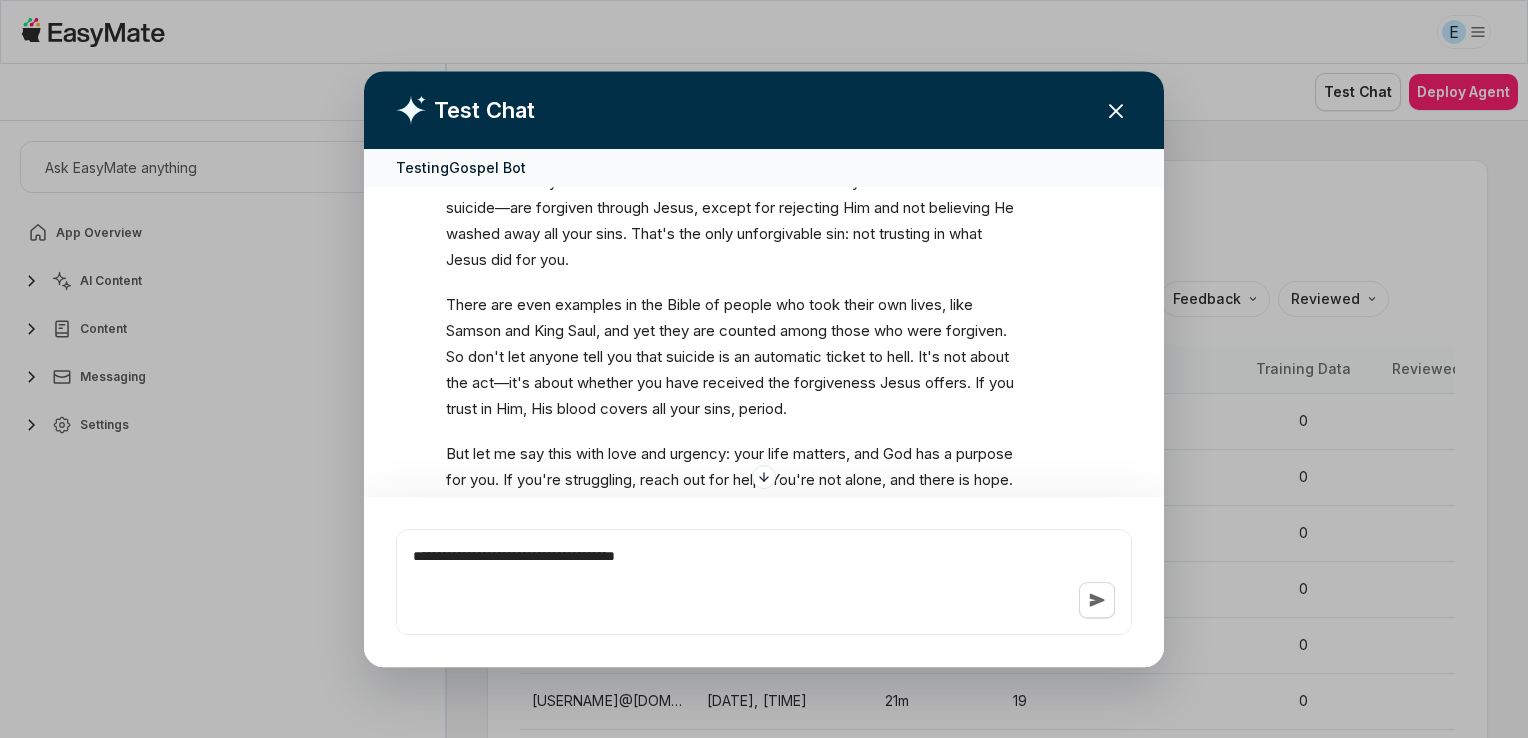 type on "*" 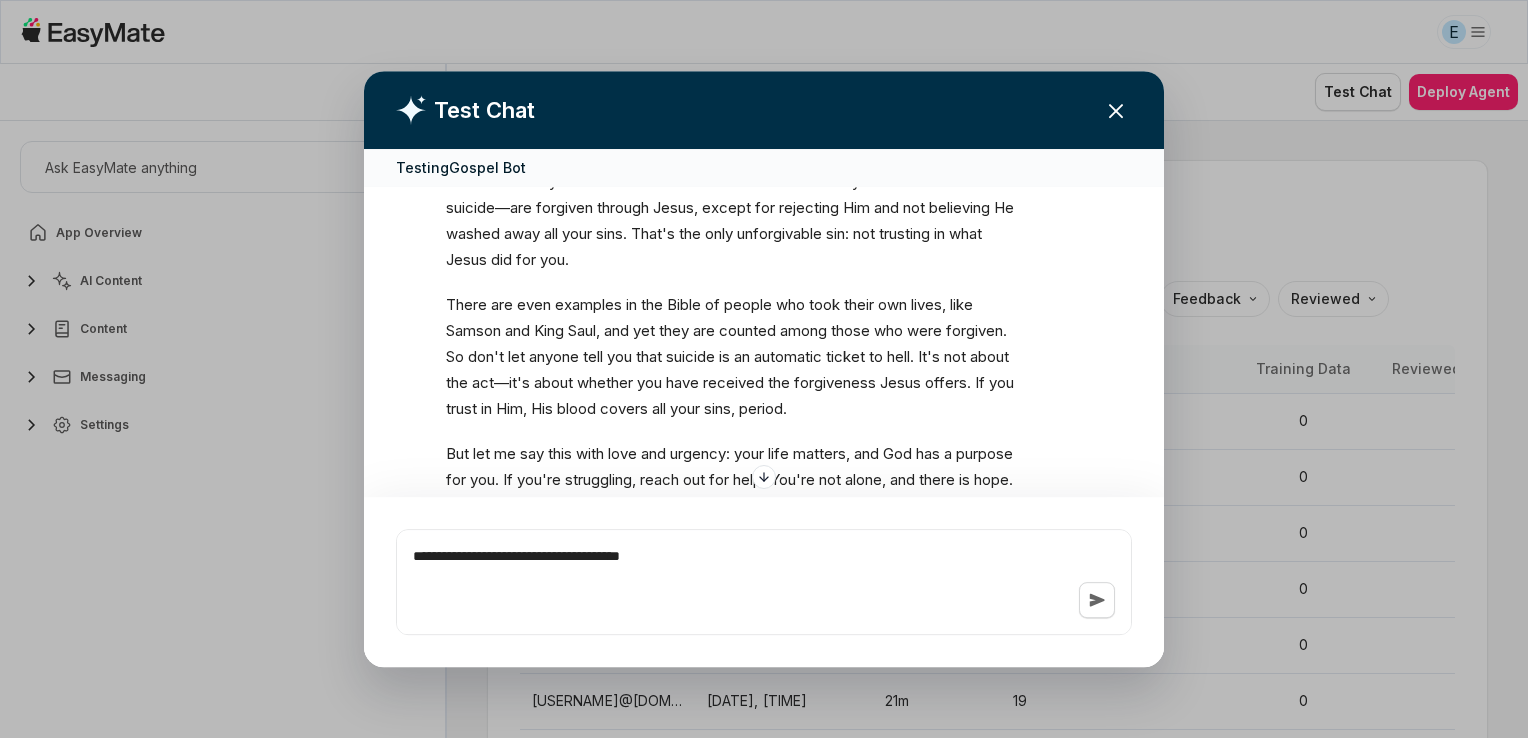 type on "*" 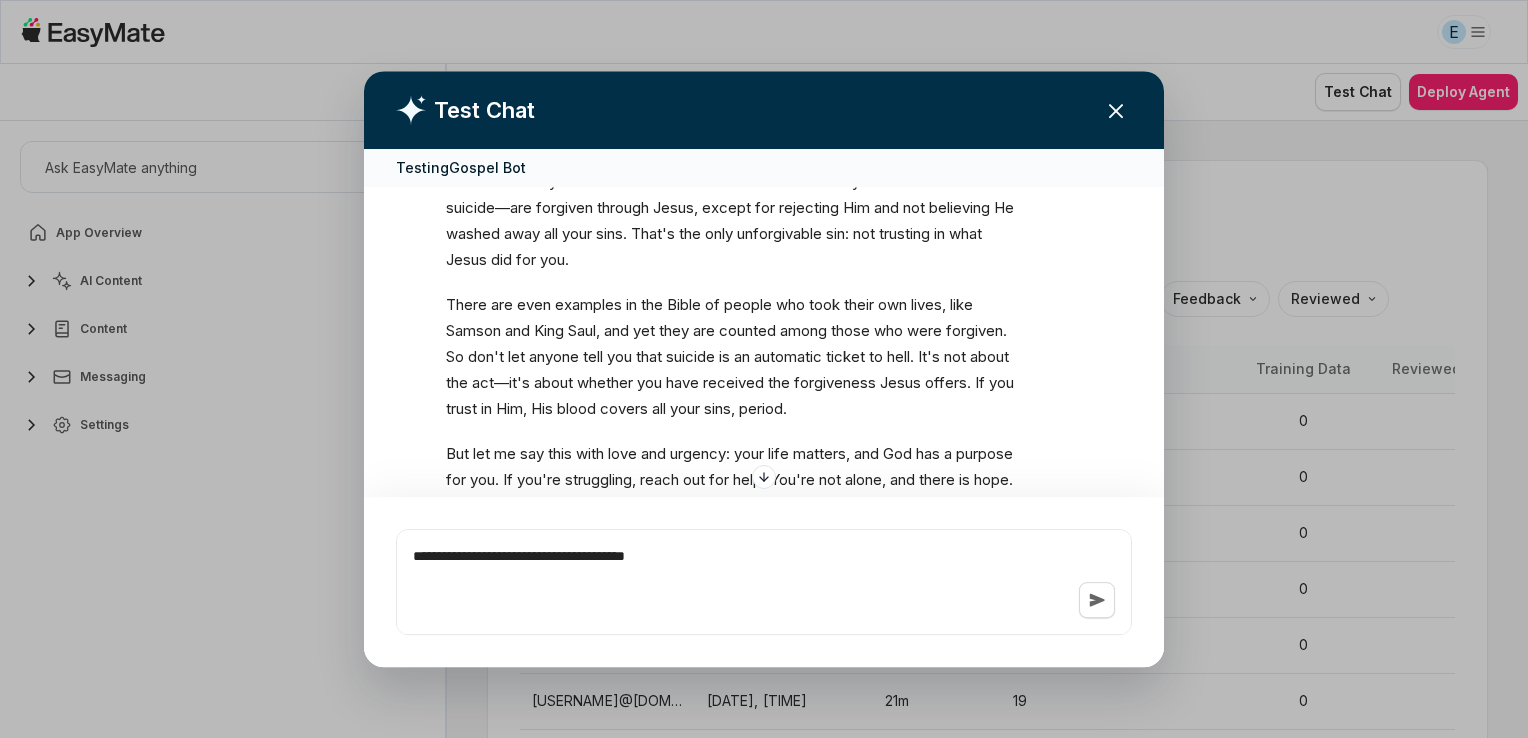 type on "*" 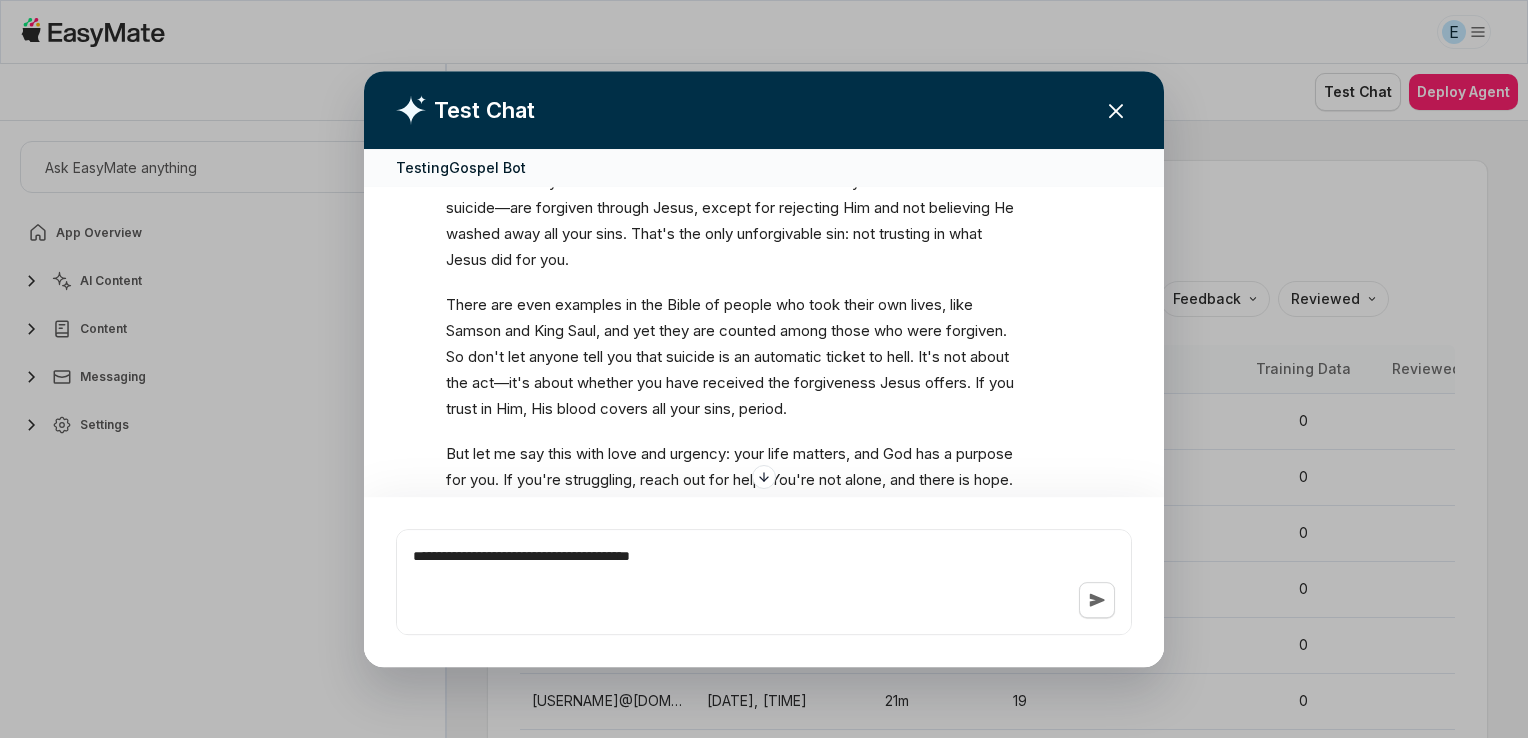 type on "*" 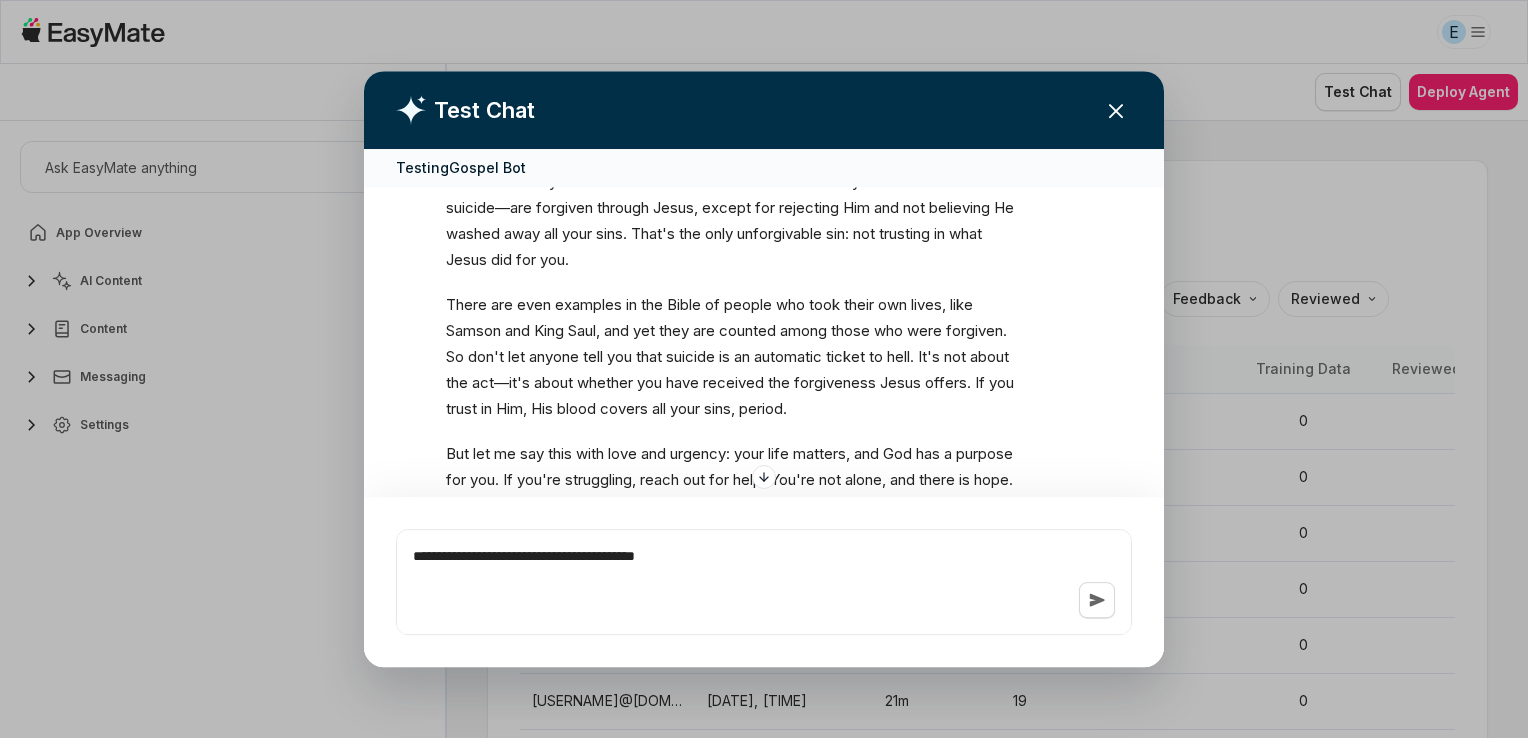 type on "*" 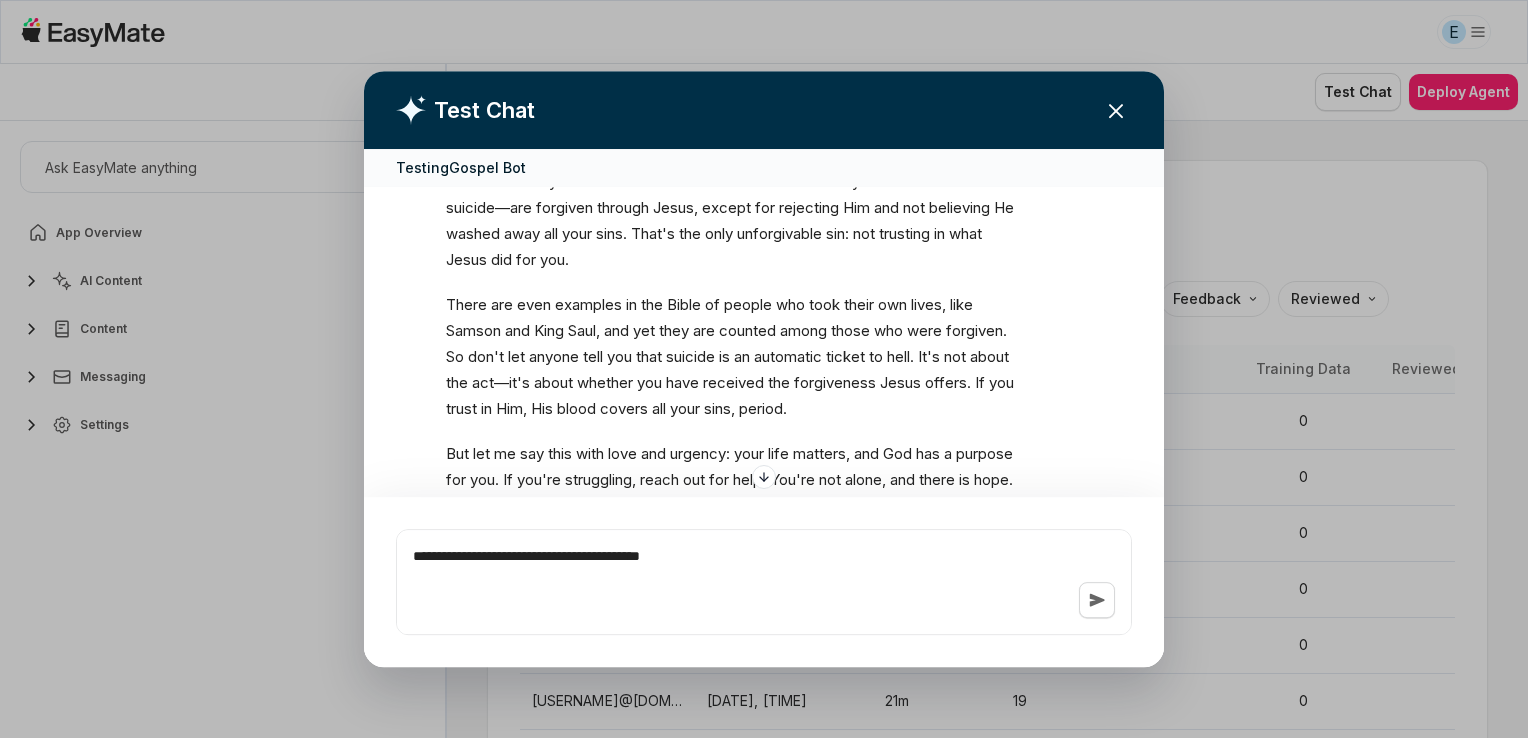 type on "*" 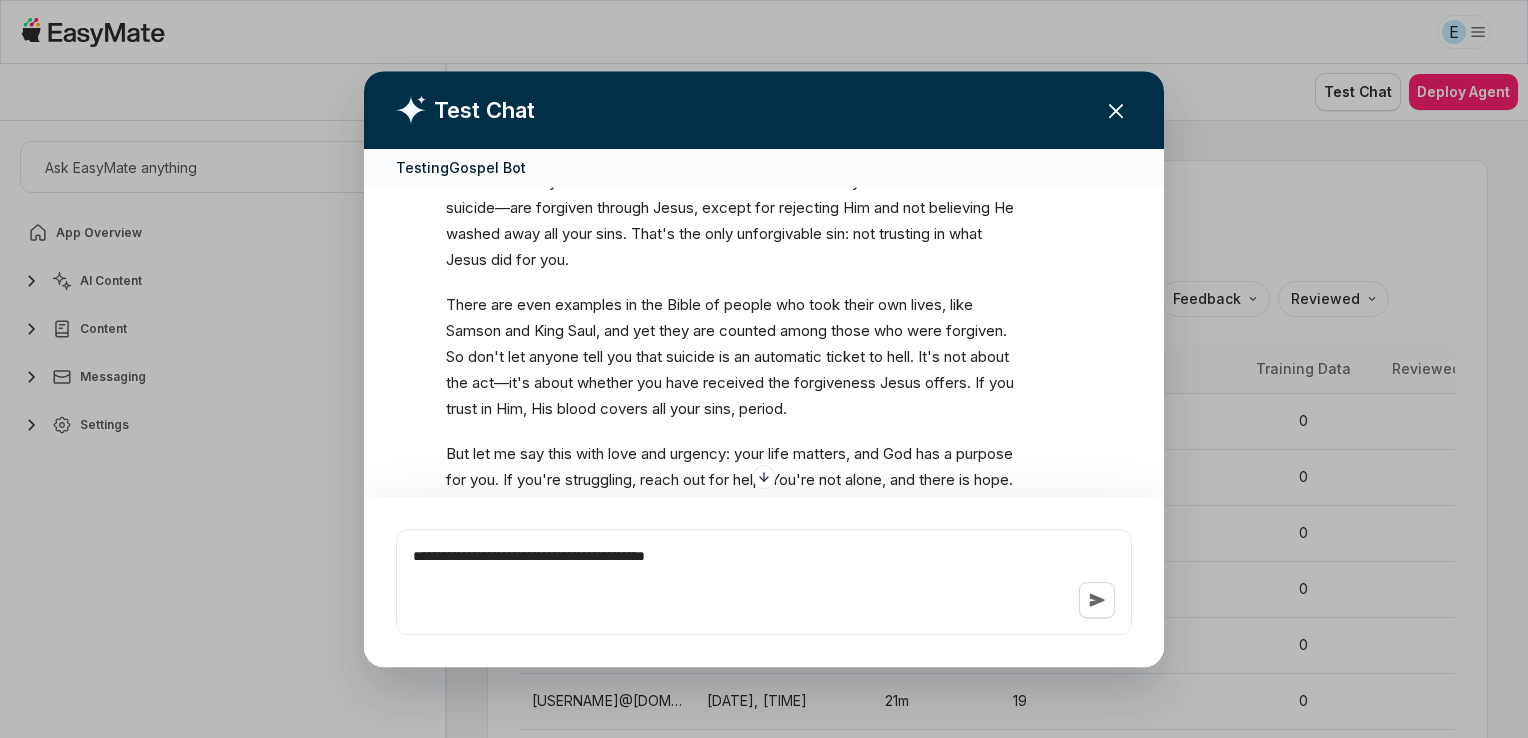 type on "*" 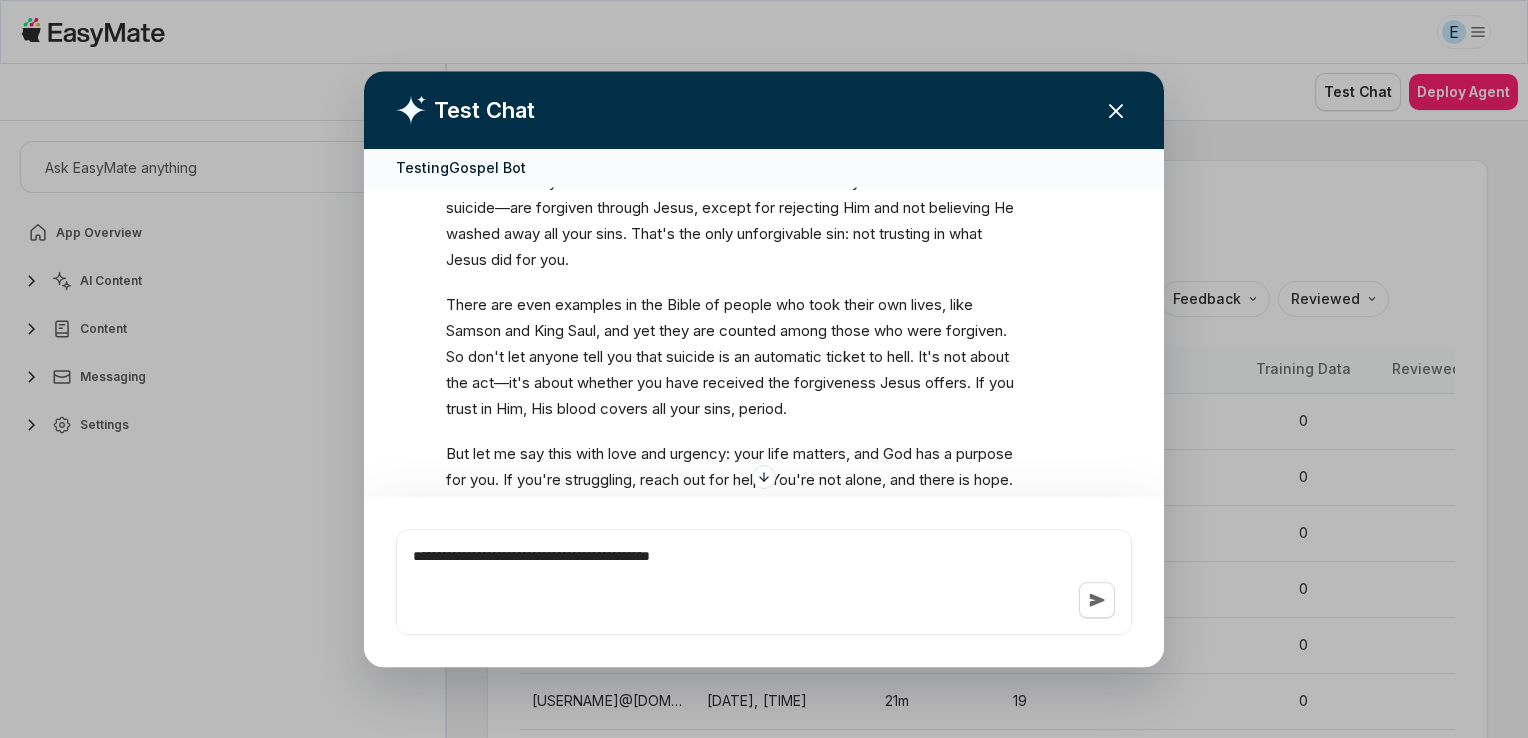type on "*" 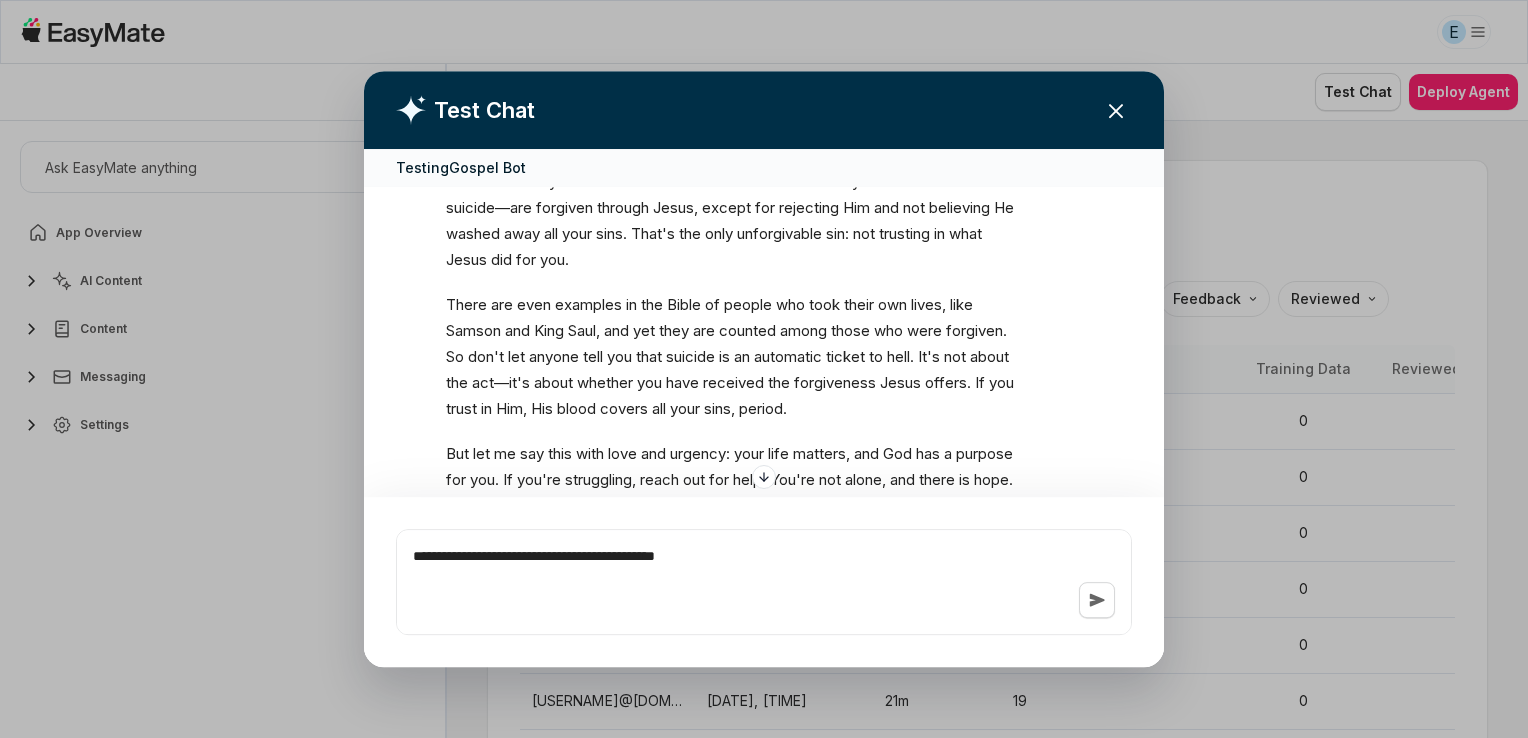 type on "*" 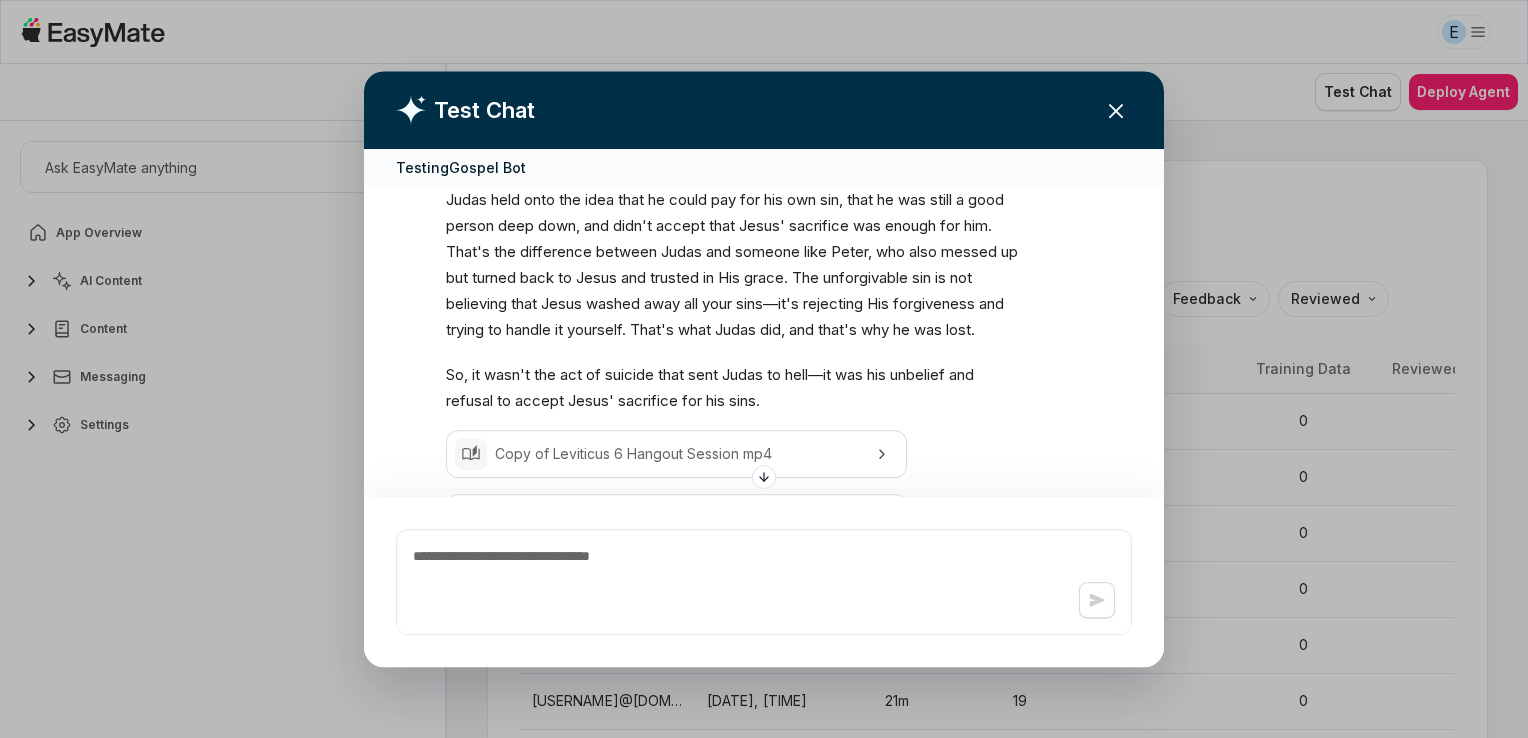 scroll, scrollTop: 1556, scrollLeft: 0, axis: vertical 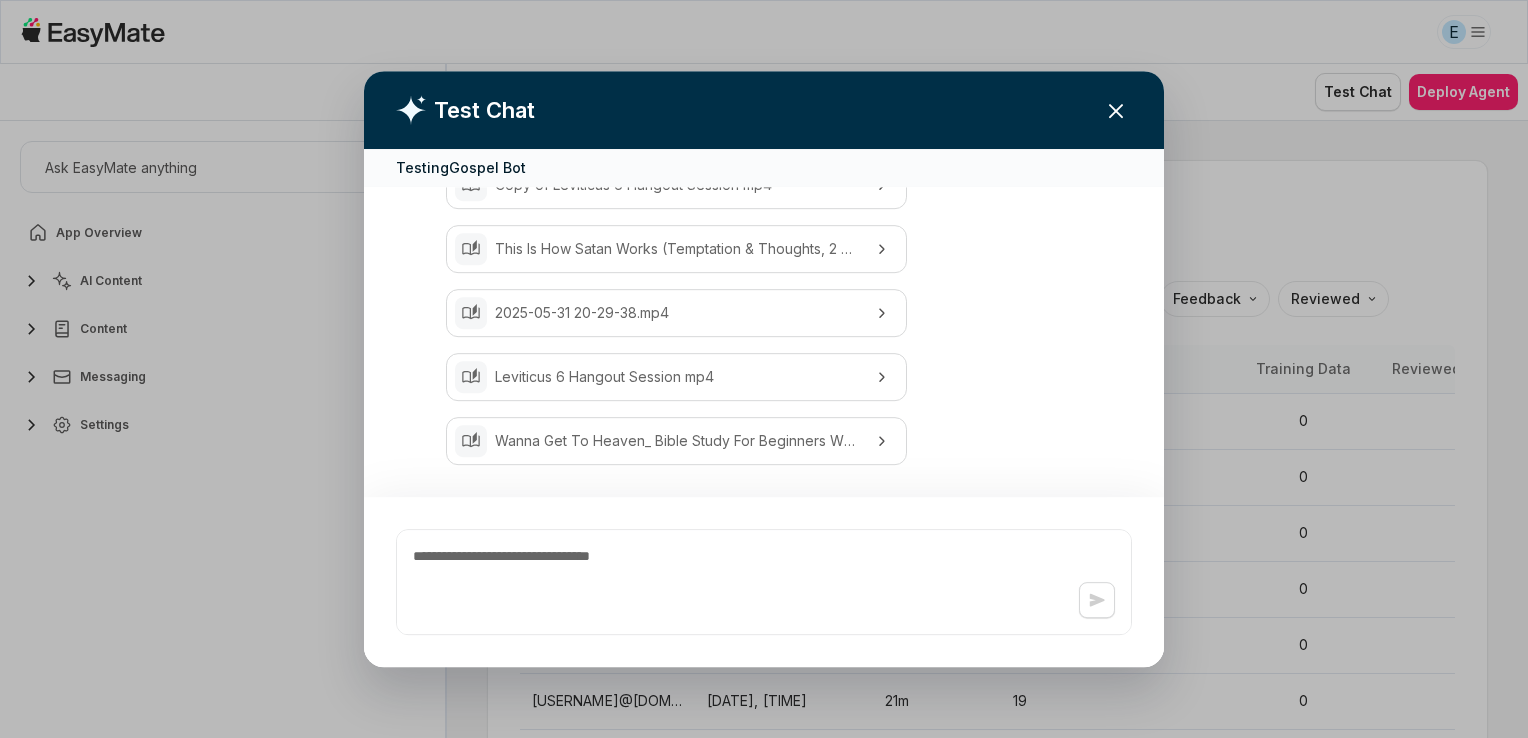 click on "Test Chat" at bounding box center (764, 110) 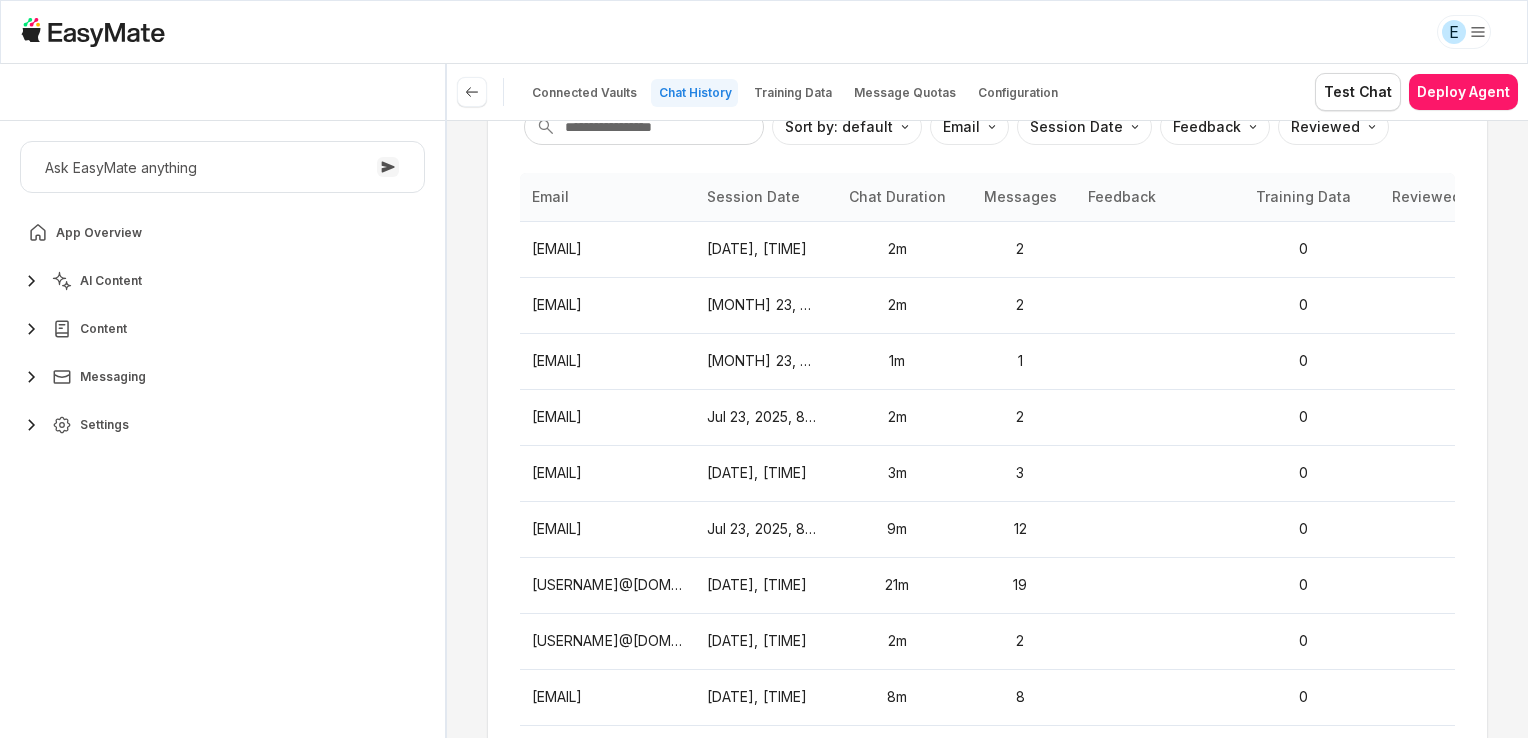 scroll, scrollTop: 0, scrollLeft: 0, axis: both 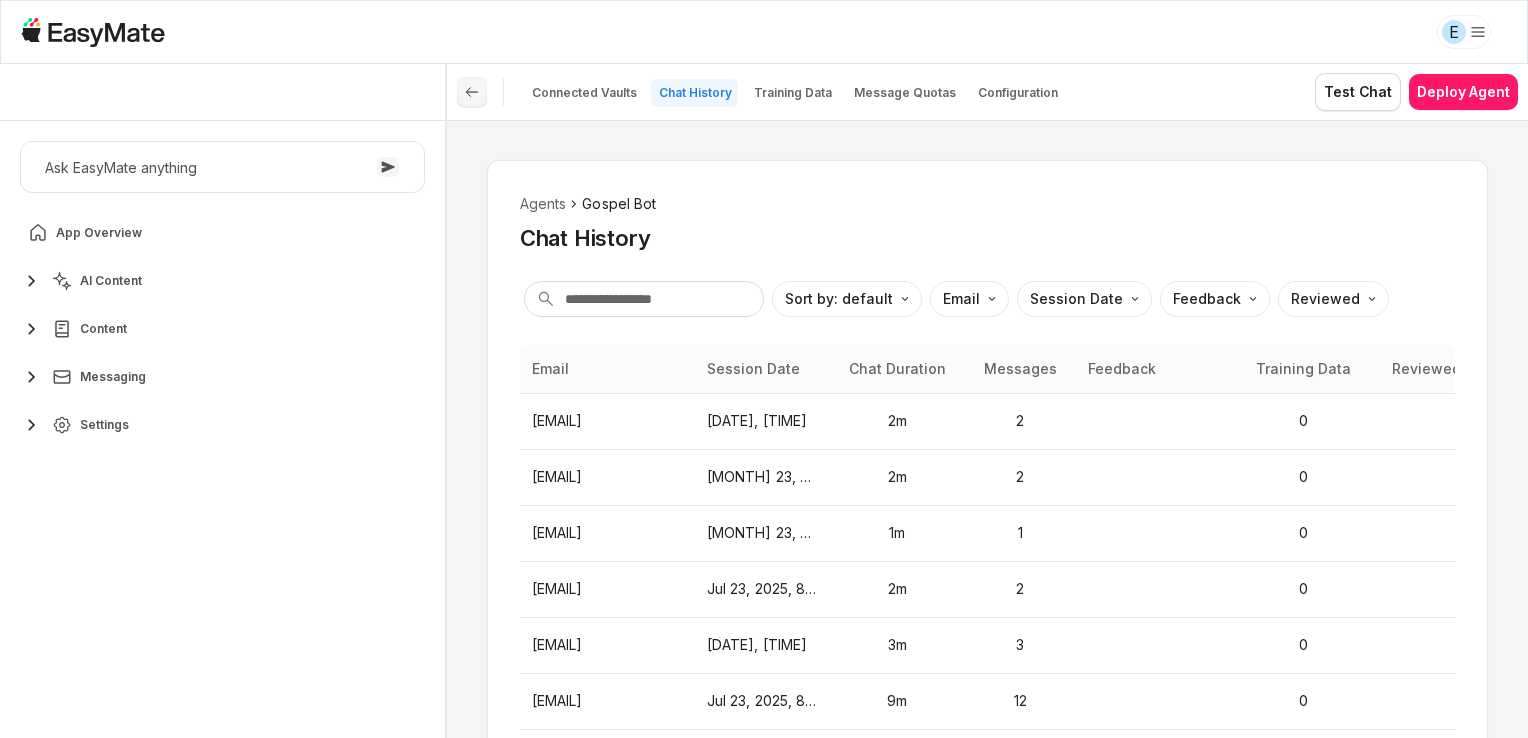 click 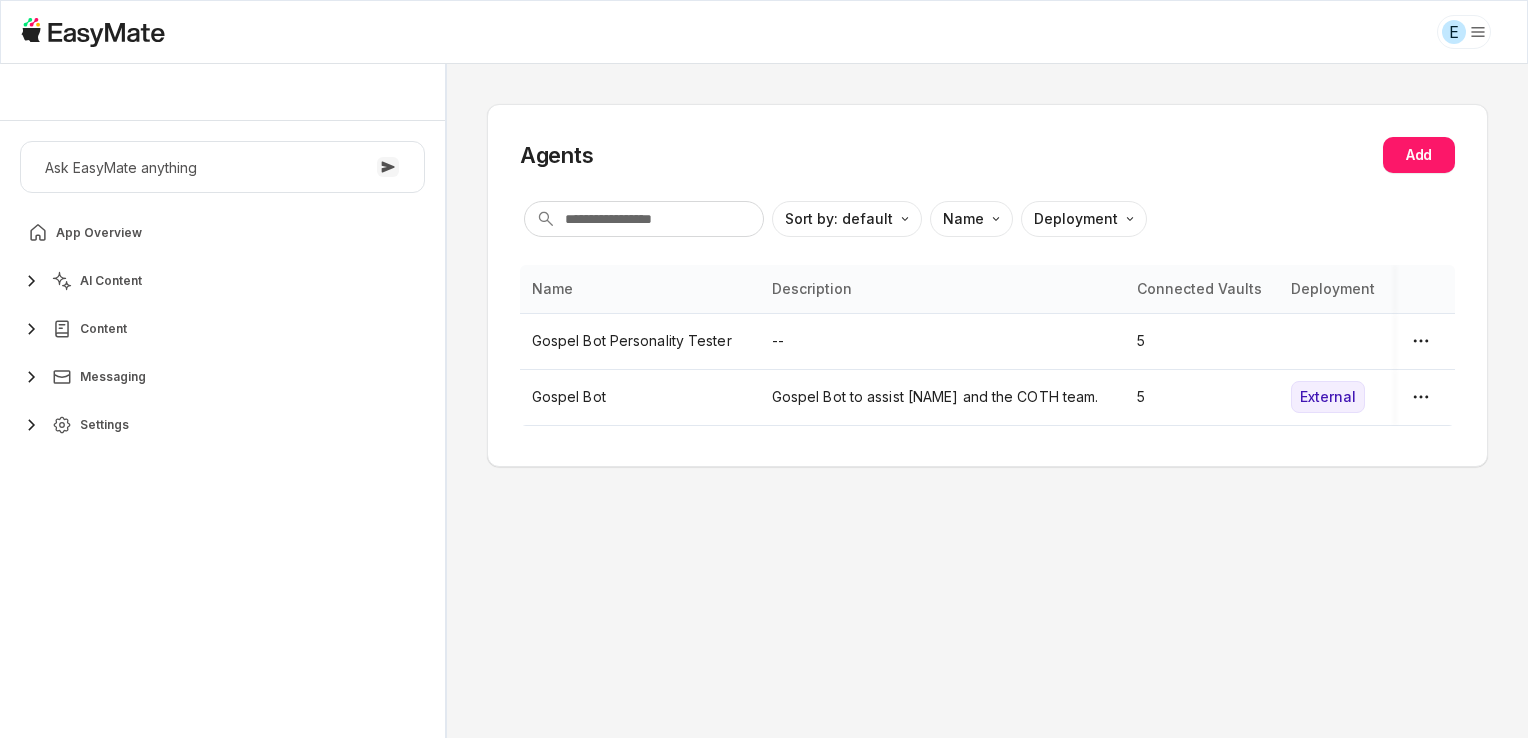 click on "Agents Add Sort by: default Direction Name Deployment Name Description Connected Vaults Deployment Gospel Bot Personality Tester -- 5 Gospel Bot Gospel Bot to assist Johnny and the COTH team. 5 External" at bounding box center [987, 401] 